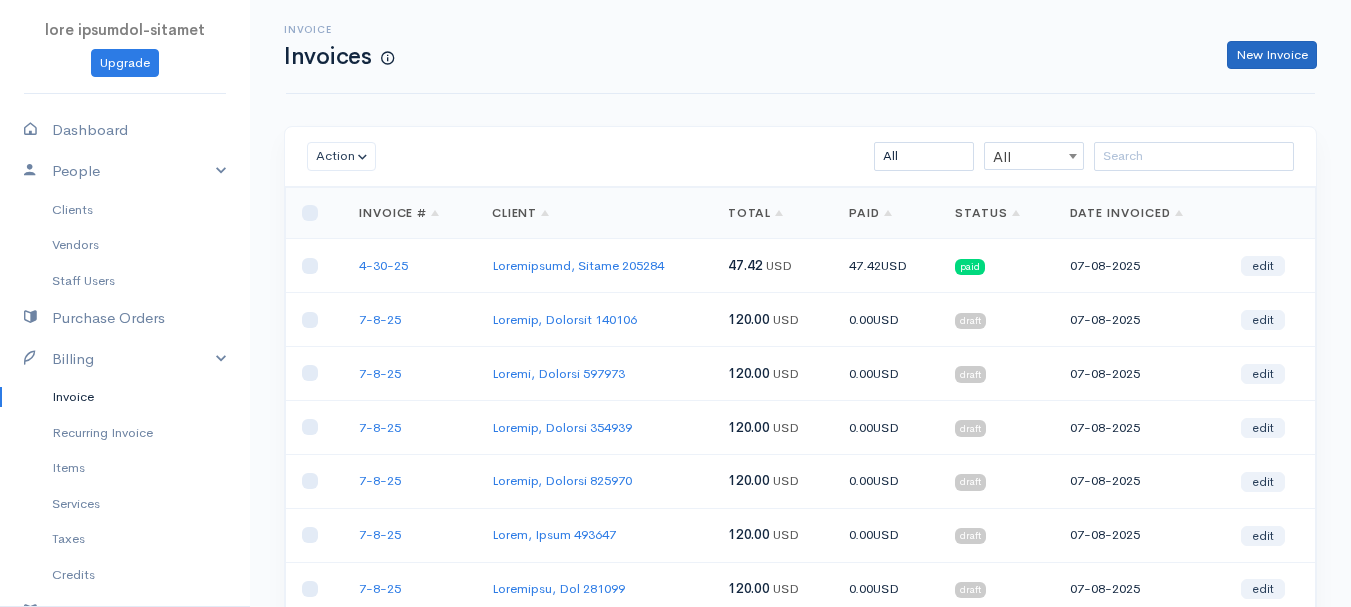 scroll, scrollTop: 0, scrollLeft: 0, axis: both 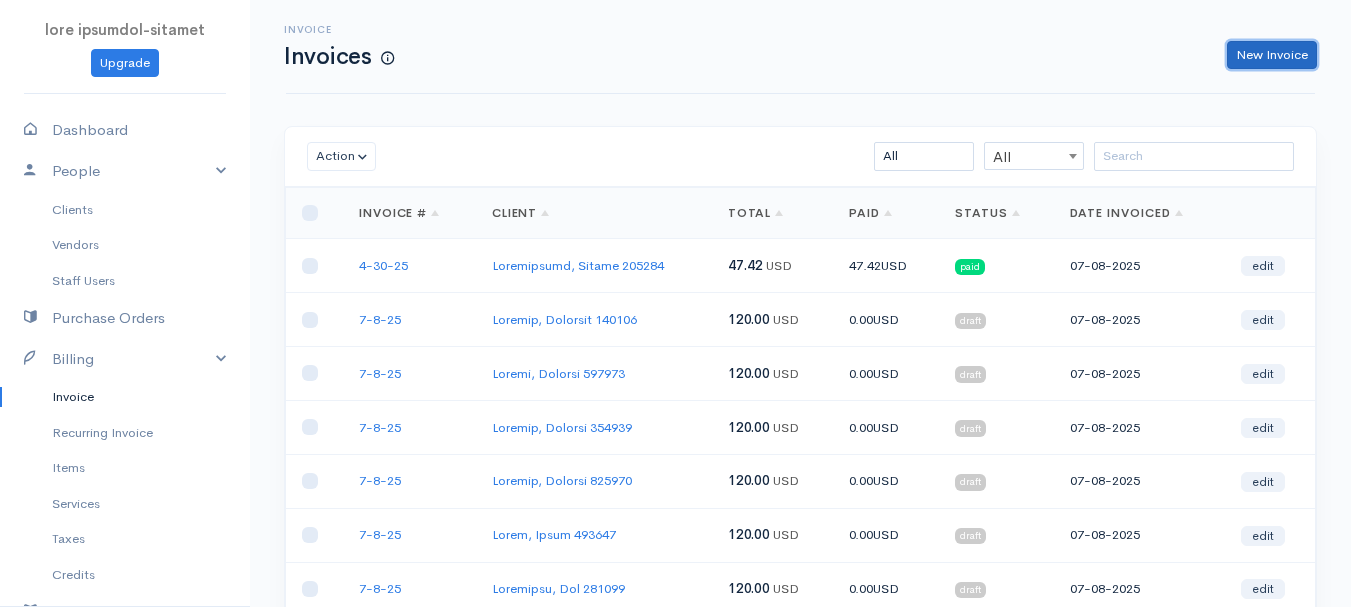 click on "New Invoice" at bounding box center [1272, 55] 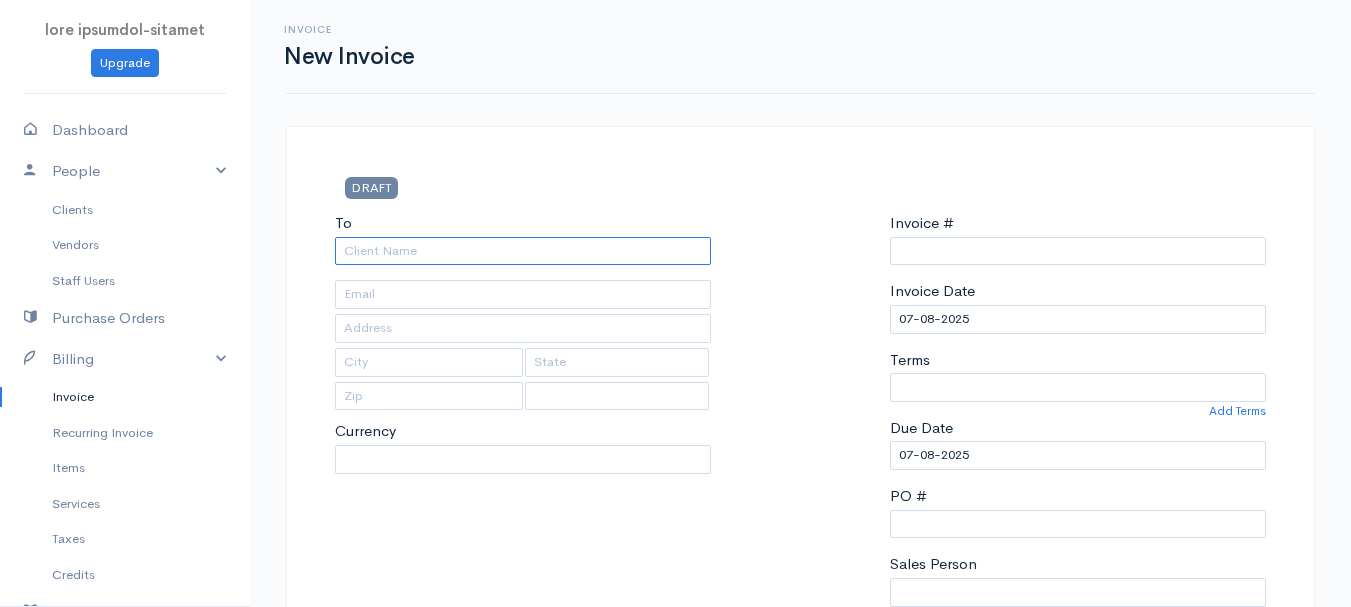 click on "To" at bounding box center [523, 251] 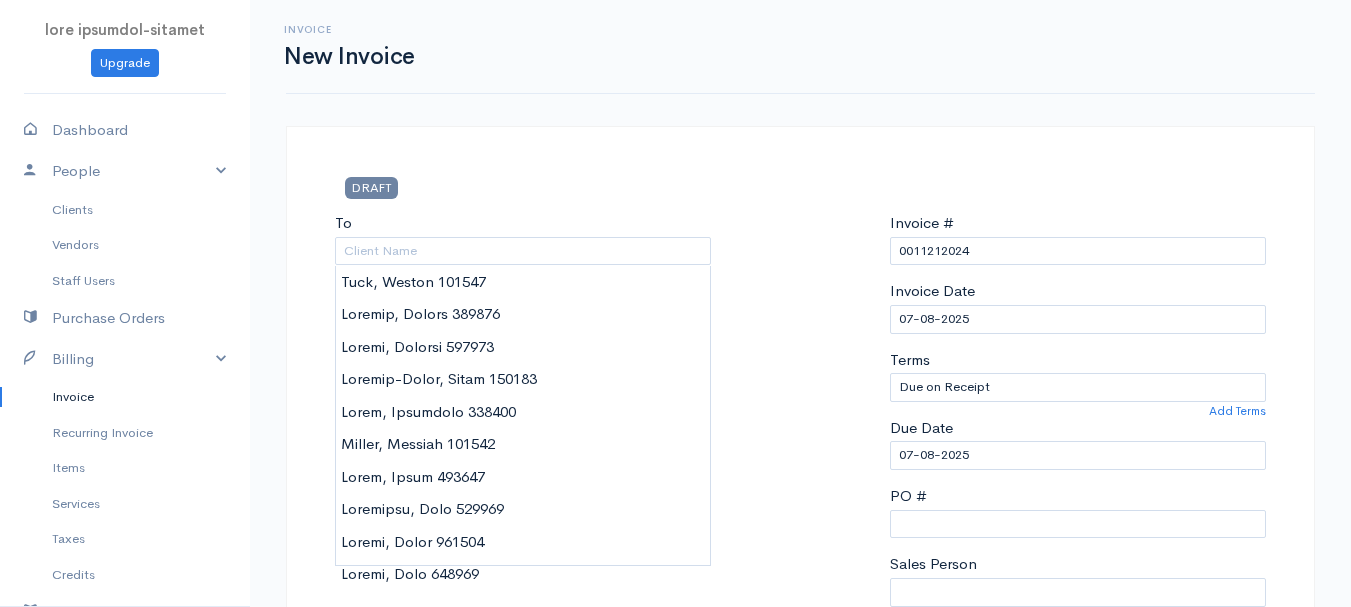 click on "lore ipsumdol-sitamet
Consect
Adipiscin
Elitse
Doeiusm
Tempori
Utlab Etdol
Magnaali Enimad
Minimve
Quisnos
Exercitat Ullamco
Labor
Nisialiq
Exeac
Consequ
Duisautei
Inrepreh
Voluptat
Velit Esse
Cillumfu
Nullapa
Excepteu
Si Occaecatcupid
Nonpro
Sunt
@CulpaQuiofFic 9249
Deserun
Mol Animide
LABOR Pe [Undeom Istenat] Errorv Accusa Dolore Laudan Totamre Aperiameaqu Ipsaqua Abilloi Veritati Quasi Archite Beataevi Dictae Nemoenimip Quiavol asp Autodit Fugitcons Magnido Eosra Sequ" at bounding box center [675, 864] 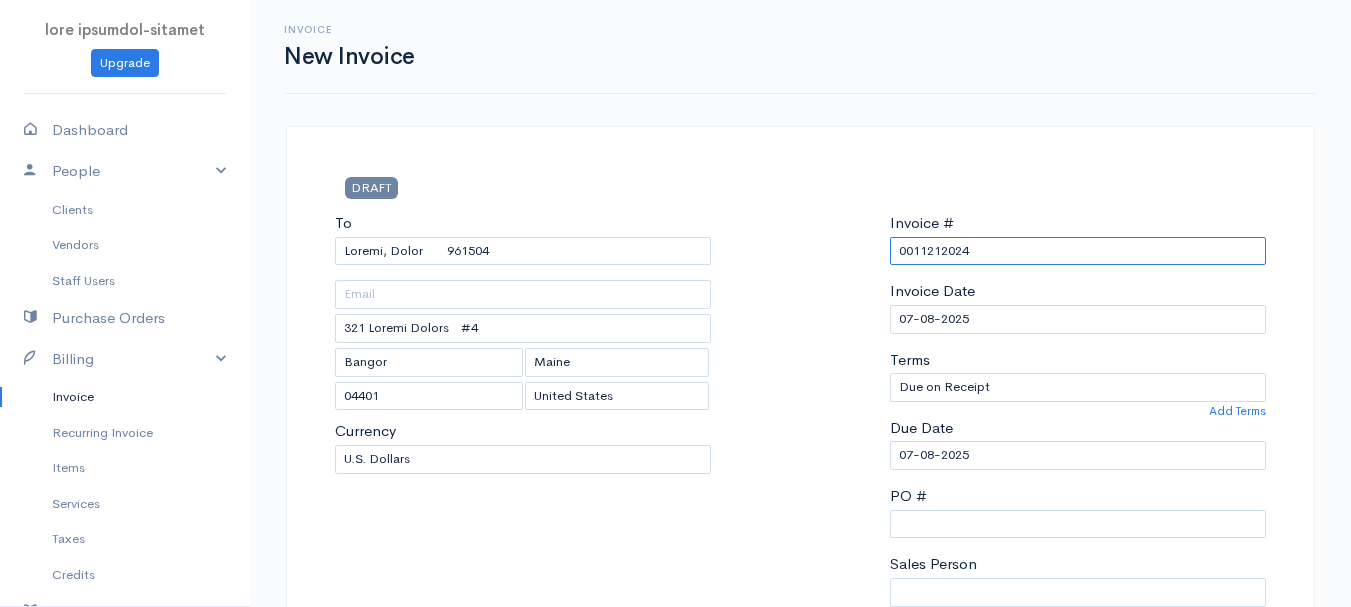 click on "0011212024" at bounding box center (1078, 251) 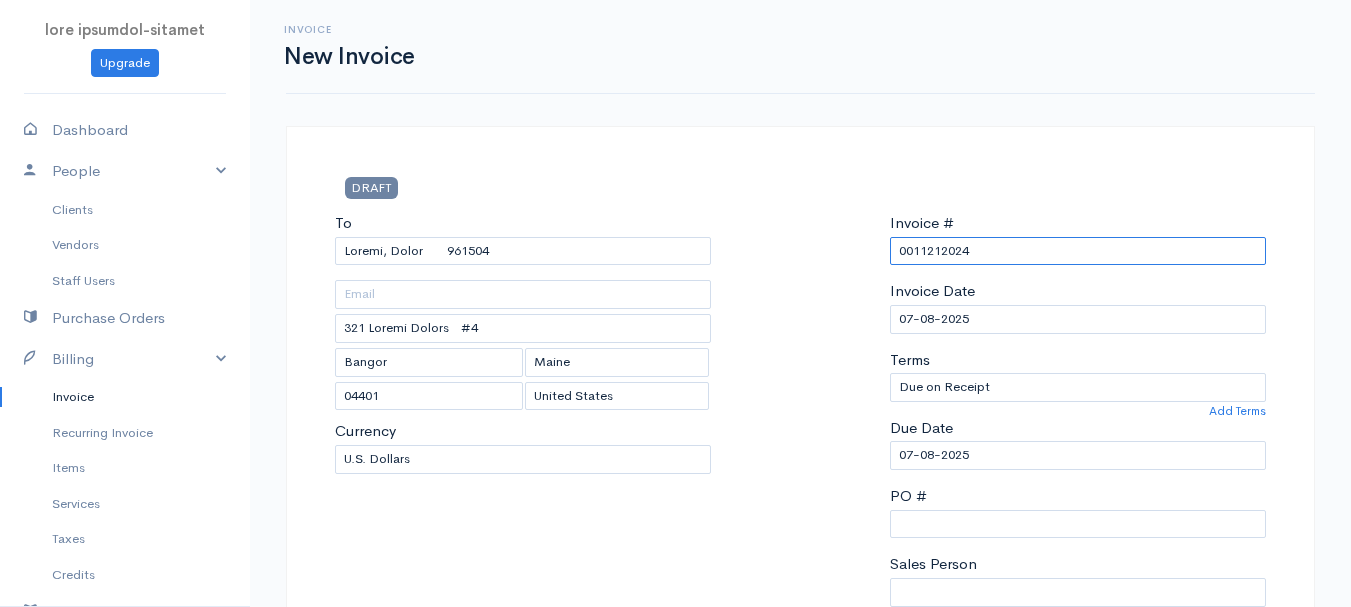 paste on "5735389842" 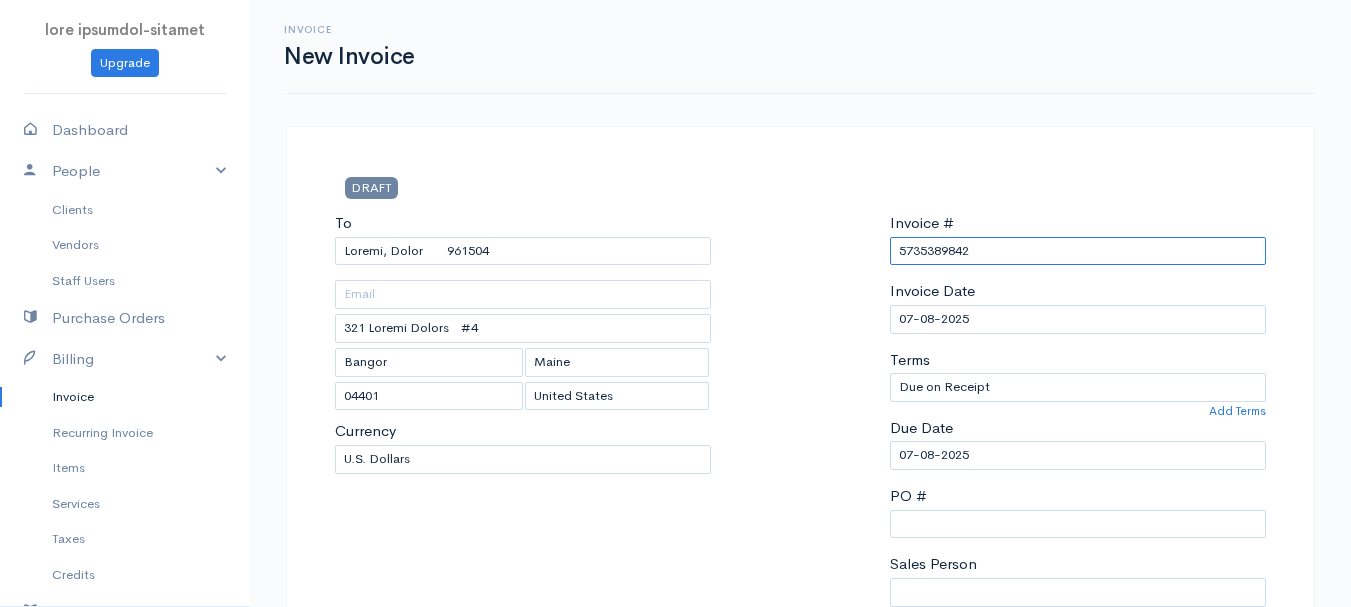 click on "5735389842" at bounding box center [1078, 251] 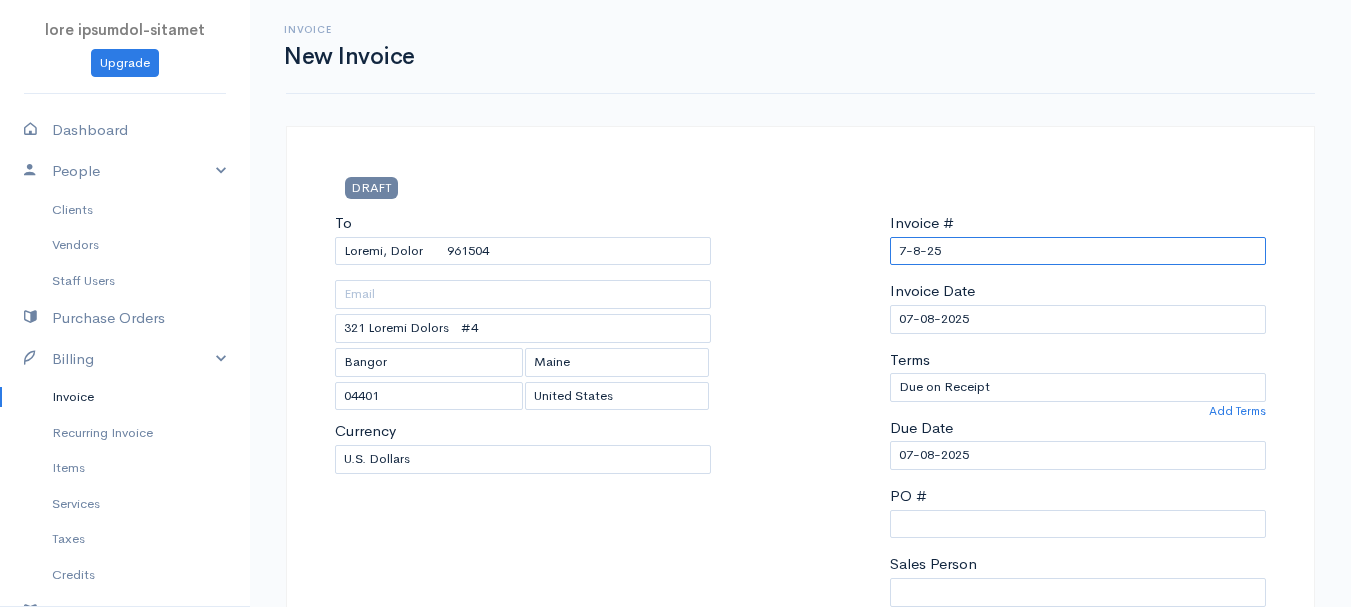 scroll, scrollTop: 300, scrollLeft: 0, axis: vertical 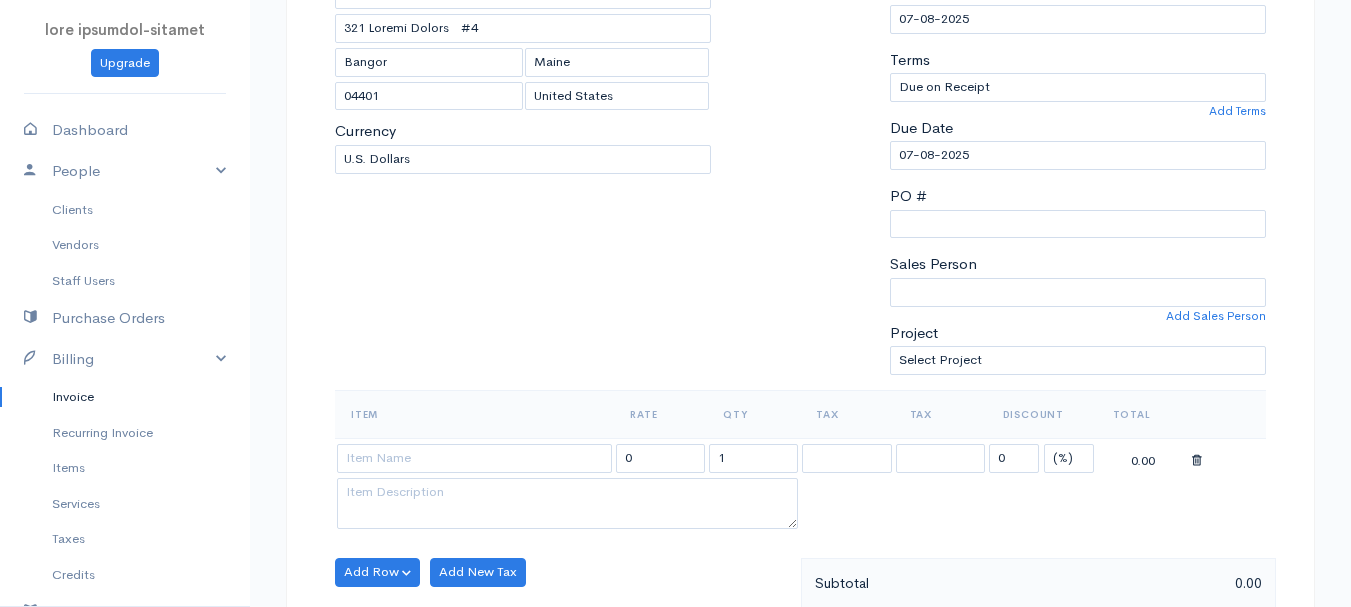 type on "7-8-25" 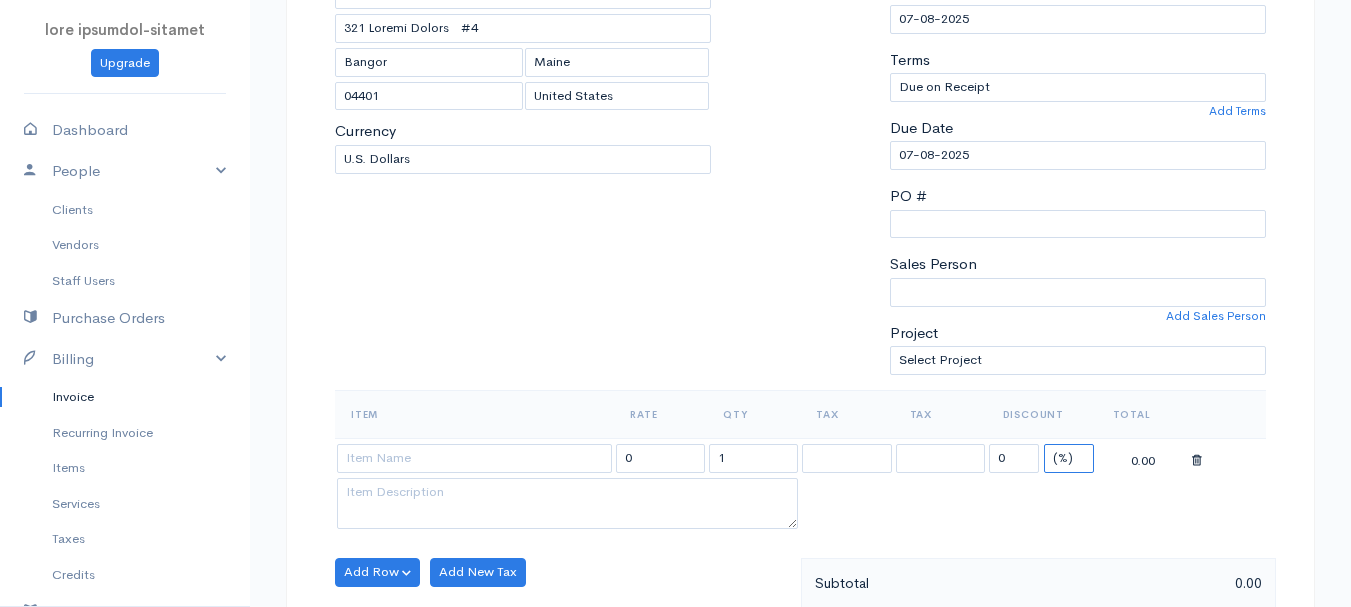 click on "(%) Flat" at bounding box center (1069, 458) 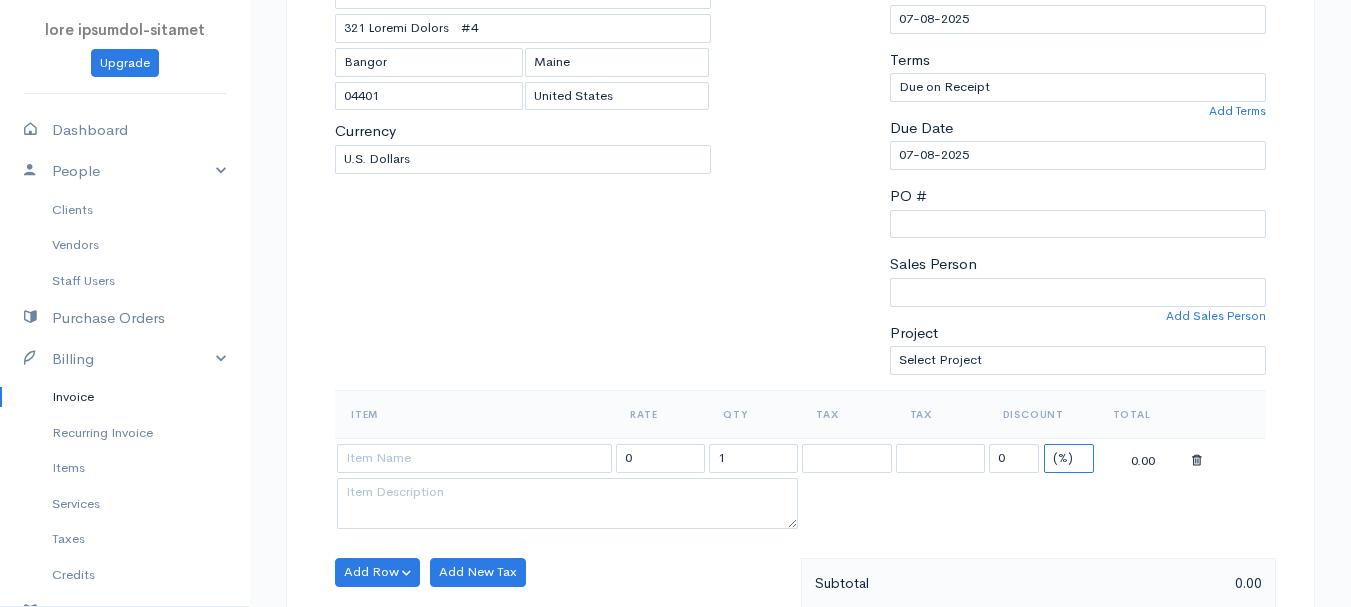 select on "2" 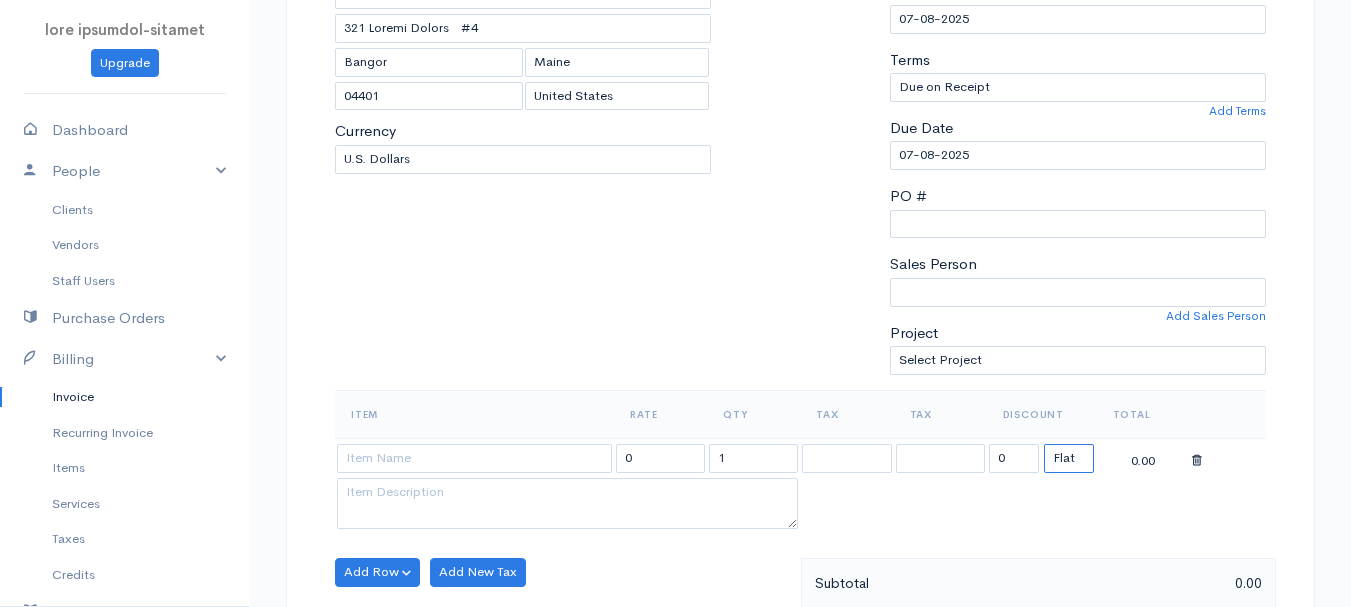 click on "(%) Flat" at bounding box center (1069, 458) 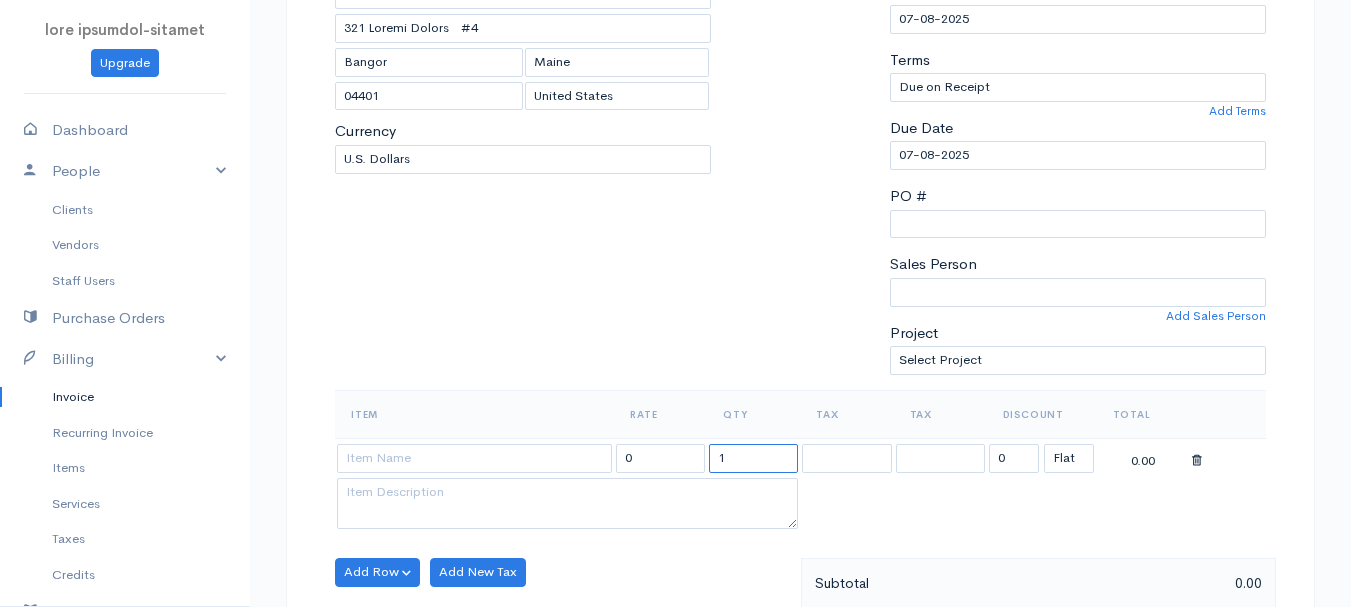 click on "1" at bounding box center [753, 458] 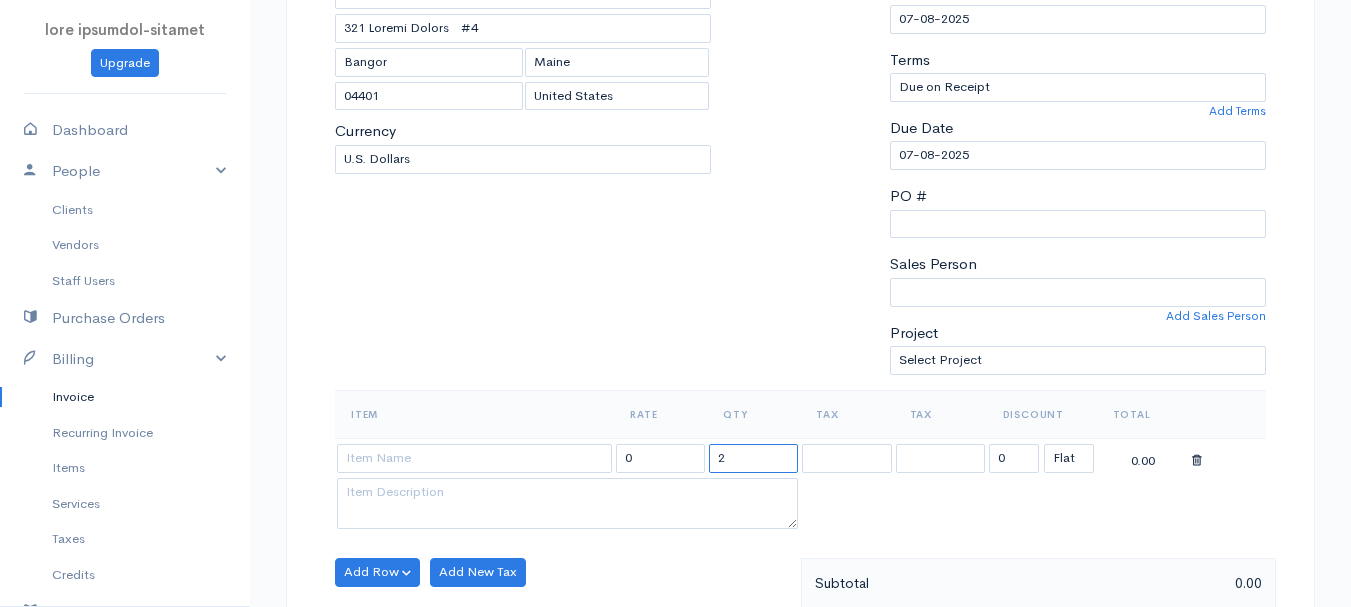 type on "2" 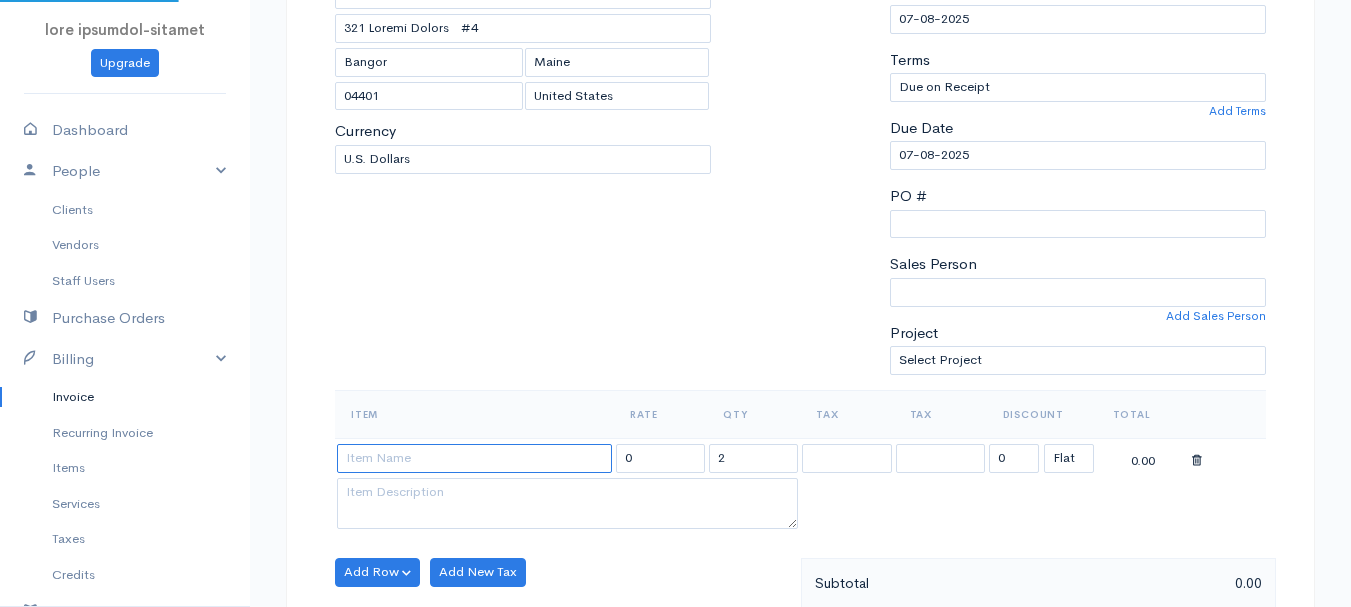 click at bounding box center [474, 458] 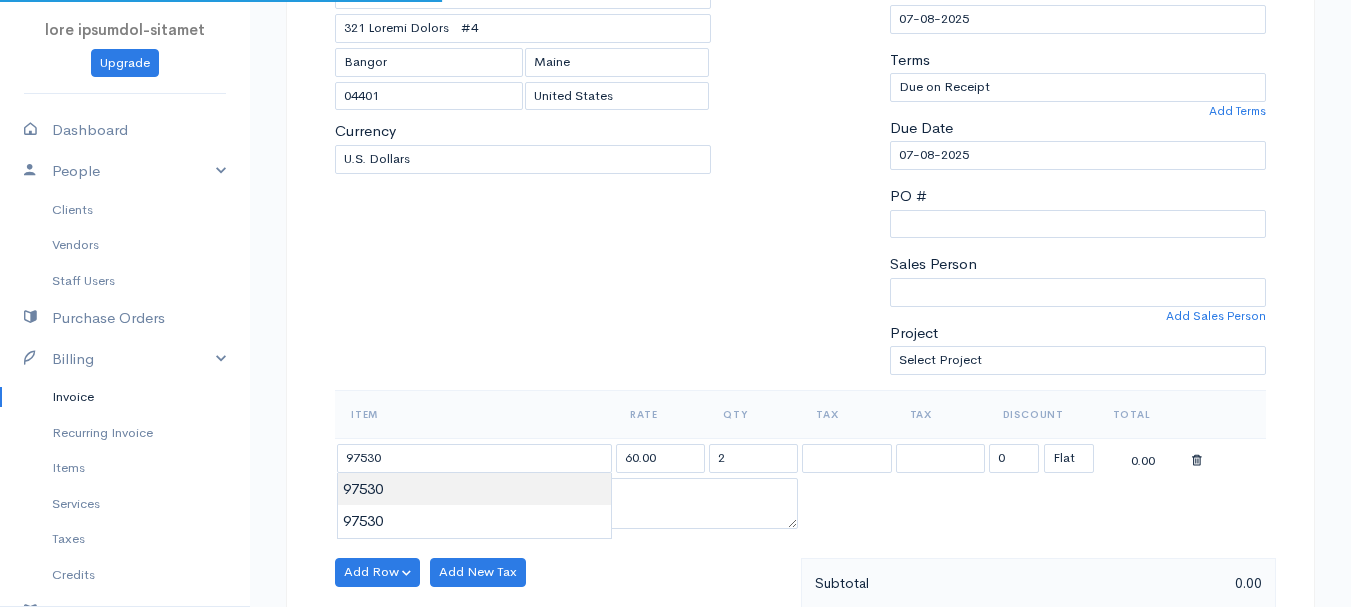 click on "lore ipsumdol-sitamet
Consect
Adipiscin
Elitse
Doeiusm
Tempori
Utlab Etdol
Magnaali Enimad
Minimve
Quisnos
Exercitat Ullamco
Labor
Nisialiq
Exeac
Consequ
Duisautei
Inrepreh
Voluptat
Velit Esse
Cillumfu
Nullapa
Excepteu
Si Occaecatcupid
Nonpro
Sunt
@CulpaQuiofFic 2359
Deserun
Mol Animide
LABOR Pe Undeom, Isten        207669 179 Errorv Accusa    #0 Dolore Lauda 77838 [Totamr Aperiam] Eaquei Quaeab Illoin Verita Quasiar Beataevitae Dictaex Nemoeni Ipsamqui Volup Asperna Auto" at bounding box center [675, 564] 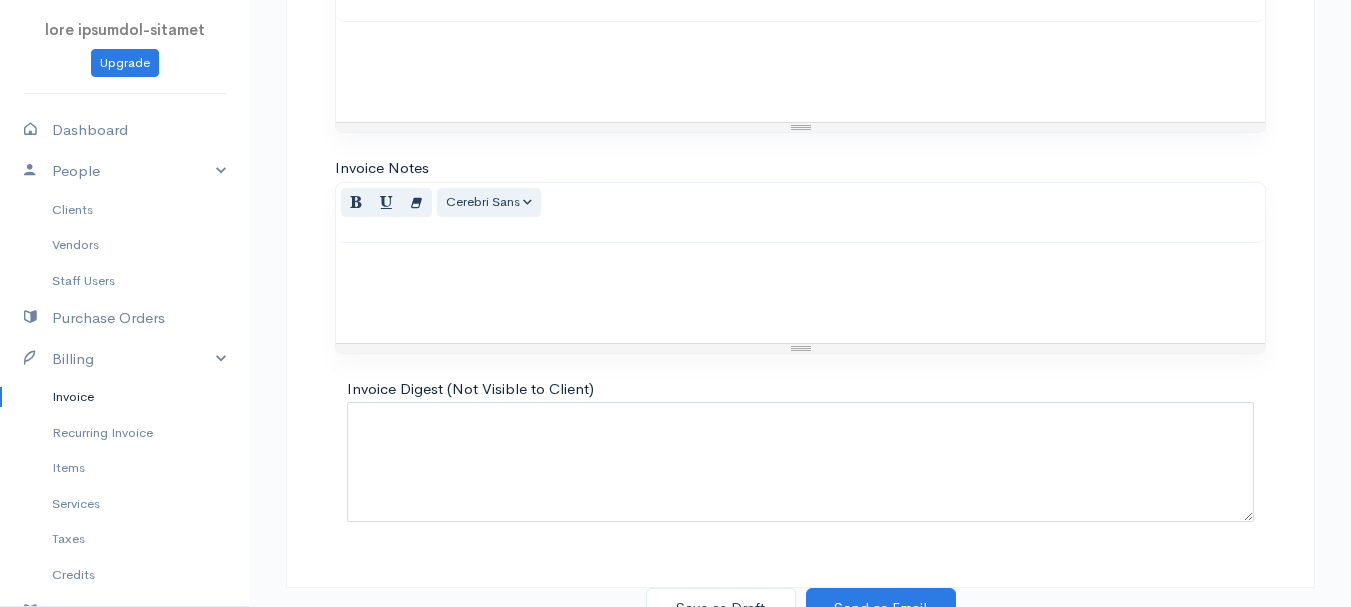scroll, scrollTop: 1122, scrollLeft: 0, axis: vertical 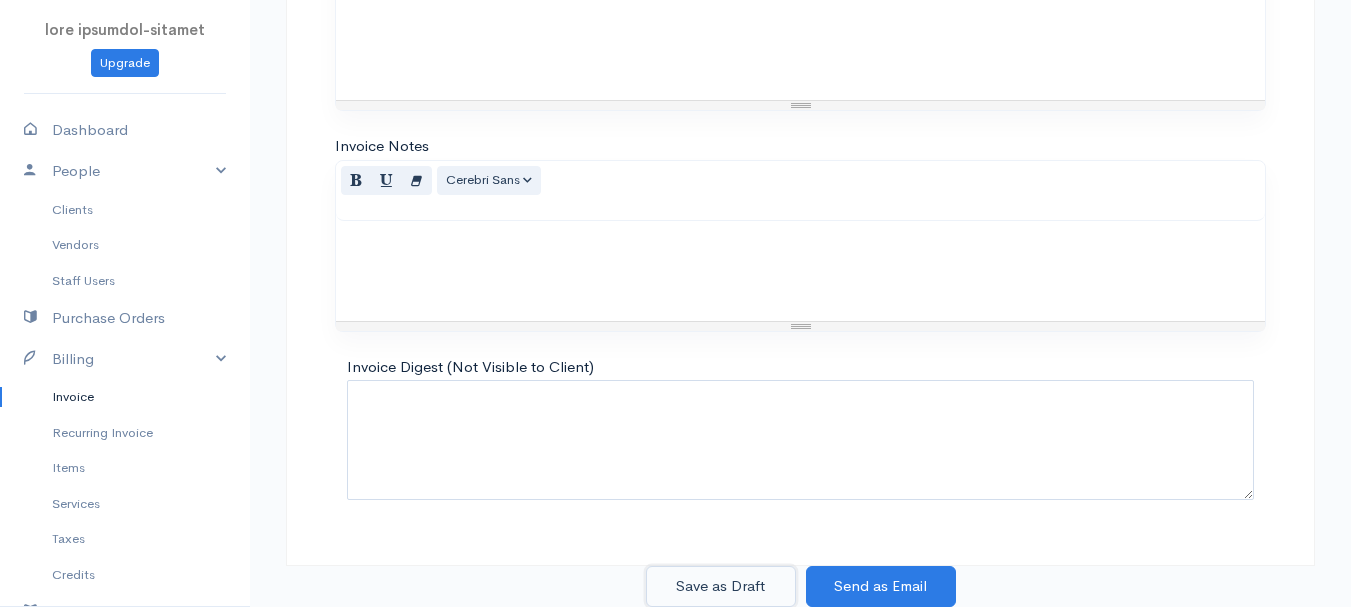 click on "Save as Draft" at bounding box center (721, 586) 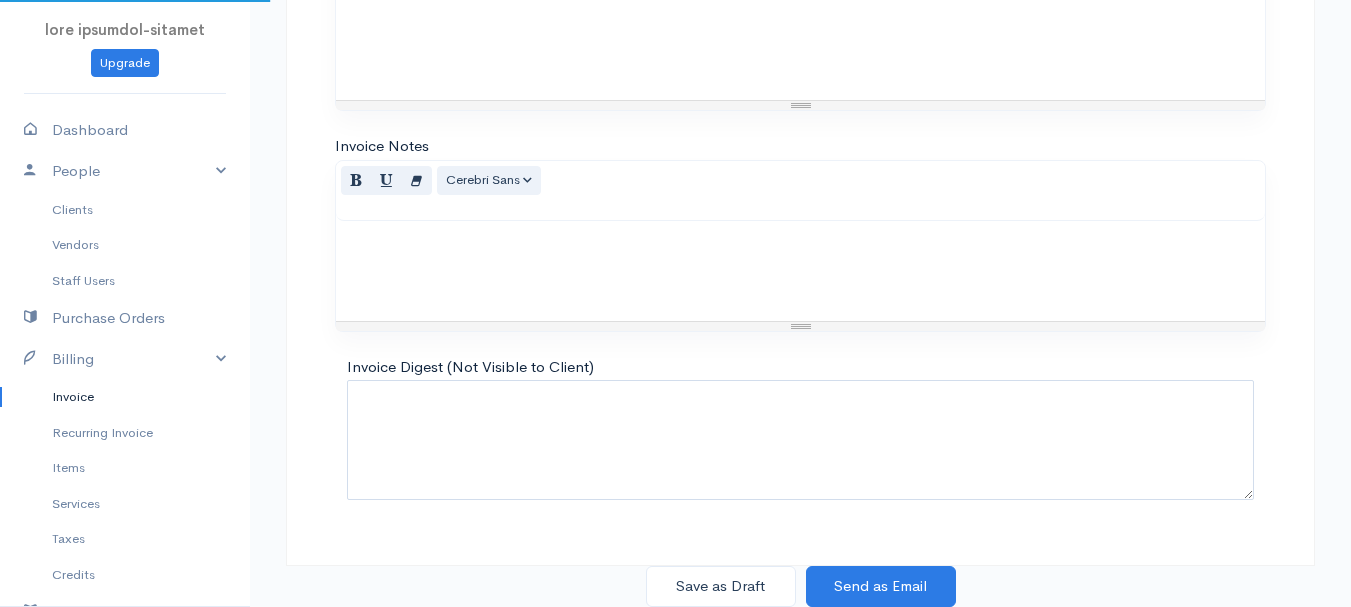 scroll, scrollTop: 0, scrollLeft: 0, axis: both 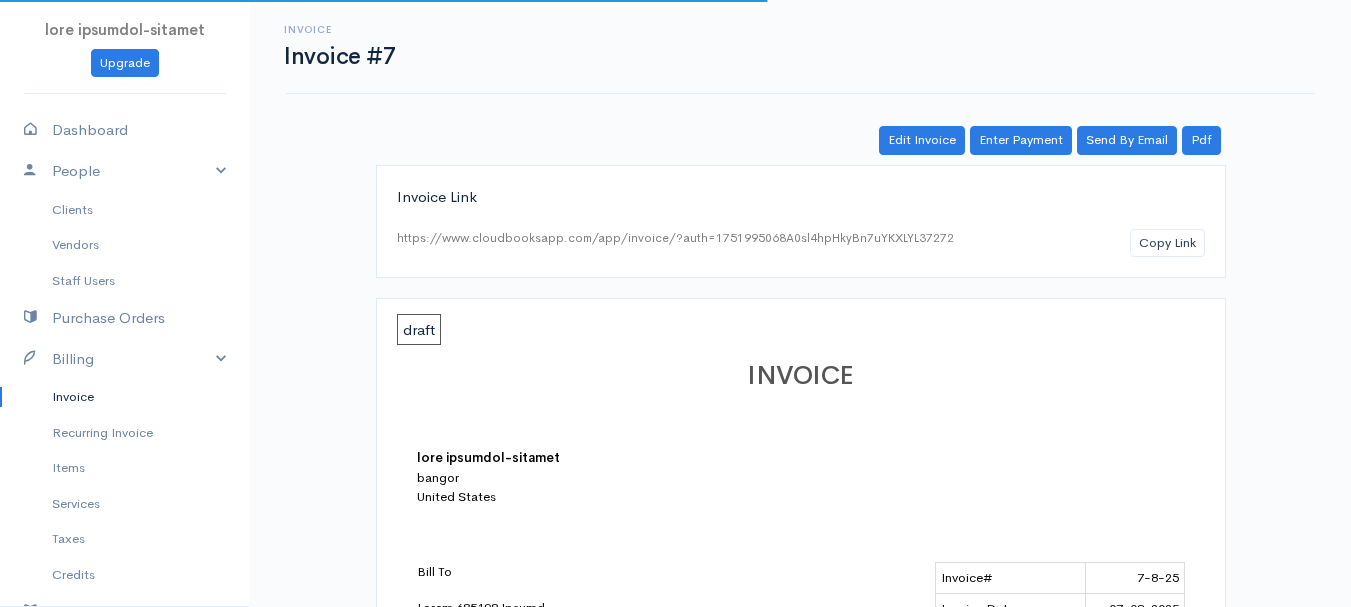 click on "Invoice" at bounding box center [125, 397] 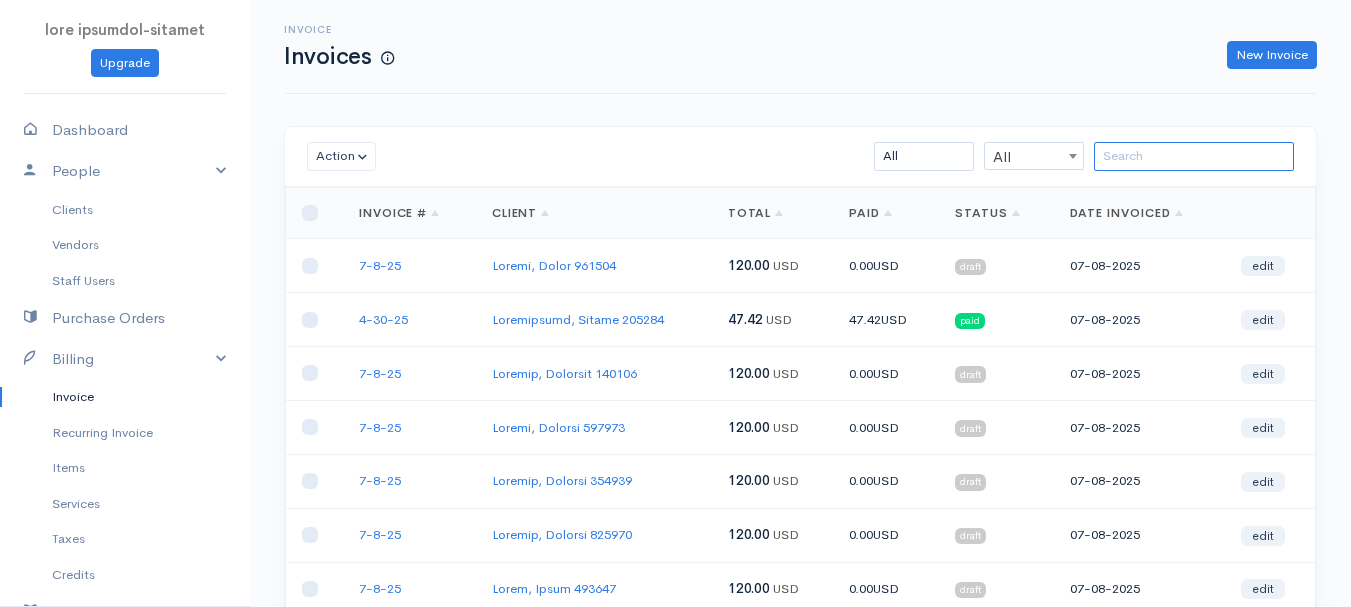click at bounding box center (1194, 156) 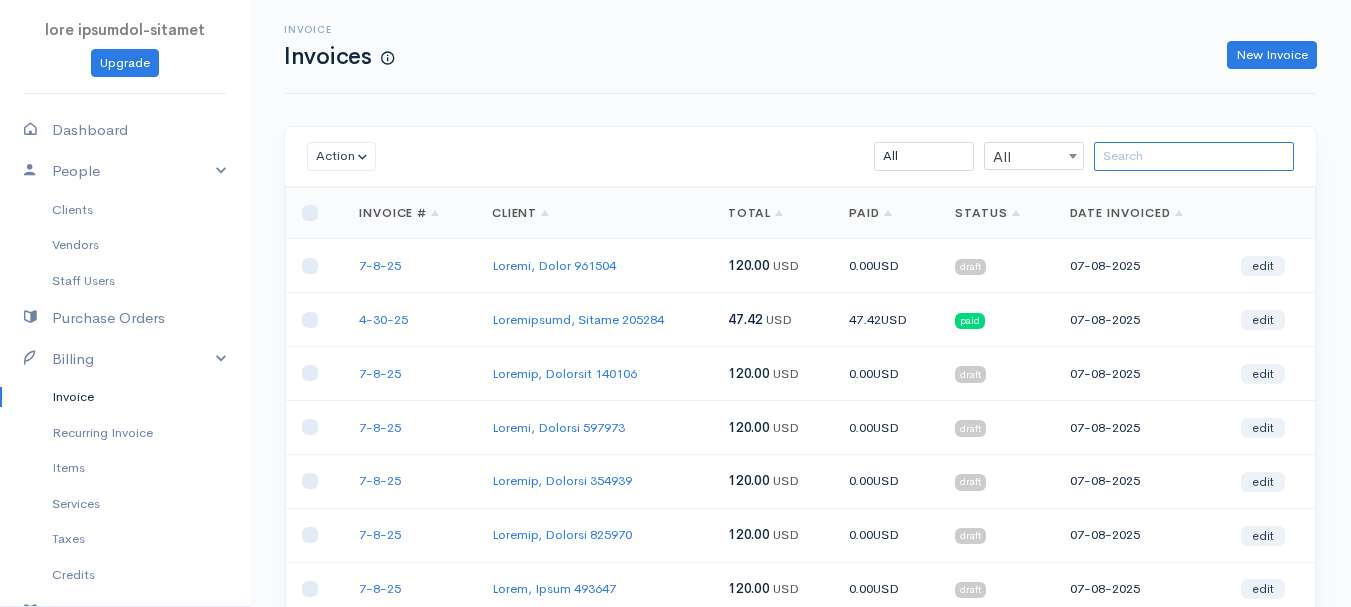 click at bounding box center [1194, 156] 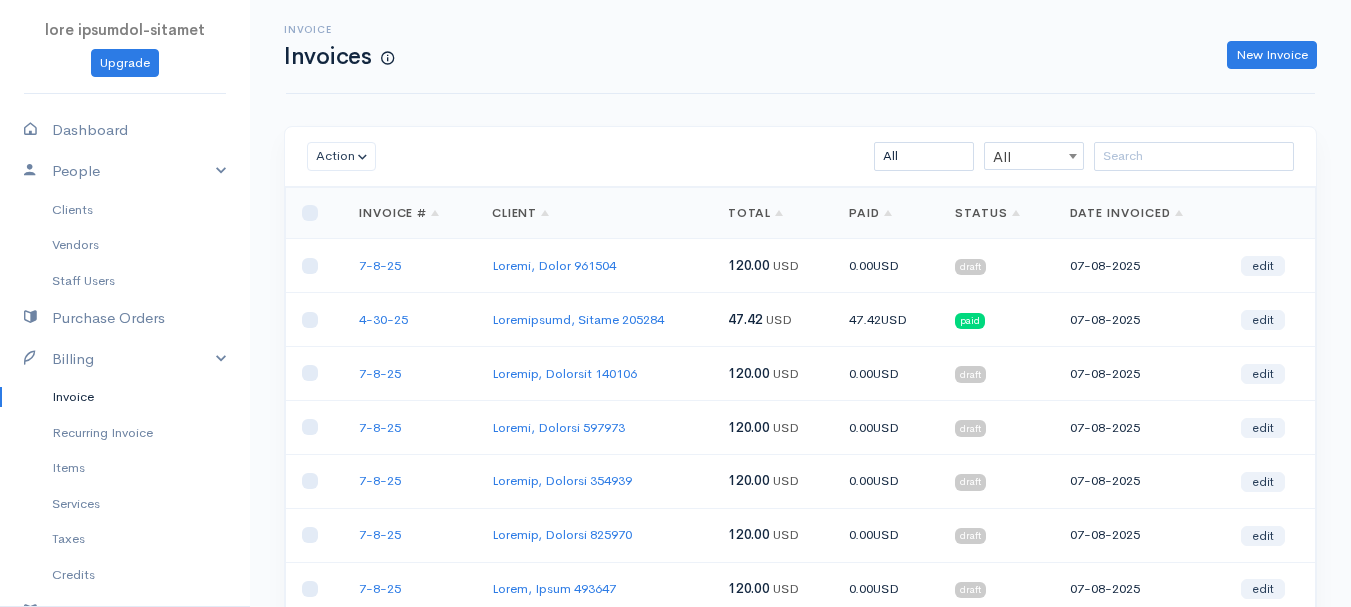click on "Invoice
Invoices
New Invoice" at bounding box center (800, 47) 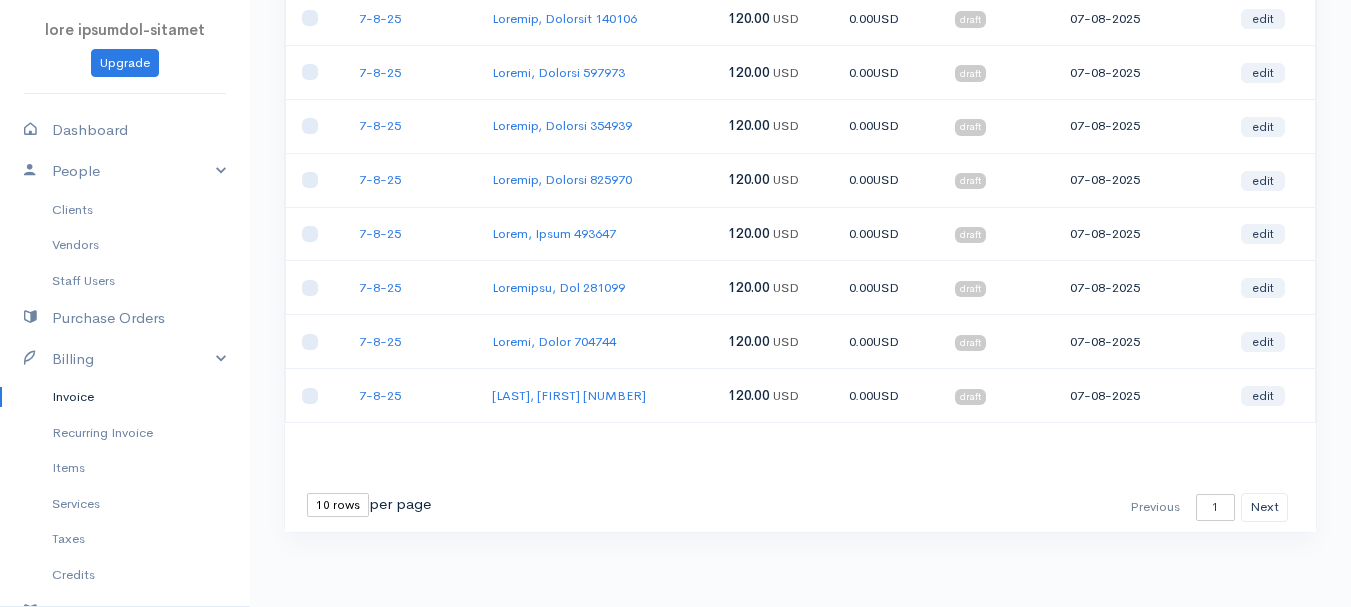 scroll, scrollTop: 0, scrollLeft: 0, axis: both 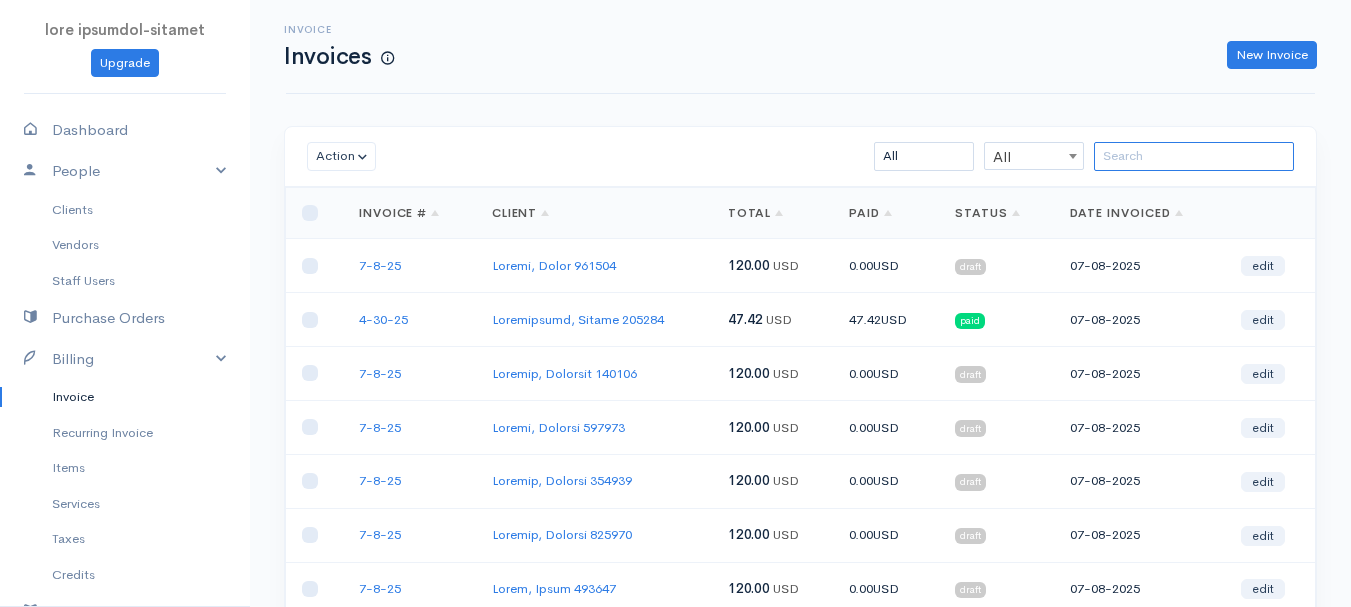 click at bounding box center (1194, 156) 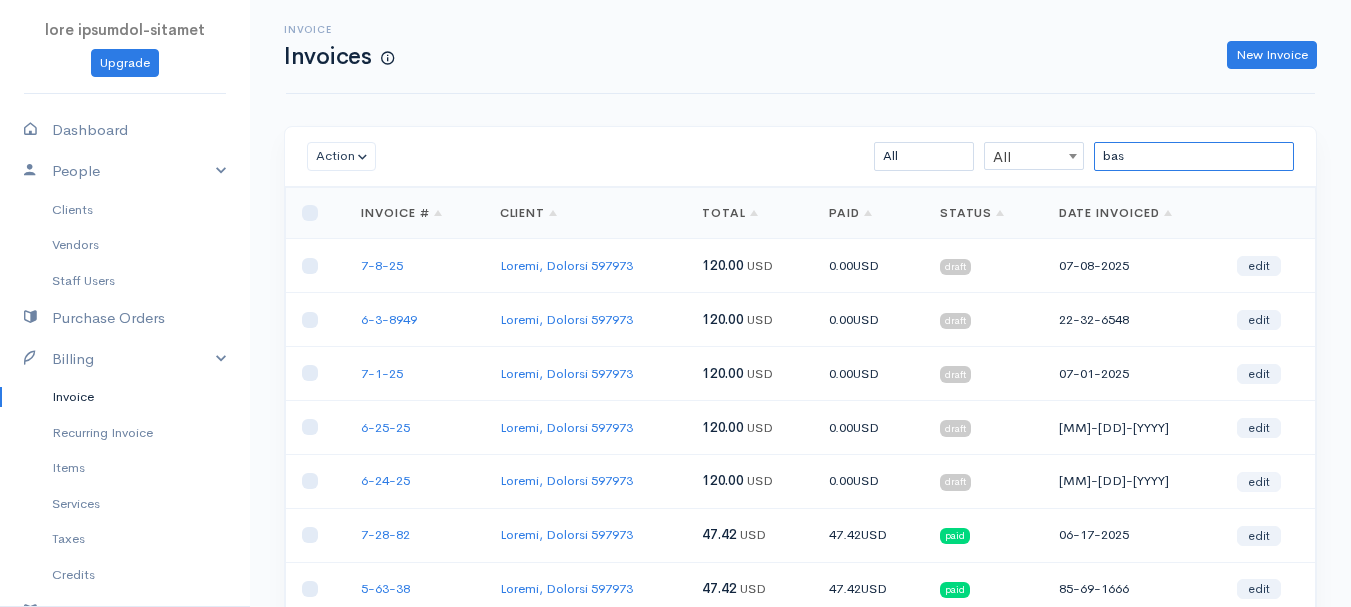type on "bas" 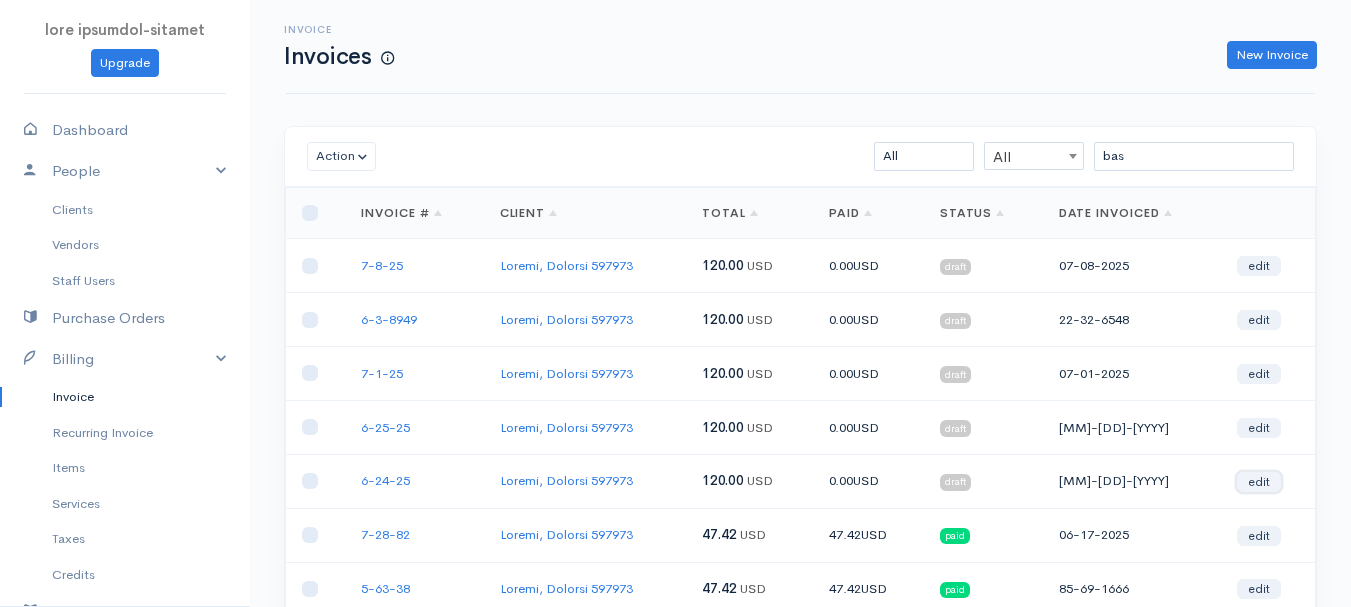click on "edit" at bounding box center [1259, 482] 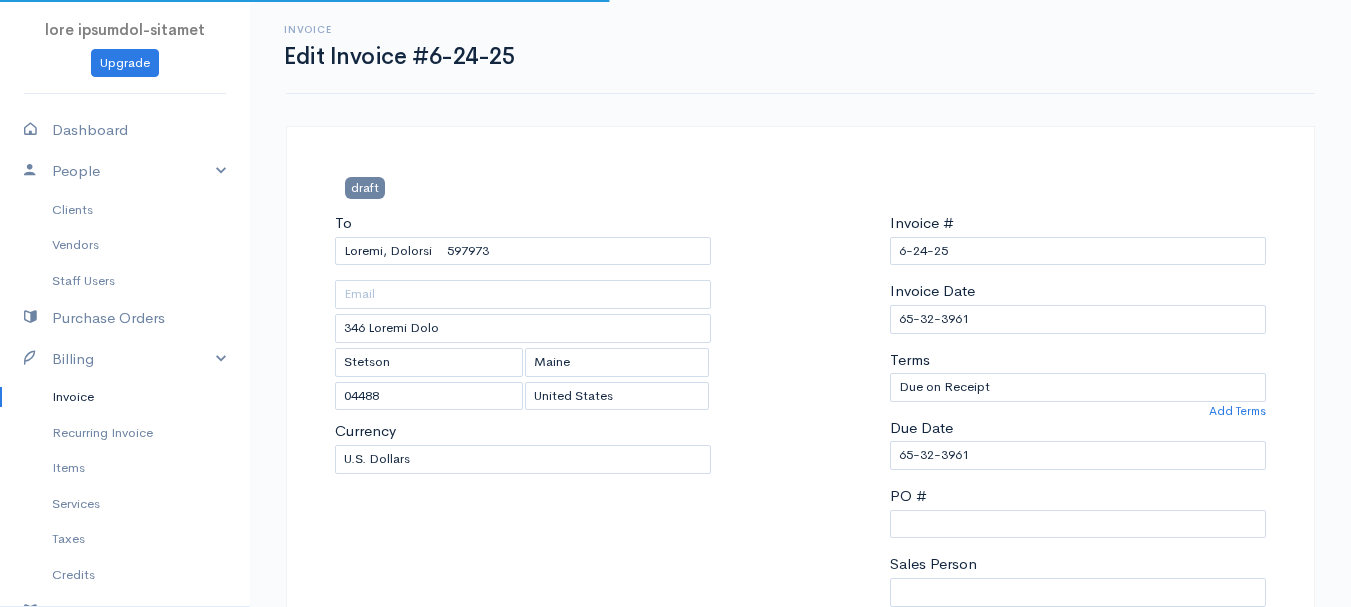 scroll, scrollTop: 400, scrollLeft: 0, axis: vertical 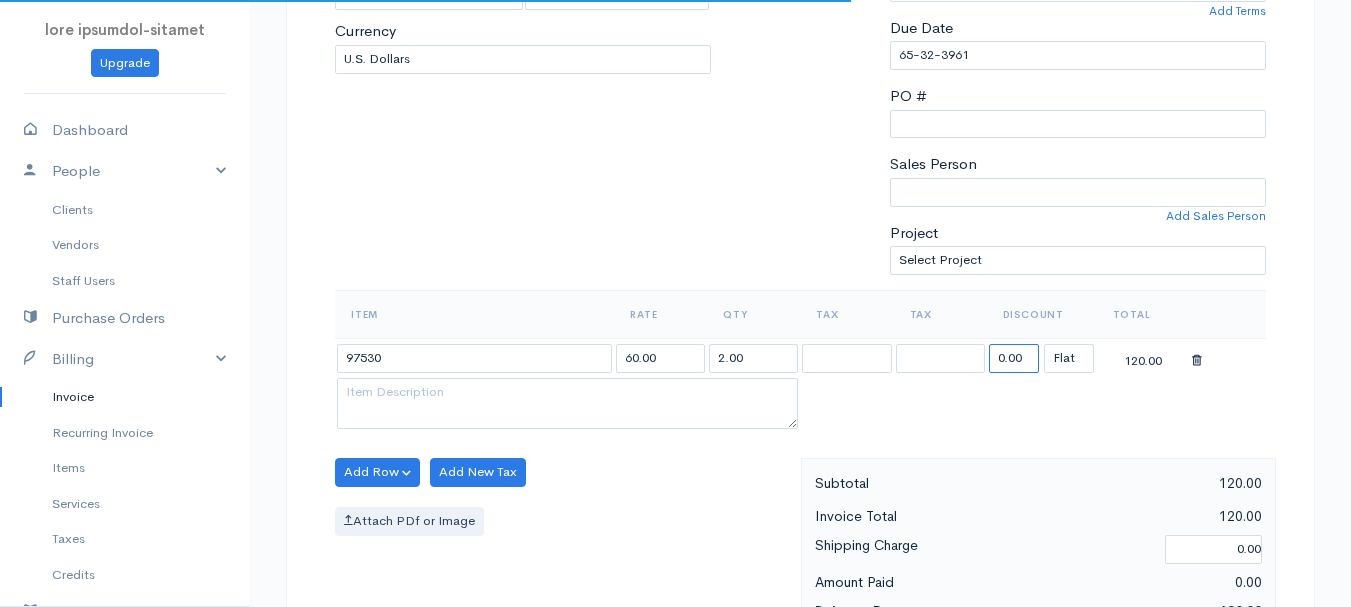 click on "0.00" at bounding box center [1014, 358] 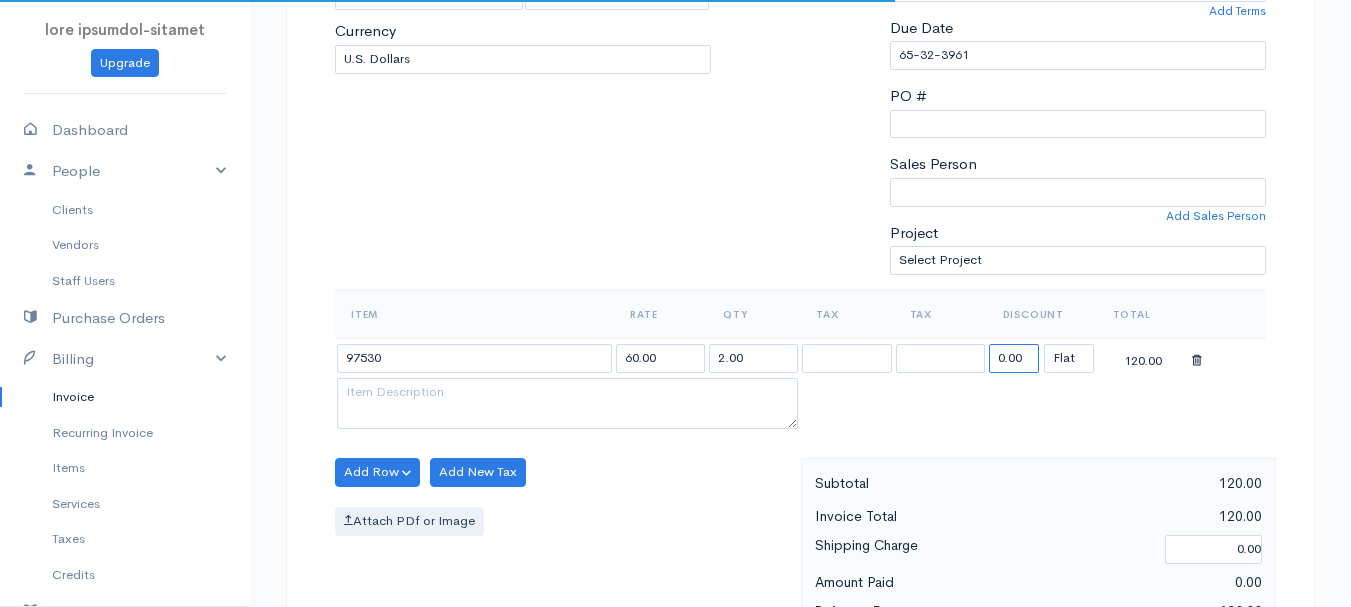 click on "0.00" at bounding box center [1014, 358] 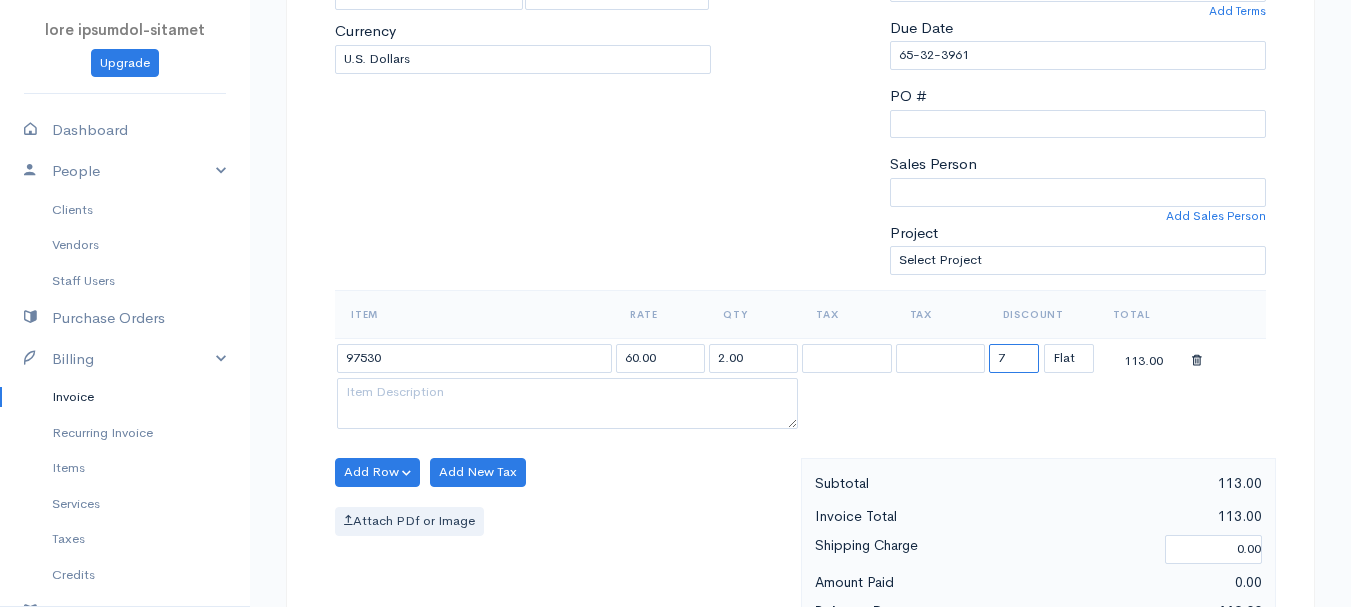 type on "72.58" 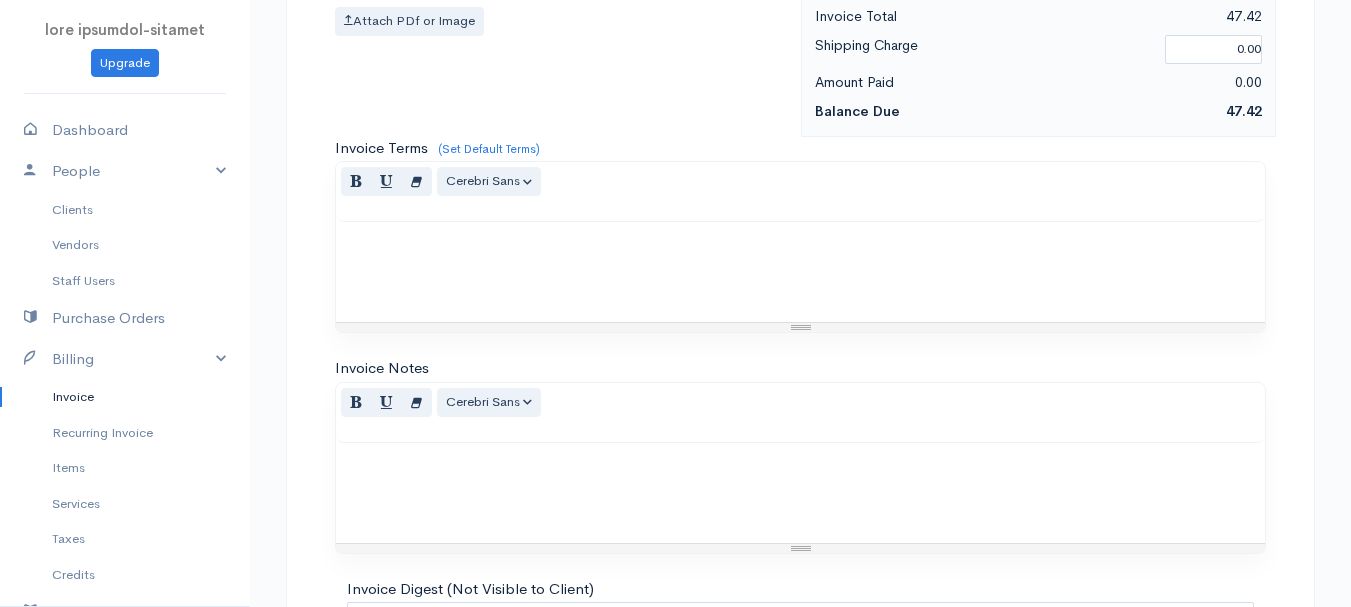 scroll, scrollTop: 1122, scrollLeft: 0, axis: vertical 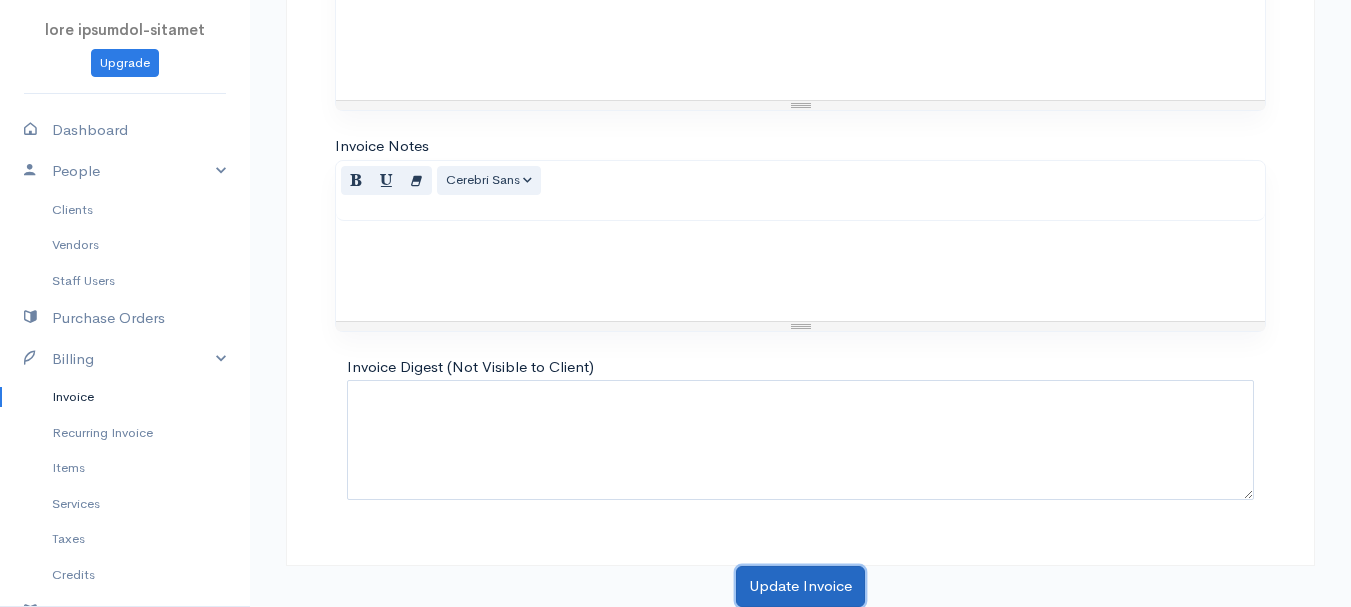 click on "Update Invoice" at bounding box center (800, 586) 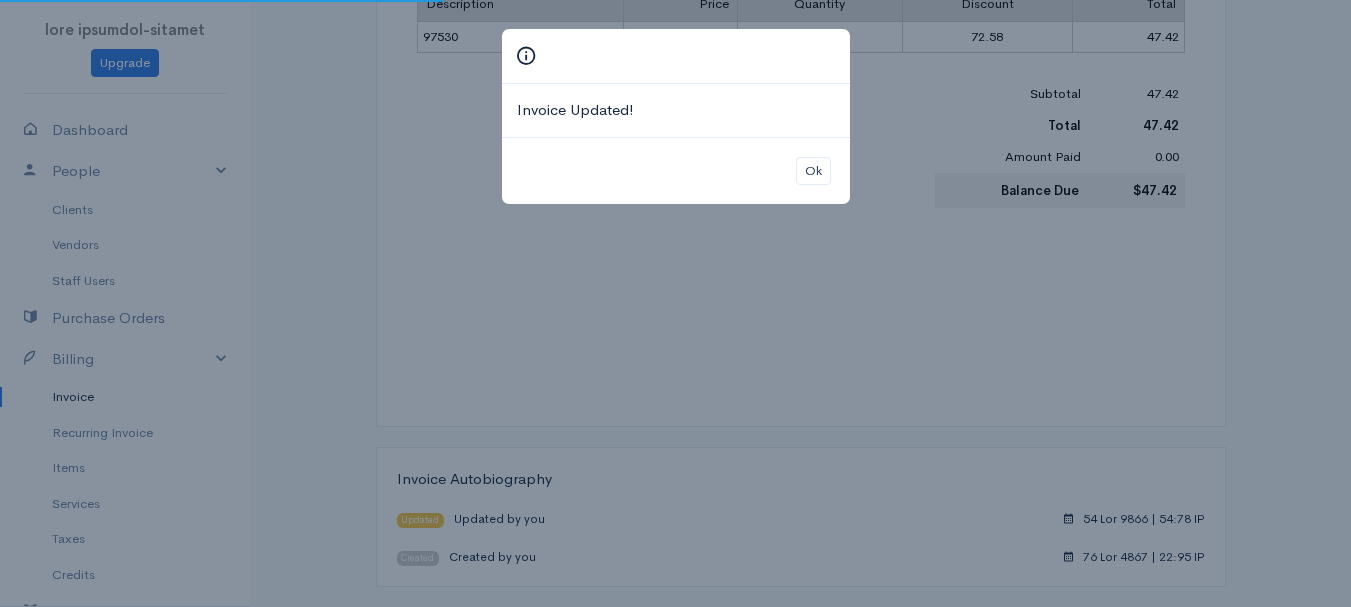 scroll, scrollTop: 0, scrollLeft: 0, axis: both 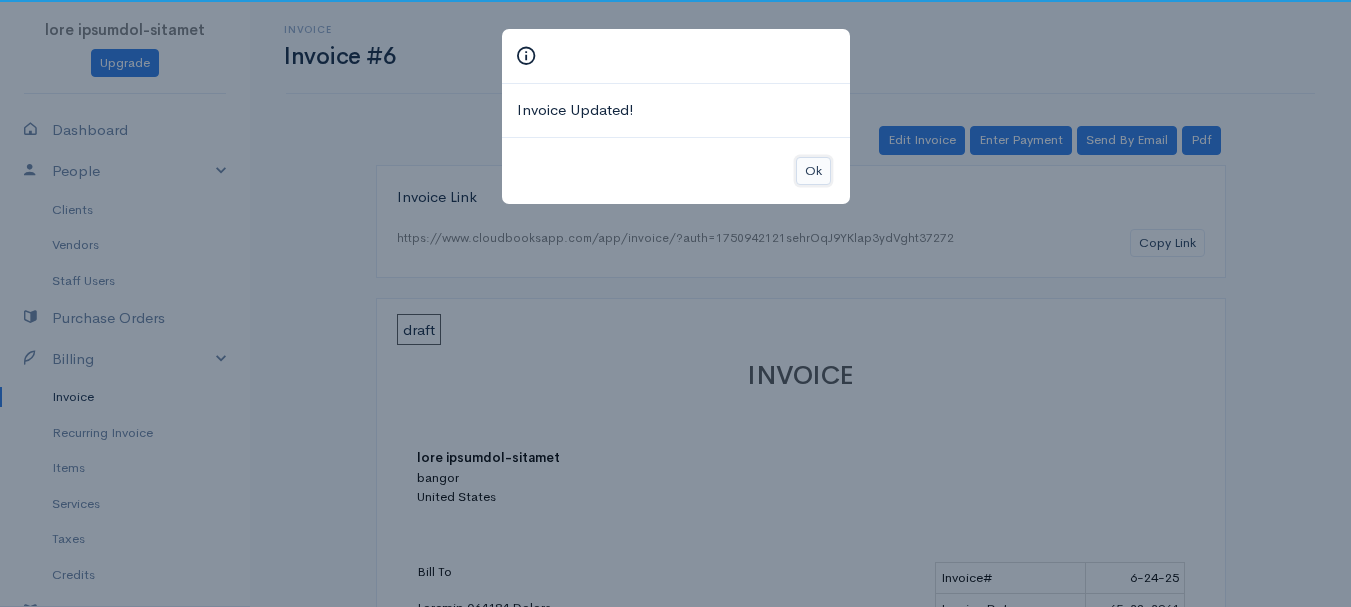 click on "Ok" at bounding box center (813, 171) 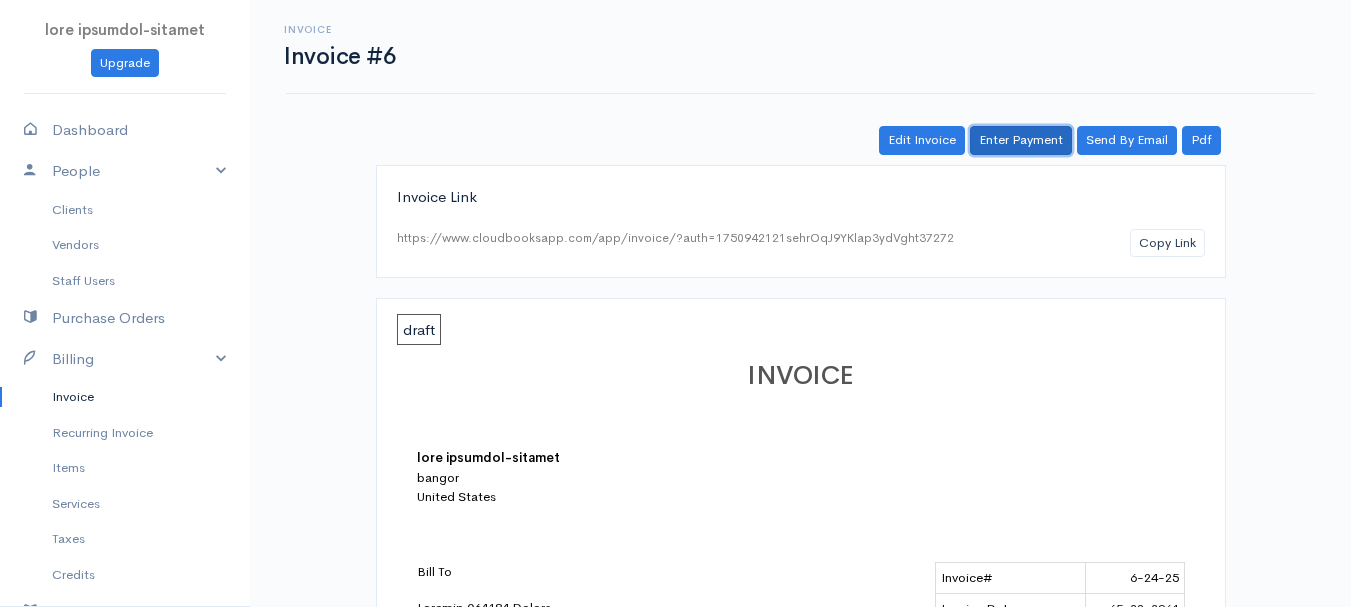 click on "Enter Payment" at bounding box center [1021, 140] 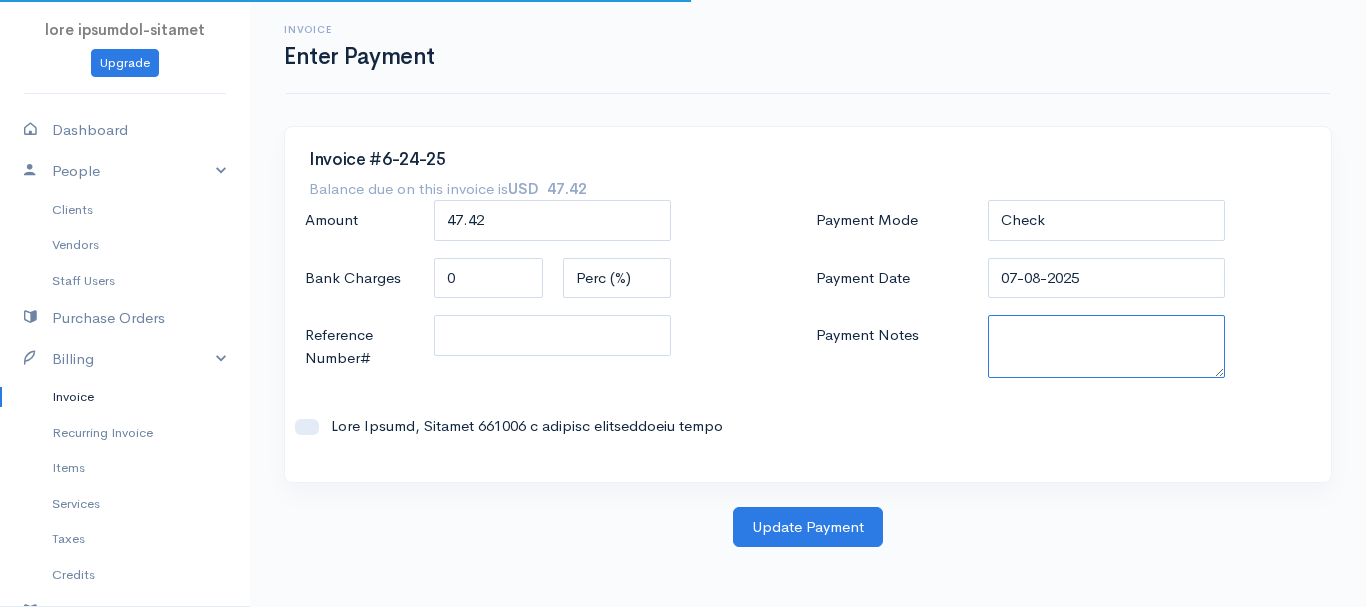 click on "Payment Notes" at bounding box center [1107, 346] 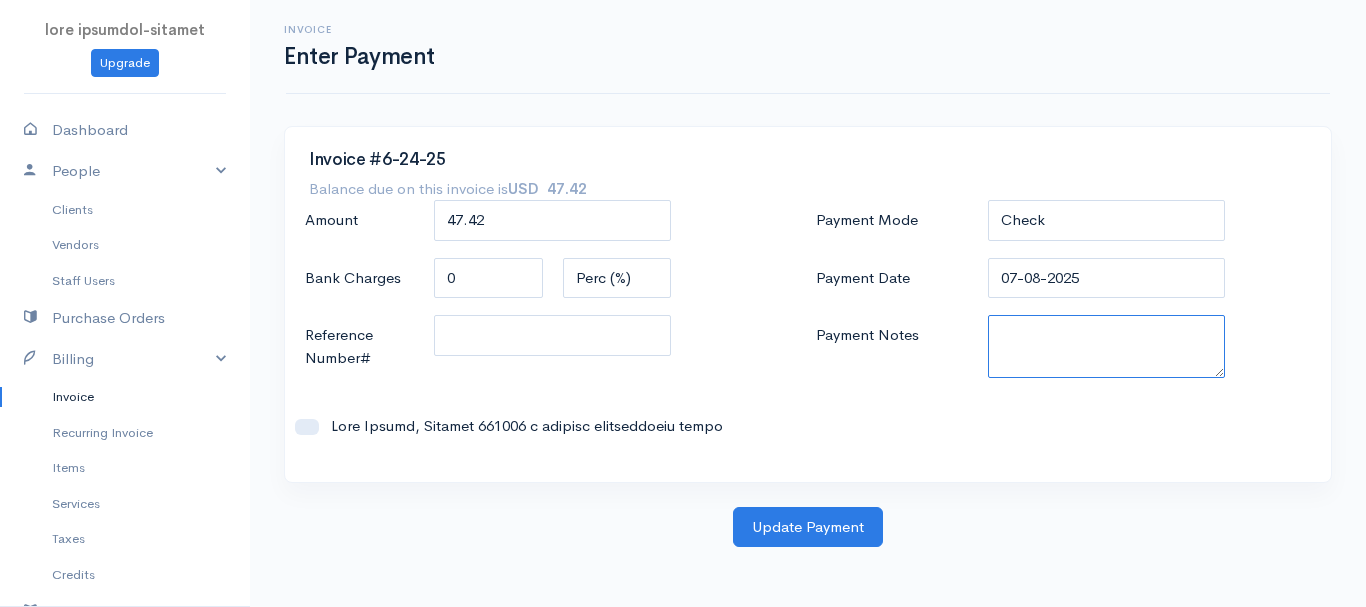paste on "5735389842" 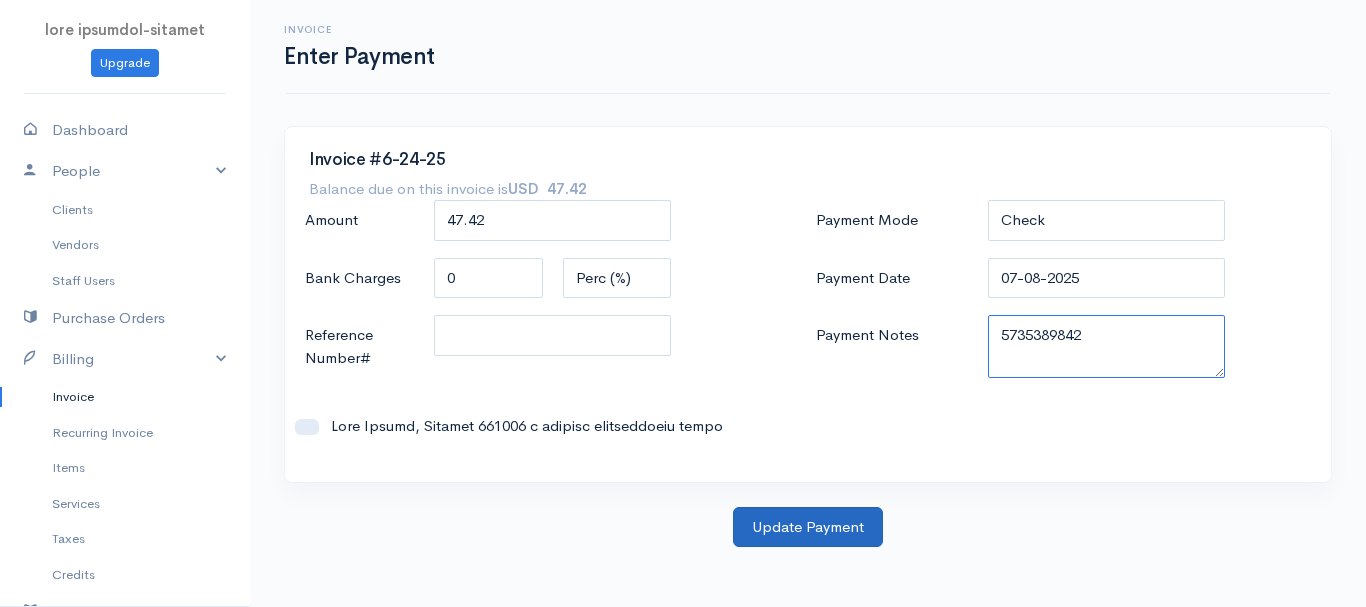 type on "5735389842" 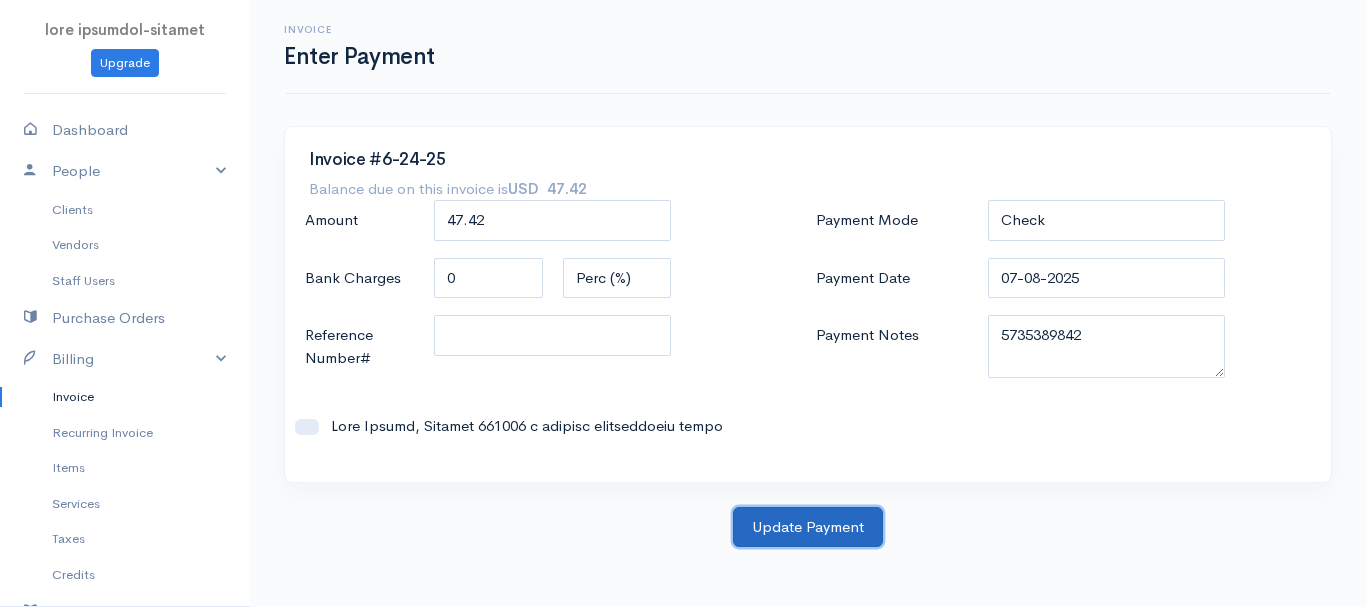 click on "Update Payment" at bounding box center (808, 527) 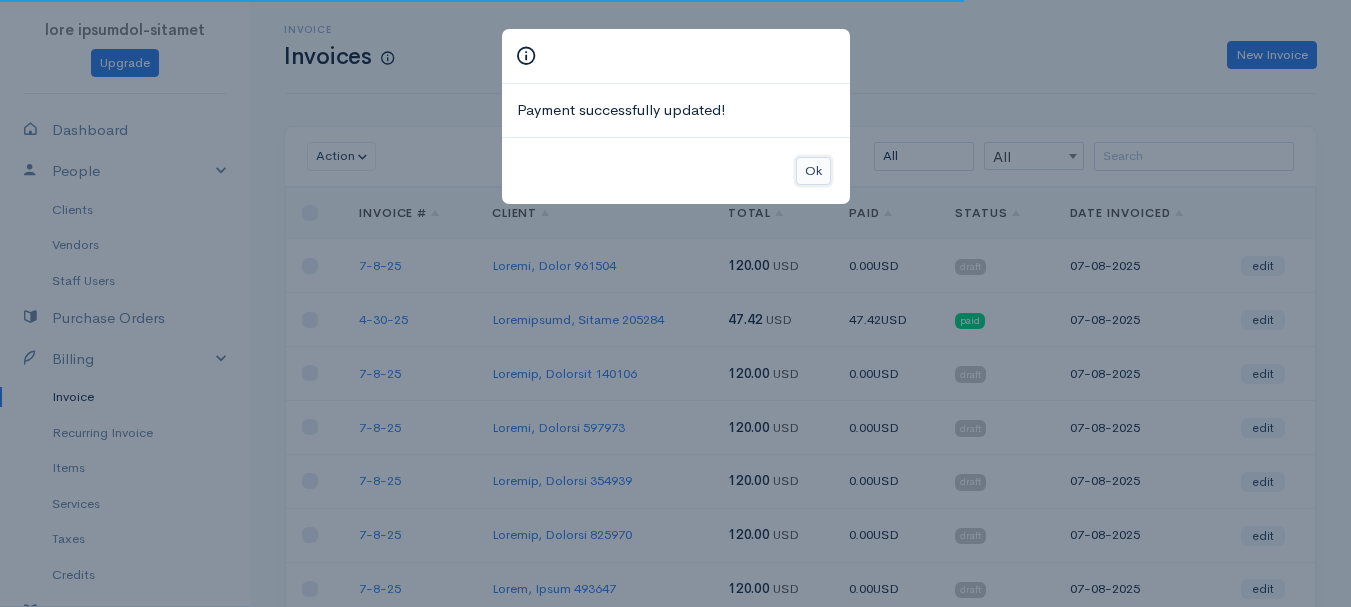 click on "Ok" at bounding box center [813, 171] 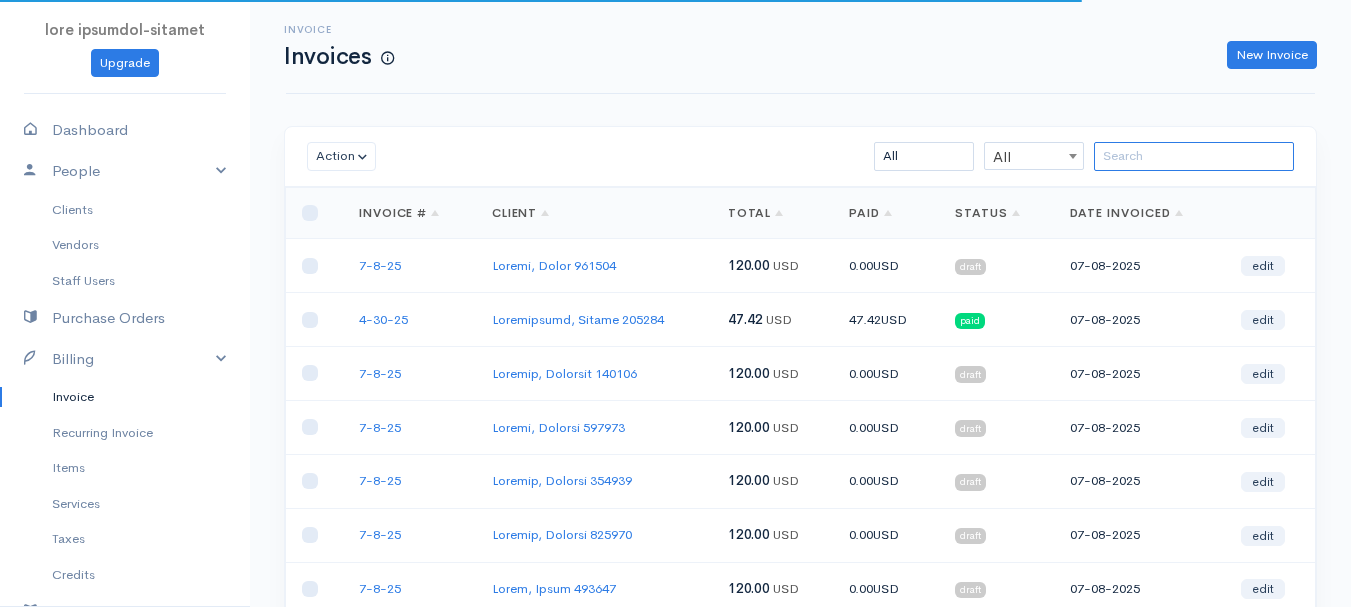 click at bounding box center [1194, 156] 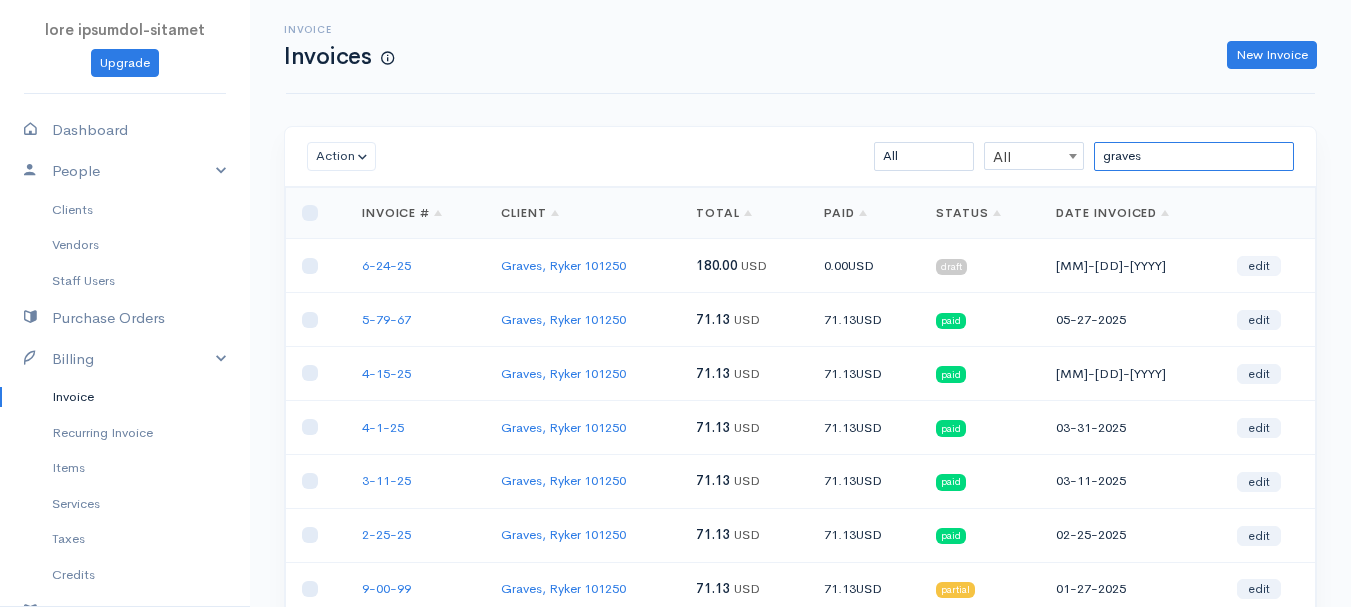 type on "graves" 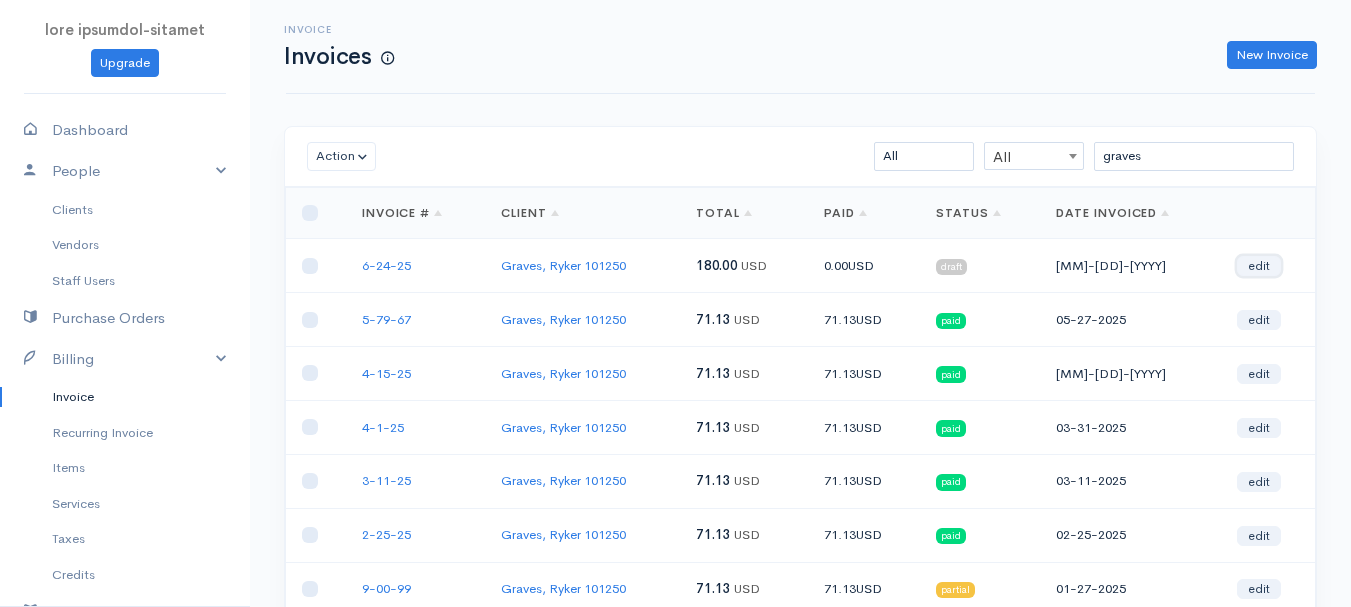 click on "edit" at bounding box center [1259, 266] 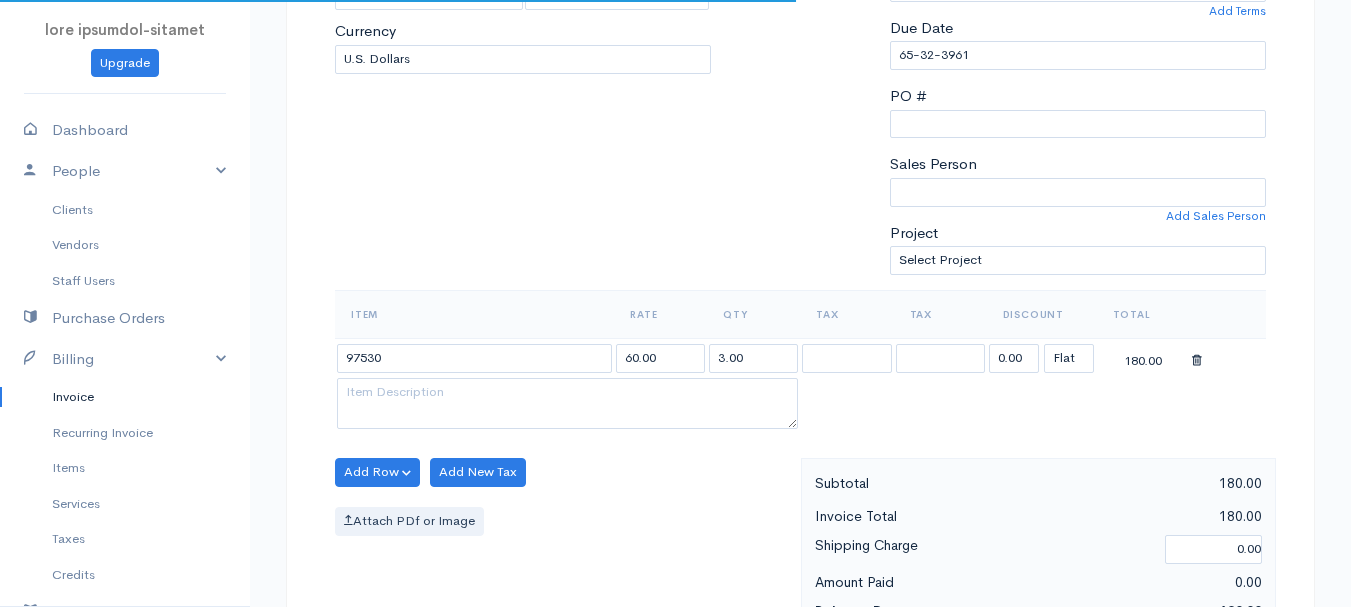 scroll, scrollTop: 500, scrollLeft: 0, axis: vertical 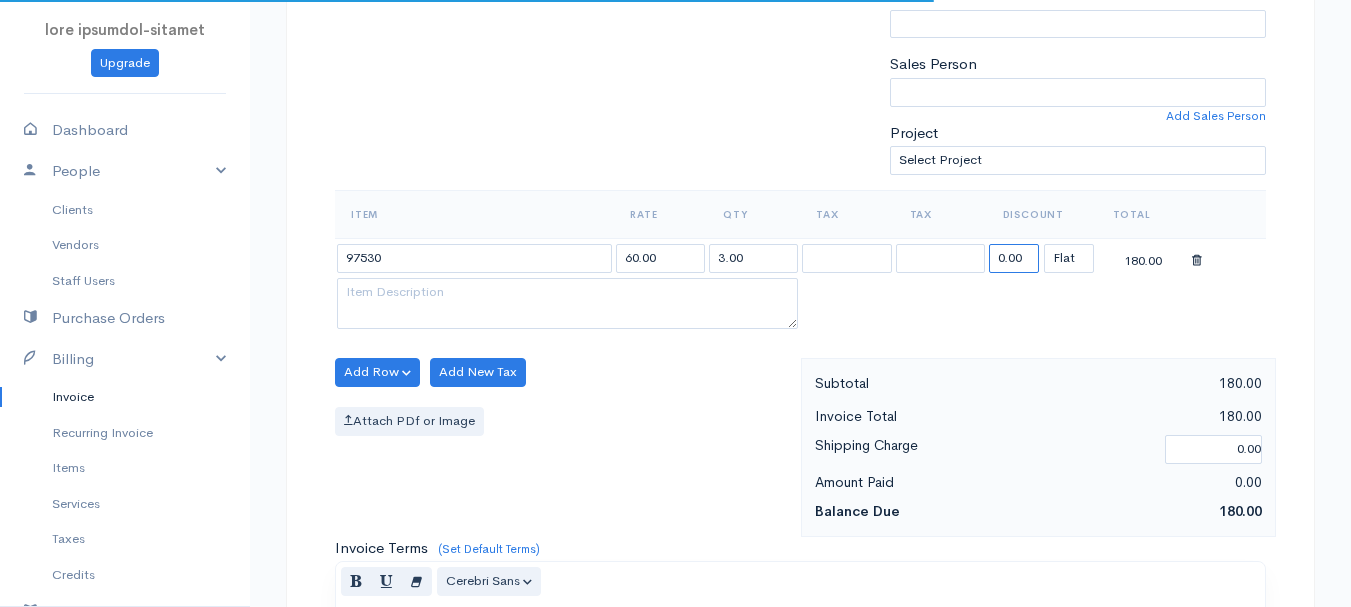 click on "0.00" at bounding box center [1014, 258] 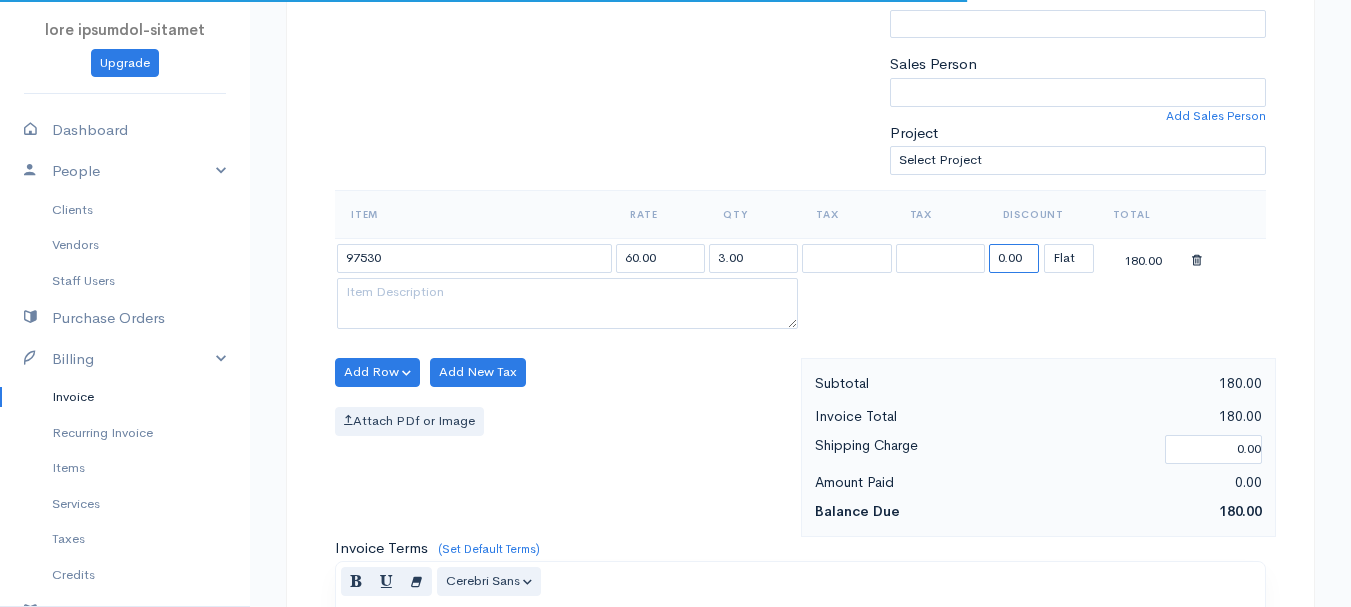click on "0.00" at bounding box center [1014, 258] 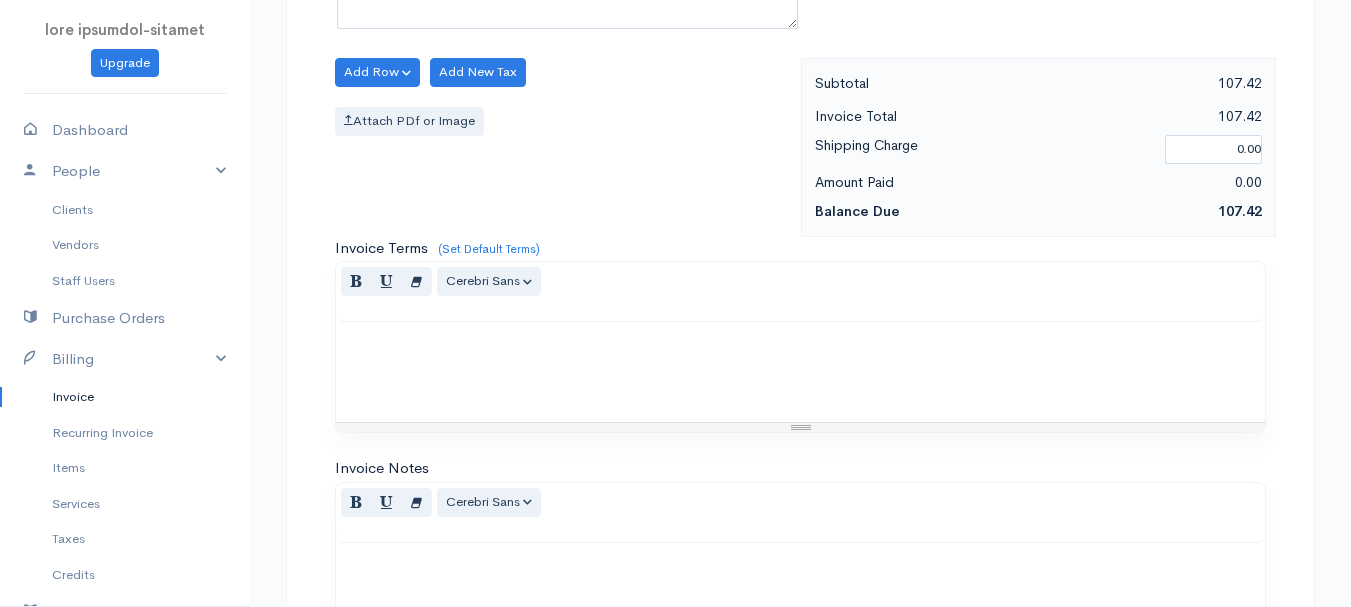 scroll, scrollTop: 400, scrollLeft: 0, axis: vertical 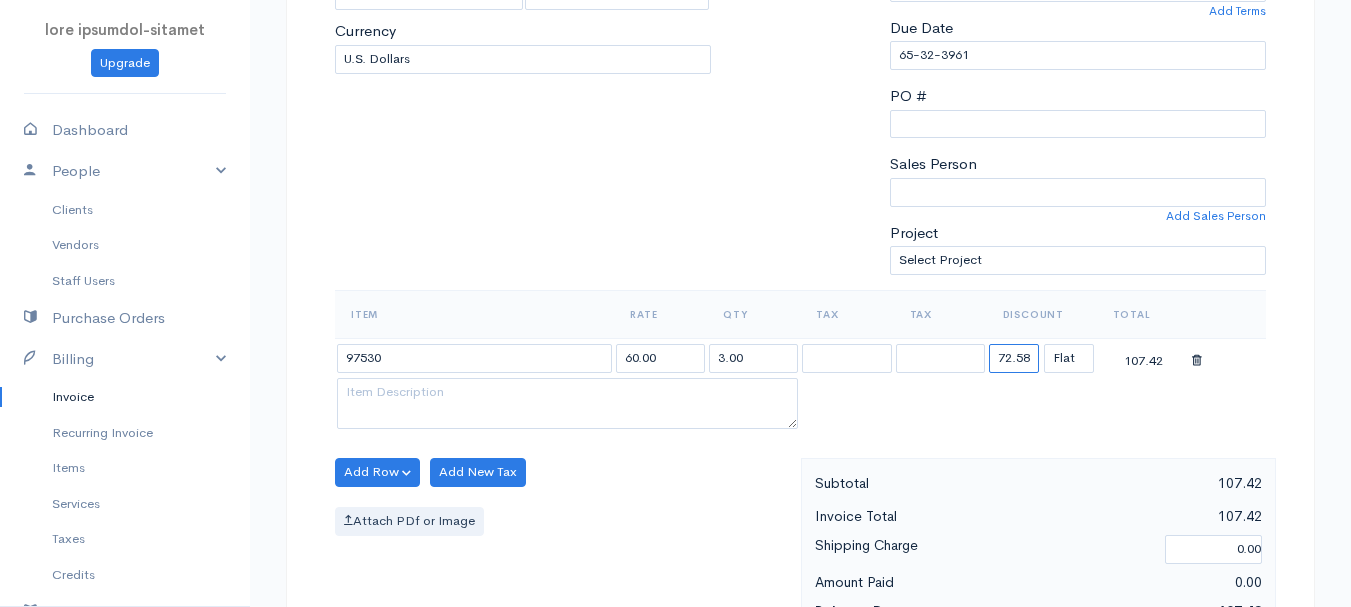 click on "72.58" at bounding box center (1014, 358) 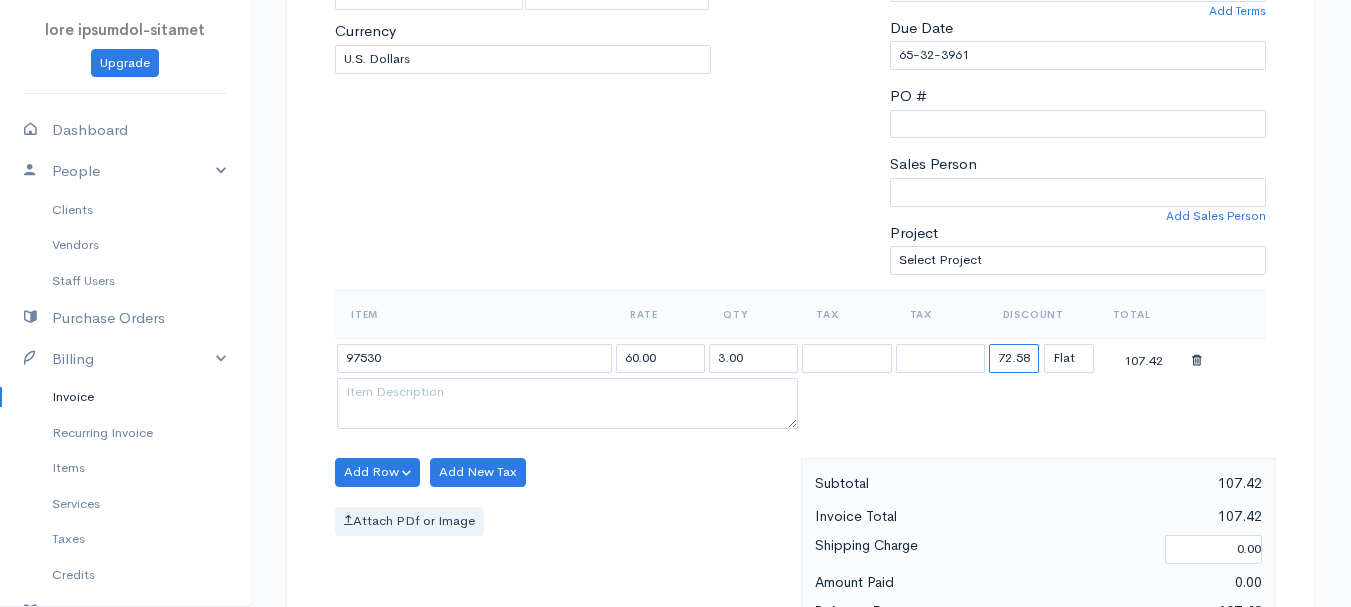 click on "72.58" at bounding box center (1014, 358) 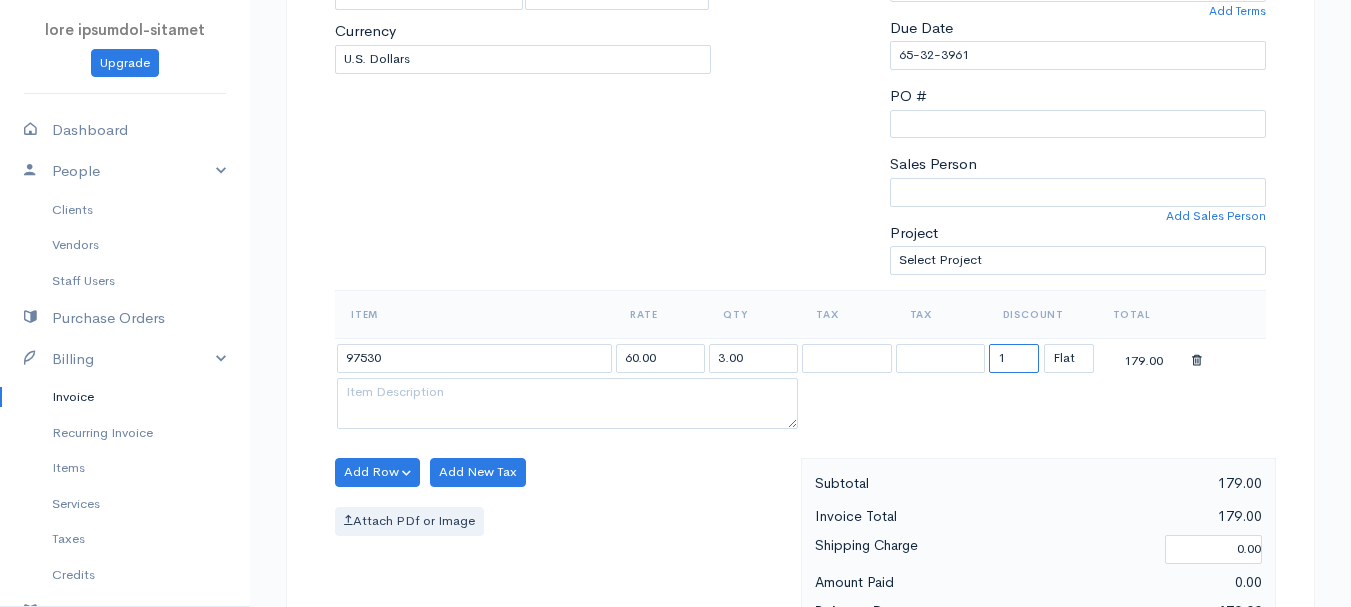 type on "108.87" 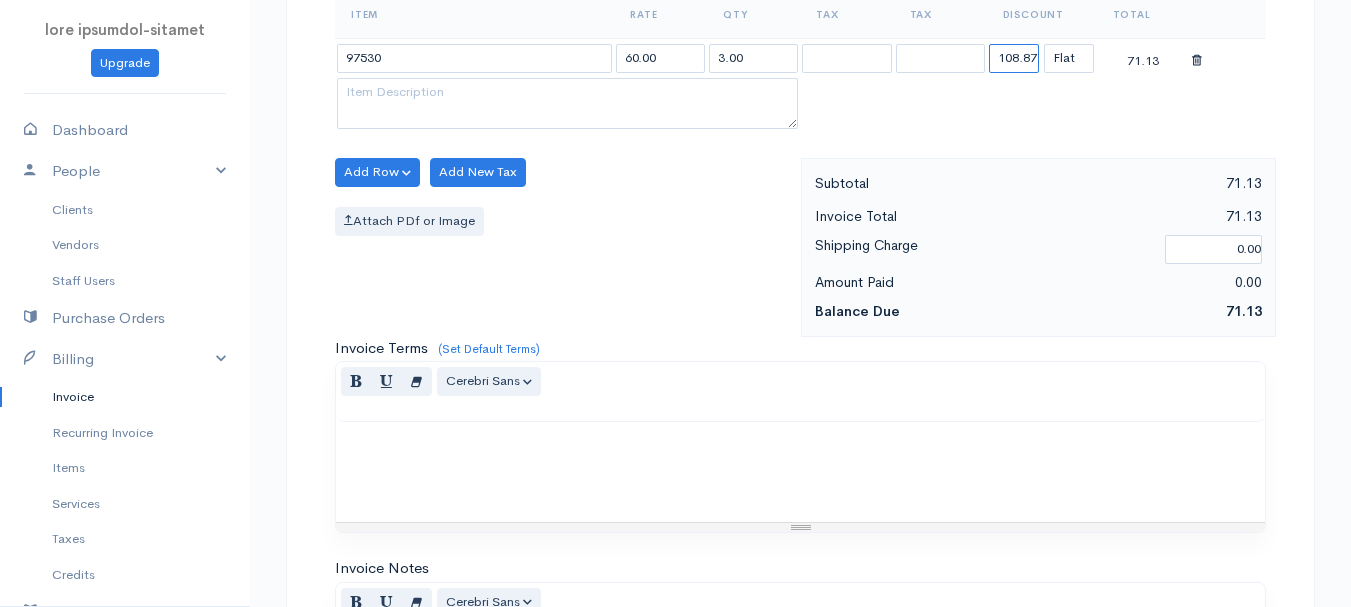 scroll, scrollTop: 1122, scrollLeft: 0, axis: vertical 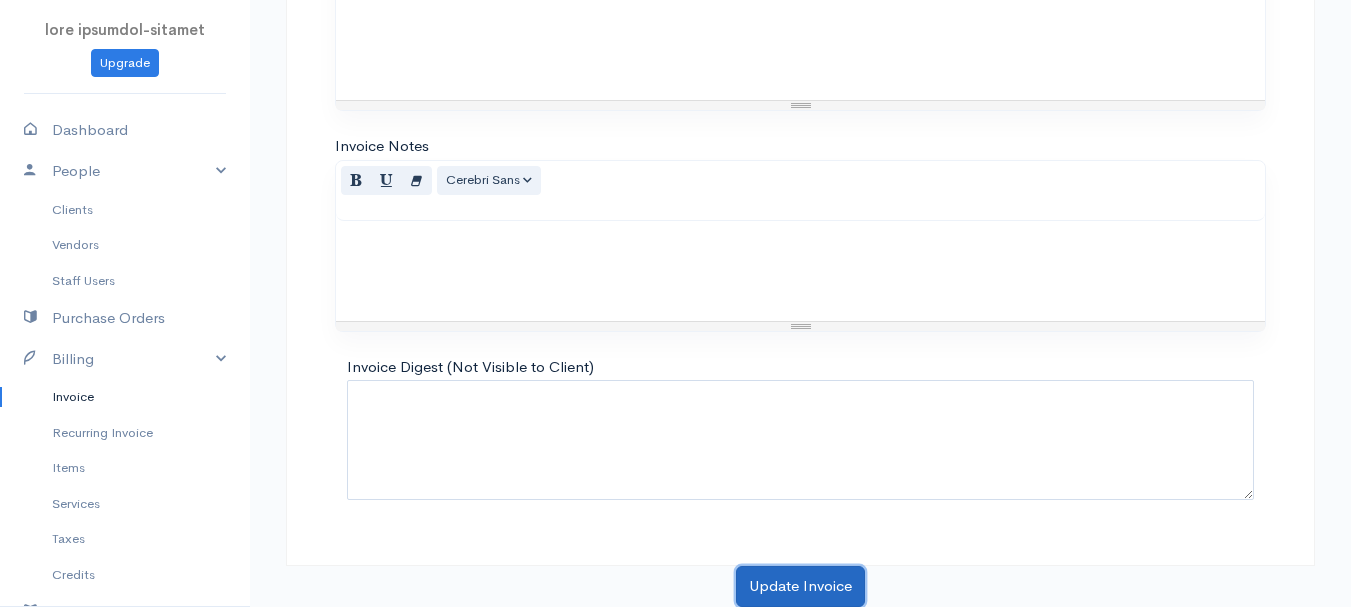 click on "Update Invoice" at bounding box center [800, 586] 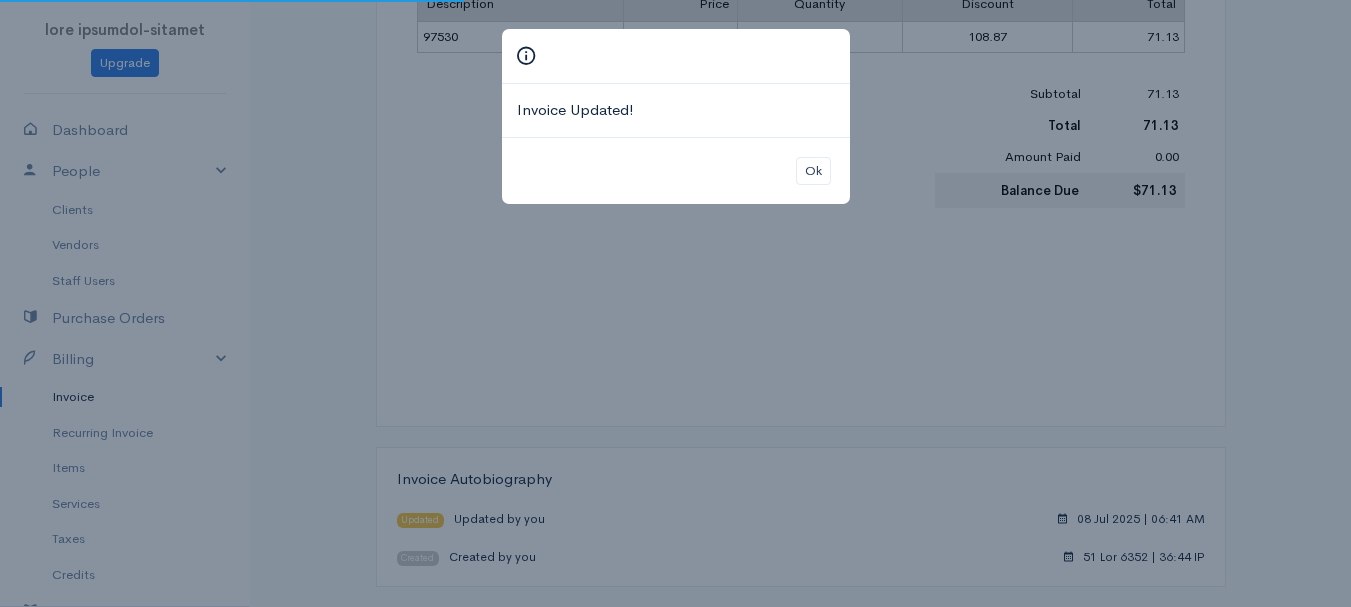 scroll, scrollTop: 0, scrollLeft: 0, axis: both 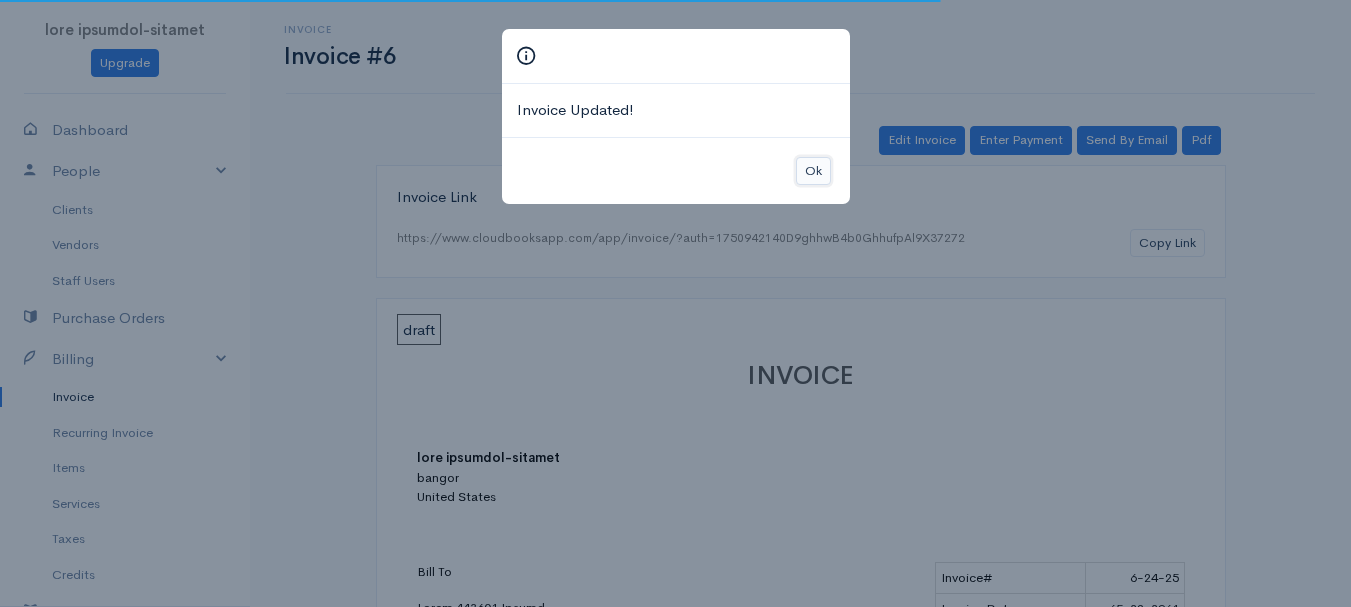 click on "Ok" at bounding box center (813, 171) 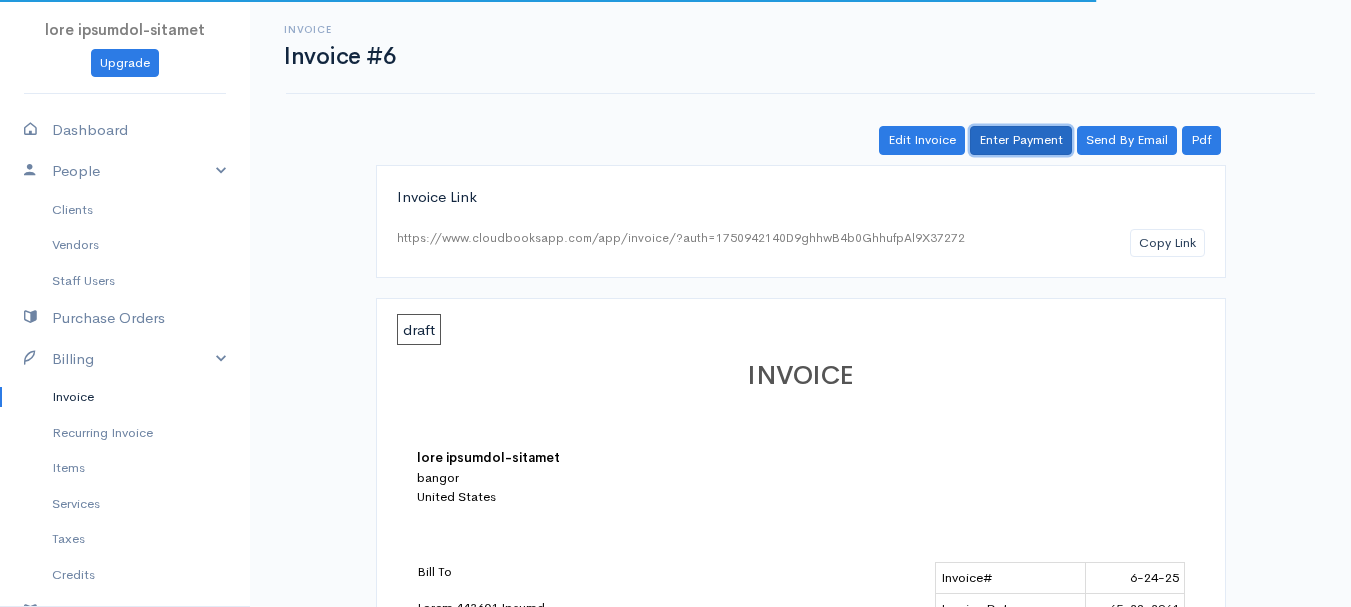 click on "Enter Payment" at bounding box center (1021, 140) 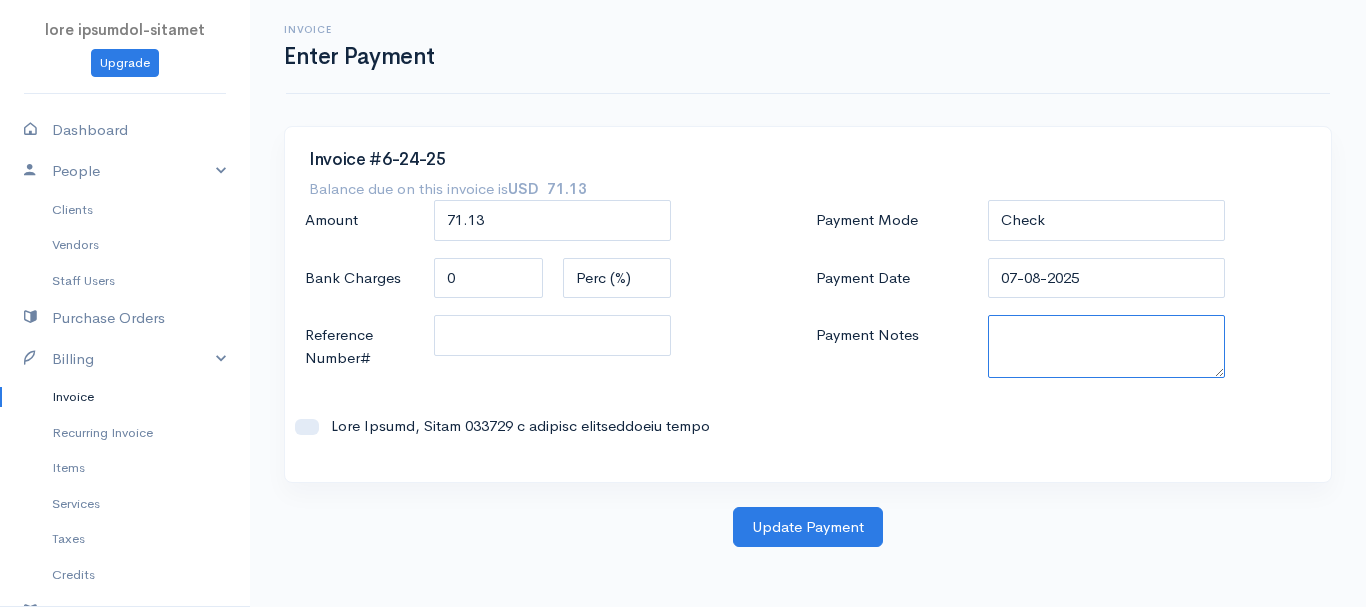 paste on "5735389842" 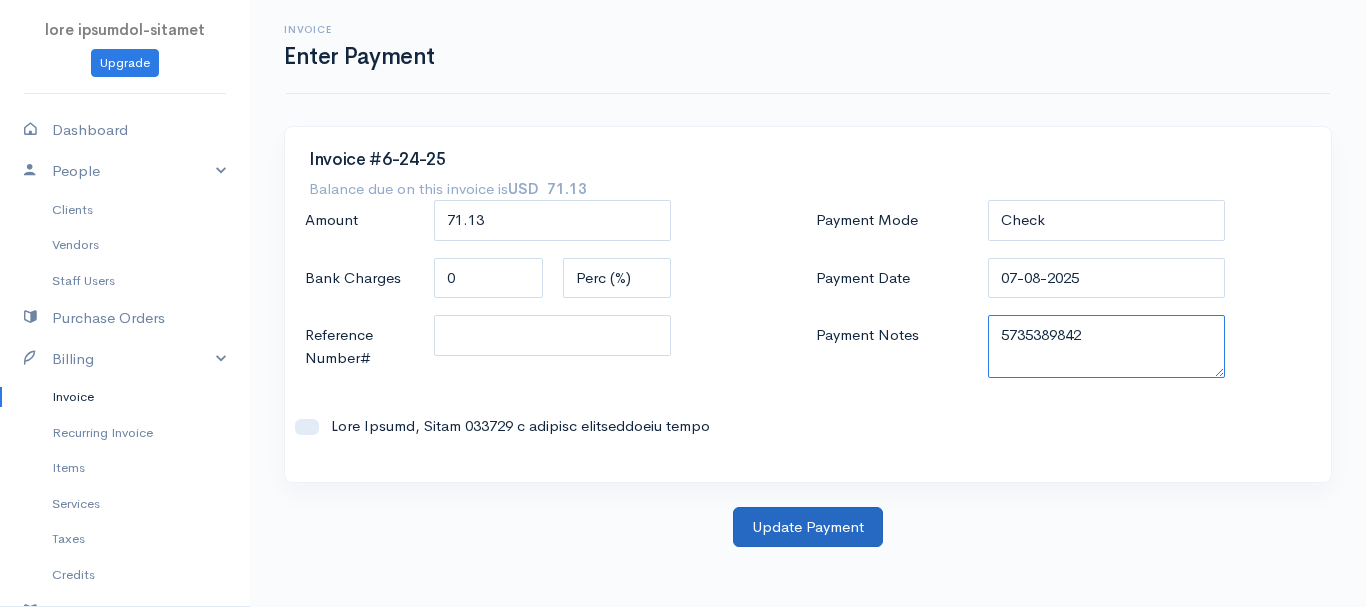 type on "5735389842" 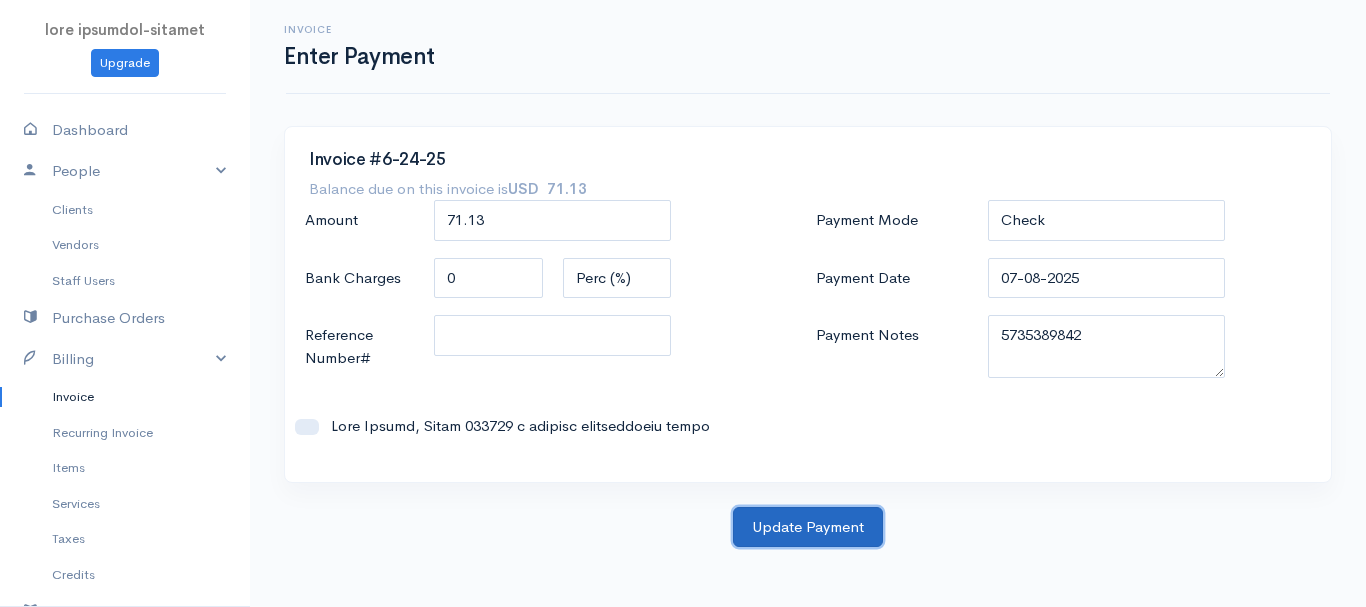 click on "Update Payment" at bounding box center (808, 527) 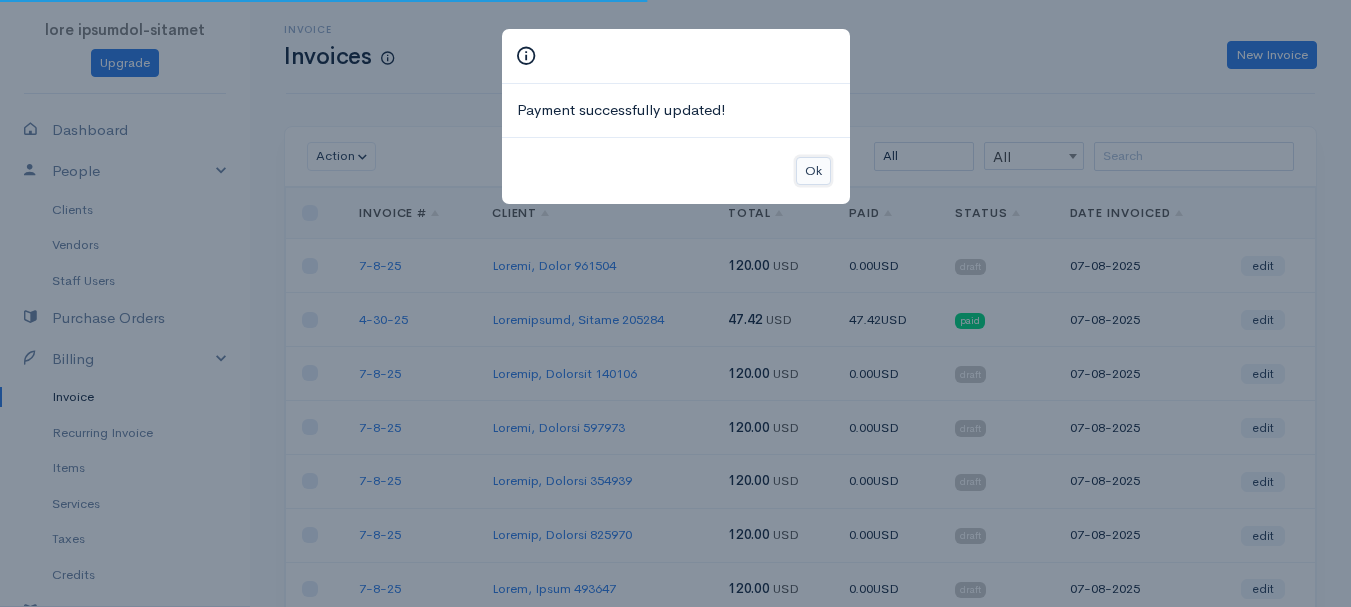 click on "Ok" at bounding box center (813, 171) 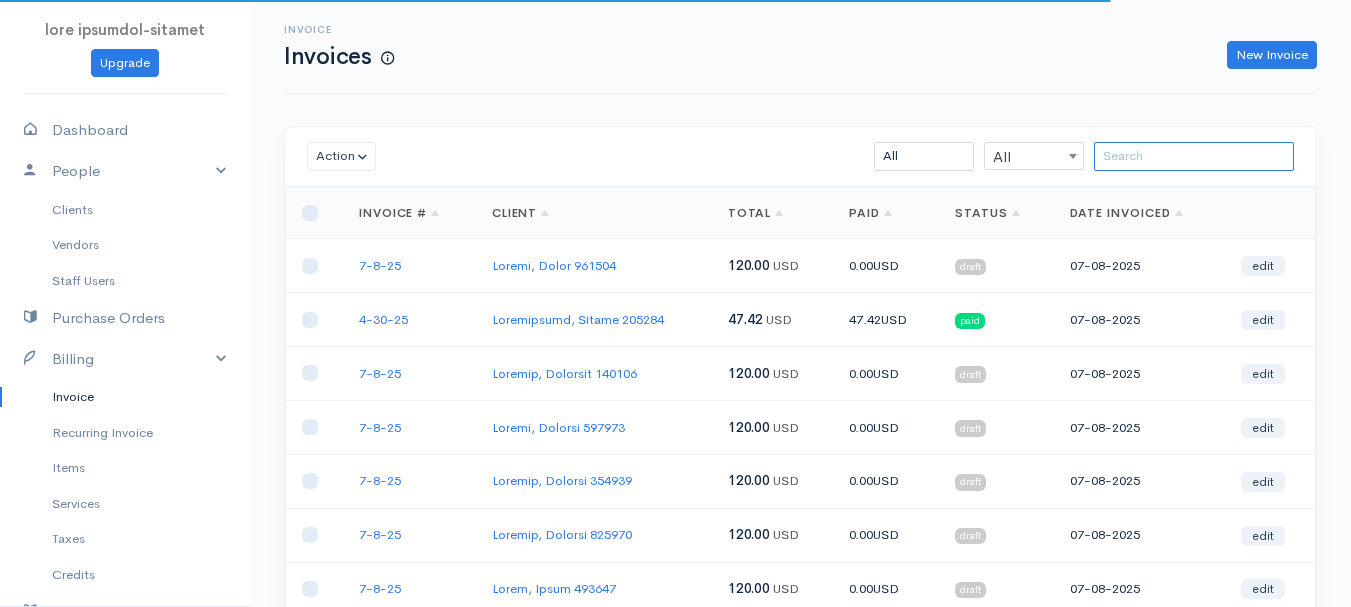 click at bounding box center [1194, 156] 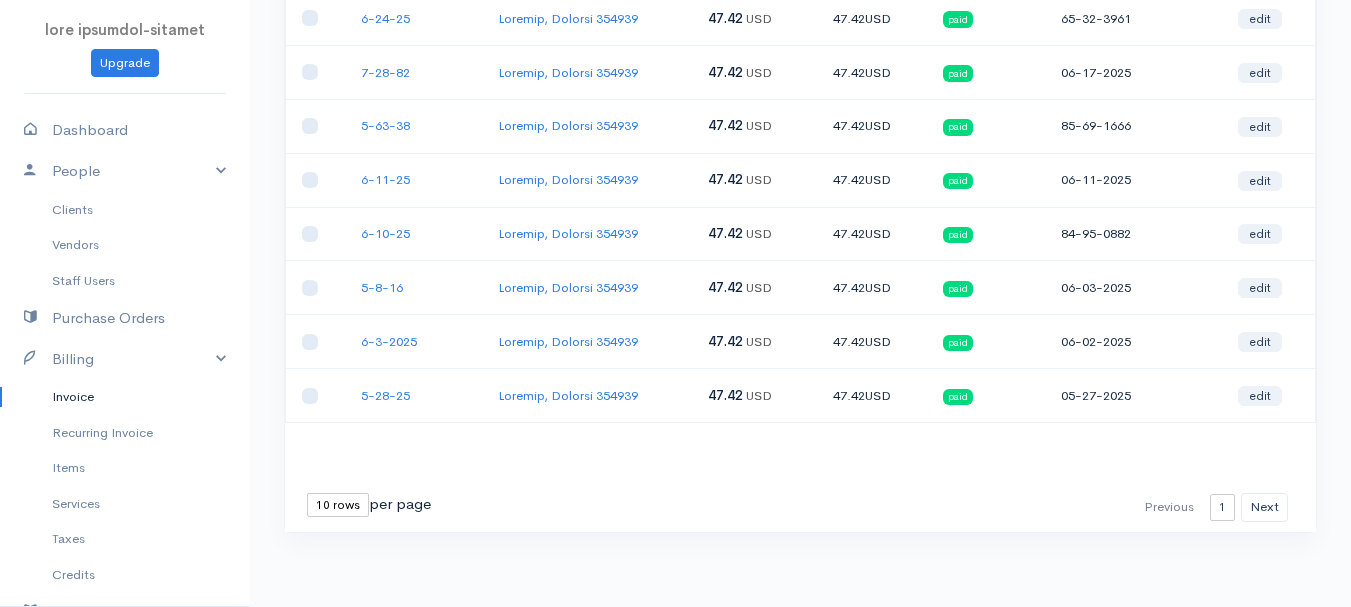 scroll, scrollTop: 55, scrollLeft: 0, axis: vertical 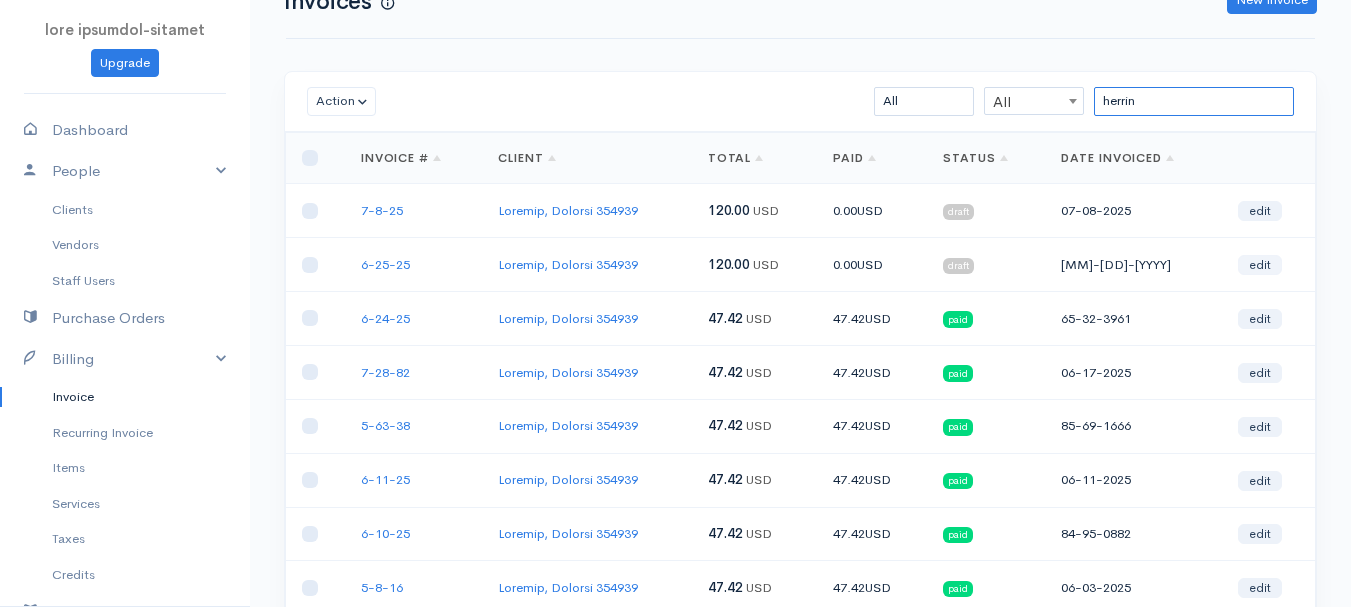 type on "herrin" 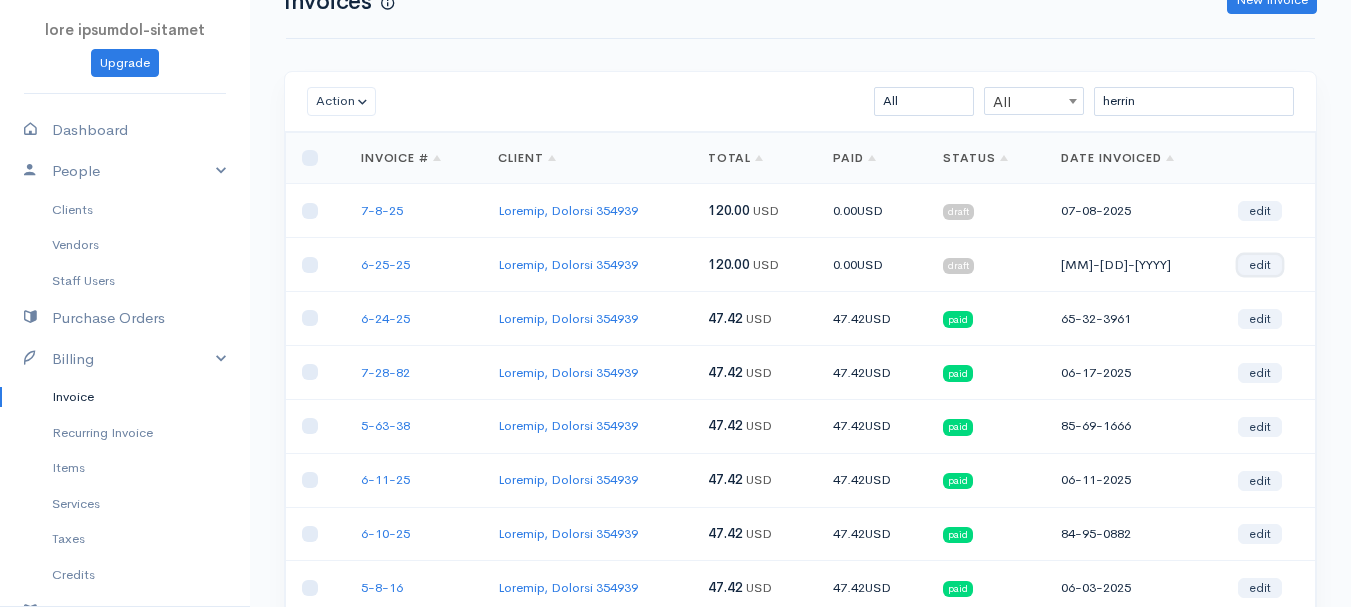 click on "edit" at bounding box center (1260, 265) 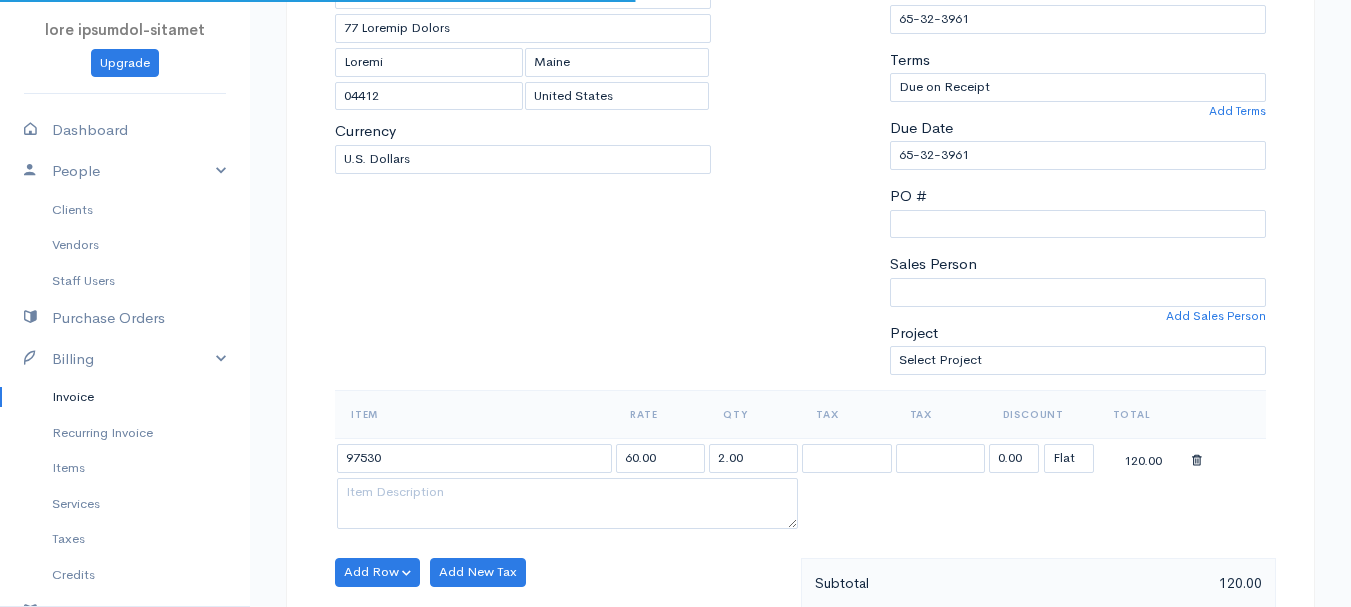 scroll, scrollTop: 400, scrollLeft: 0, axis: vertical 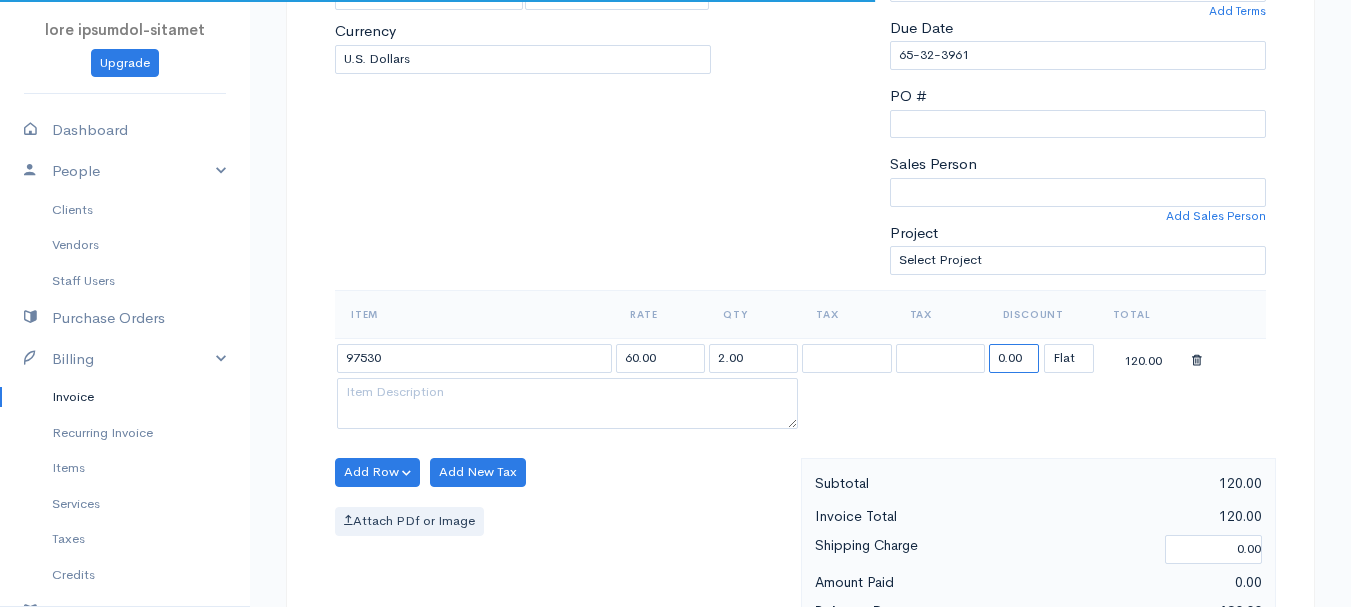 click on "0.00" at bounding box center (1014, 358) 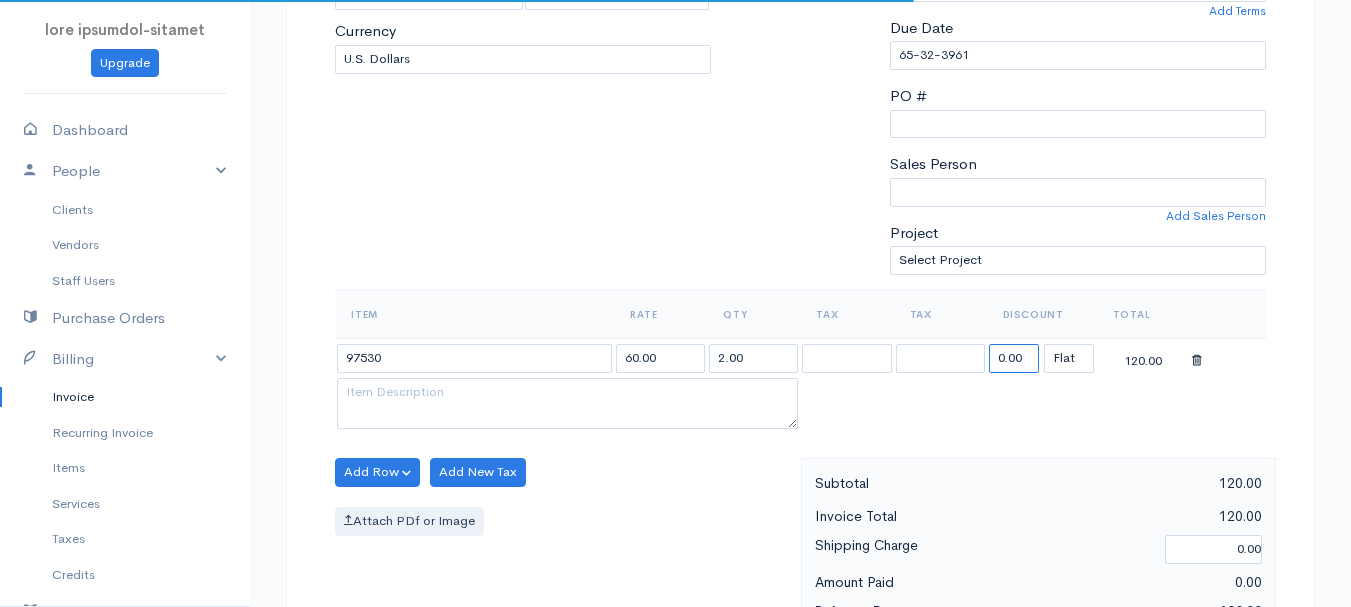 click on "0.00" at bounding box center [1014, 358] 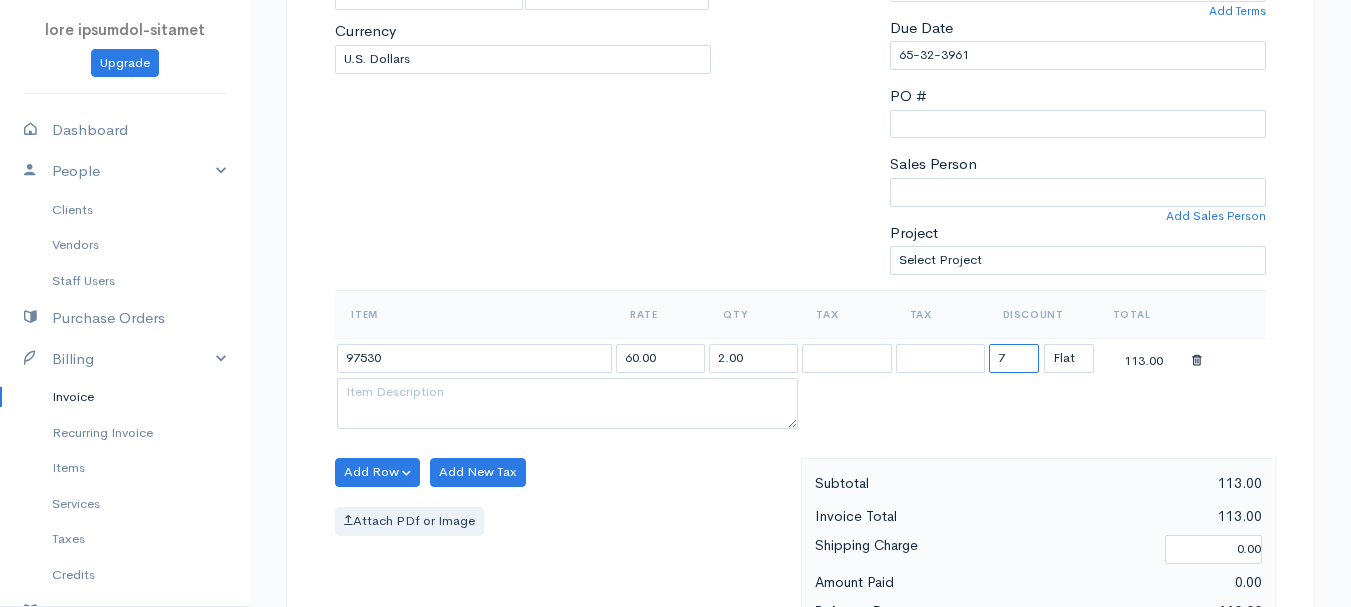 type on "72.58" 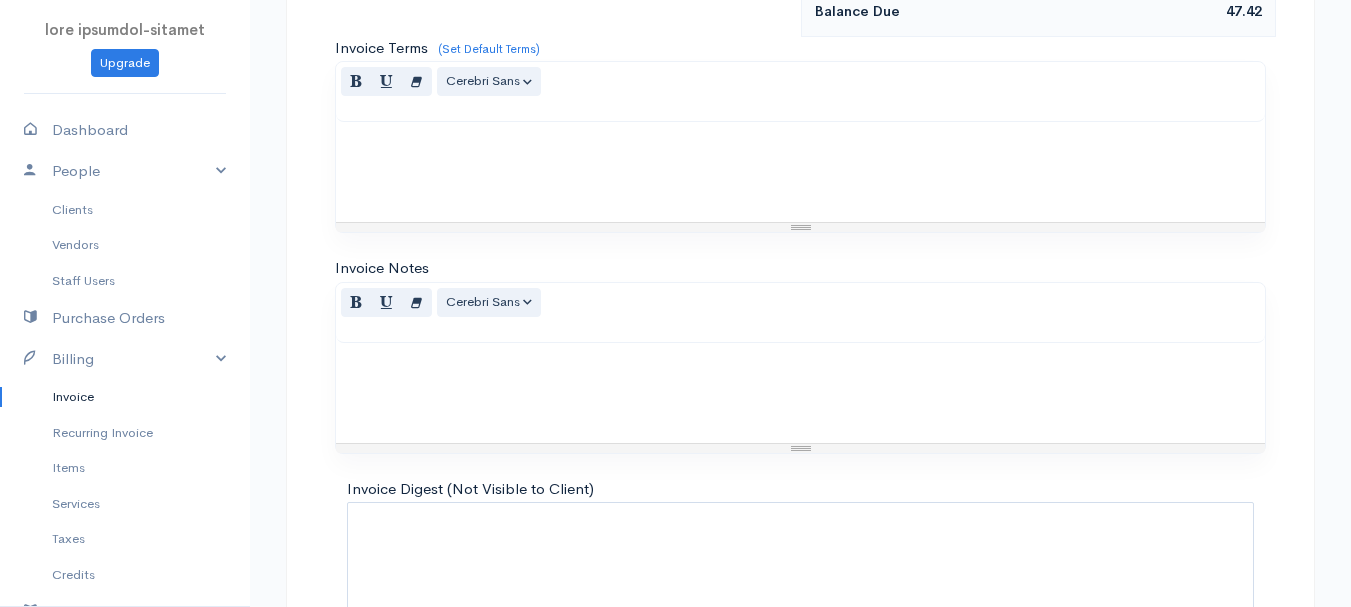 scroll, scrollTop: 1122, scrollLeft: 0, axis: vertical 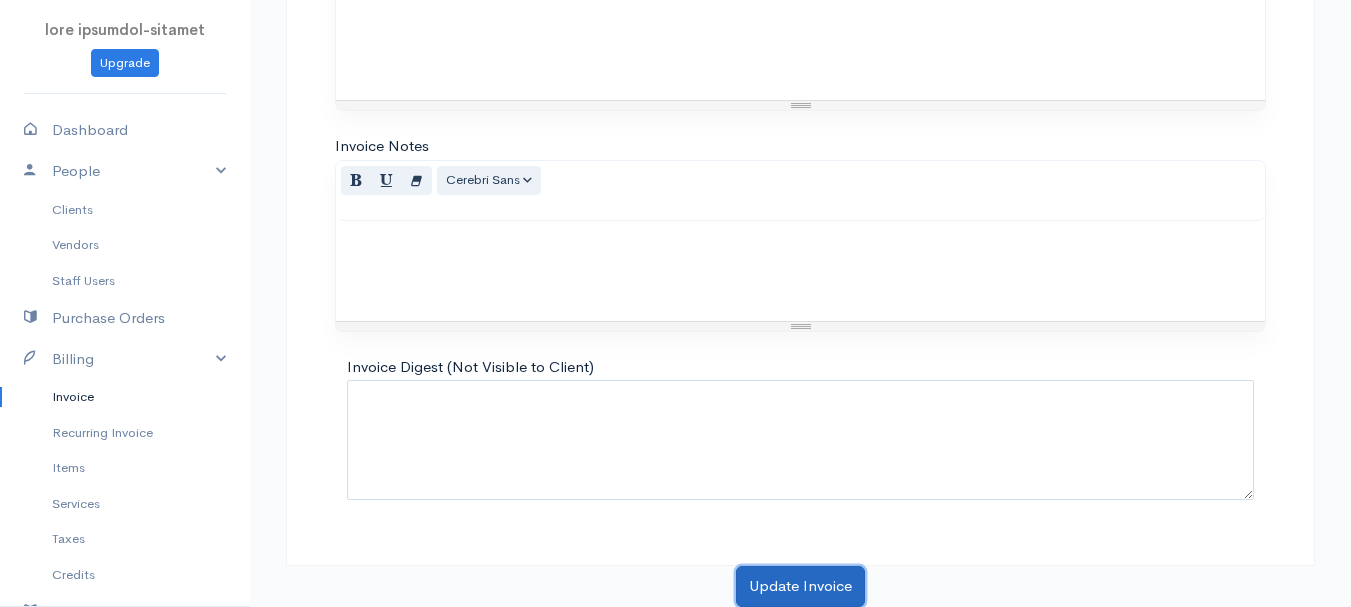 click on "Update Invoice" at bounding box center [800, 586] 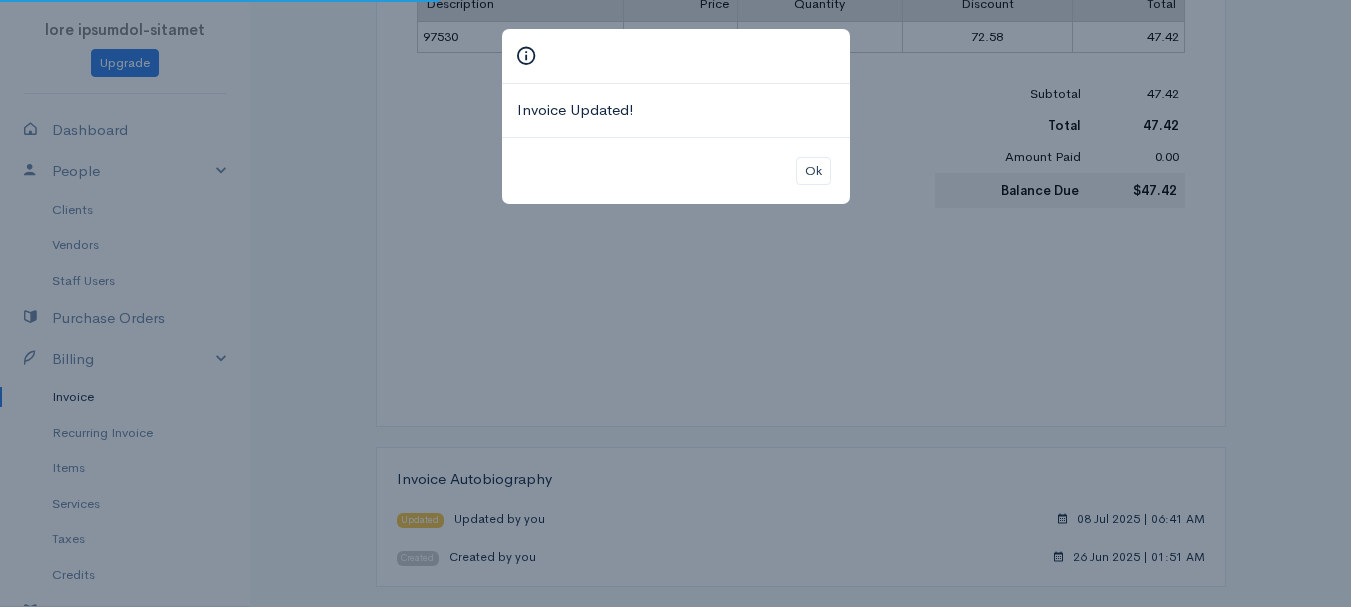 scroll, scrollTop: 0, scrollLeft: 0, axis: both 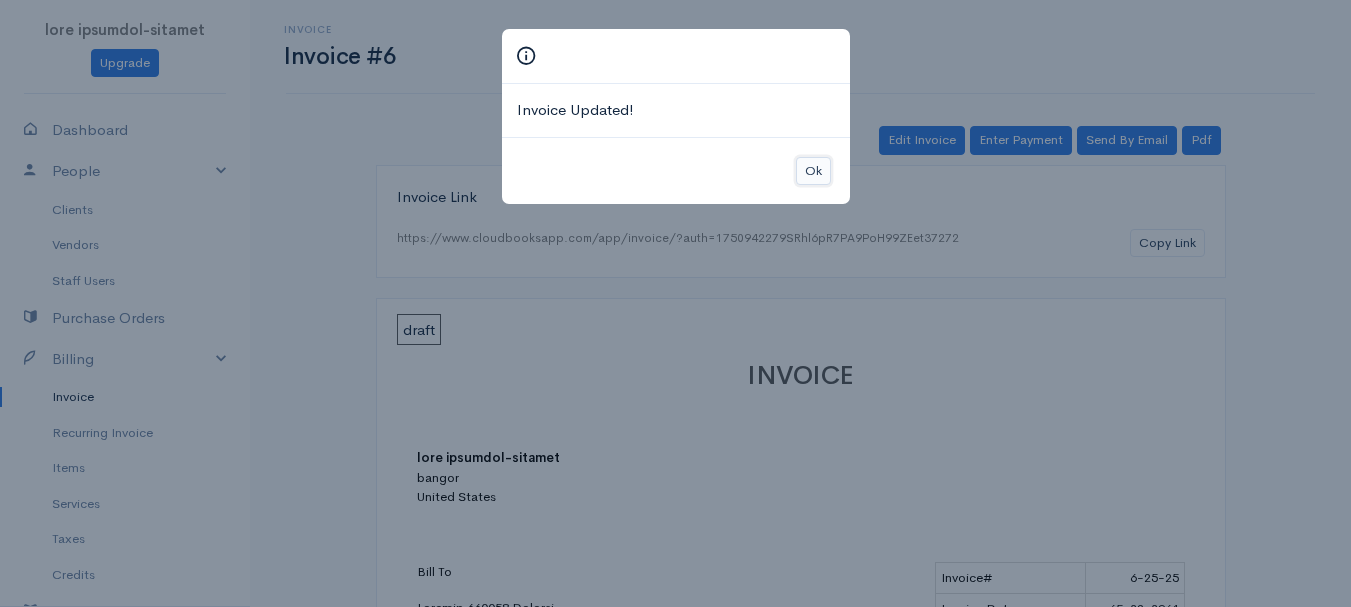 click on "Ok" at bounding box center (813, 171) 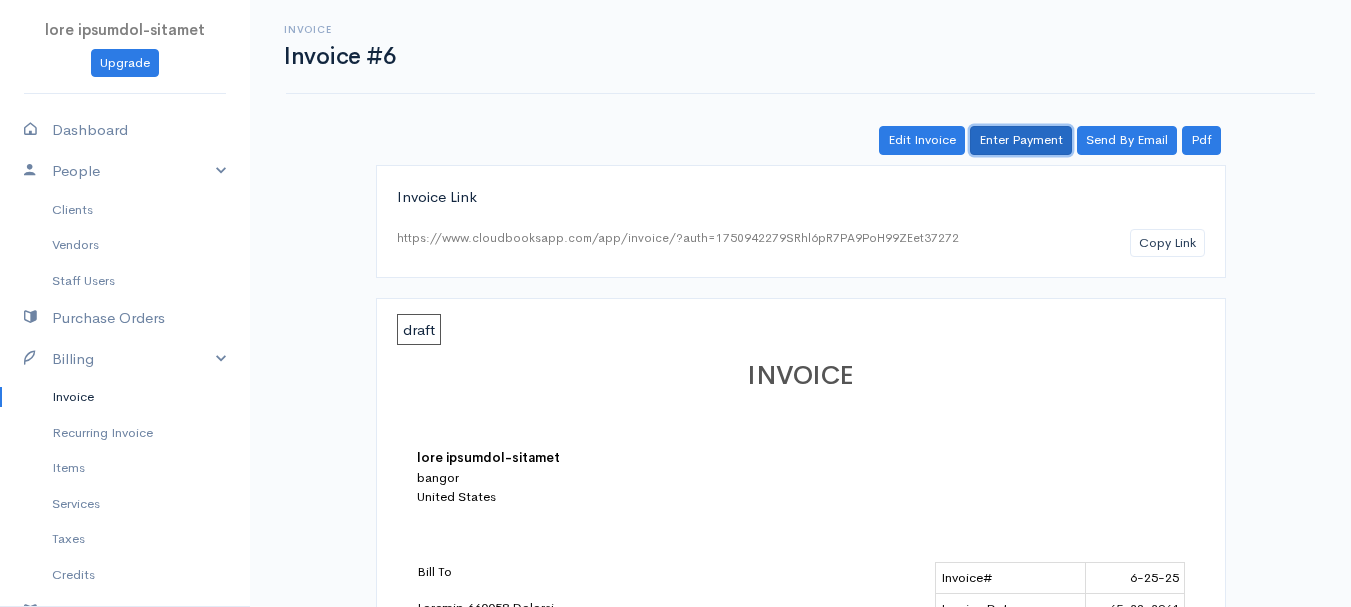 click on "Enter Payment" at bounding box center (1021, 140) 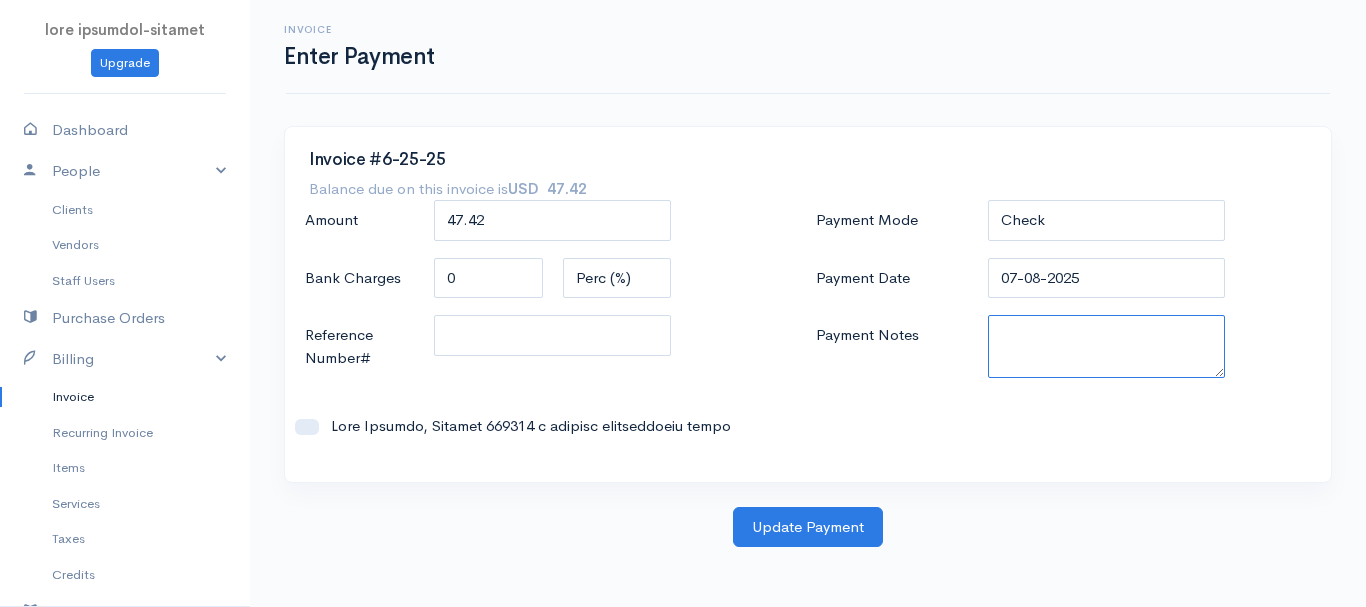 paste on "5735389842" 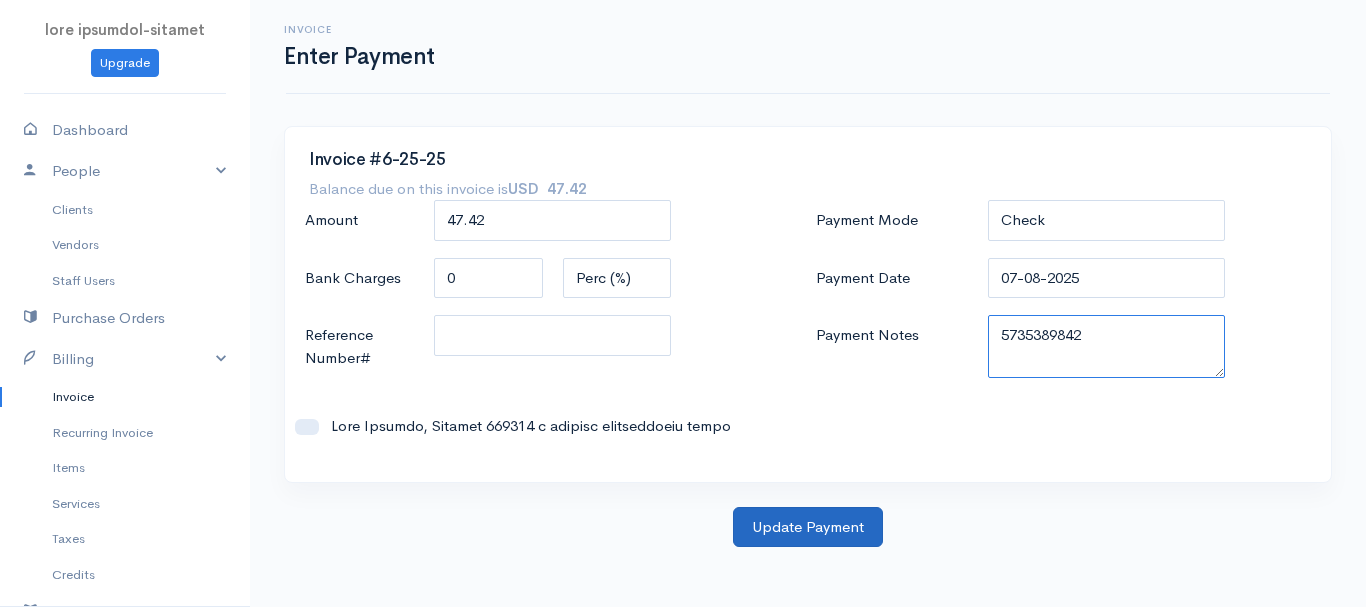 type on "5735389842" 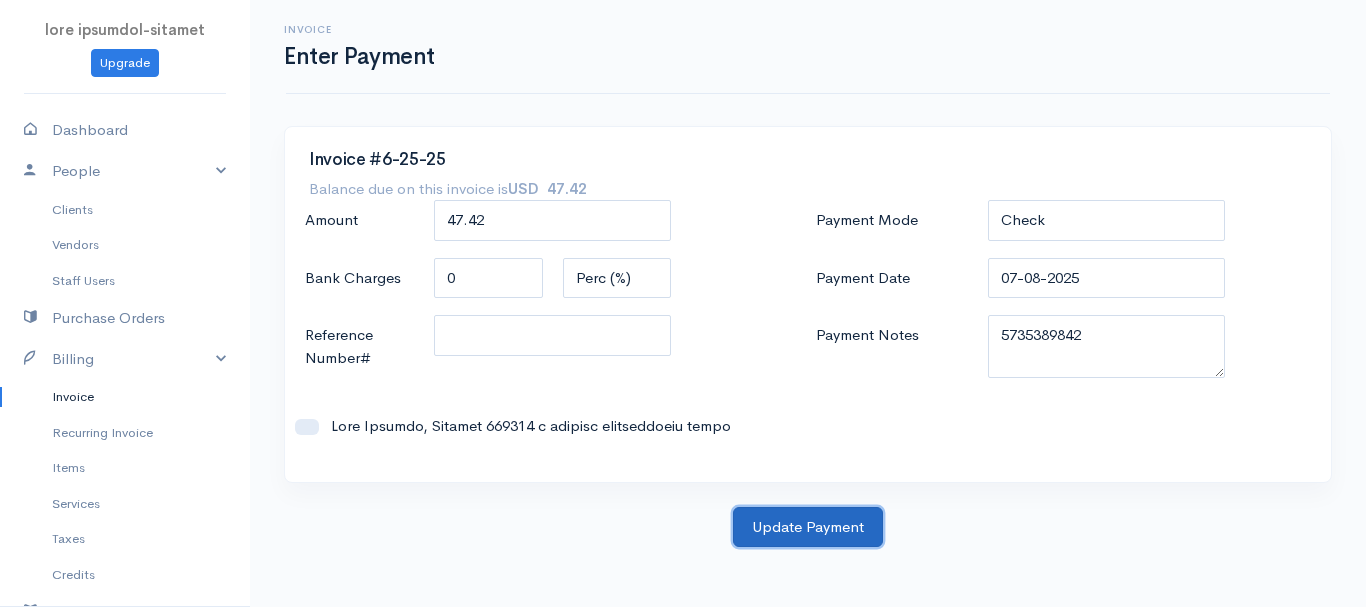 click on "Update Payment" at bounding box center [808, 527] 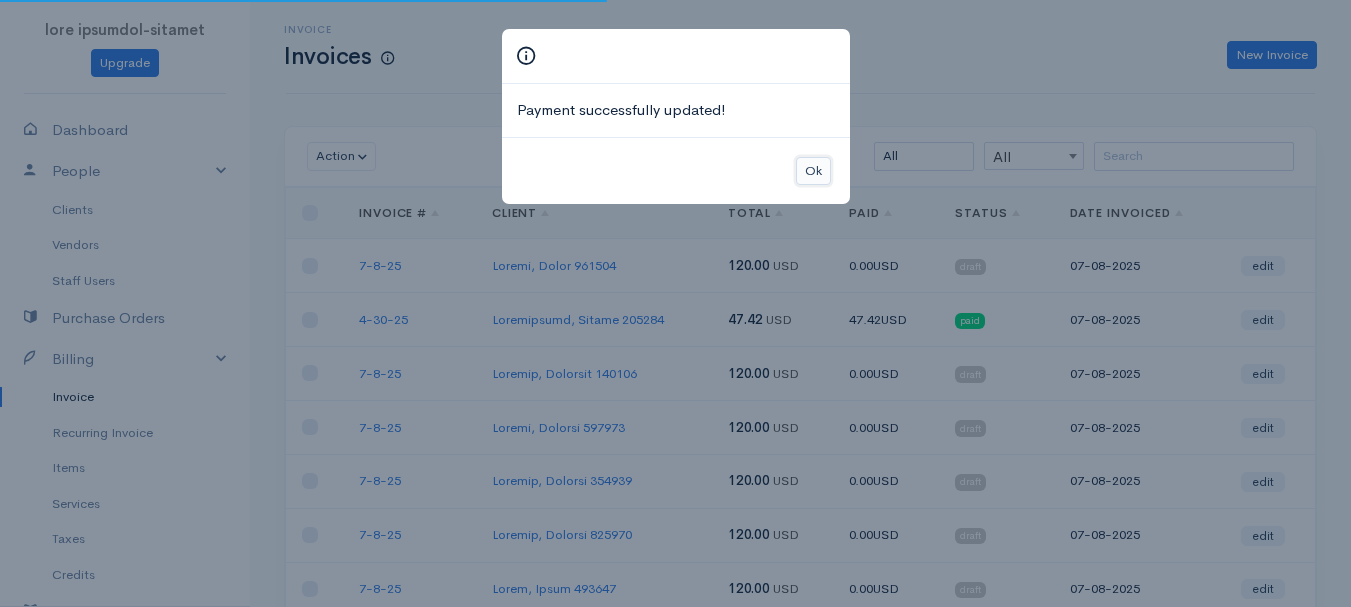click on "Ok" at bounding box center (813, 171) 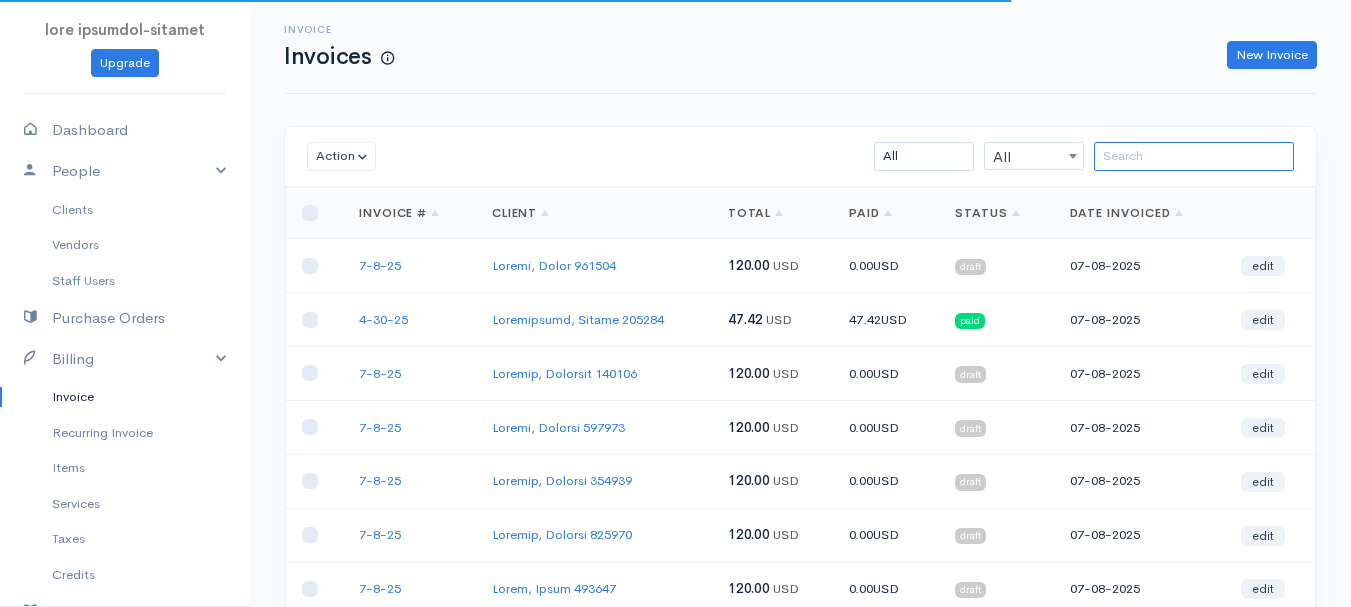 click at bounding box center (1194, 156) 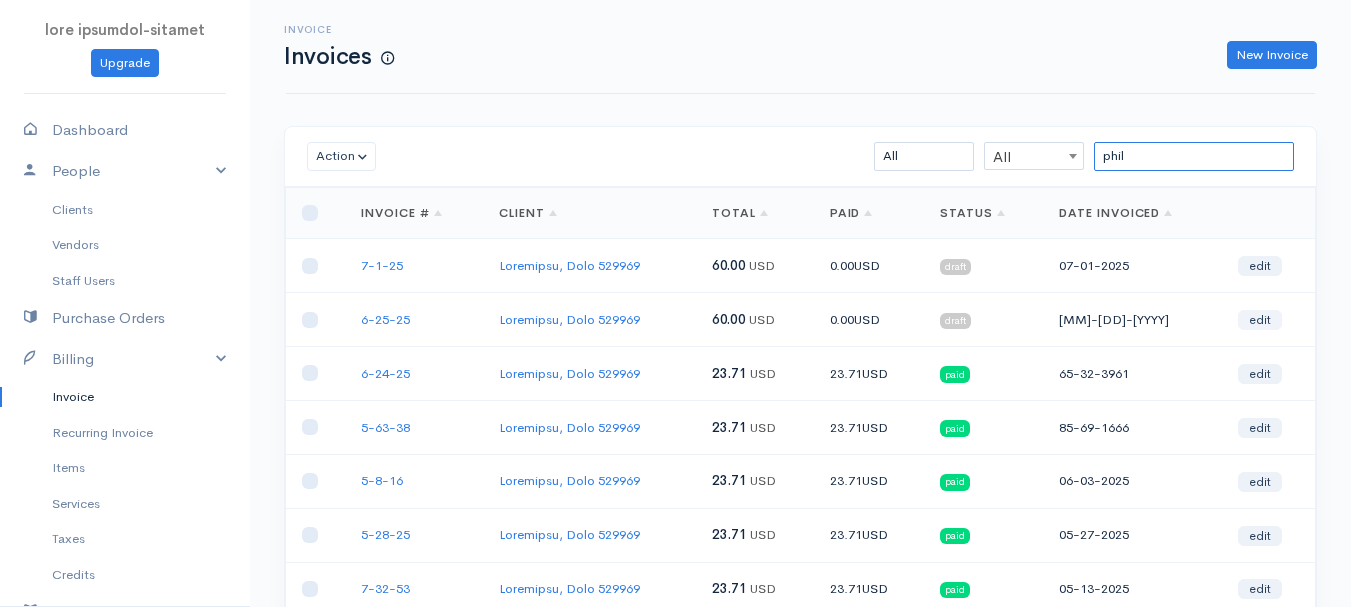 type on "phil" 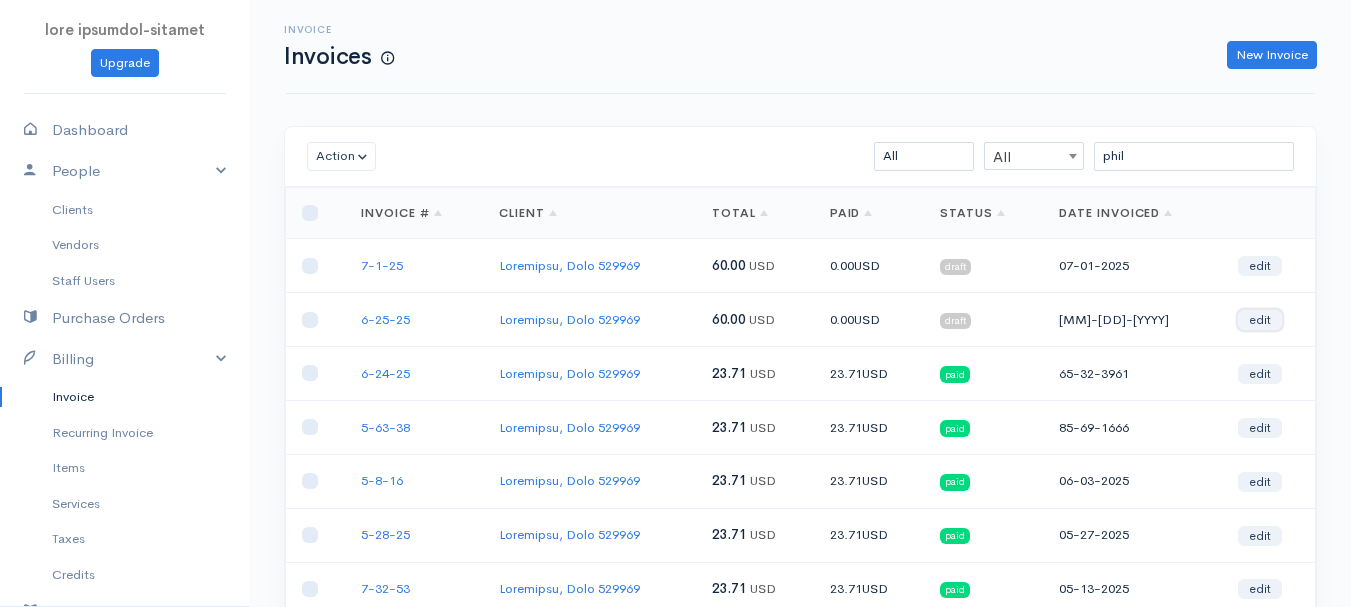 click on "edit" at bounding box center (1260, 320) 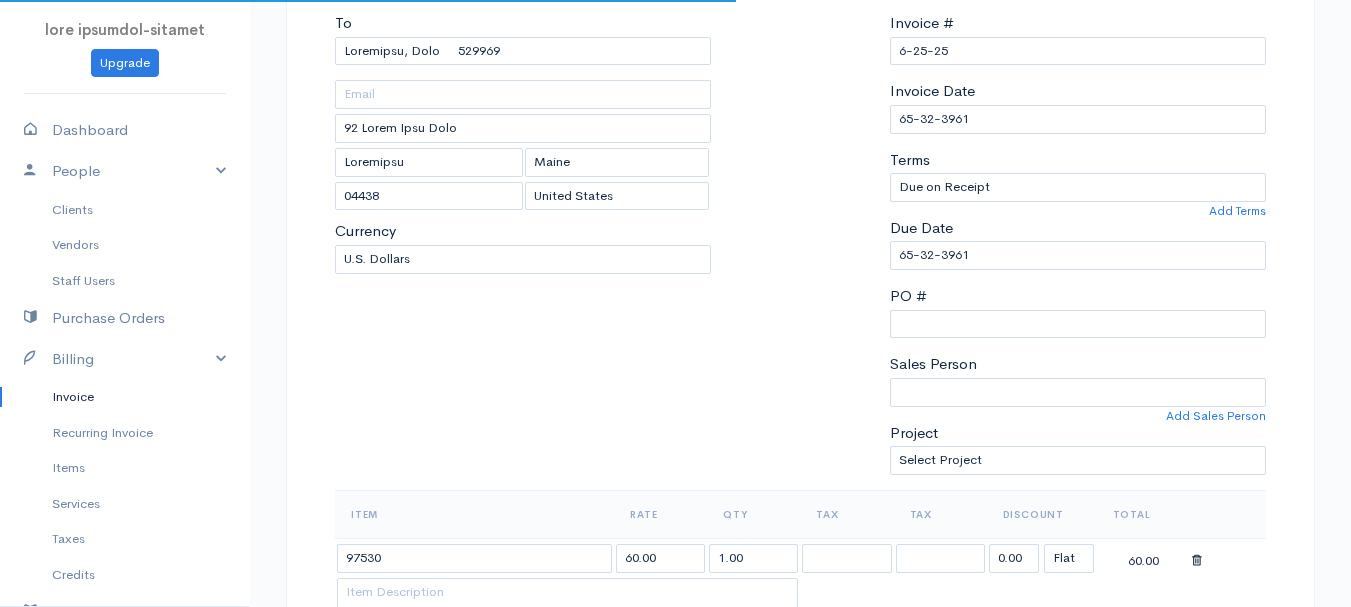 scroll, scrollTop: 400, scrollLeft: 0, axis: vertical 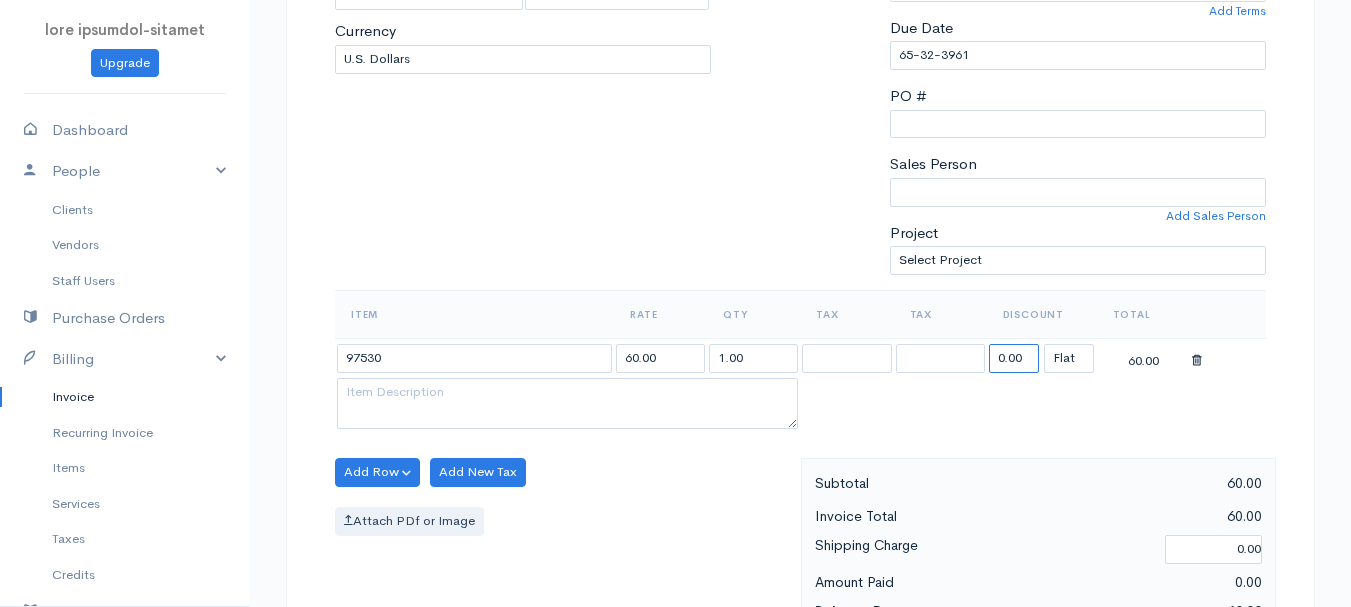 click on "0.00" at bounding box center (1014, 358) 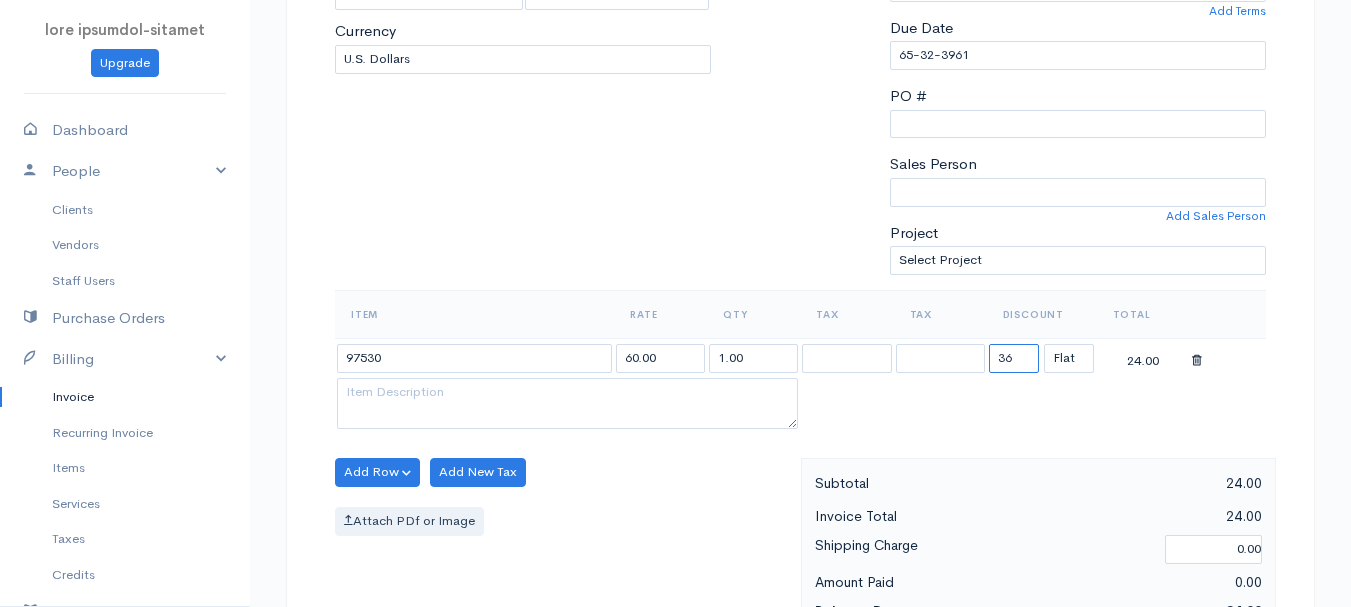 type on "36.29" 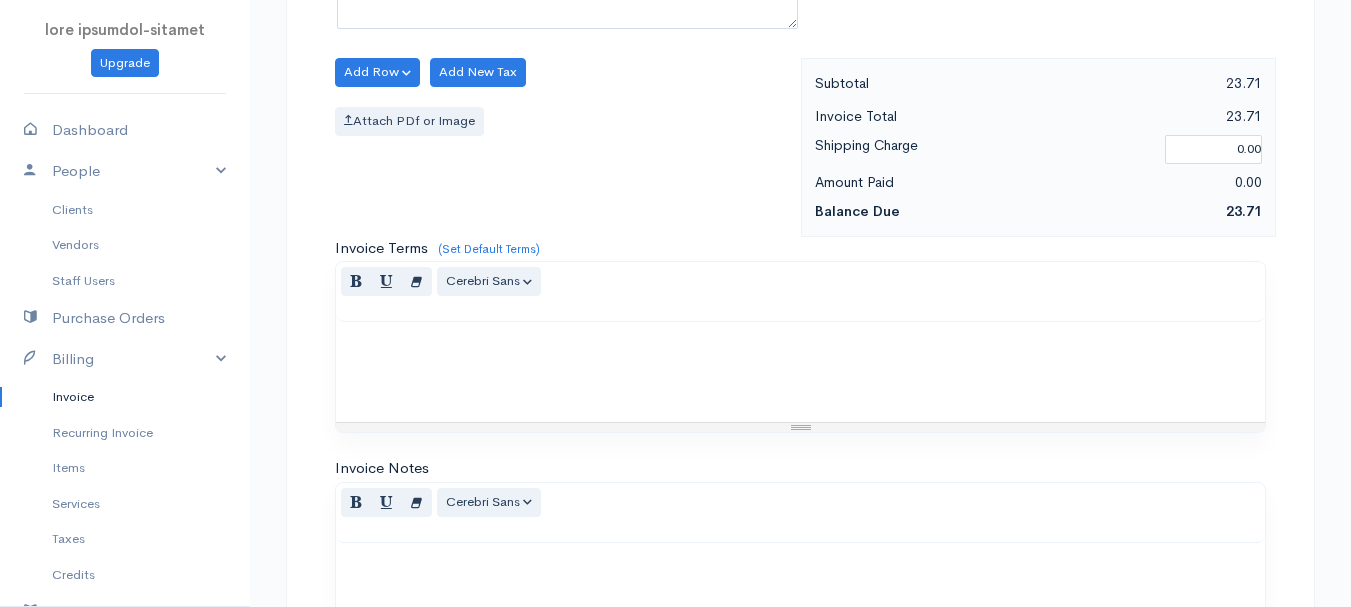 scroll, scrollTop: 1122, scrollLeft: 0, axis: vertical 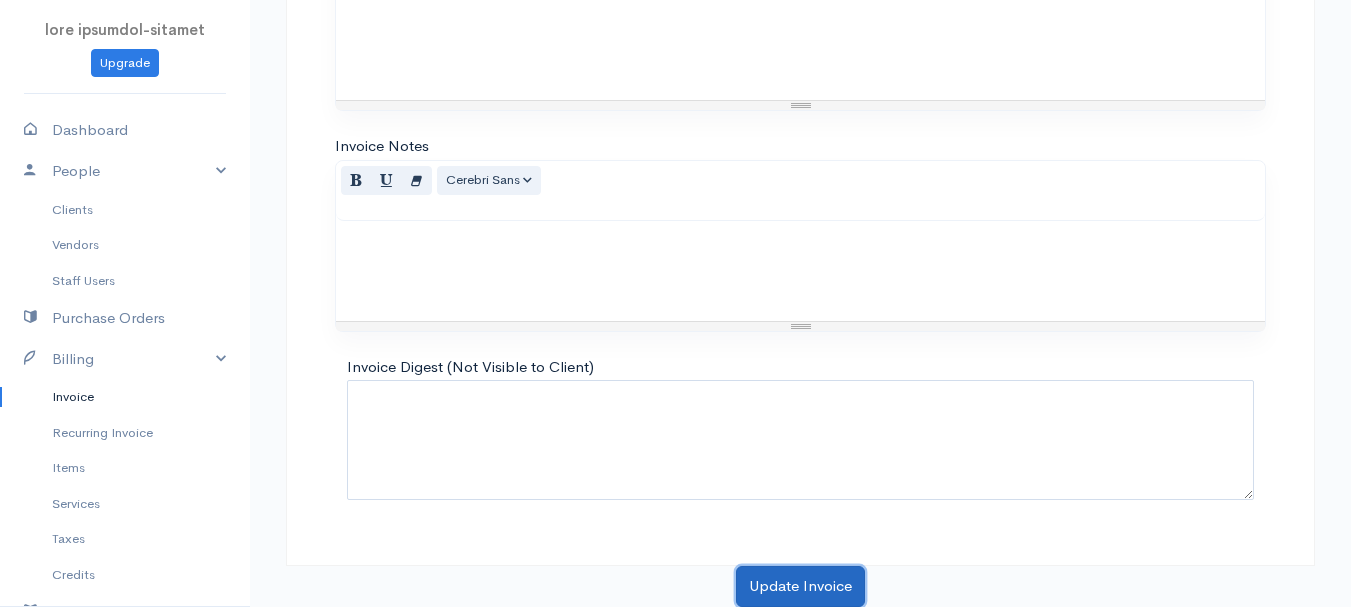 click on "Update Invoice" at bounding box center [800, 586] 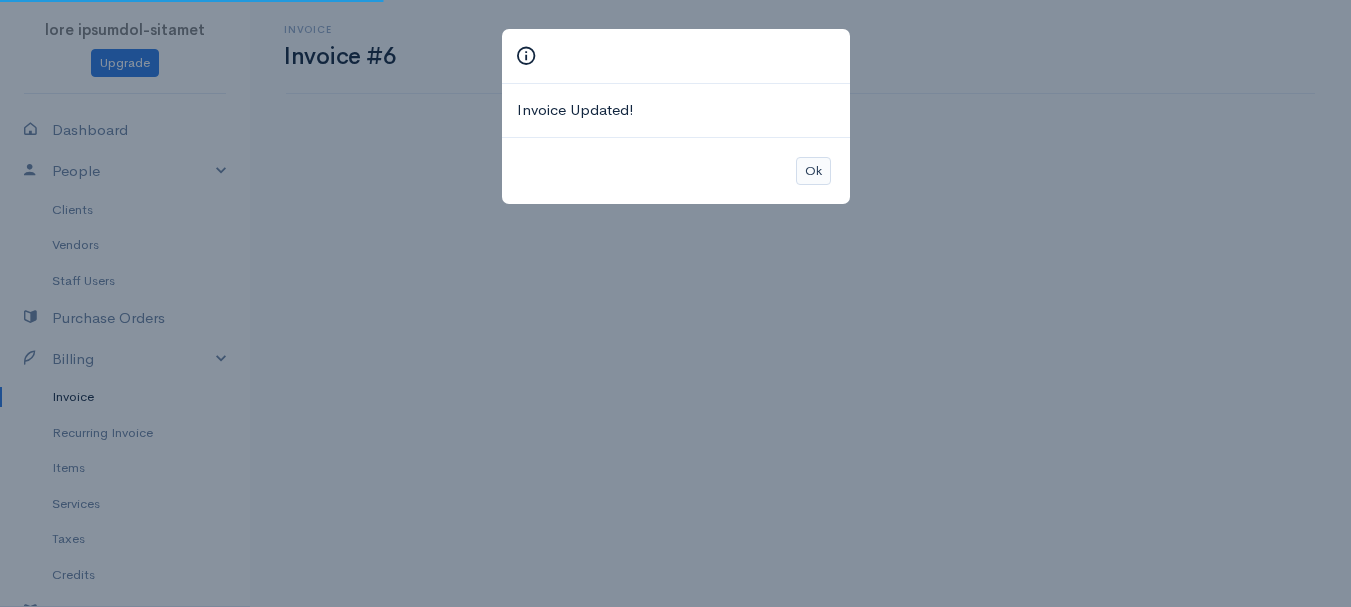 scroll, scrollTop: 0, scrollLeft: 0, axis: both 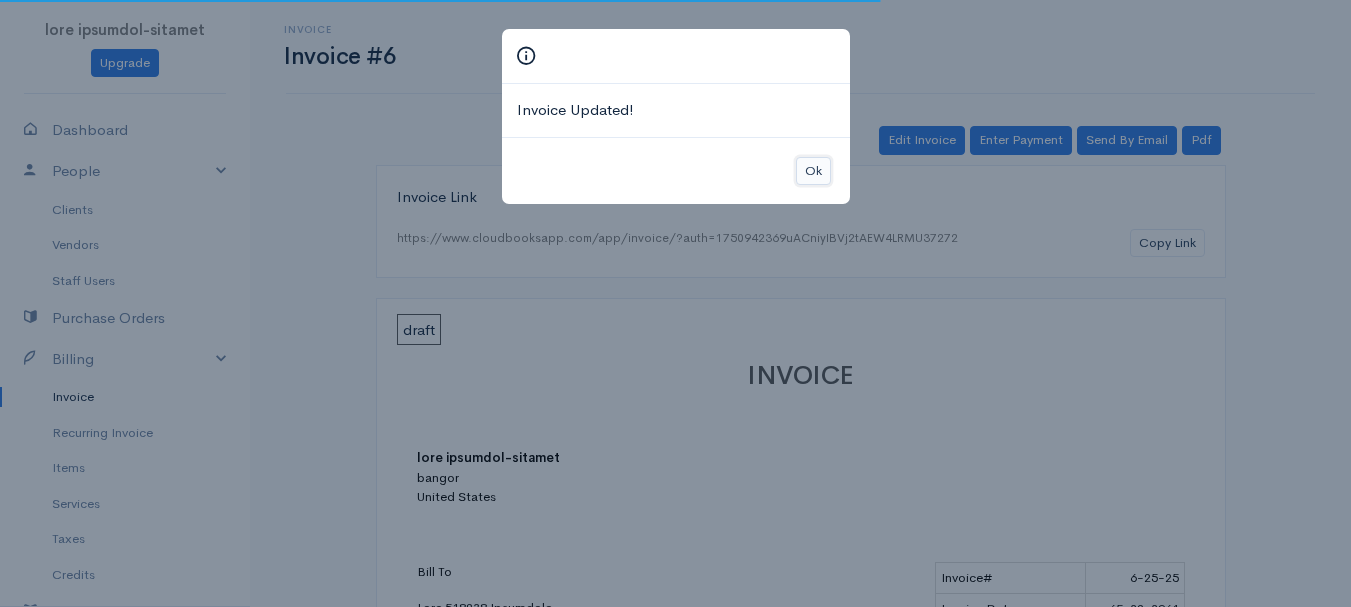 click on "Ok" at bounding box center [813, 171] 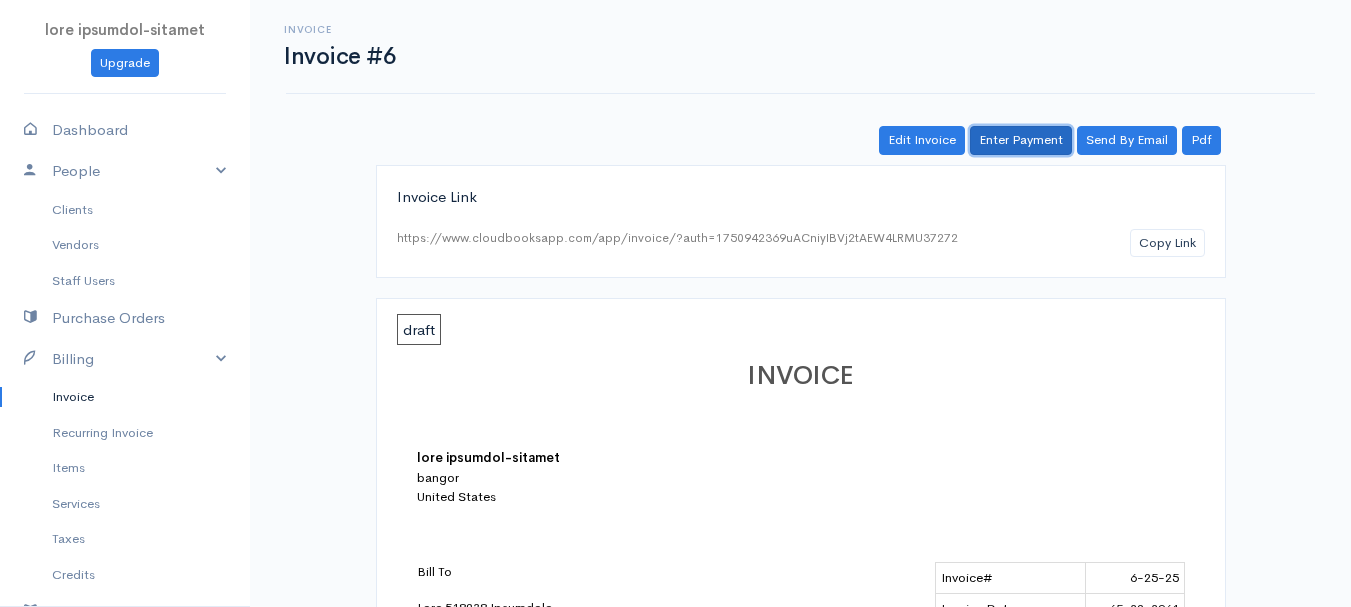 click on "Enter Payment" at bounding box center (1021, 140) 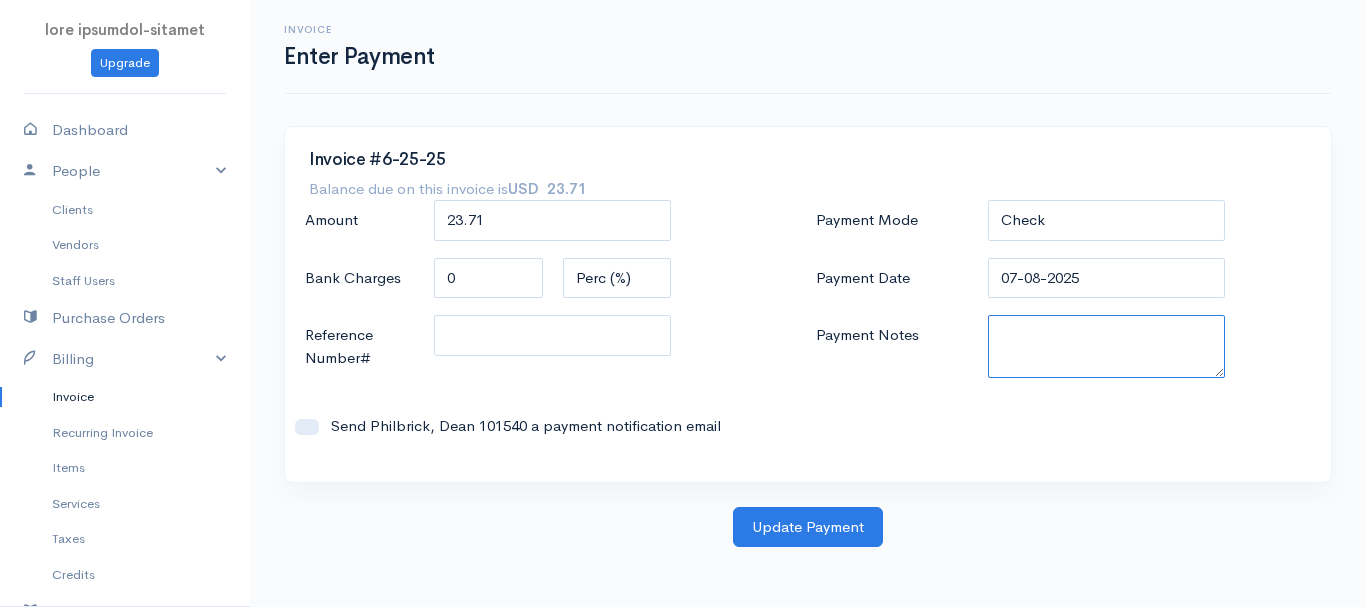 paste on "5735389842" 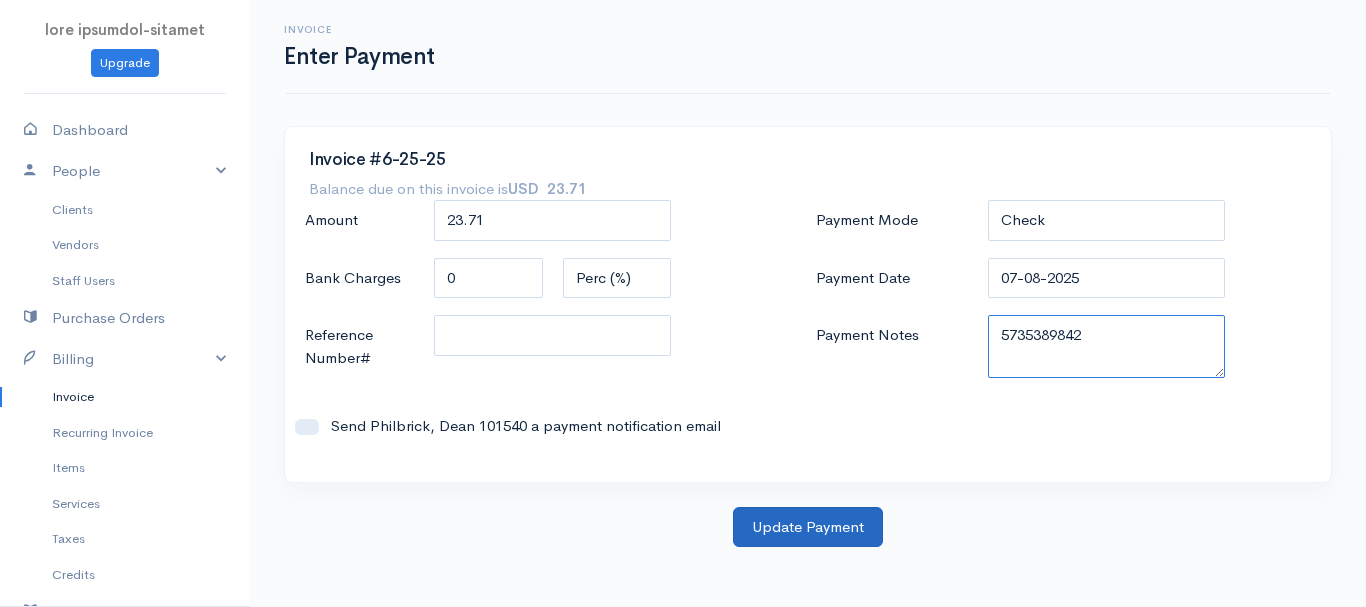 type on "5735389842" 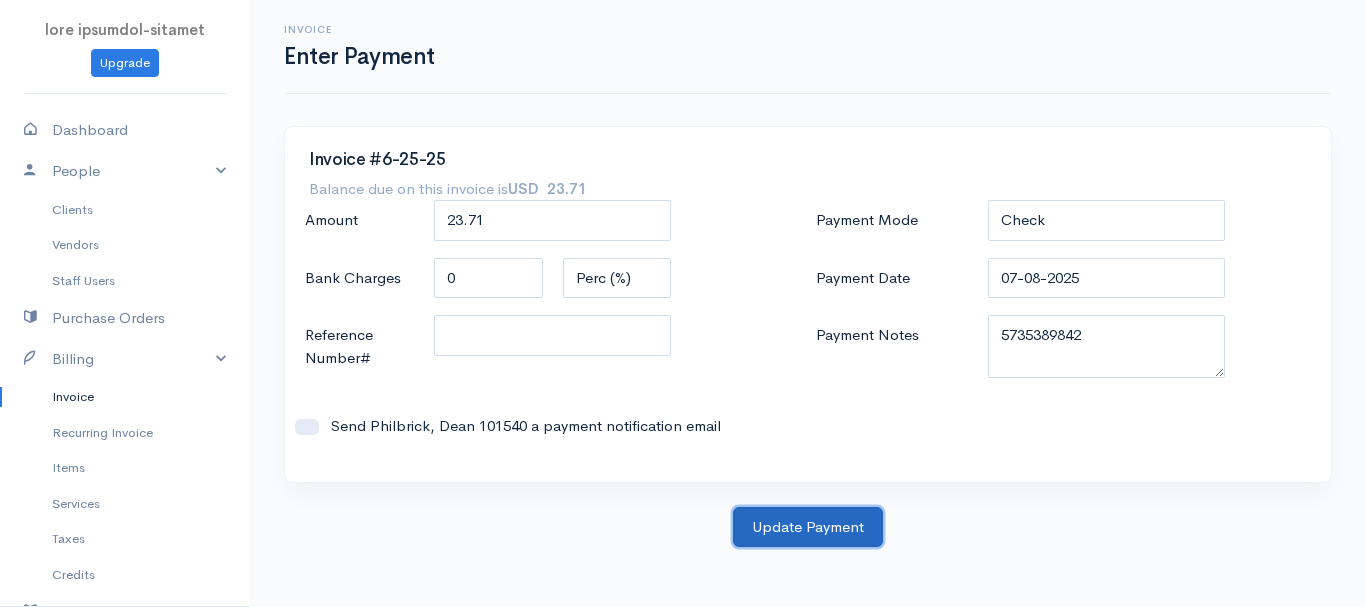 click on "Update Payment" at bounding box center (808, 527) 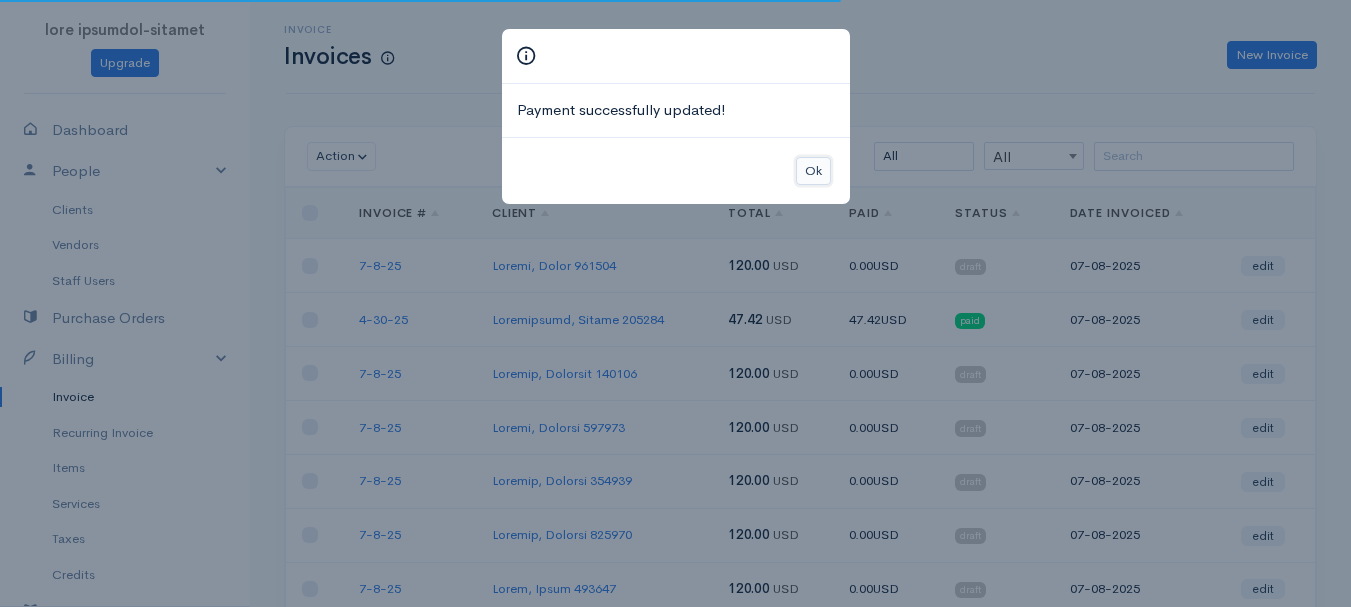 click on "Ok" at bounding box center (813, 171) 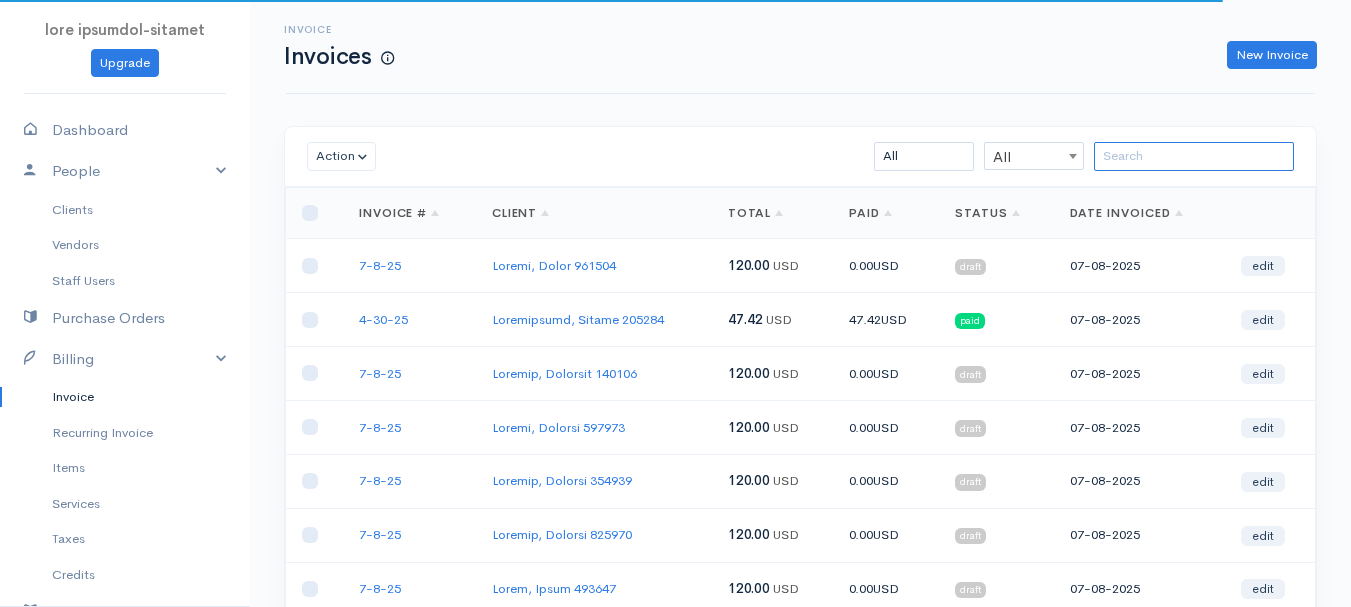 click at bounding box center (1194, 156) 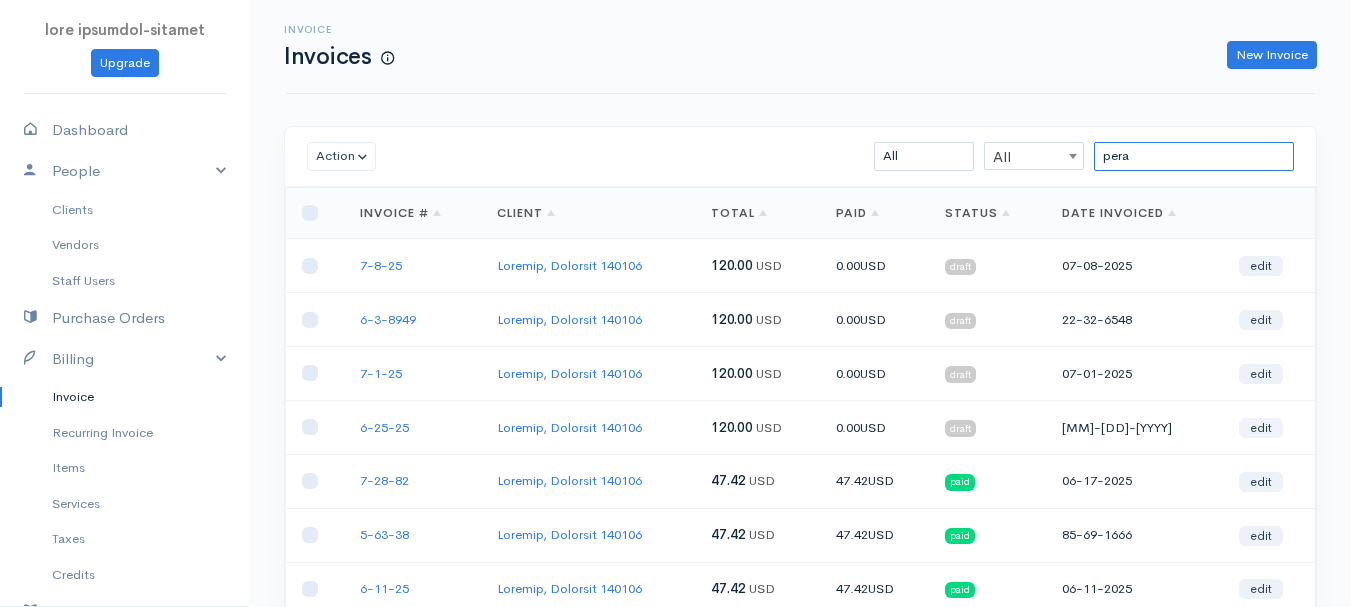 type on "pera" 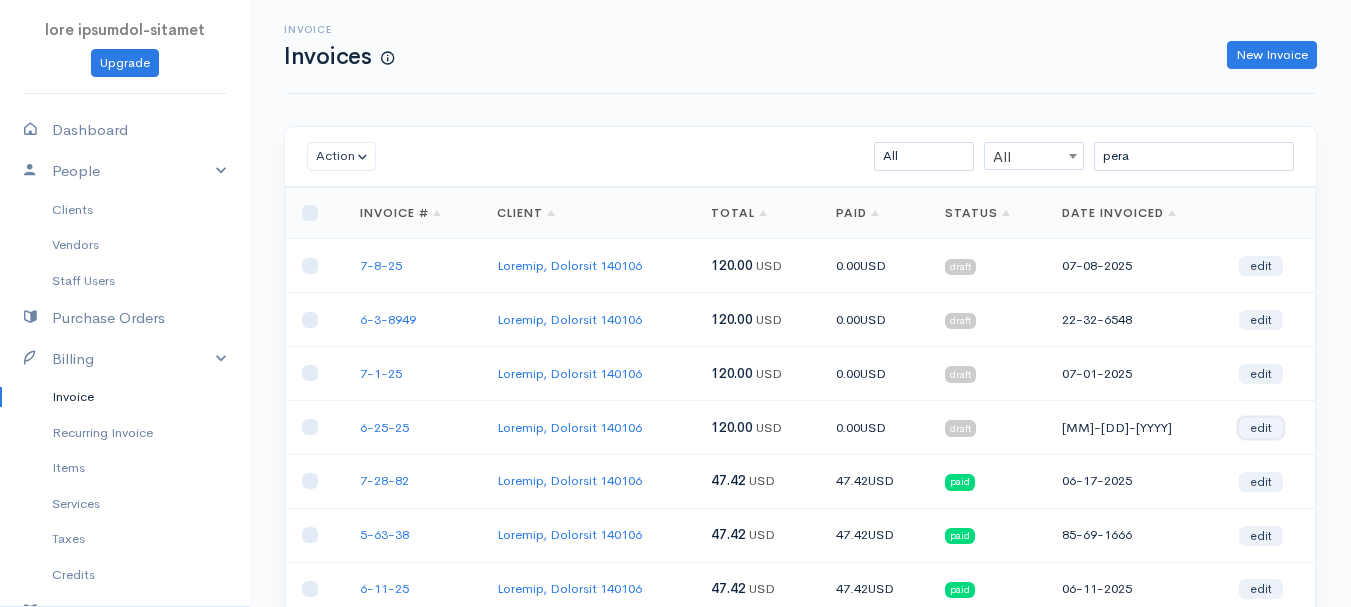 click on "edit" at bounding box center (1261, 428) 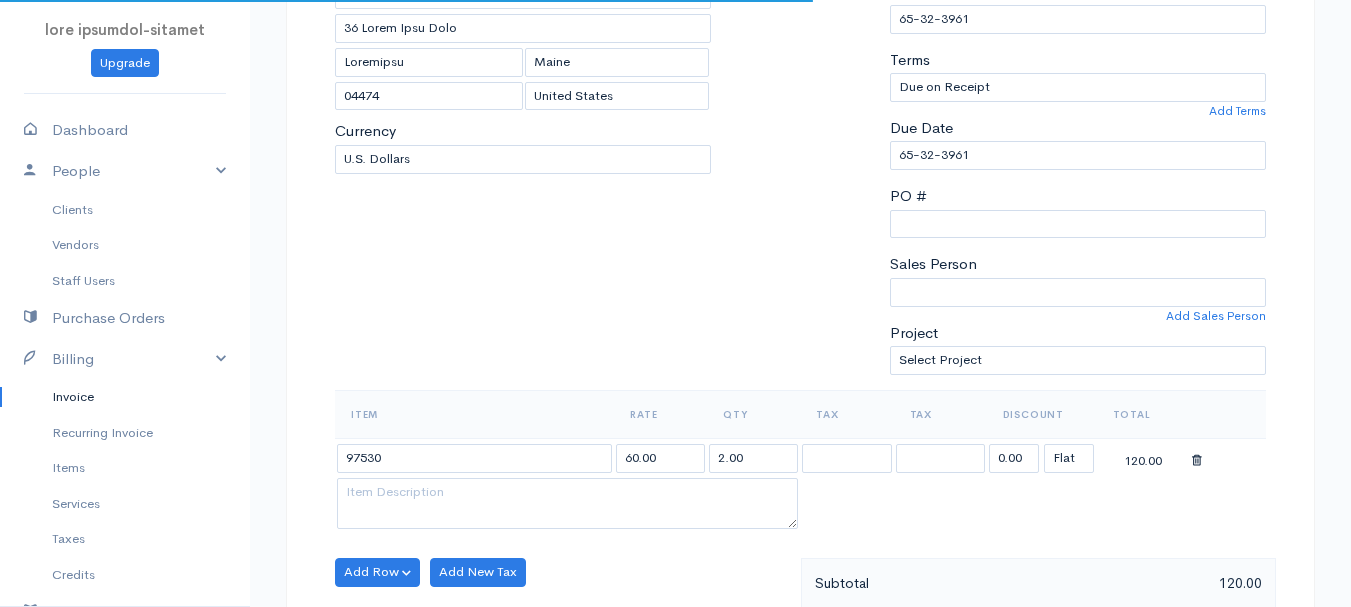 scroll, scrollTop: 400, scrollLeft: 0, axis: vertical 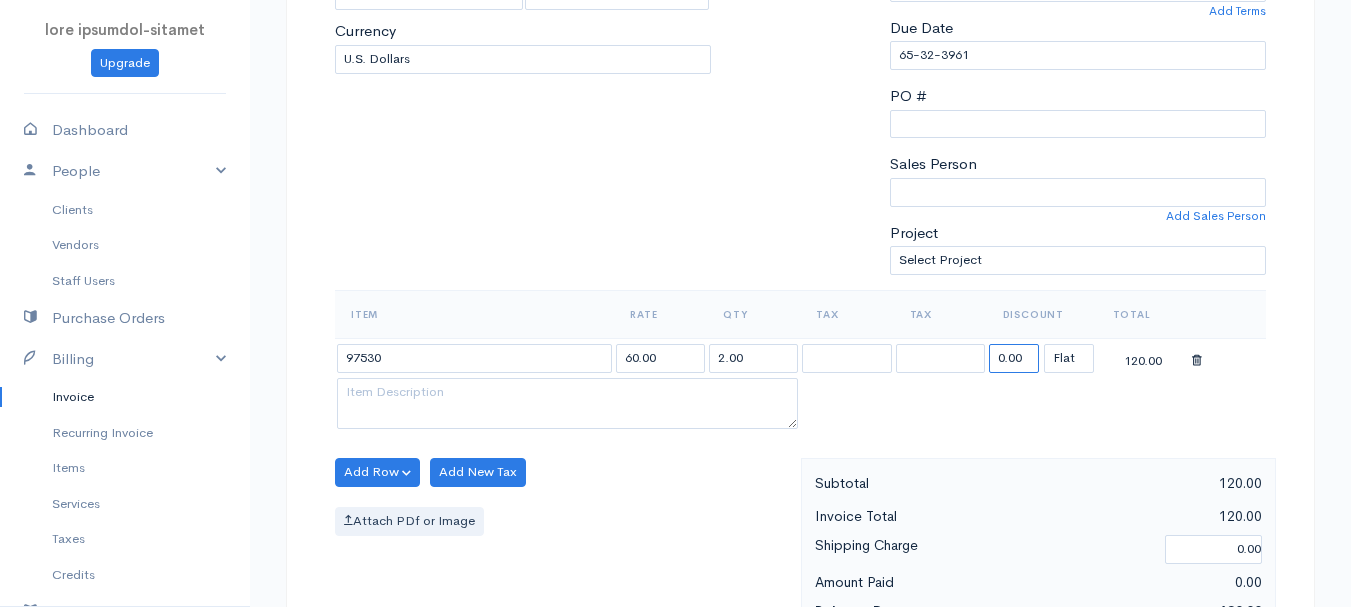 click on "0.00" at bounding box center (1014, 358) 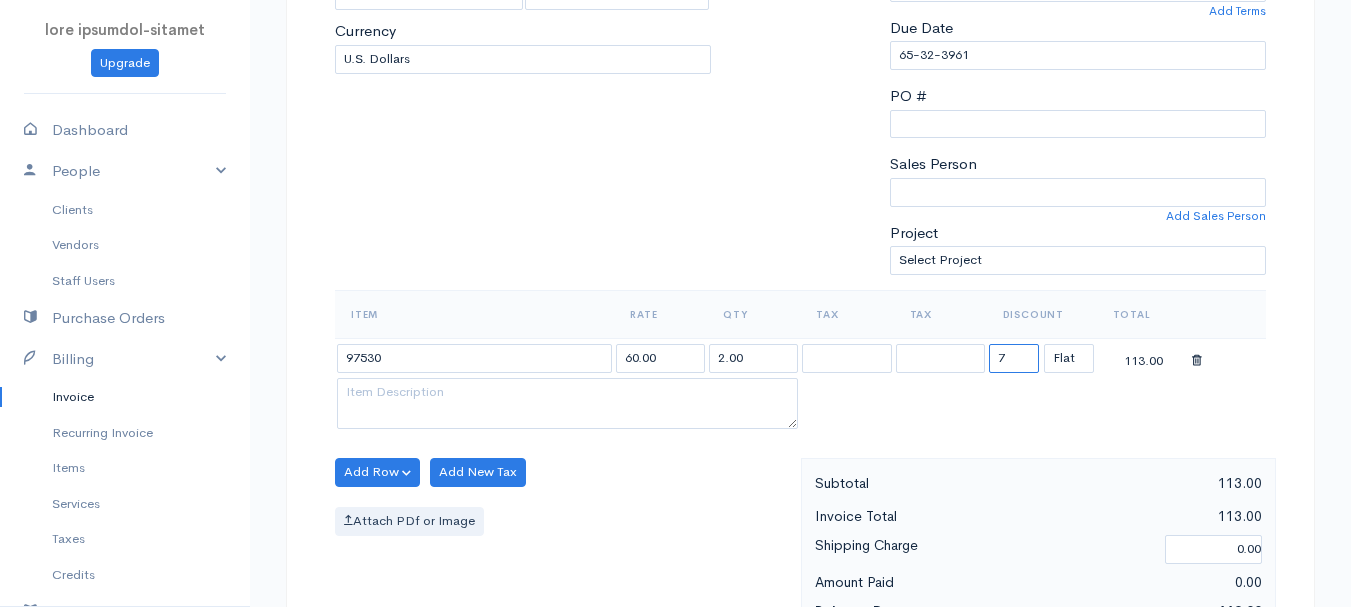 type on "72.58" 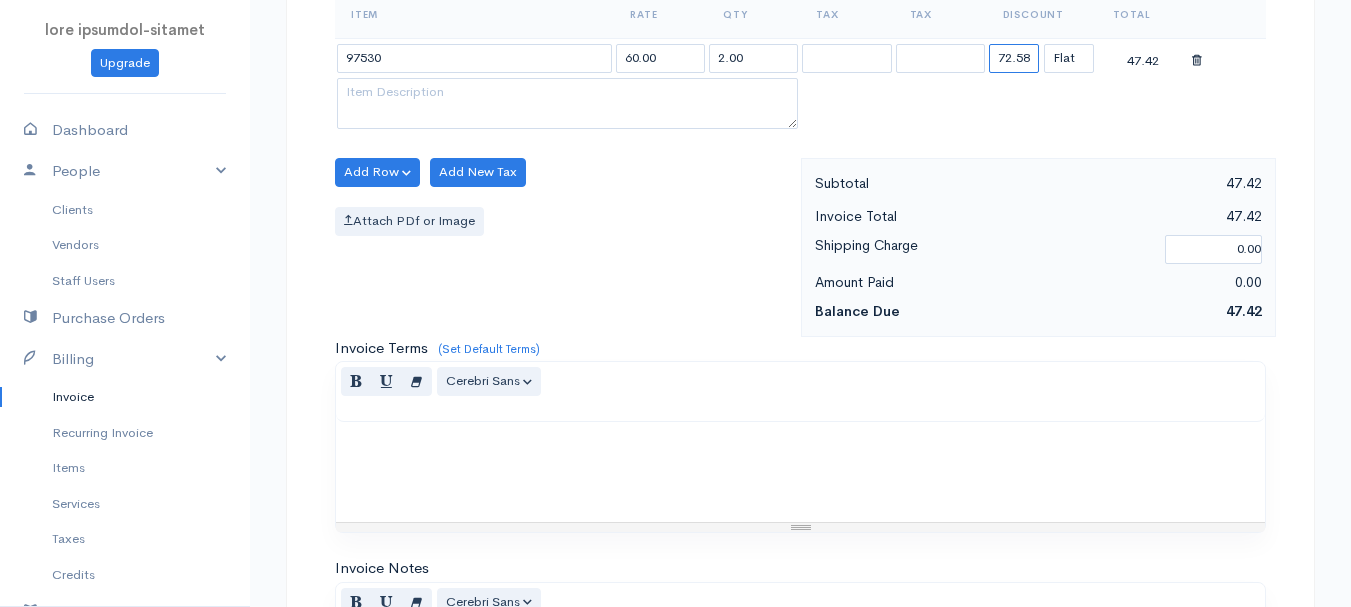 scroll, scrollTop: 1122, scrollLeft: 0, axis: vertical 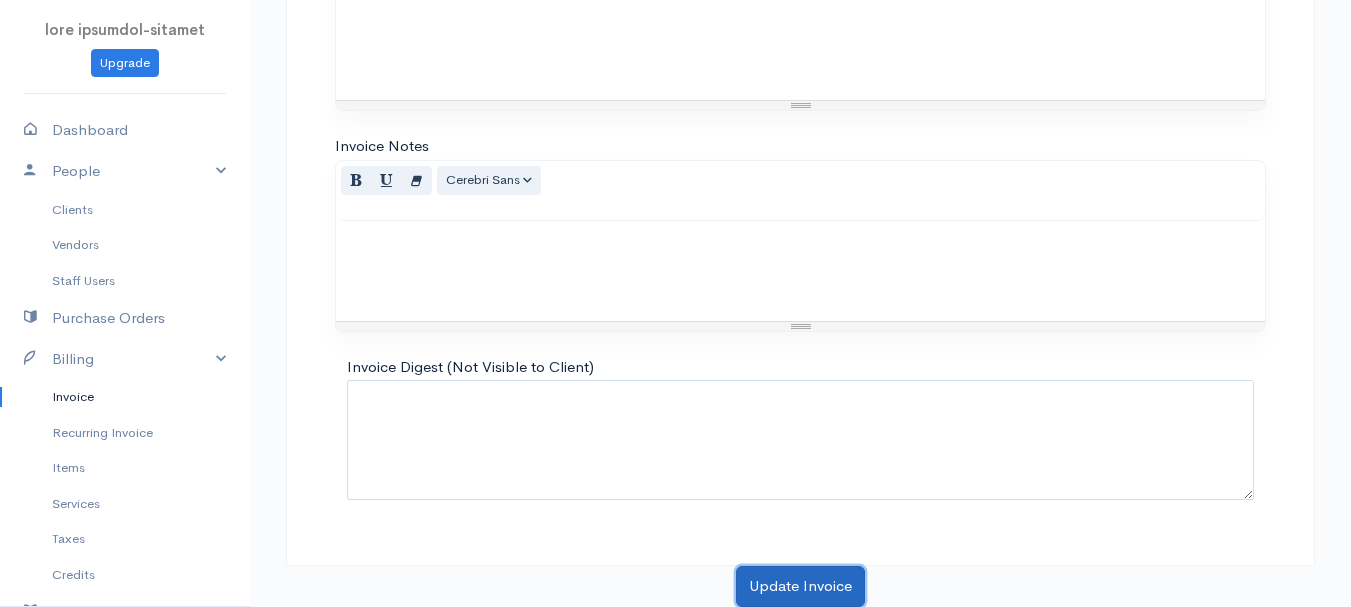 click on "Update Invoice" at bounding box center [800, 586] 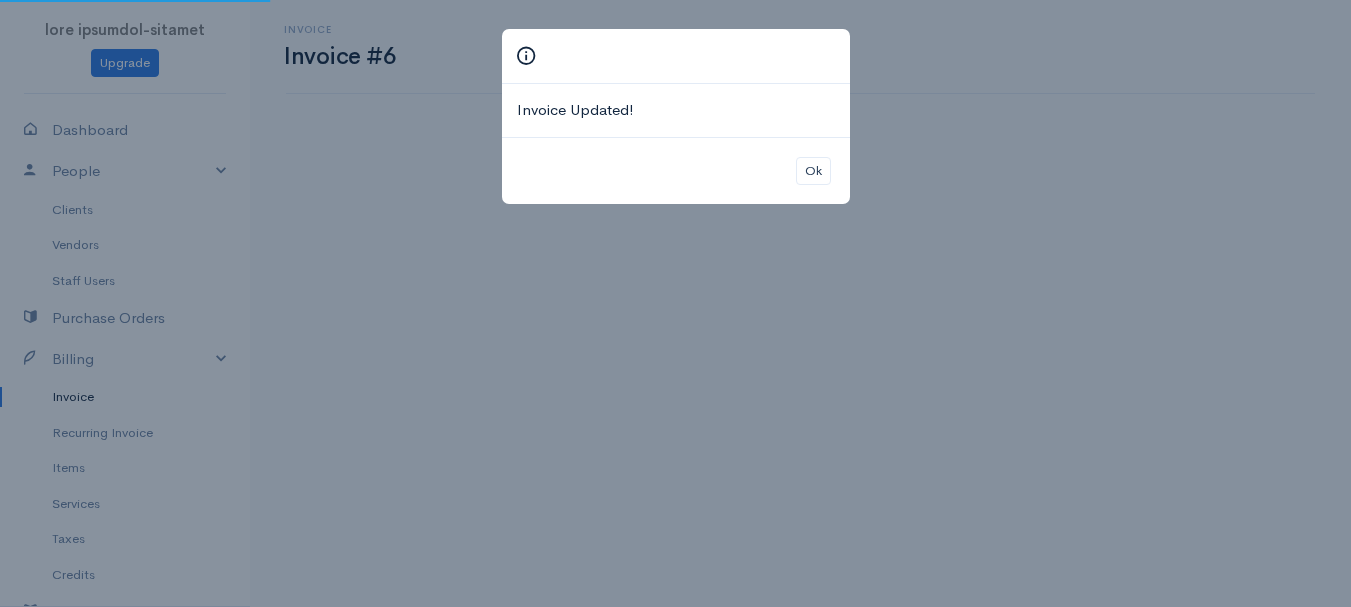 scroll, scrollTop: 0, scrollLeft: 0, axis: both 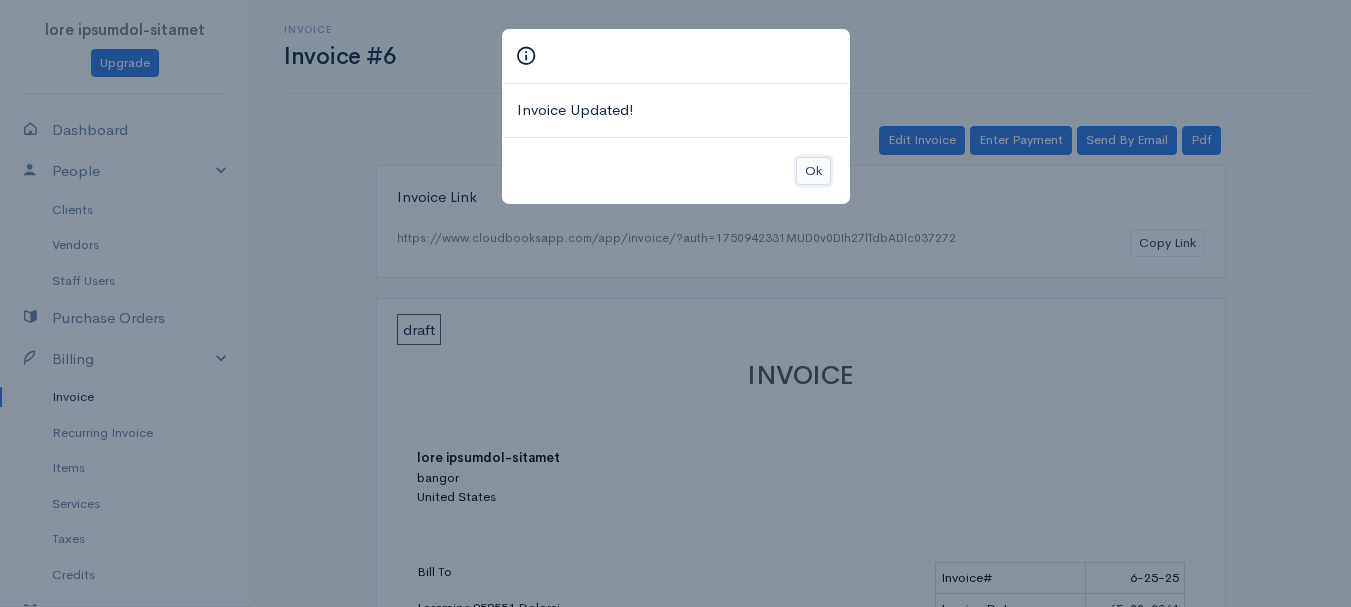 click on "Ok" at bounding box center (813, 171) 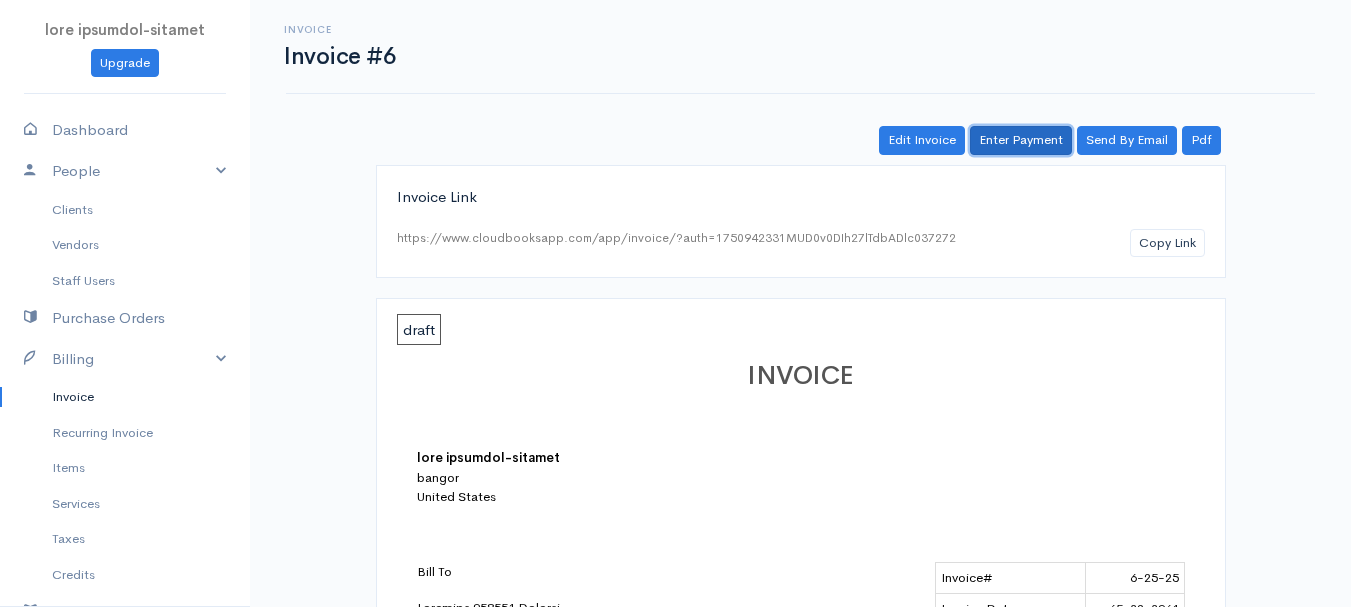 click on "Enter Payment" at bounding box center (1021, 140) 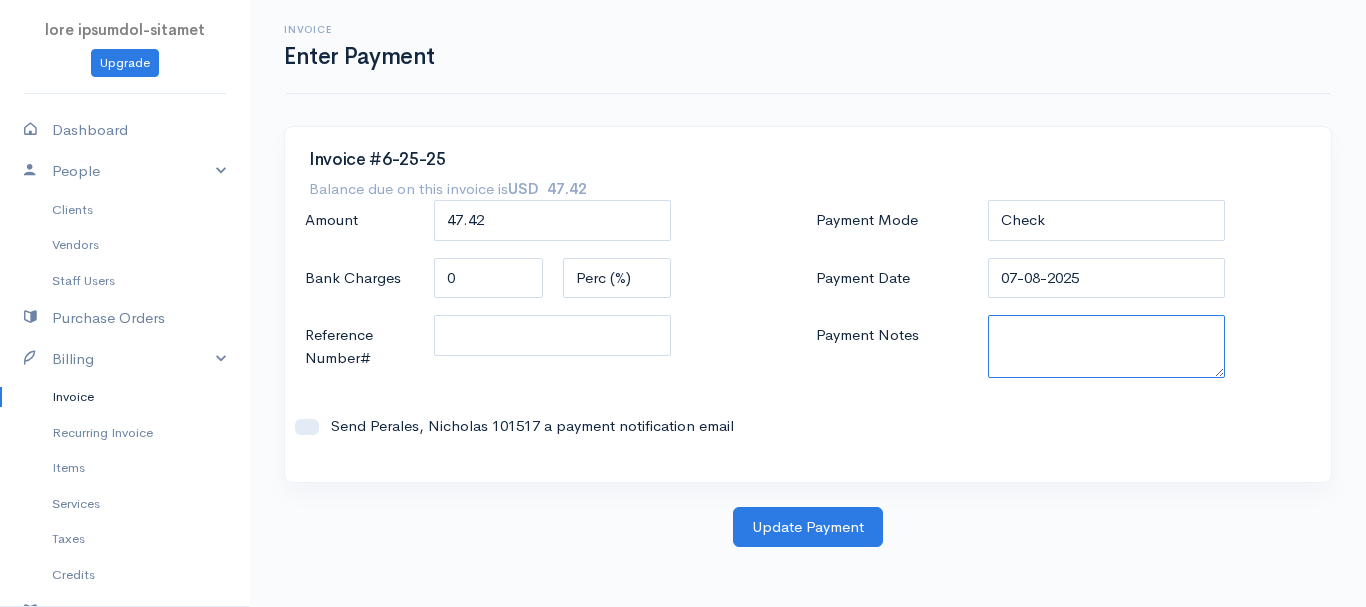 paste on "5735389842" 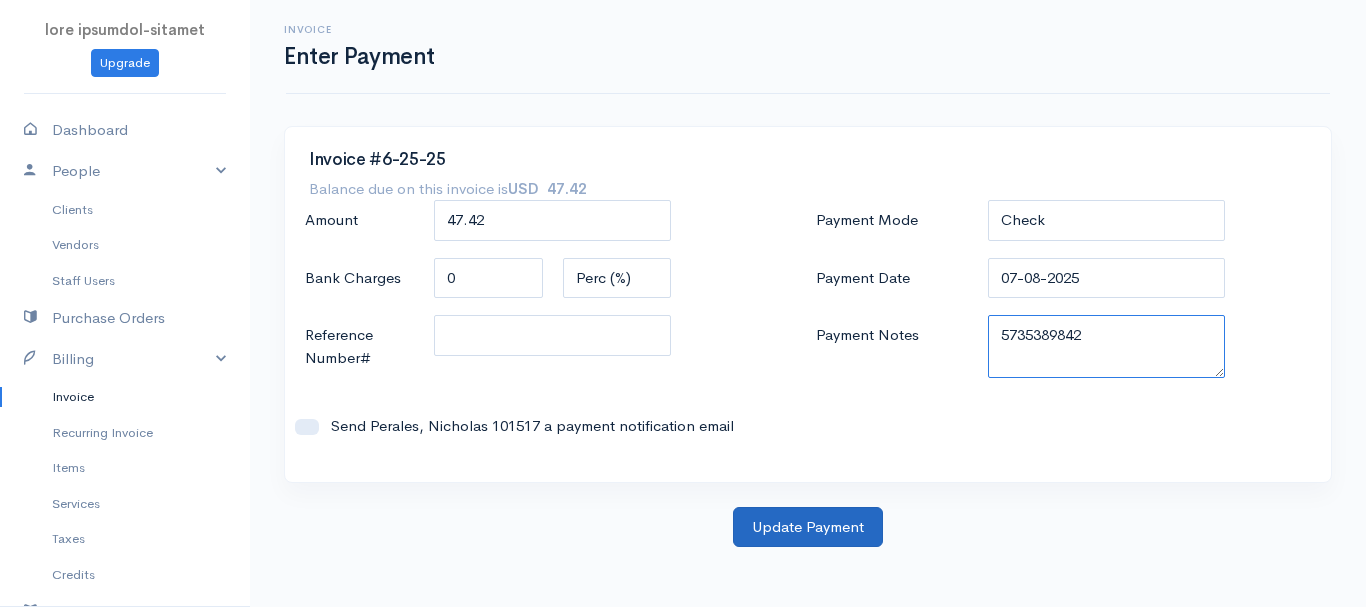 type on "5735389842" 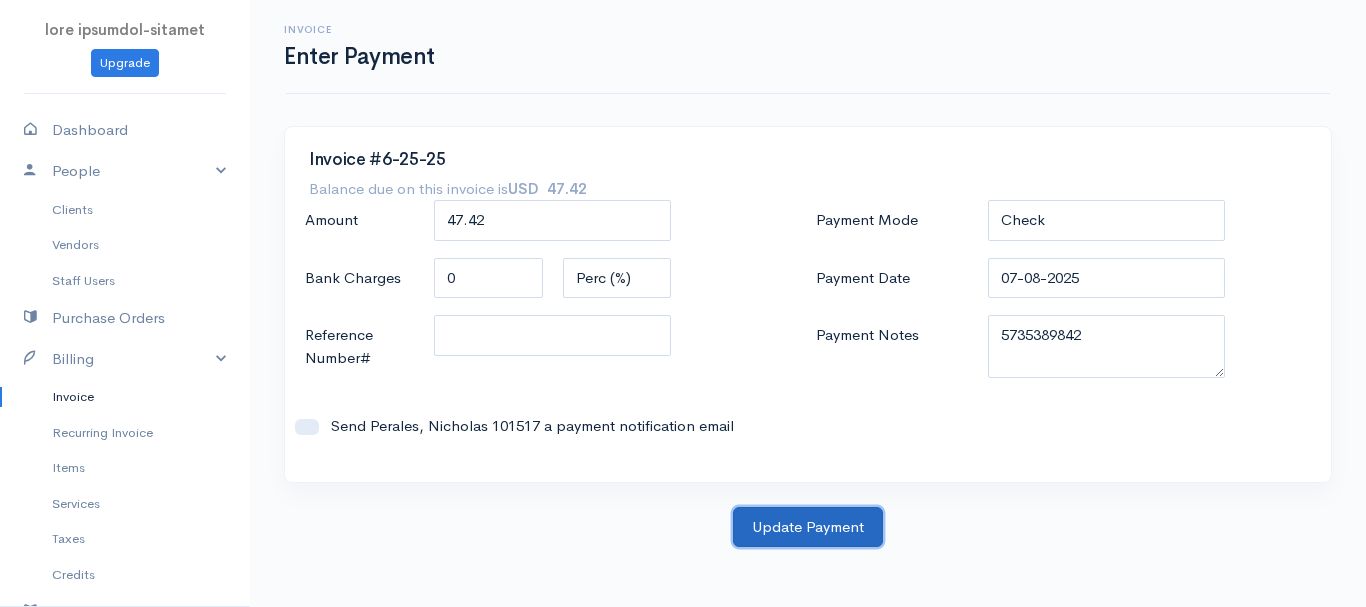 click on "Update Payment" at bounding box center [808, 527] 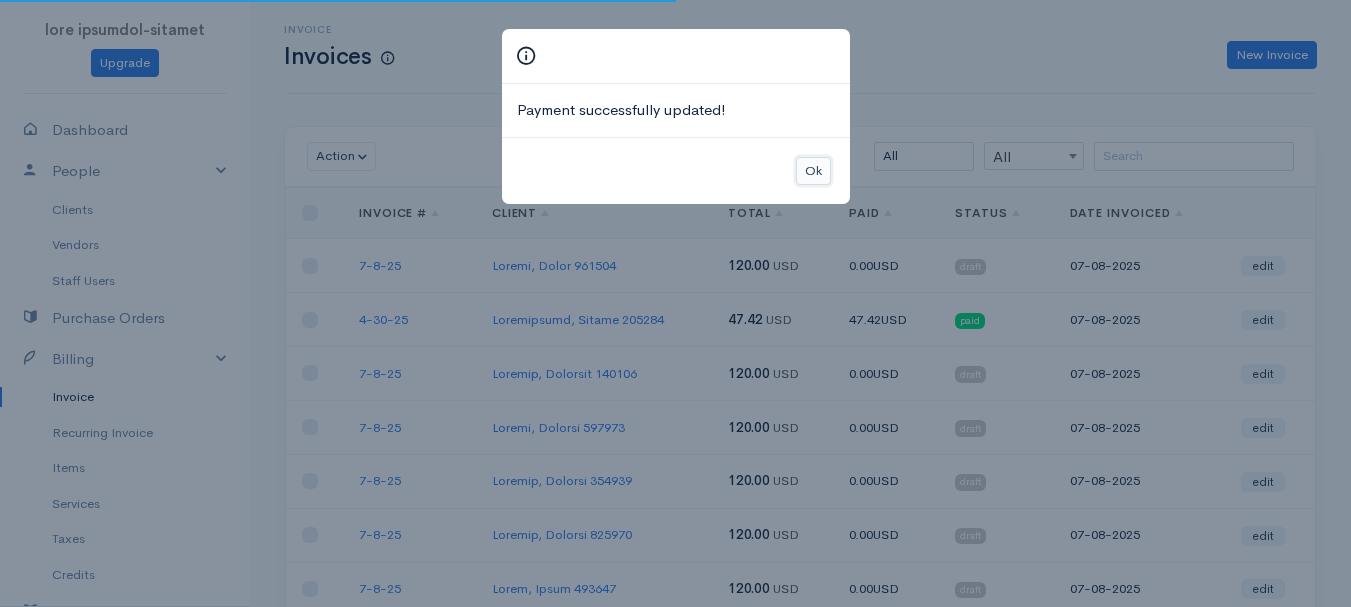 click on "Ok" at bounding box center (813, 171) 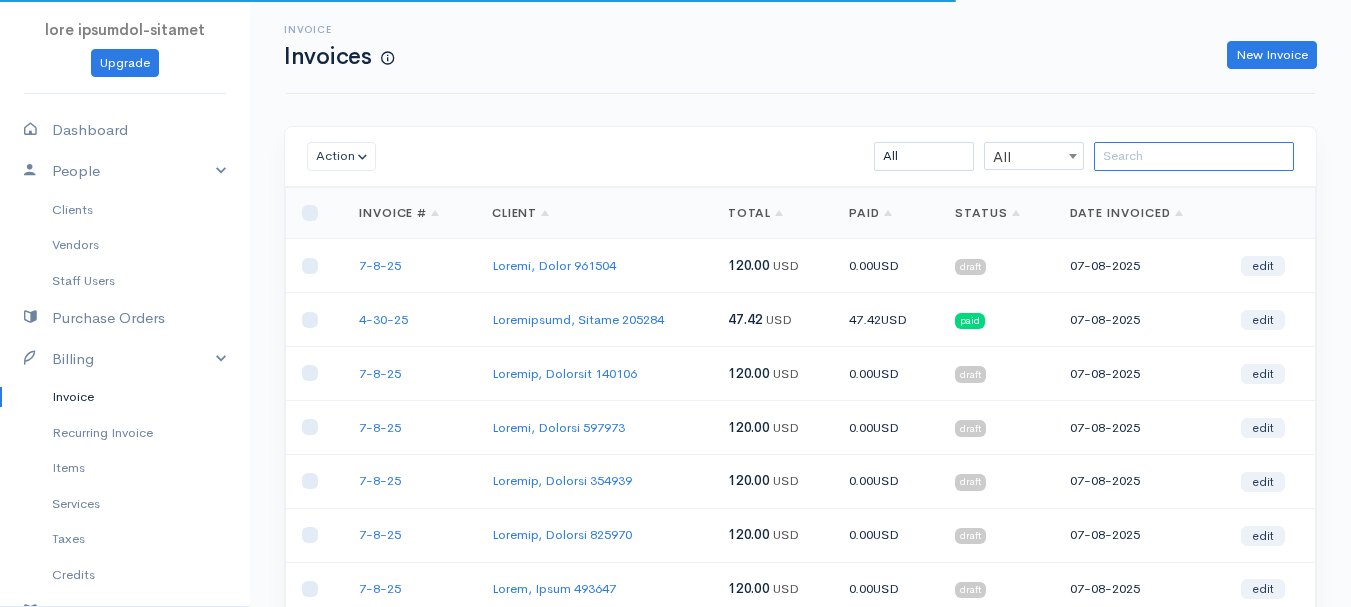click at bounding box center (1194, 156) 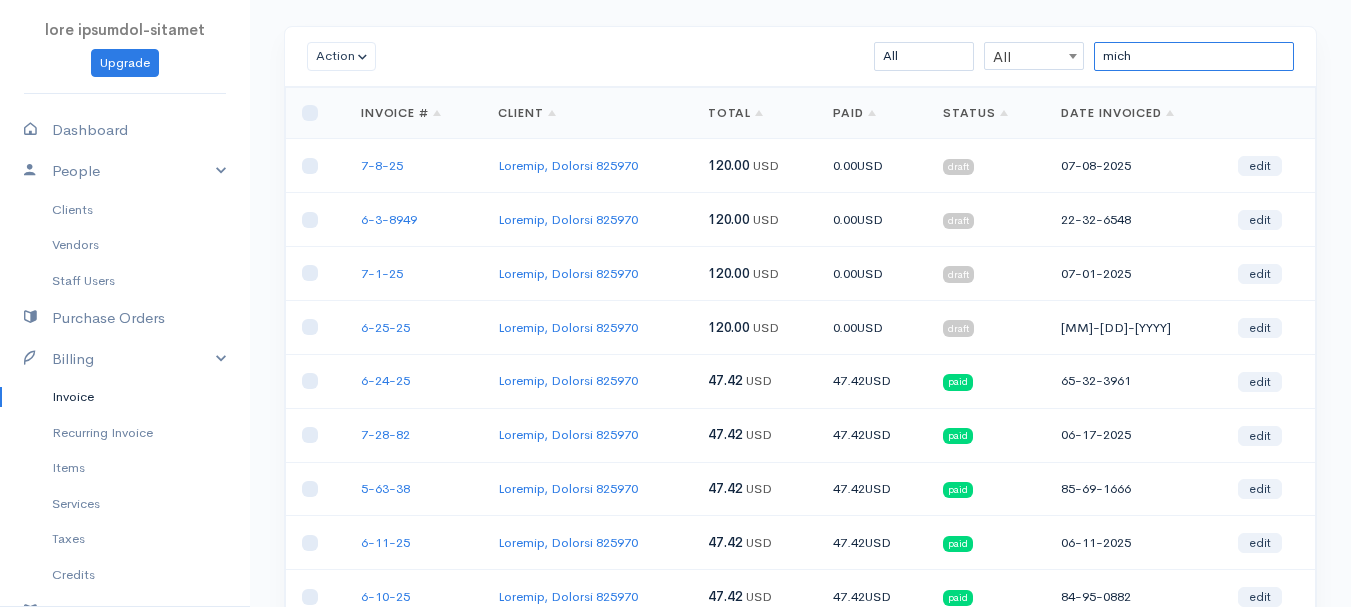 scroll, scrollTop: 200, scrollLeft: 0, axis: vertical 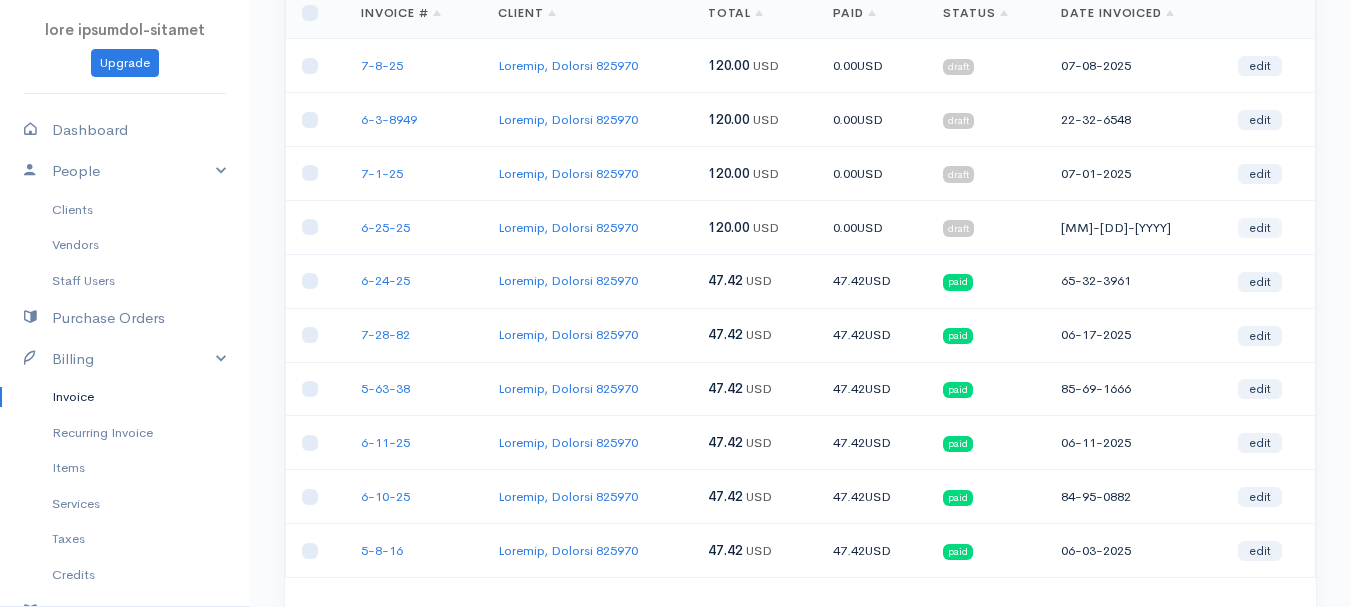 type on "mich" 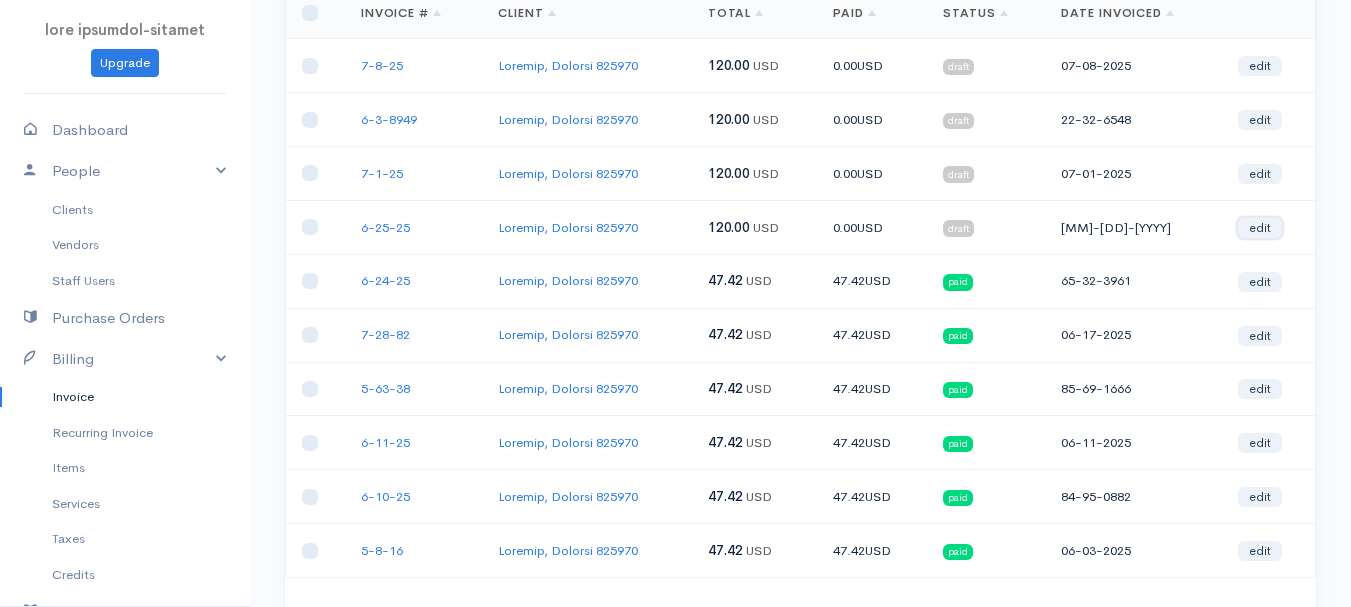 click on "edit" at bounding box center (1260, 228) 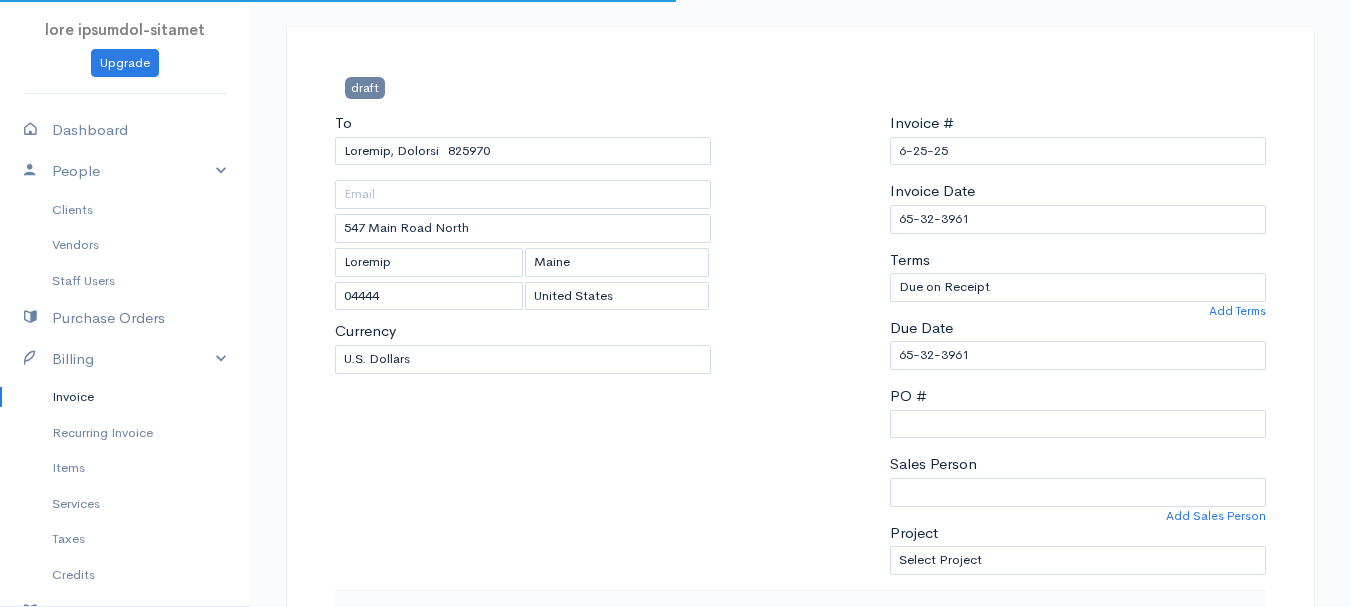 scroll, scrollTop: 300, scrollLeft: 0, axis: vertical 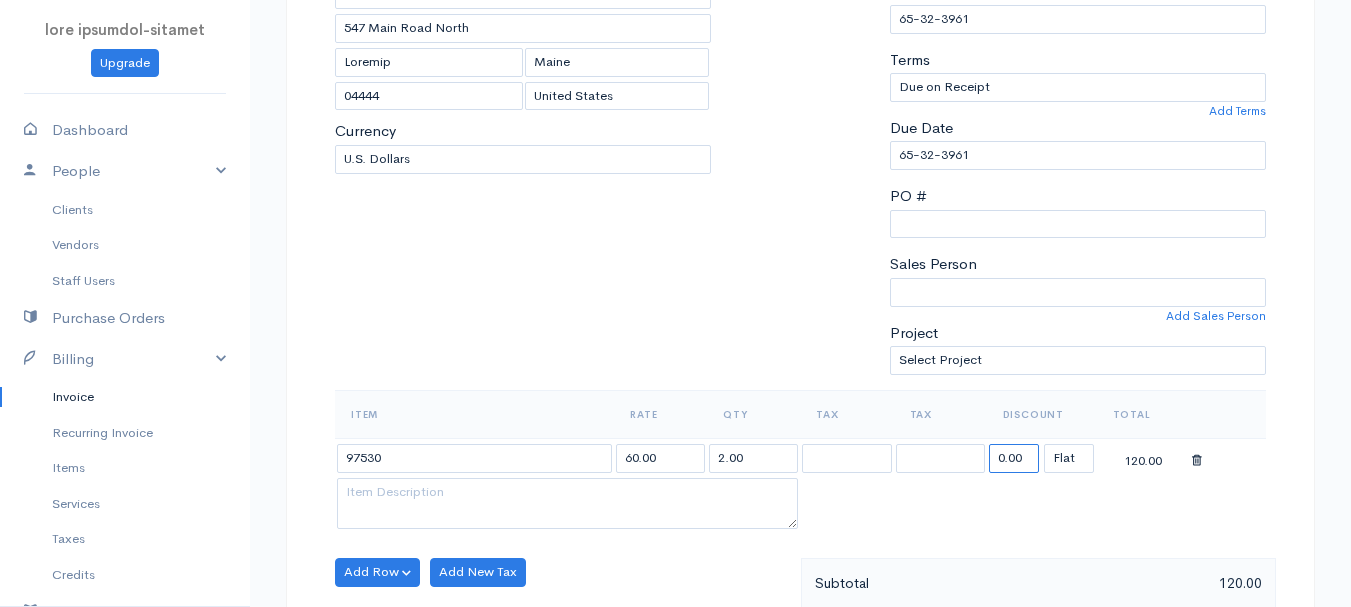 click on "0.00" at bounding box center (1014, 458) 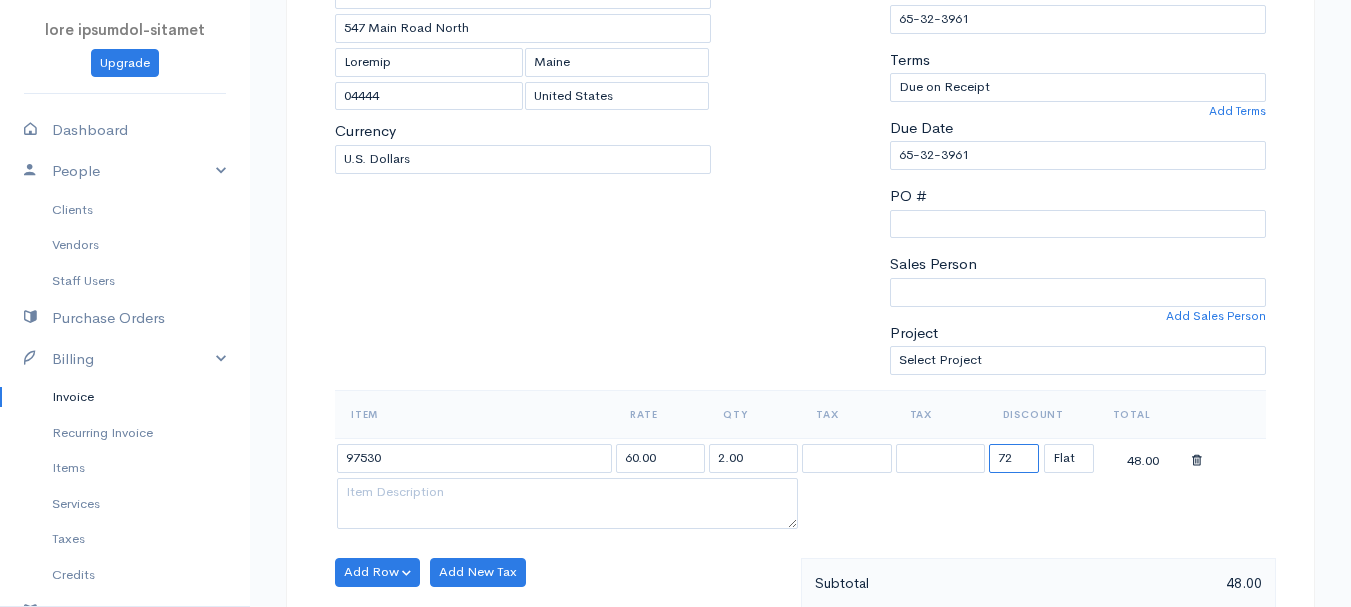 type on "72.58" 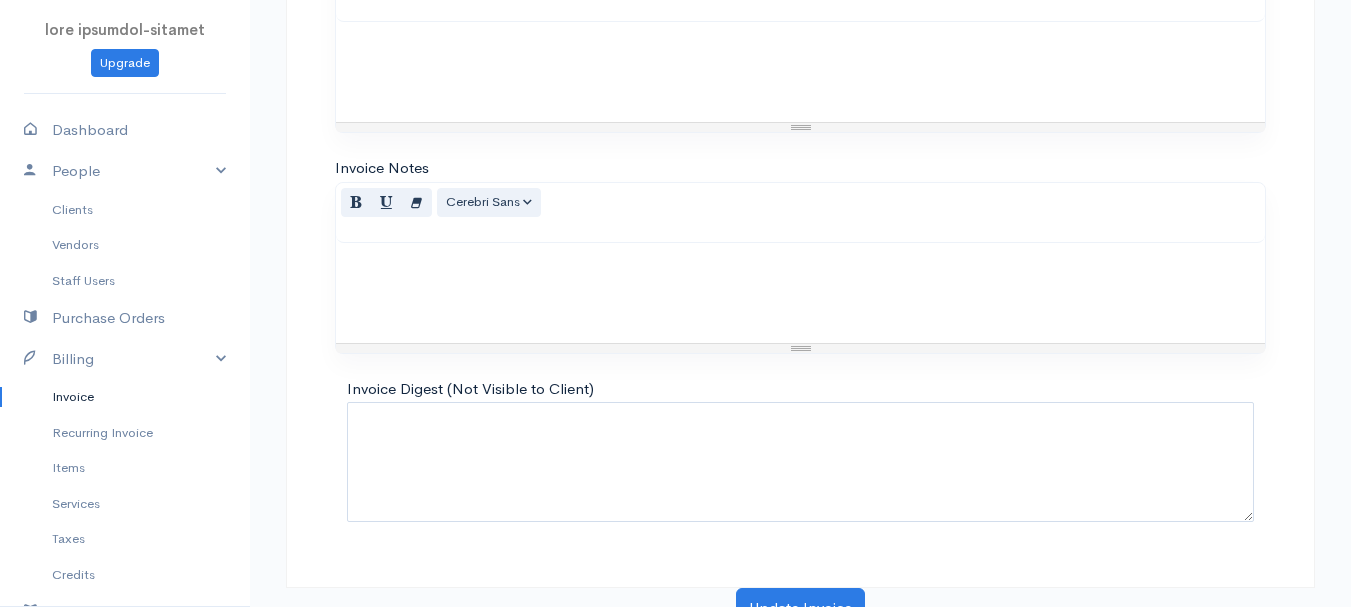 scroll, scrollTop: 1122, scrollLeft: 0, axis: vertical 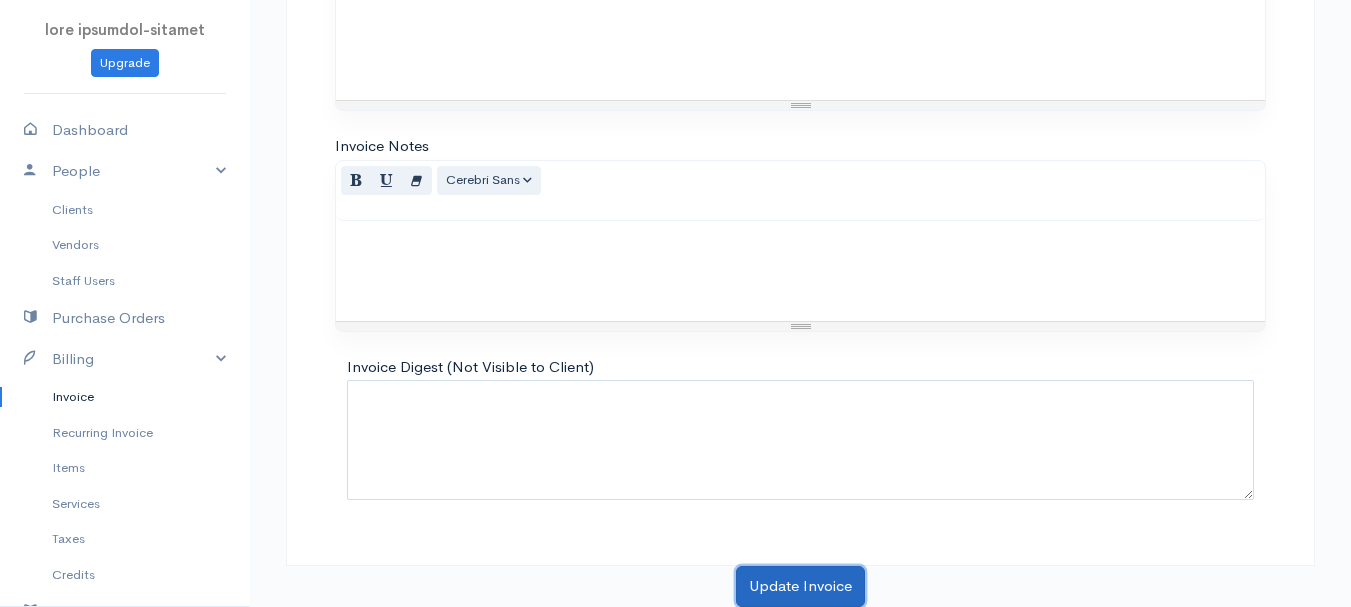 click on "Update Invoice" at bounding box center [800, 586] 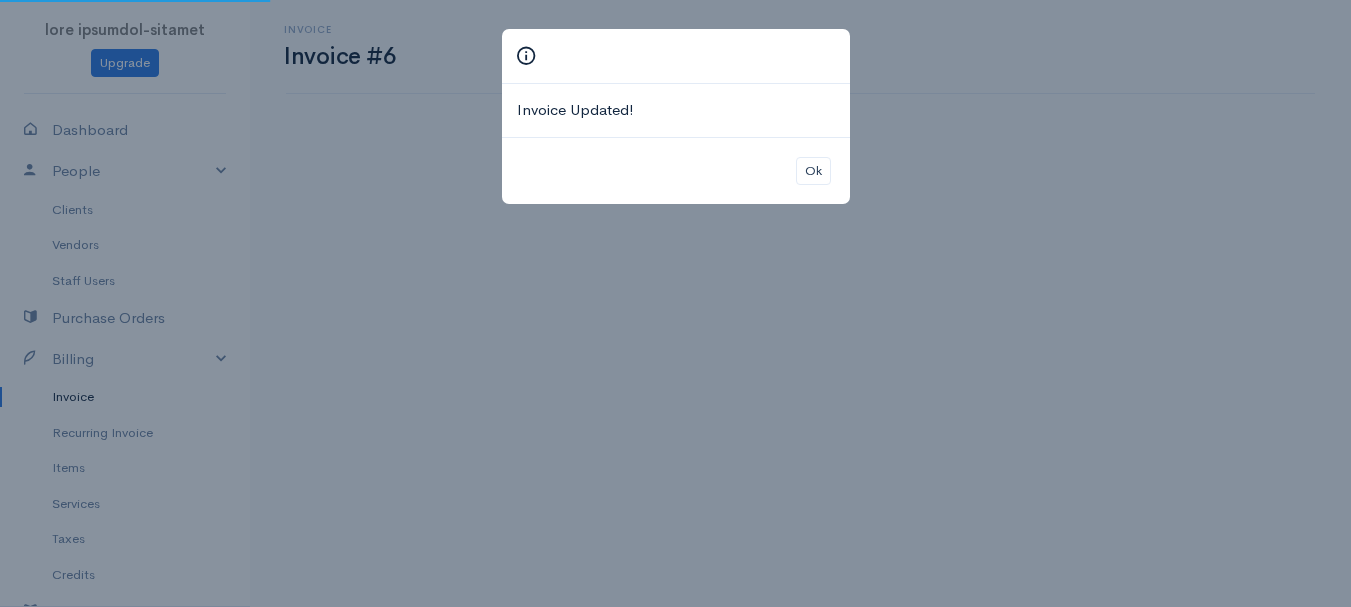 scroll, scrollTop: 0, scrollLeft: 0, axis: both 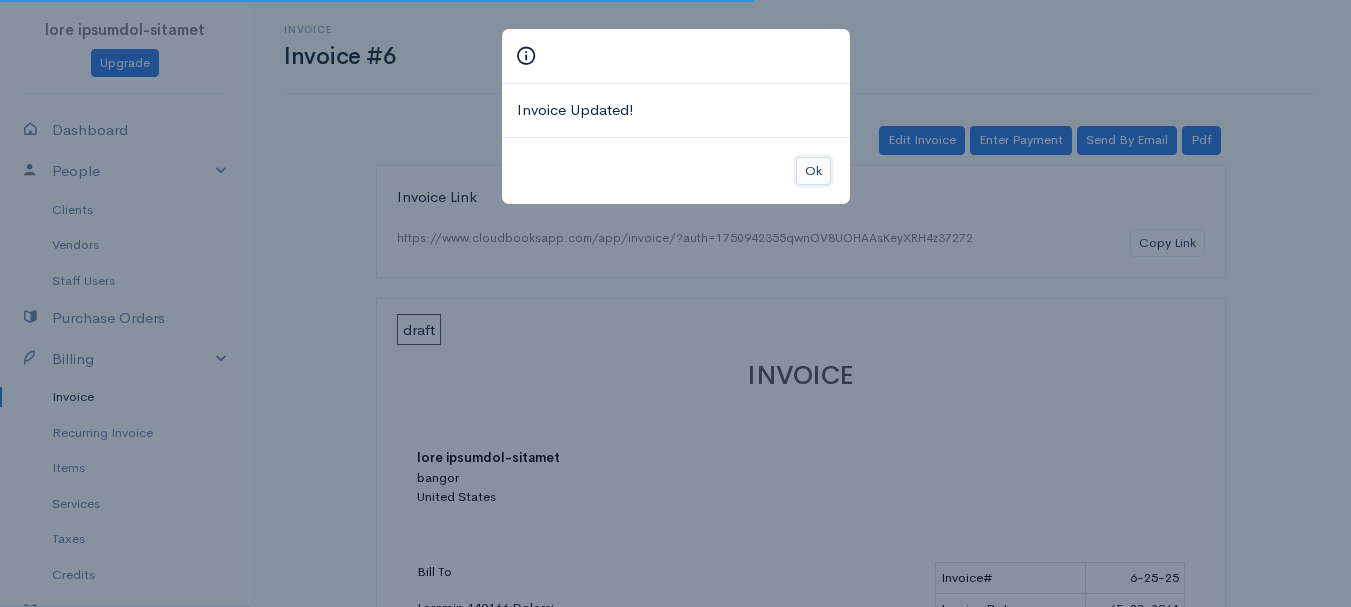 click on "Ok" at bounding box center (813, 171) 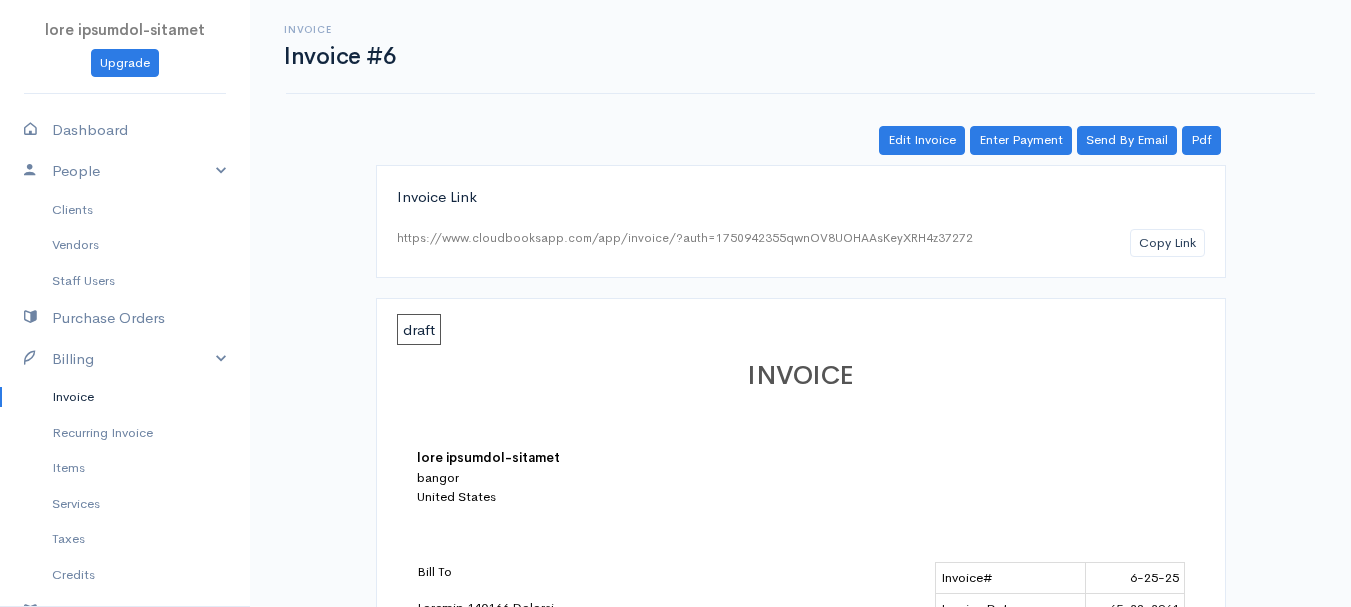 click on "Edit Invoice Enter Payment Send By Email Pdf" at bounding box center (801, 140) 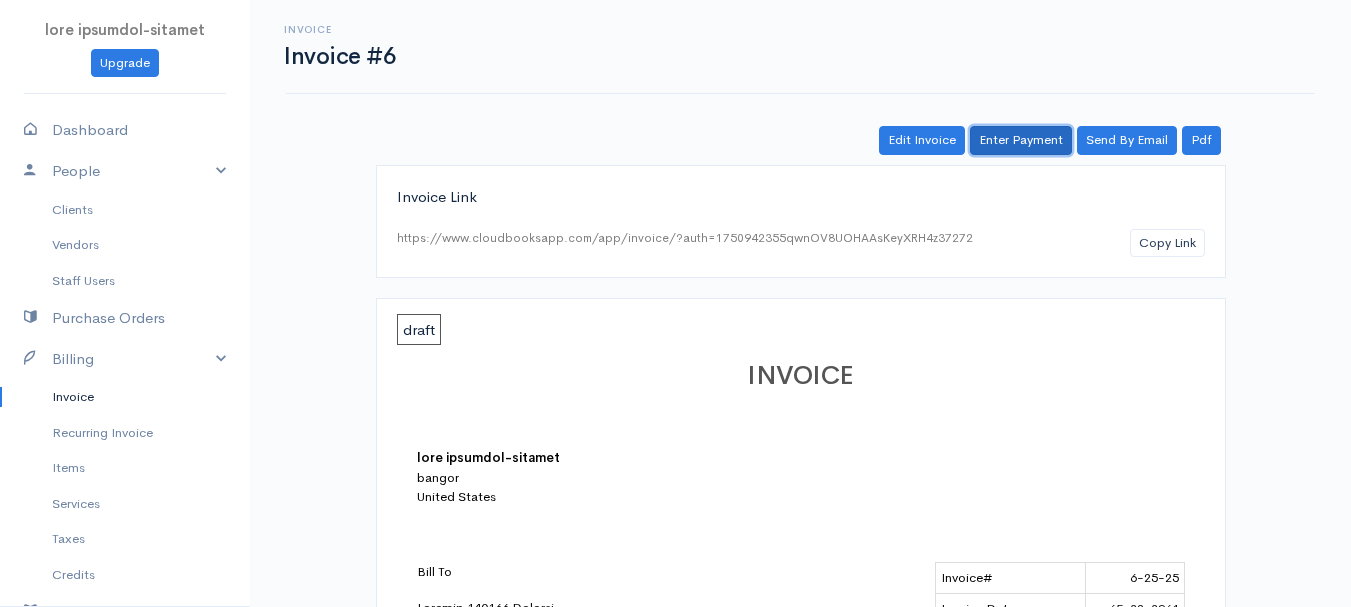 click on "Enter Payment" at bounding box center [1021, 140] 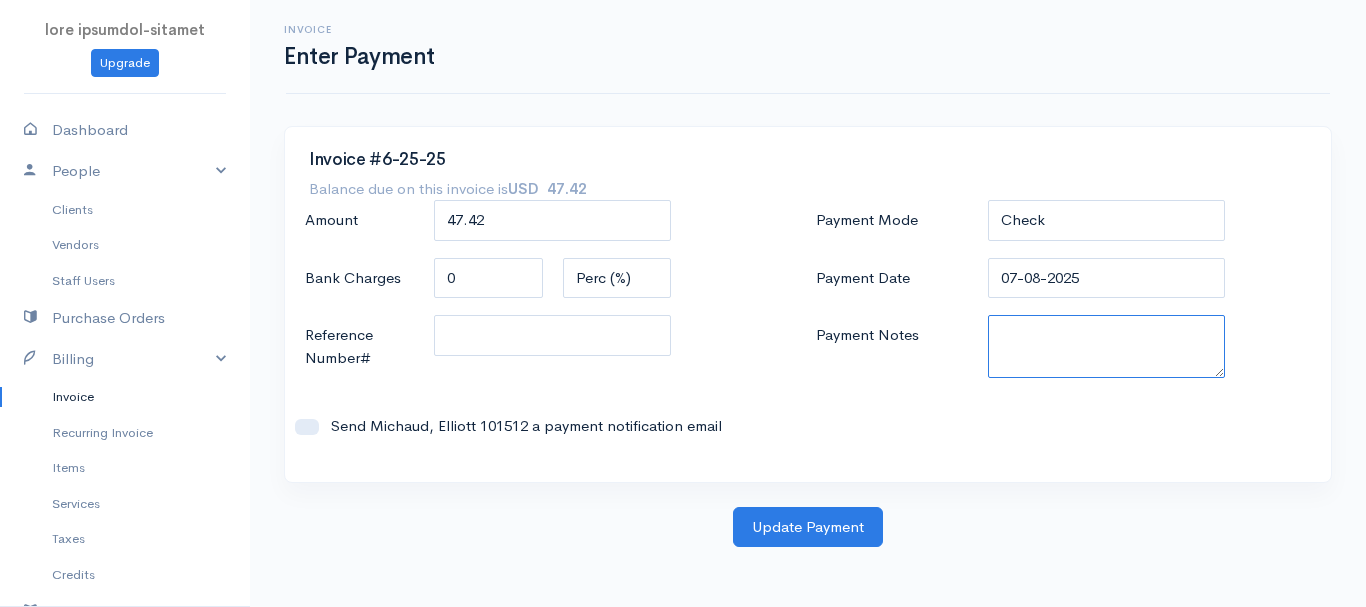 paste on "5735389842" 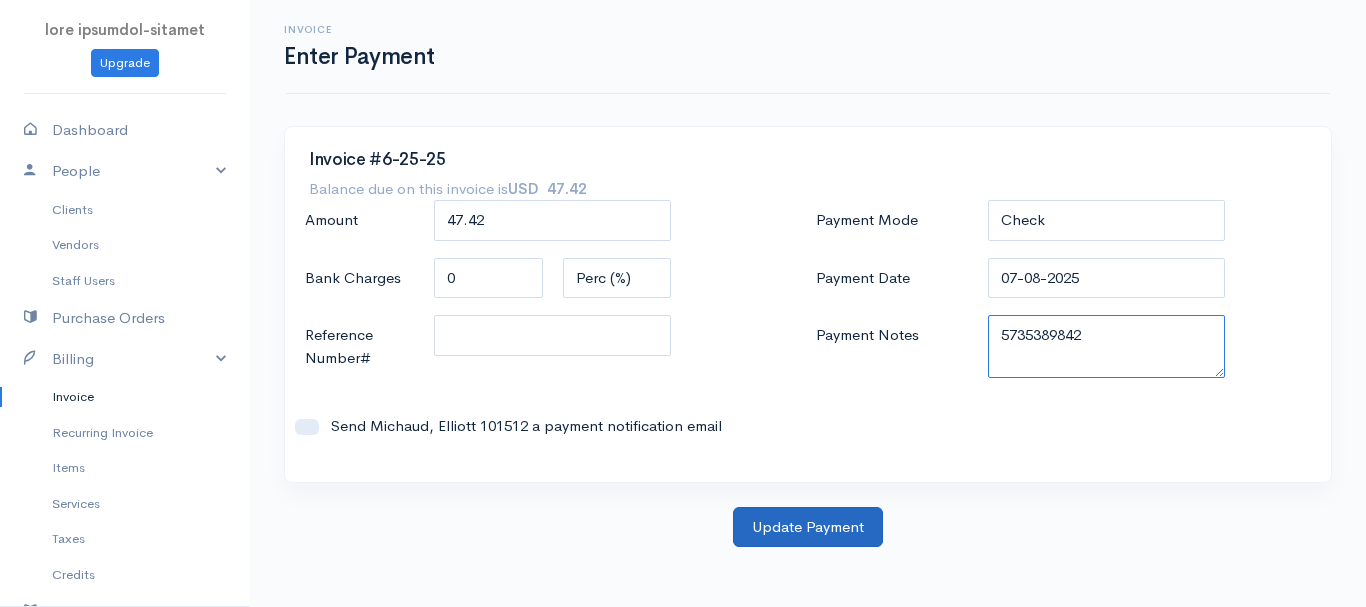 type on "5735389842" 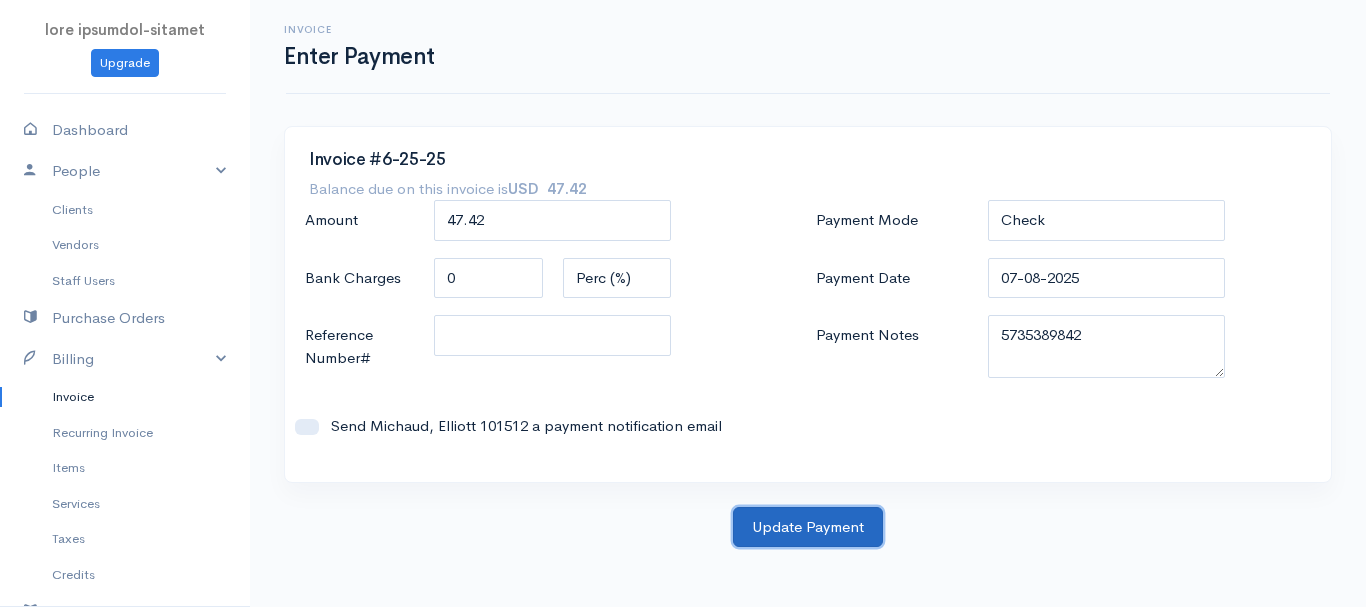 click on "Update Payment" at bounding box center (808, 527) 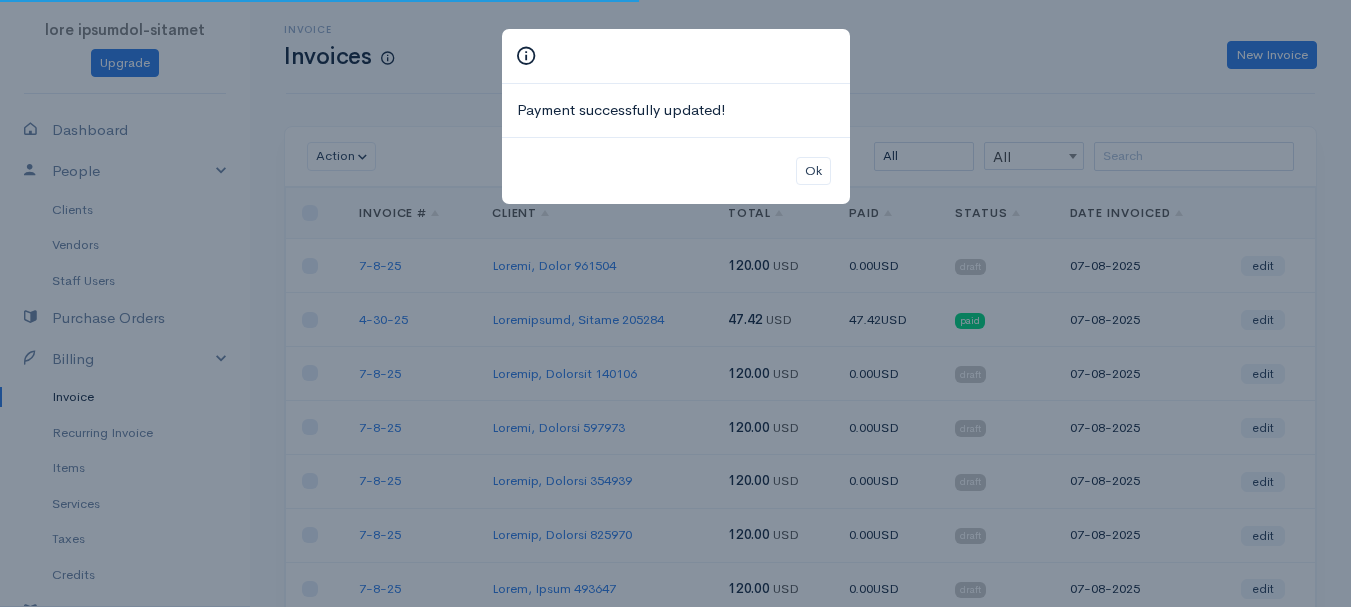 click on "Ok" at bounding box center [676, 171] 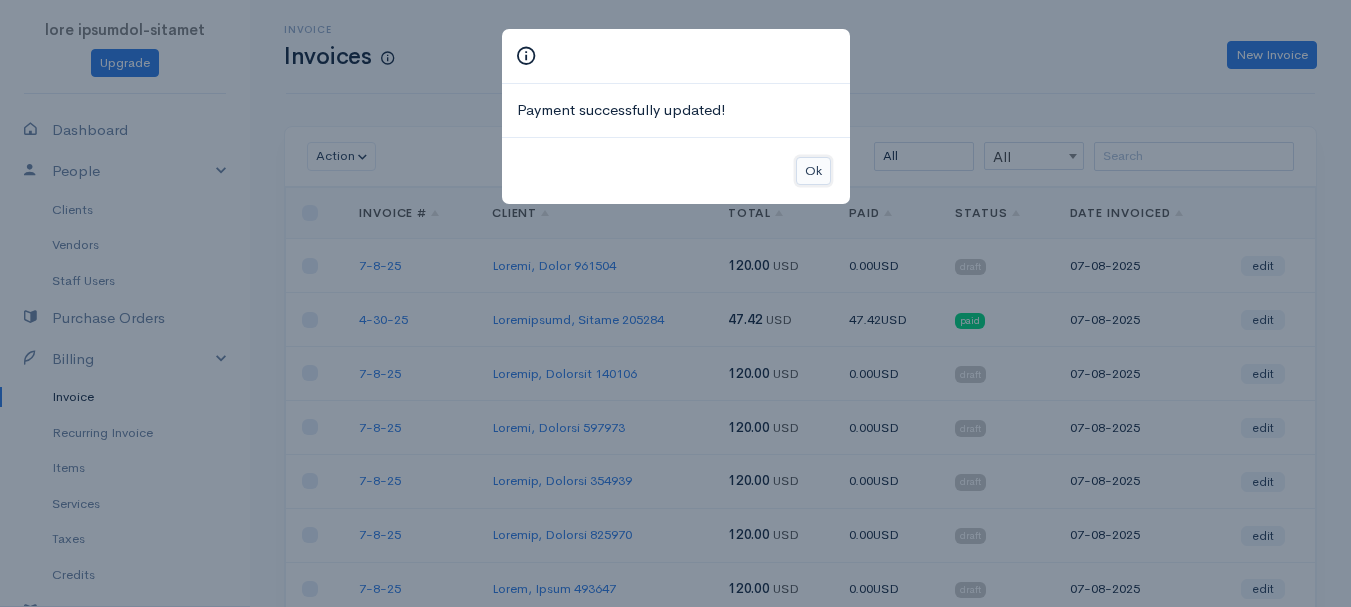 click on "Ok" at bounding box center [813, 171] 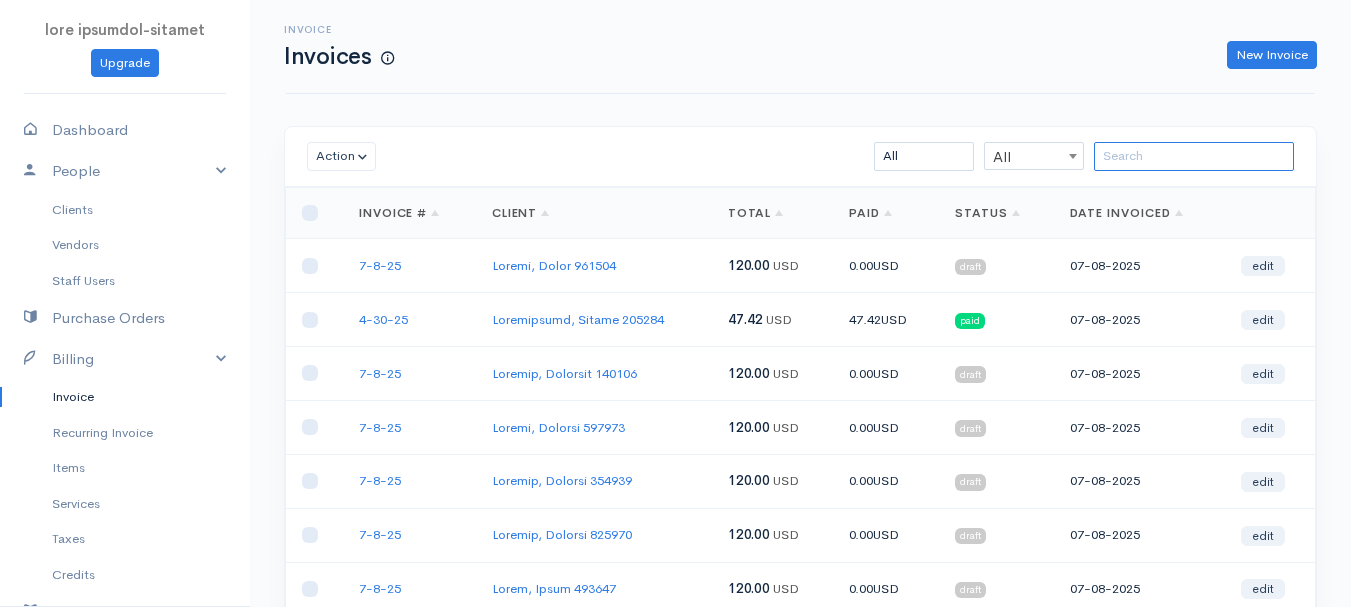 click at bounding box center (1194, 156) 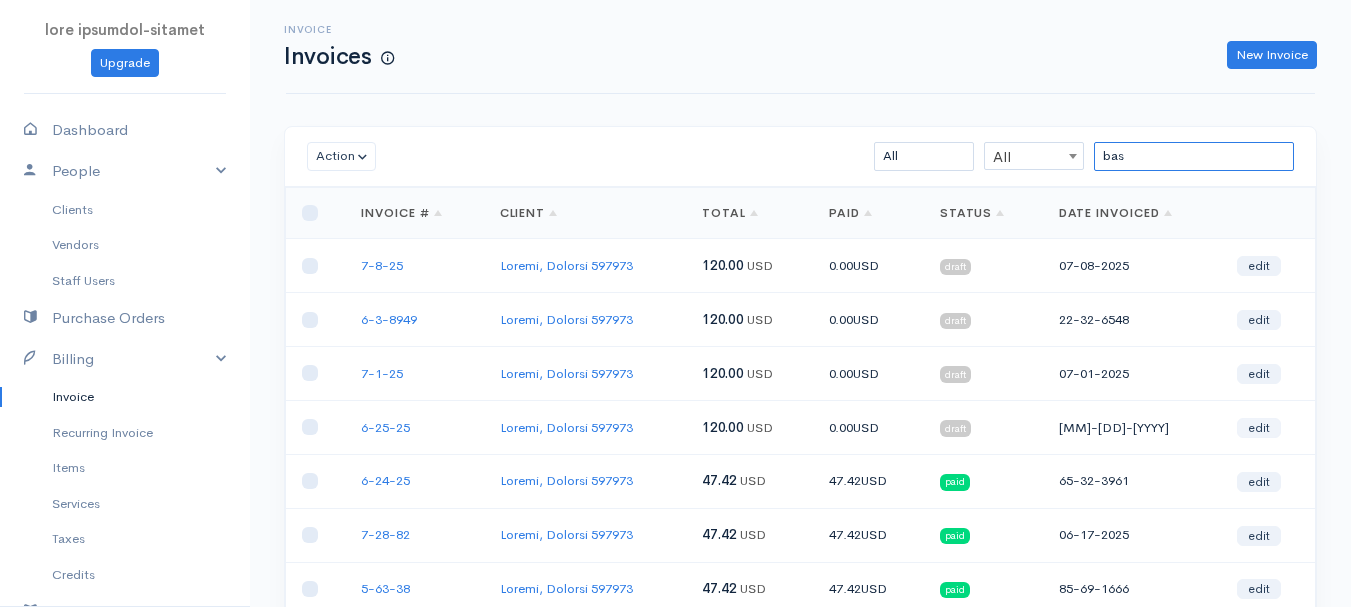 type on "bas" 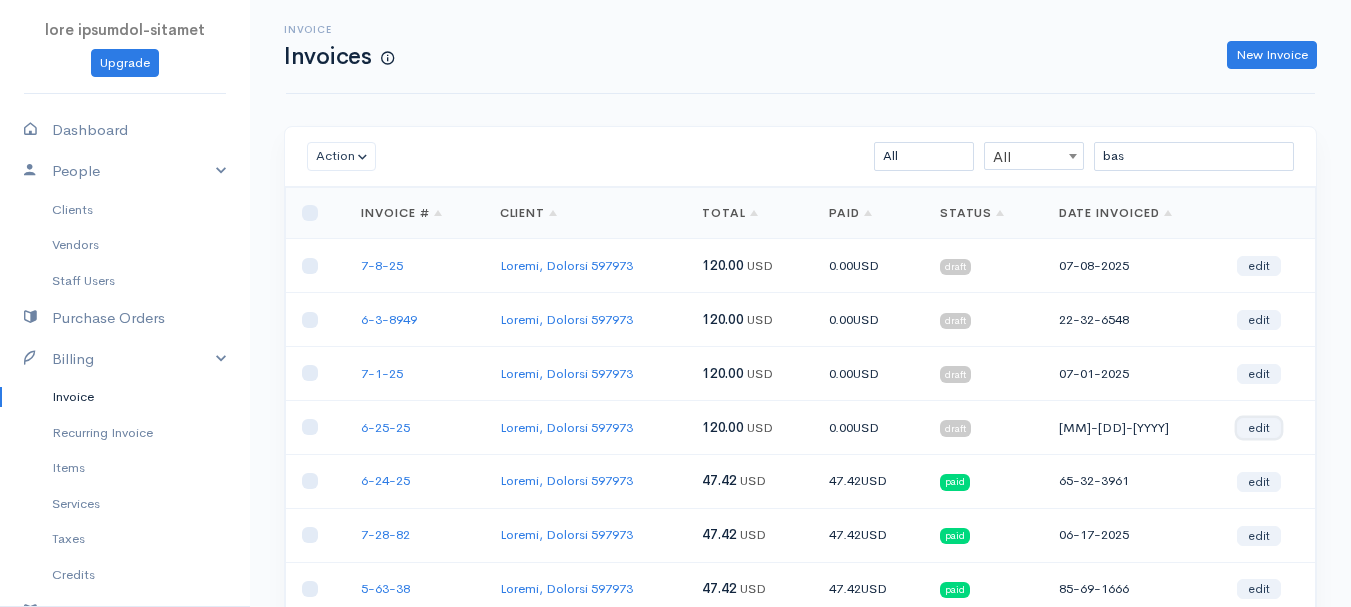 click on "edit" at bounding box center (1259, 428) 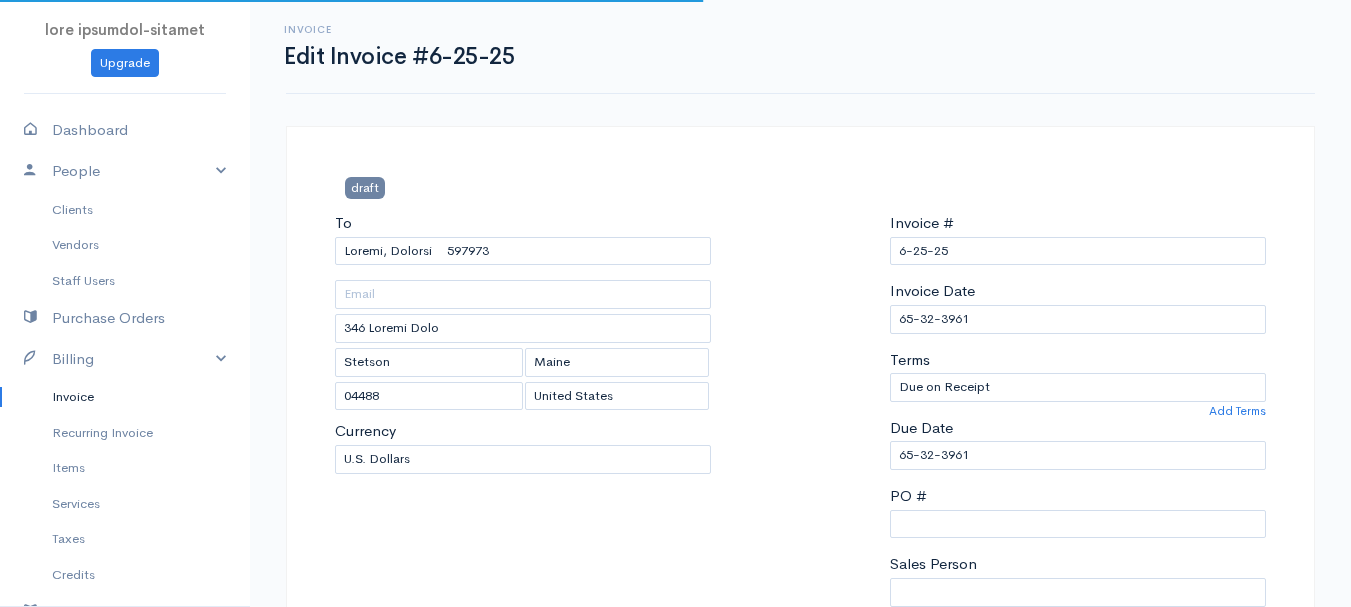 scroll, scrollTop: 400, scrollLeft: 0, axis: vertical 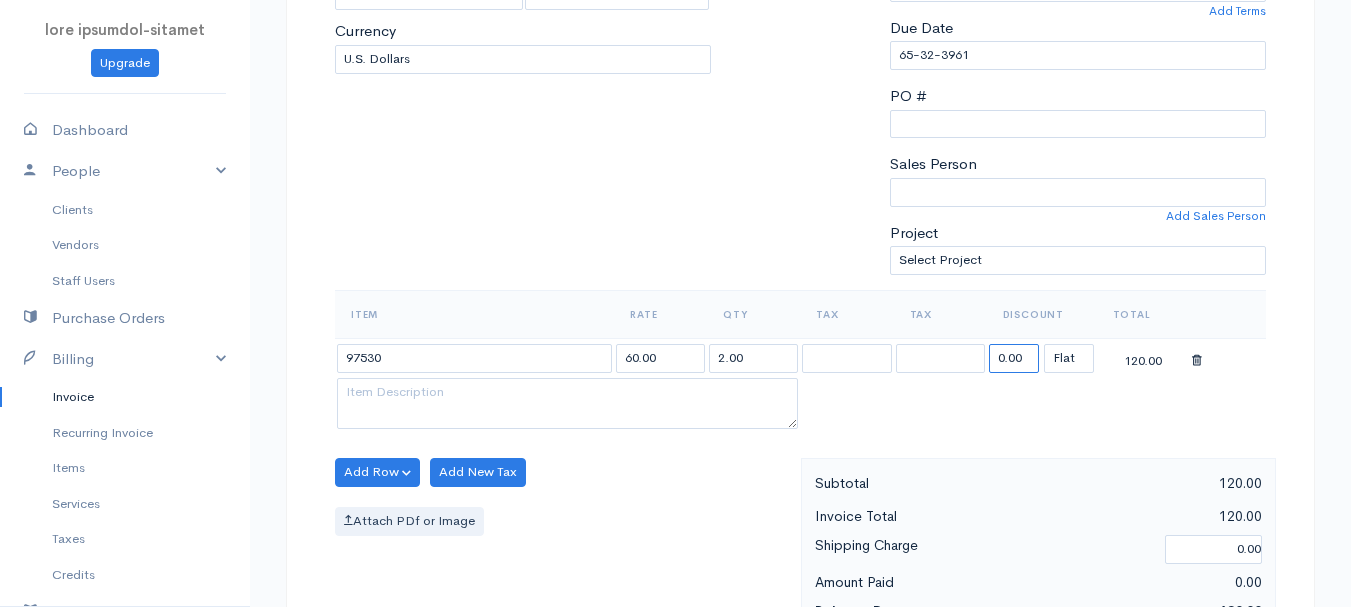 click on "0.00" at bounding box center (1014, 358) 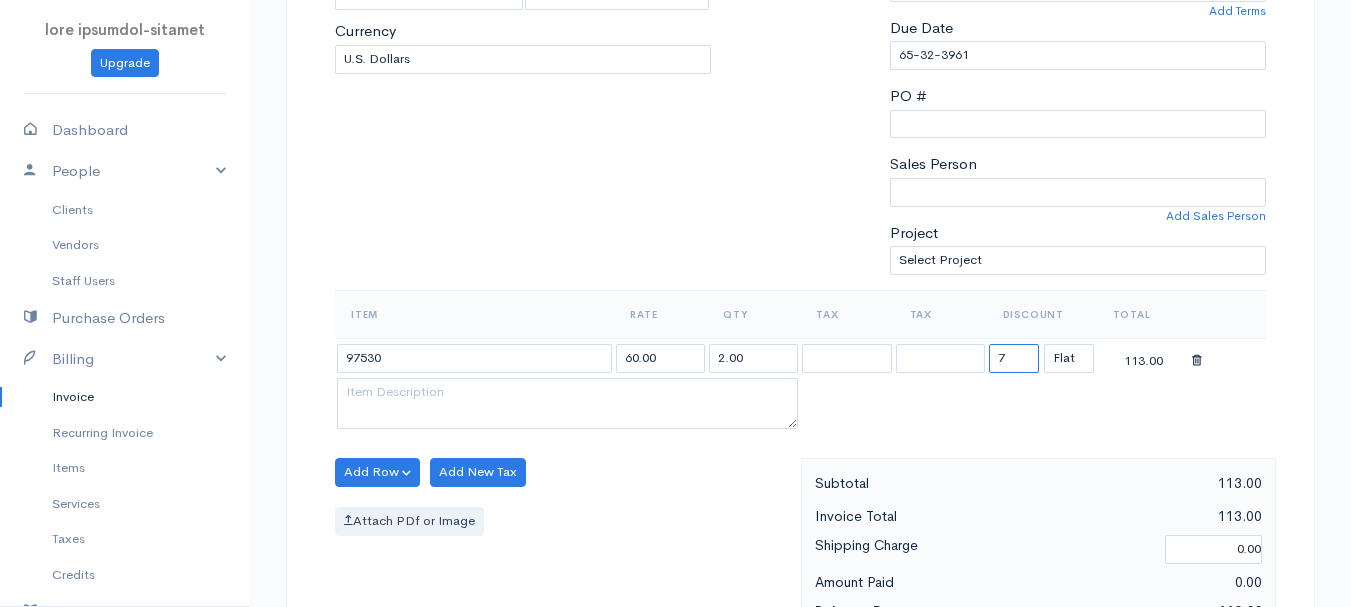 type on "72.58" 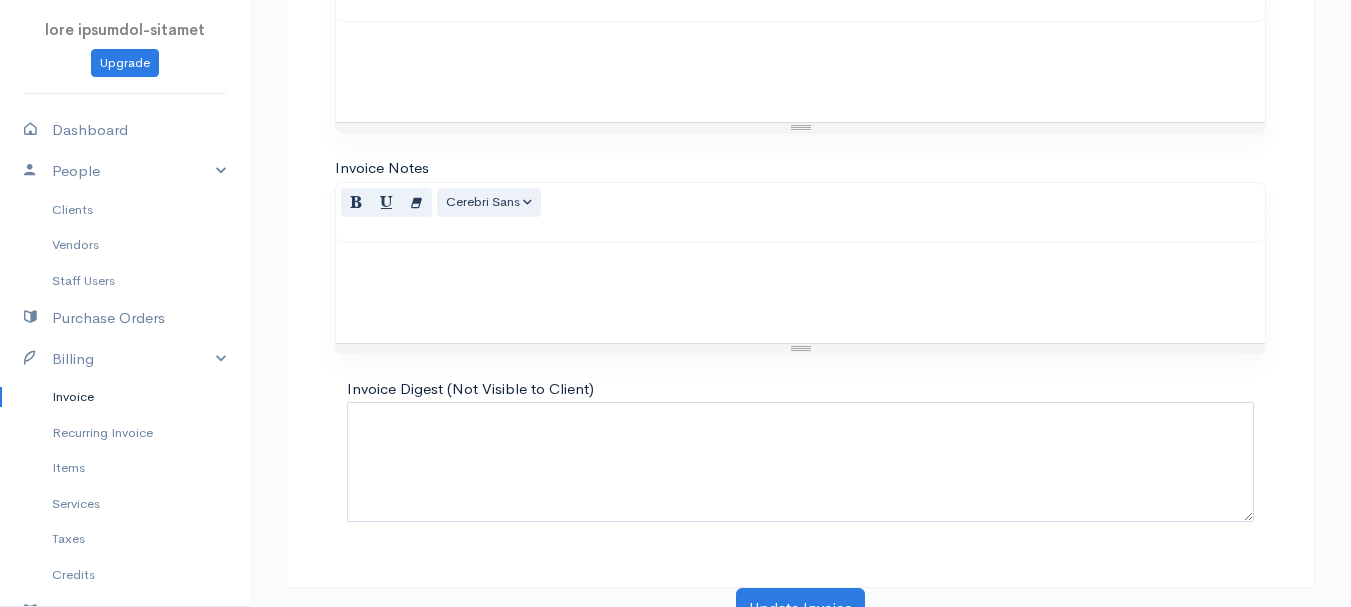 scroll, scrollTop: 1122, scrollLeft: 0, axis: vertical 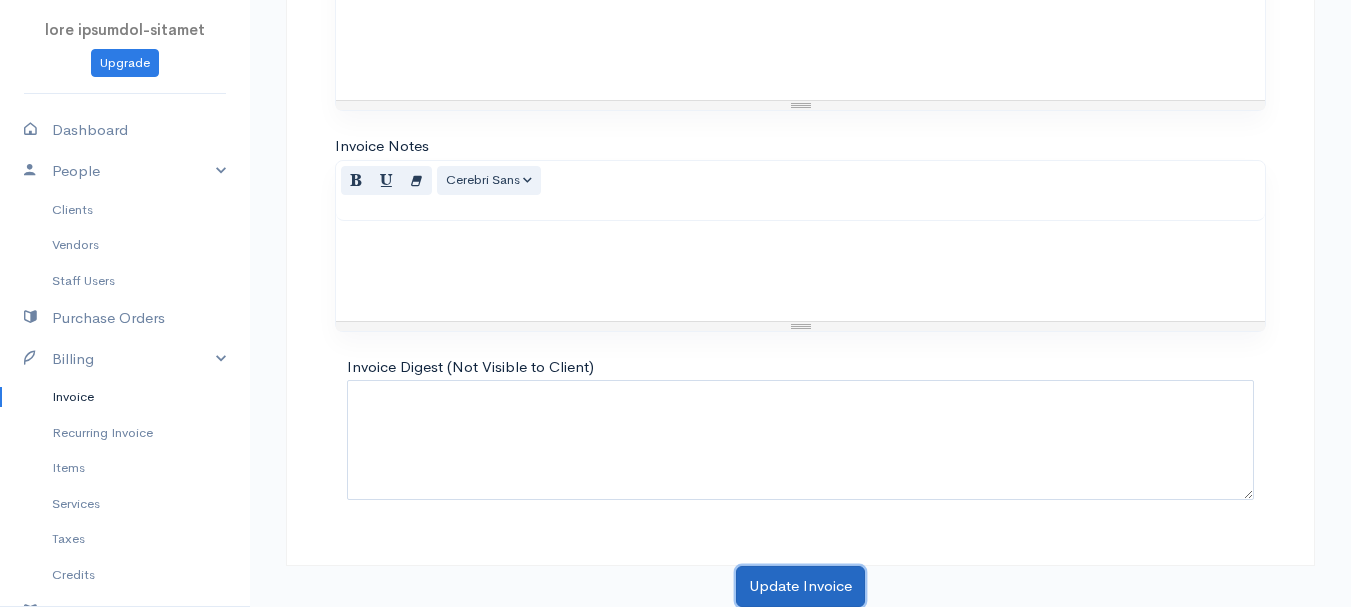 click on "Update Invoice" at bounding box center (800, 586) 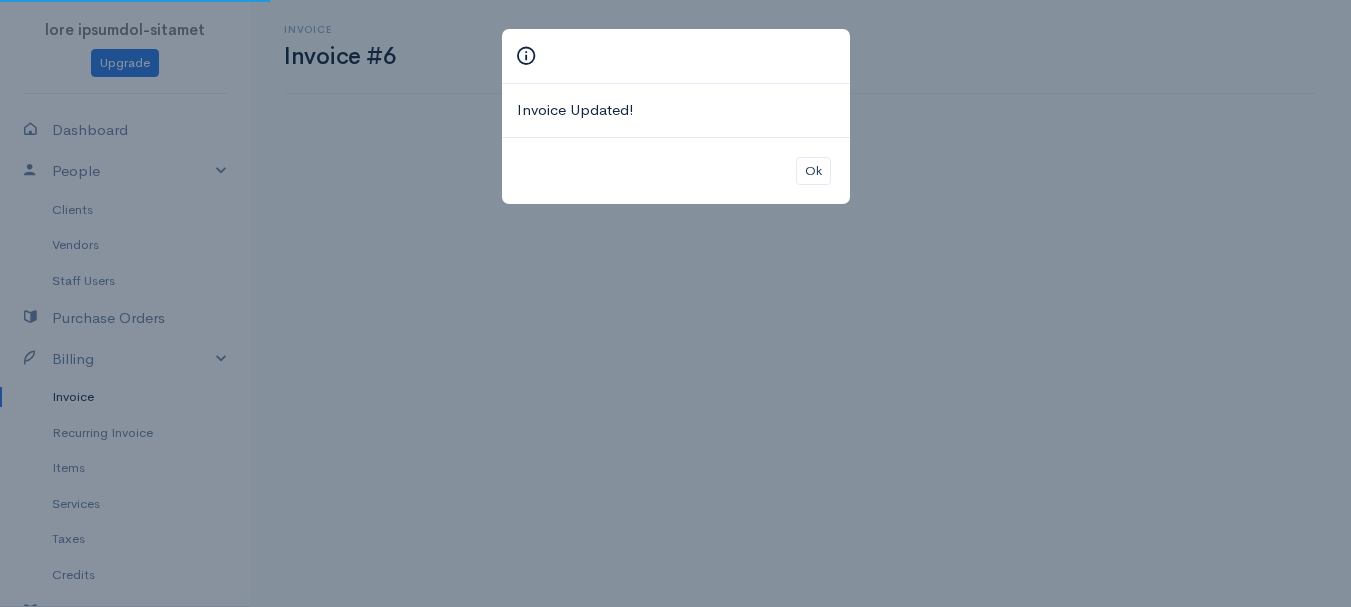 scroll, scrollTop: 0, scrollLeft: 0, axis: both 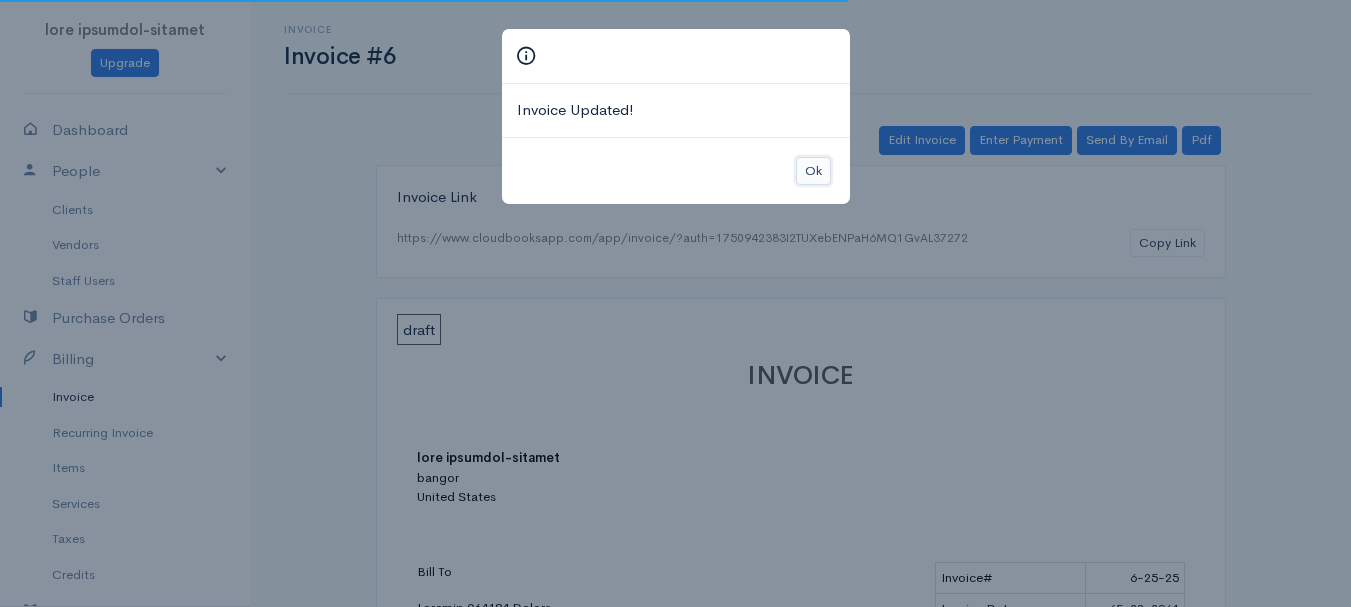 click on "Ok" at bounding box center (813, 171) 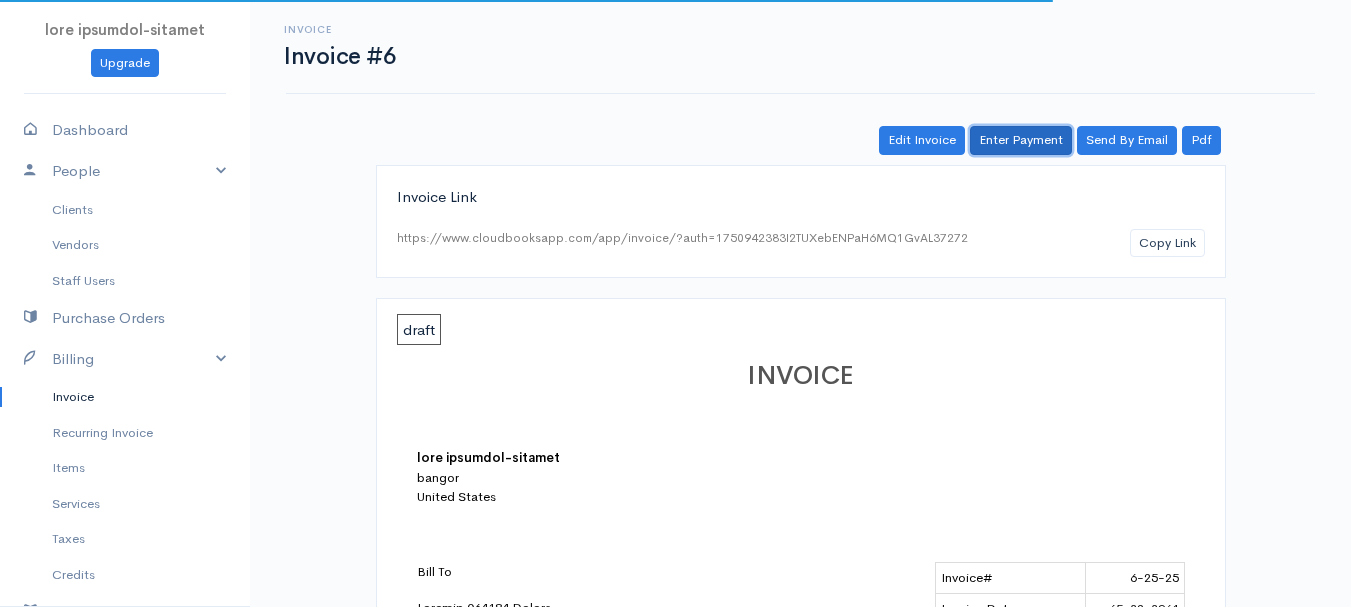 click on "Enter Payment" at bounding box center (1021, 140) 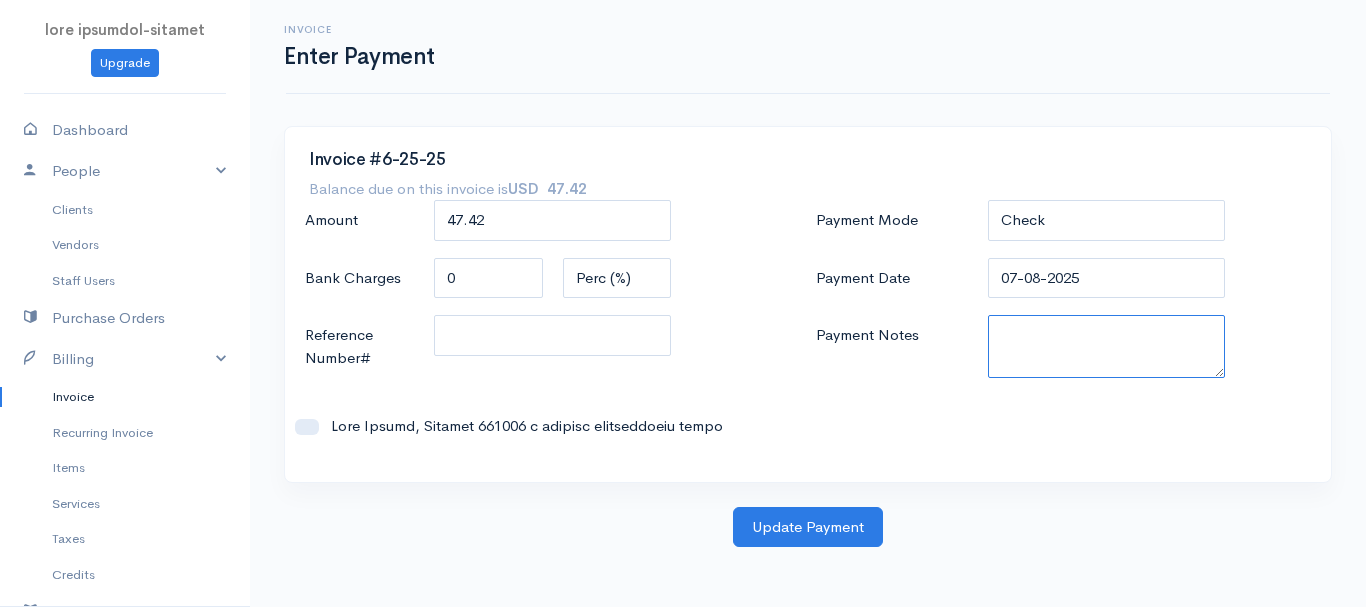 paste on "5735389842" 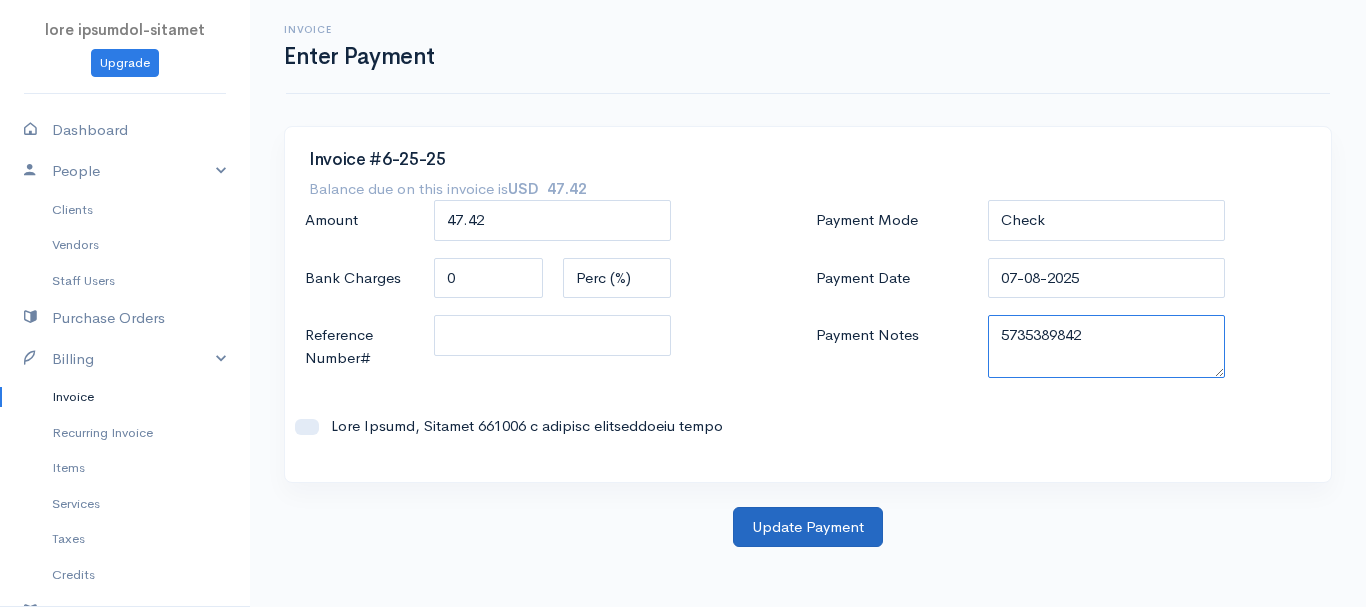 type on "5735389842" 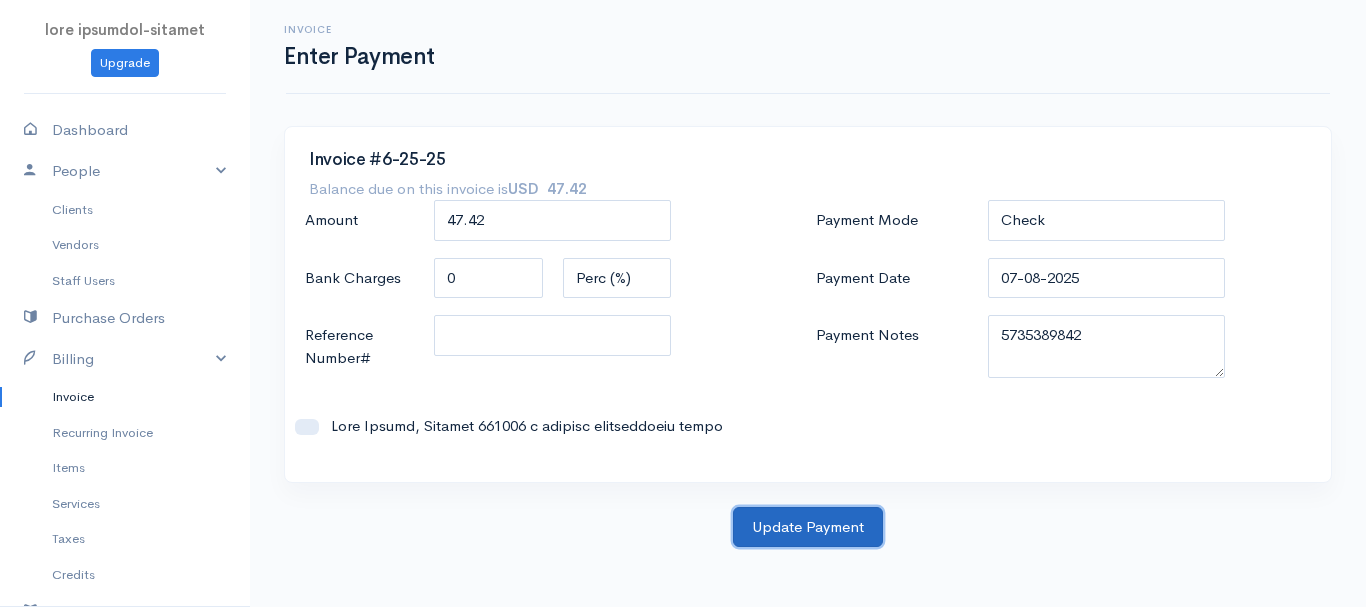 click on "Update Payment" at bounding box center (808, 527) 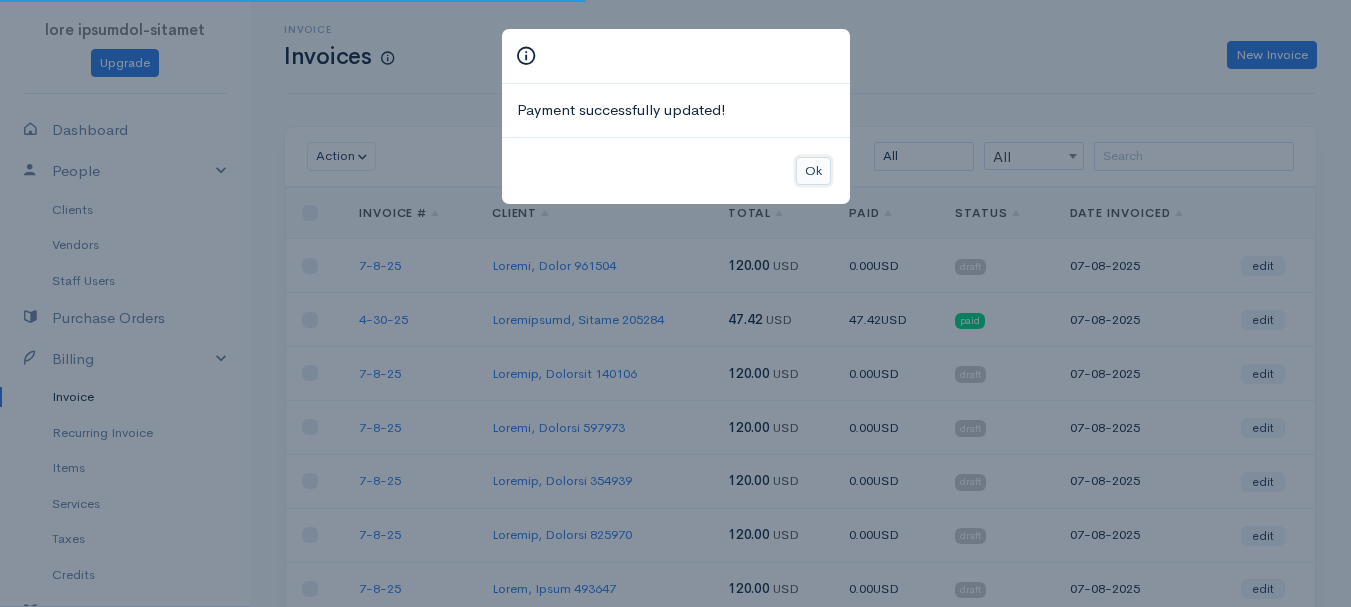 click on "Ok" at bounding box center (813, 171) 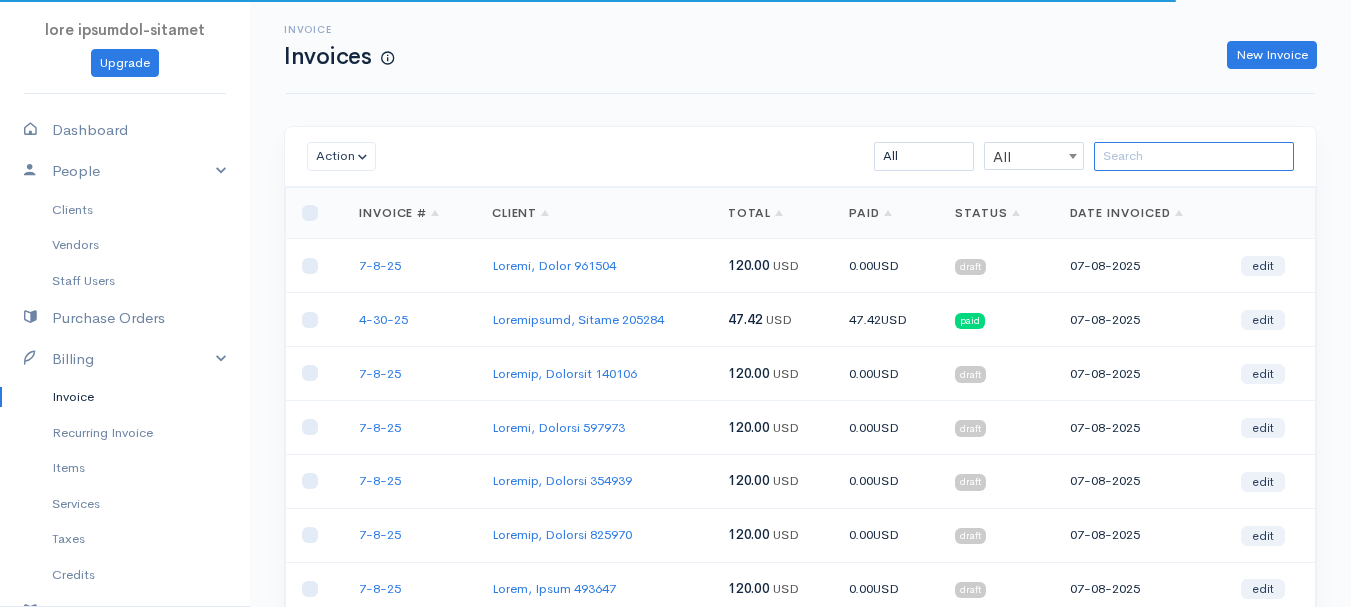 click at bounding box center [1194, 156] 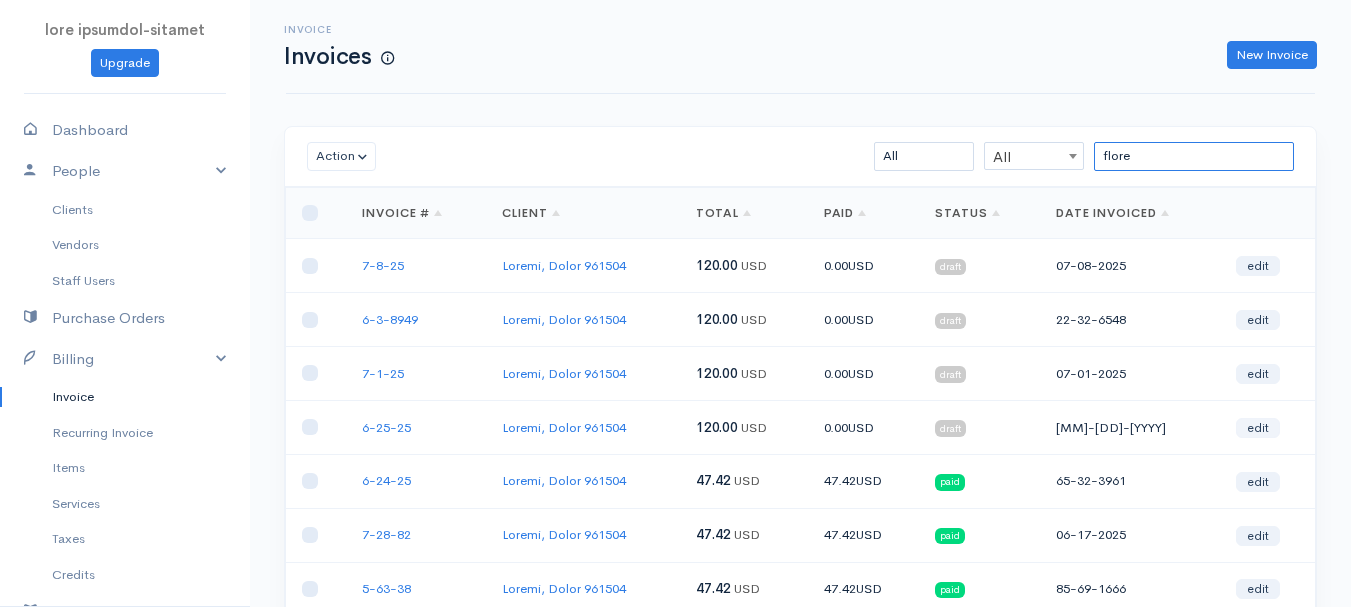 type on "flore" 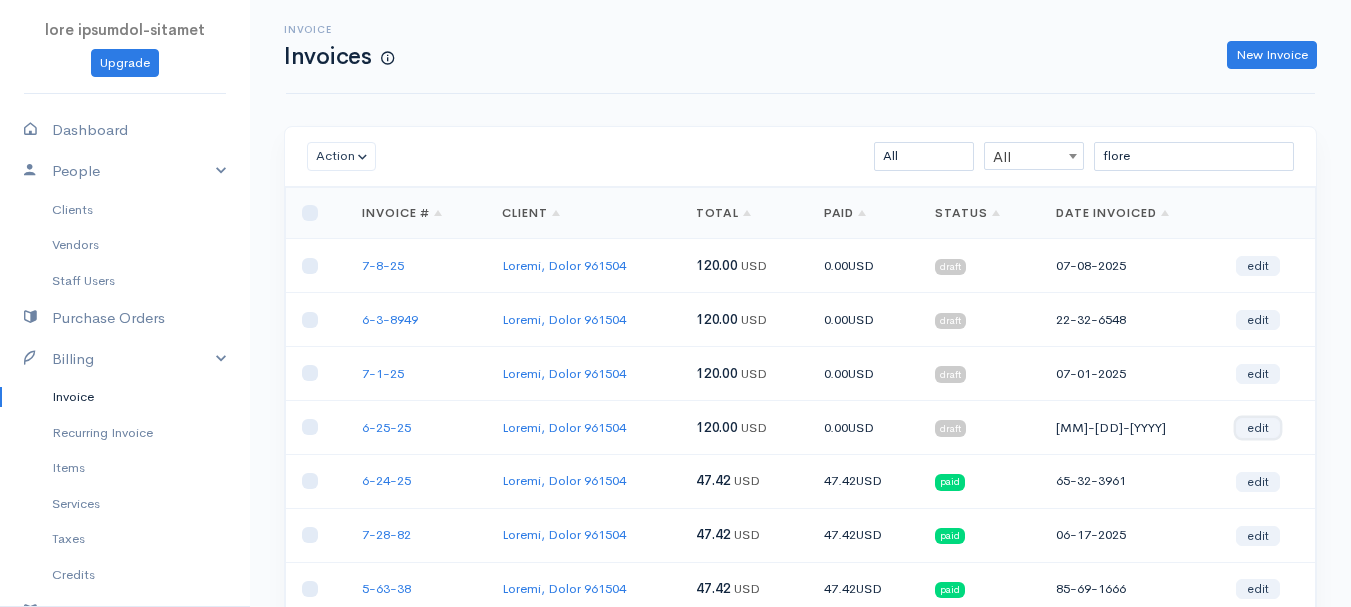 click on "edit" at bounding box center [1258, 428] 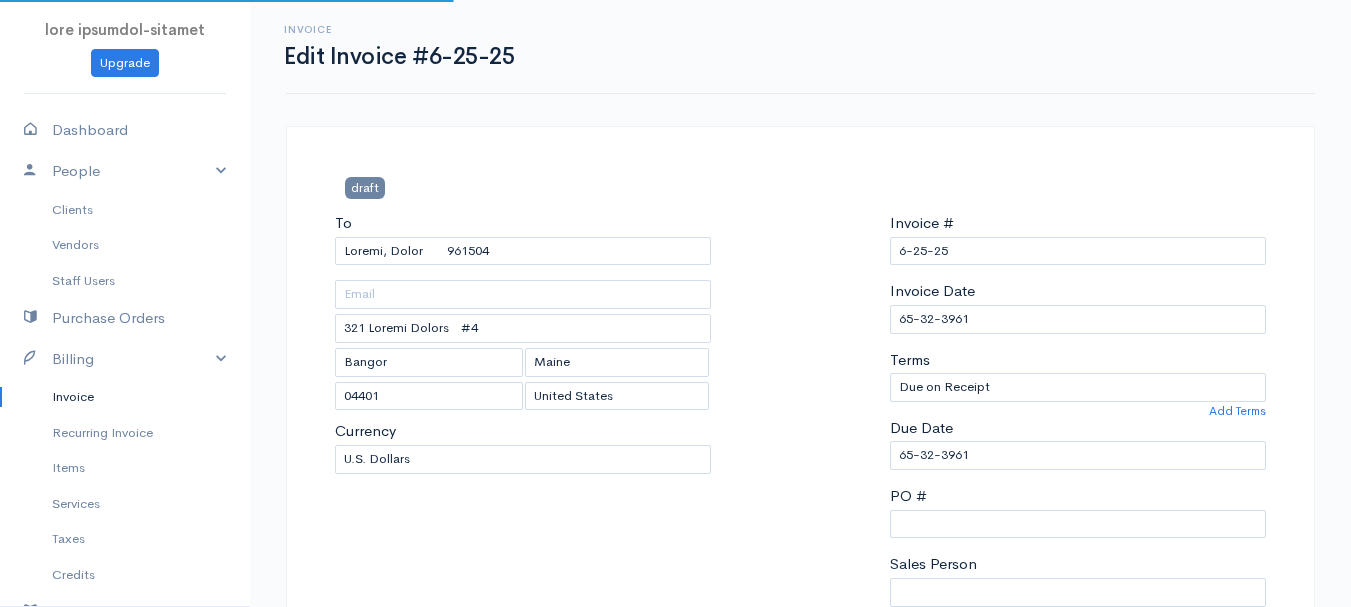scroll, scrollTop: 400, scrollLeft: 0, axis: vertical 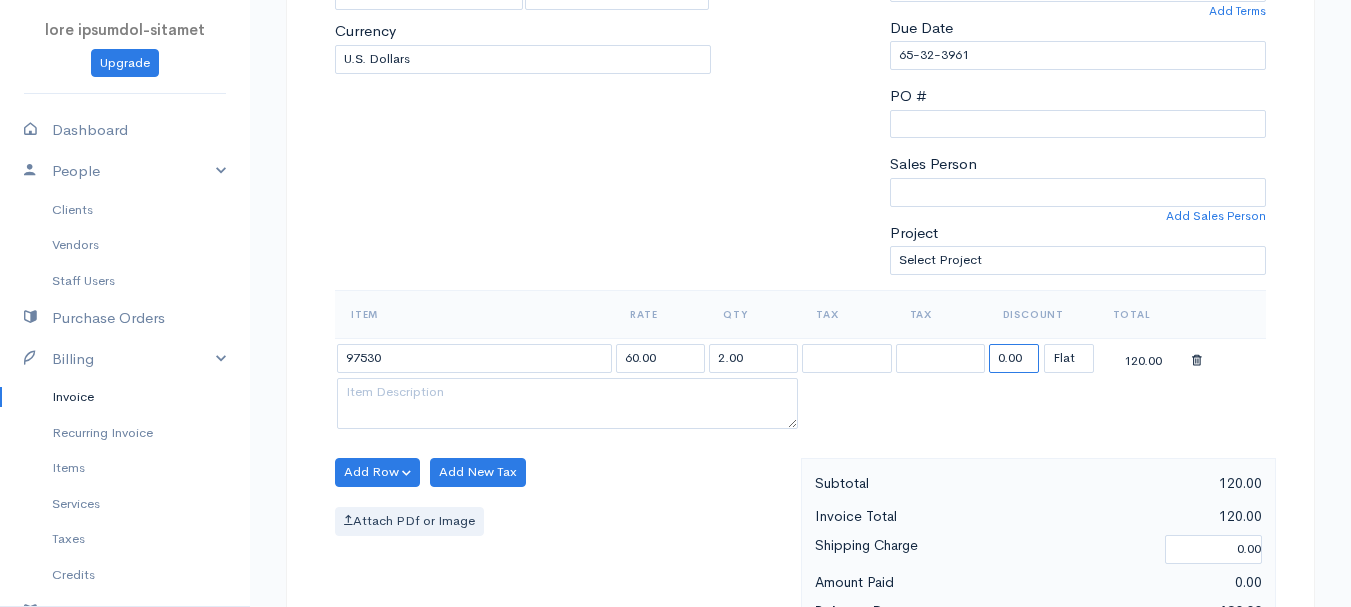 click on "0.00" at bounding box center (1014, 358) 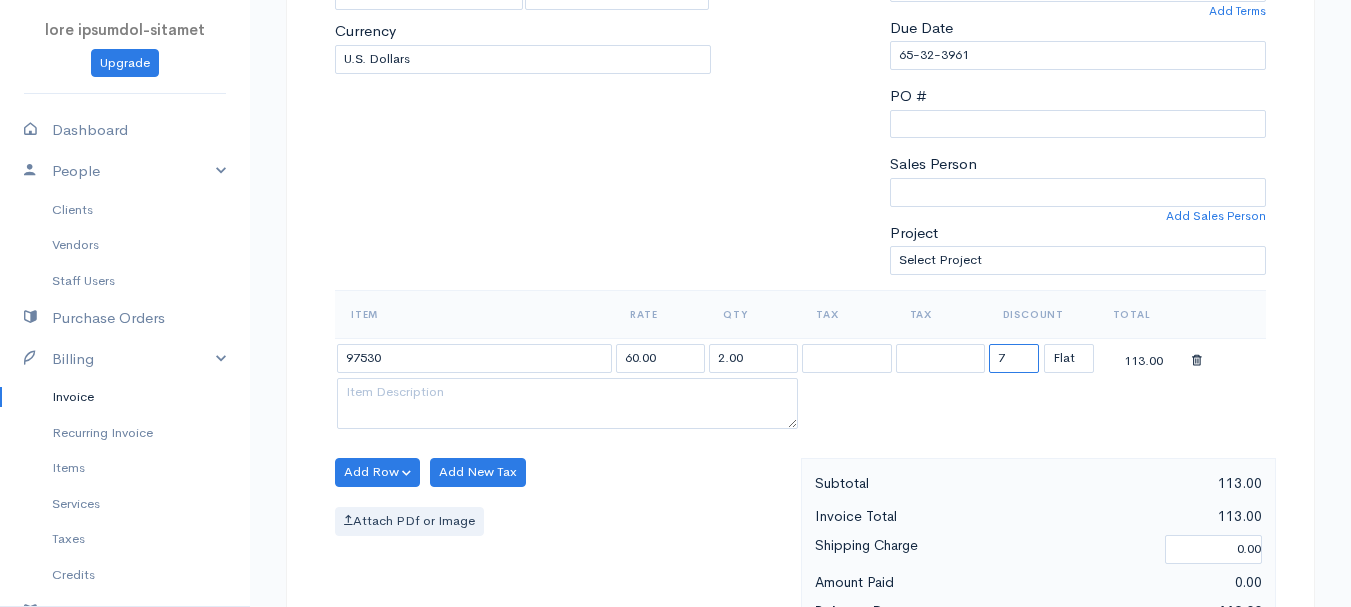 type on "72.58" 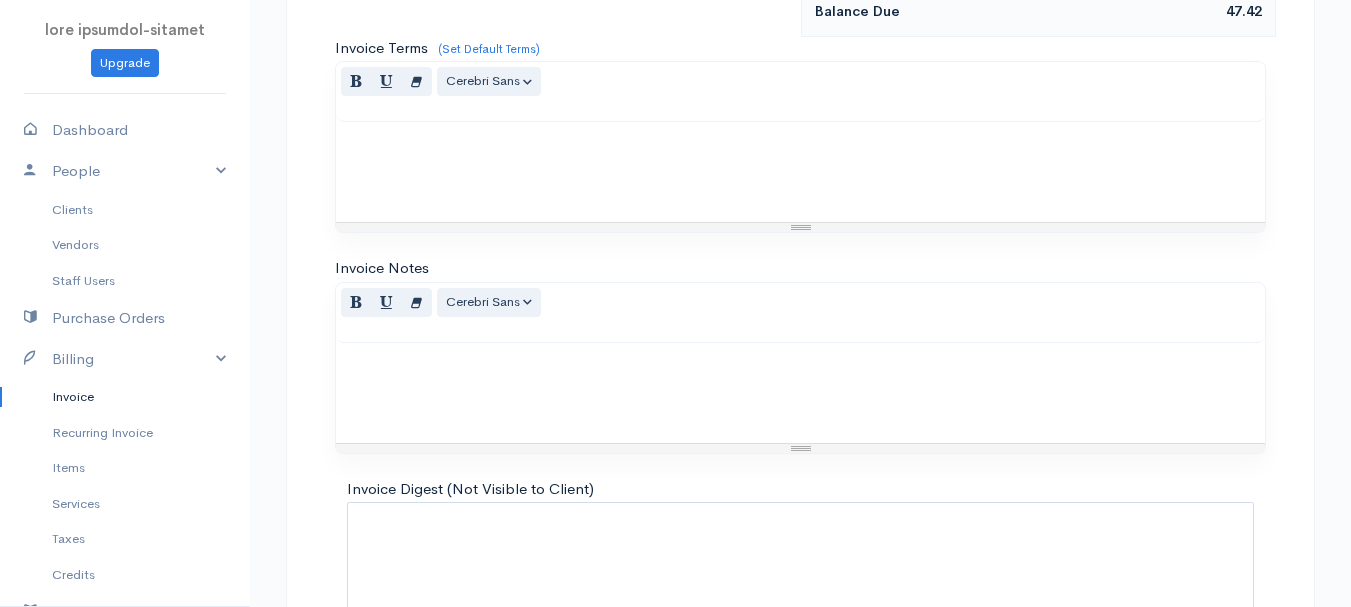 scroll, scrollTop: 1122, scrollLeft: 0, axis: vertical 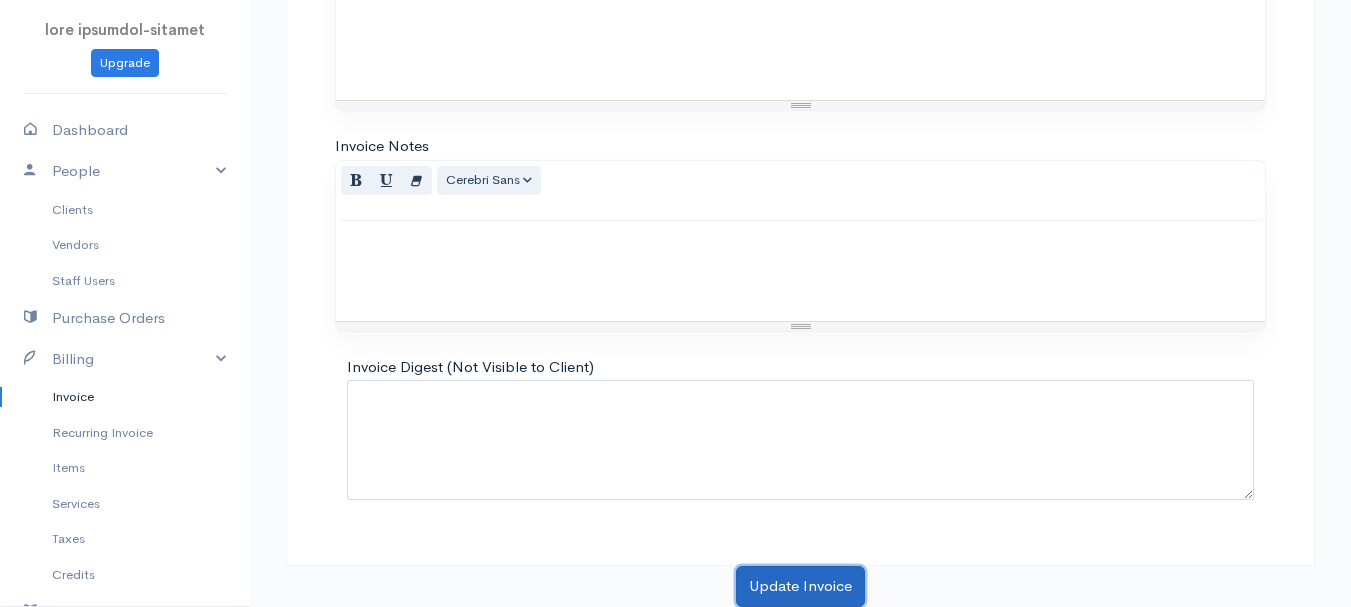 click on "Update Invoice" at bounding box center [800, 586] 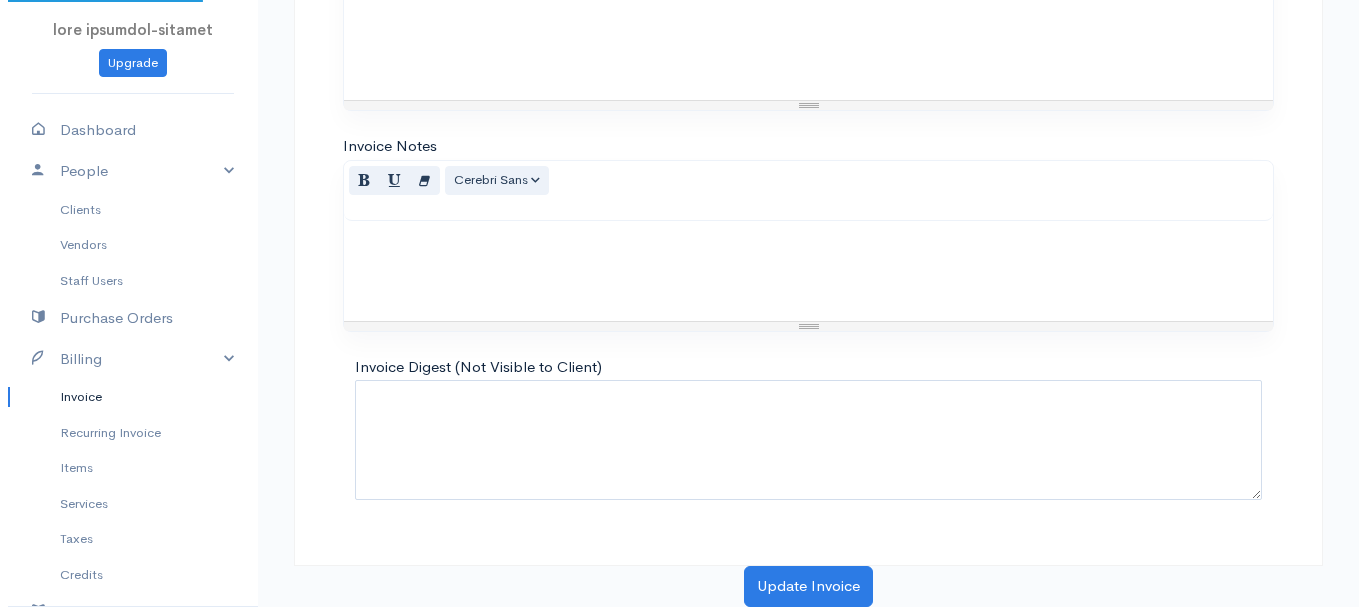 scroll, scrollTop: 0, scrollLeft: 0, axis: both 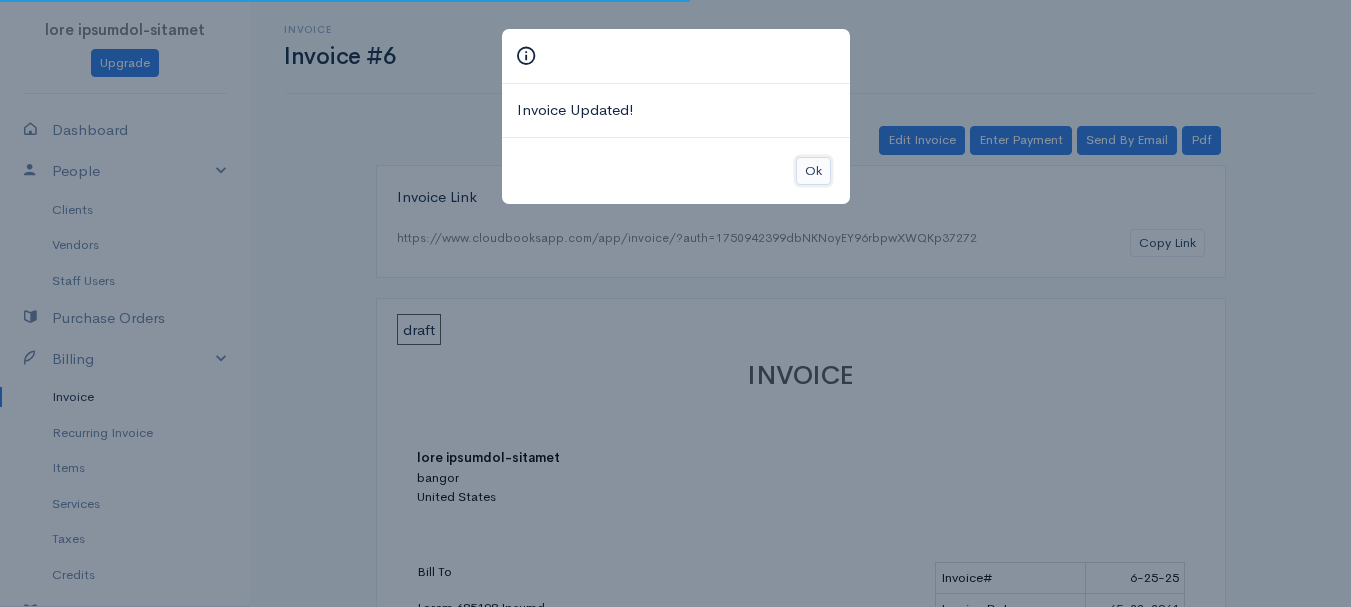 click on "Ok" at bounding box center [813, 171] 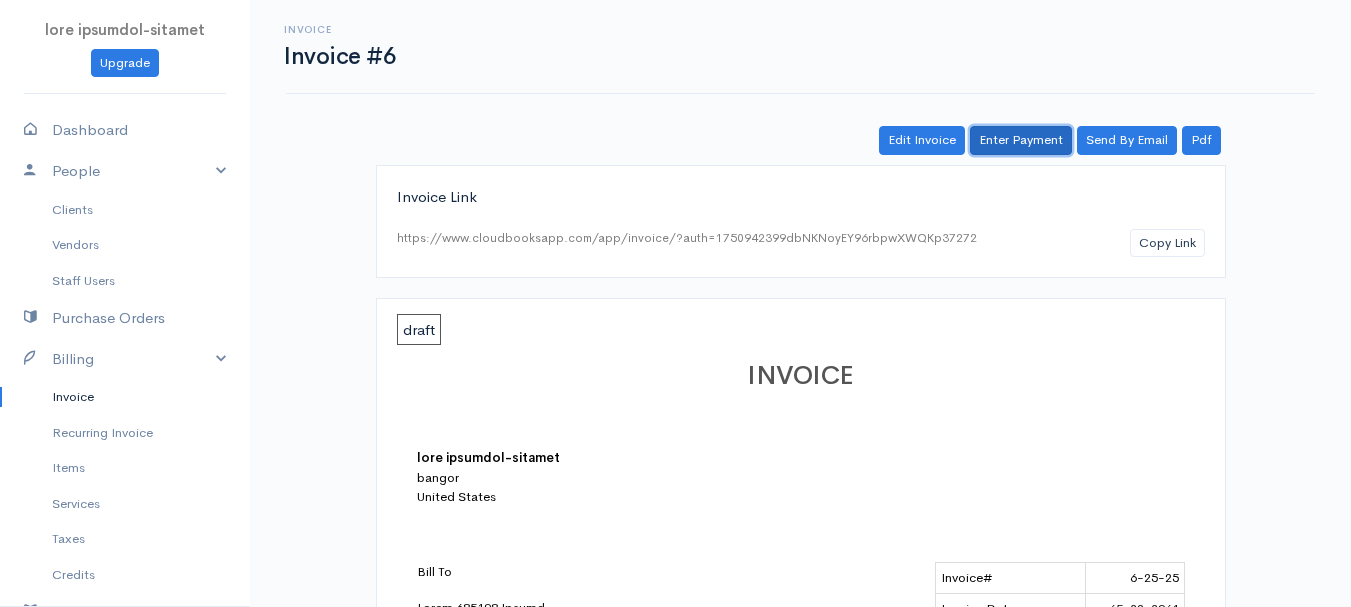 click on "Enter Payment" at bounding box center (1021, 140) 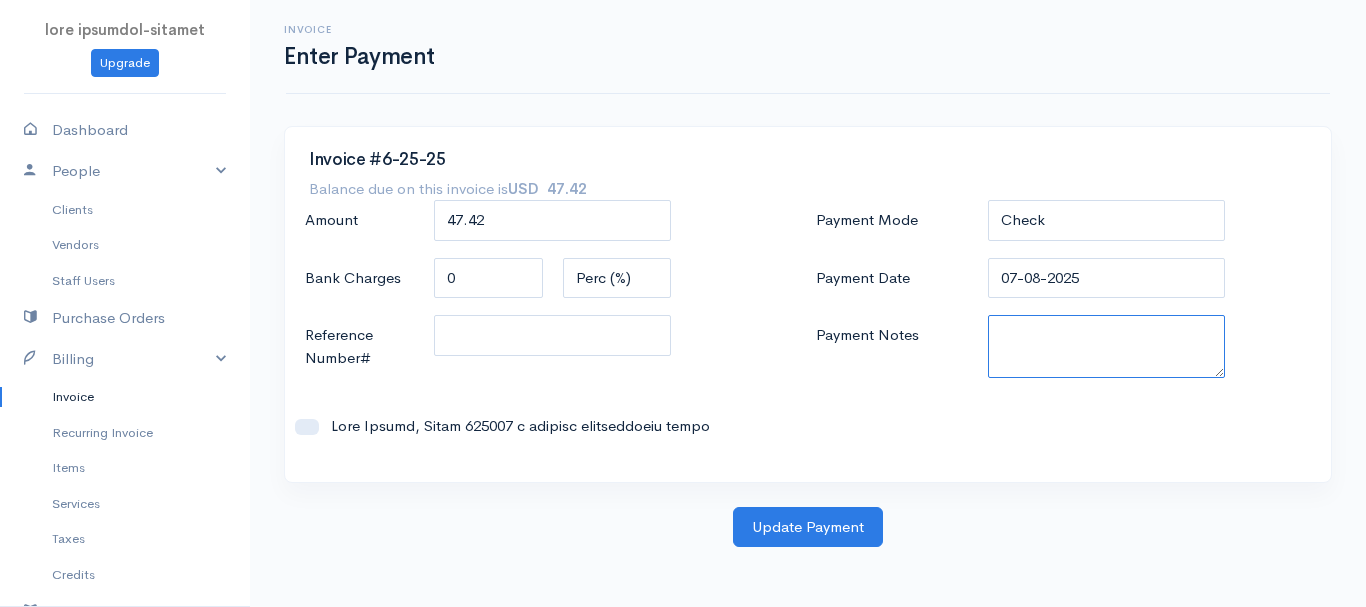 paste on "5735389842" 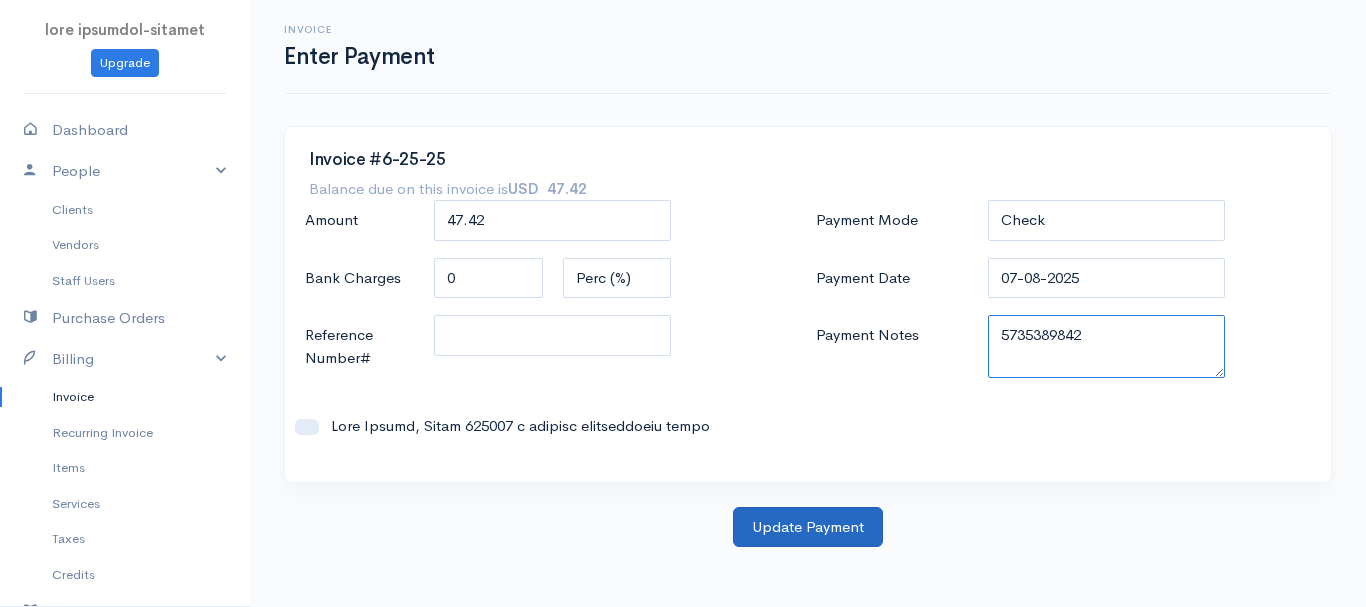 type on "5735389842" 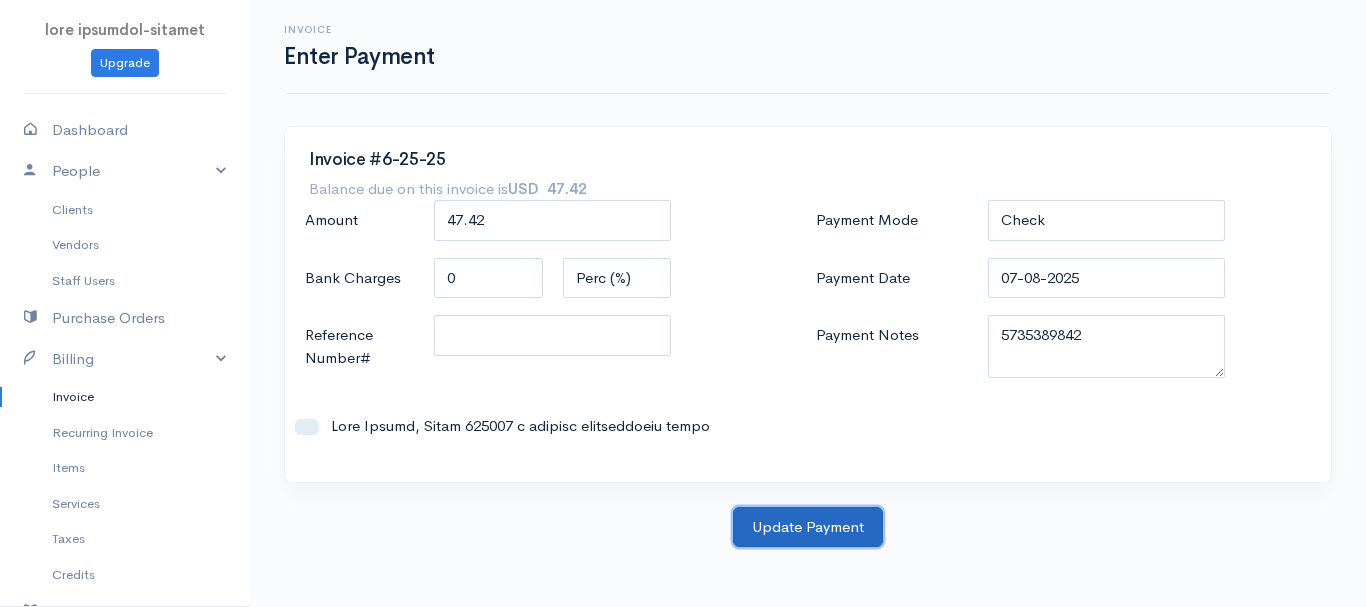 click on "Update Payment" at bounding box center [808, 527] 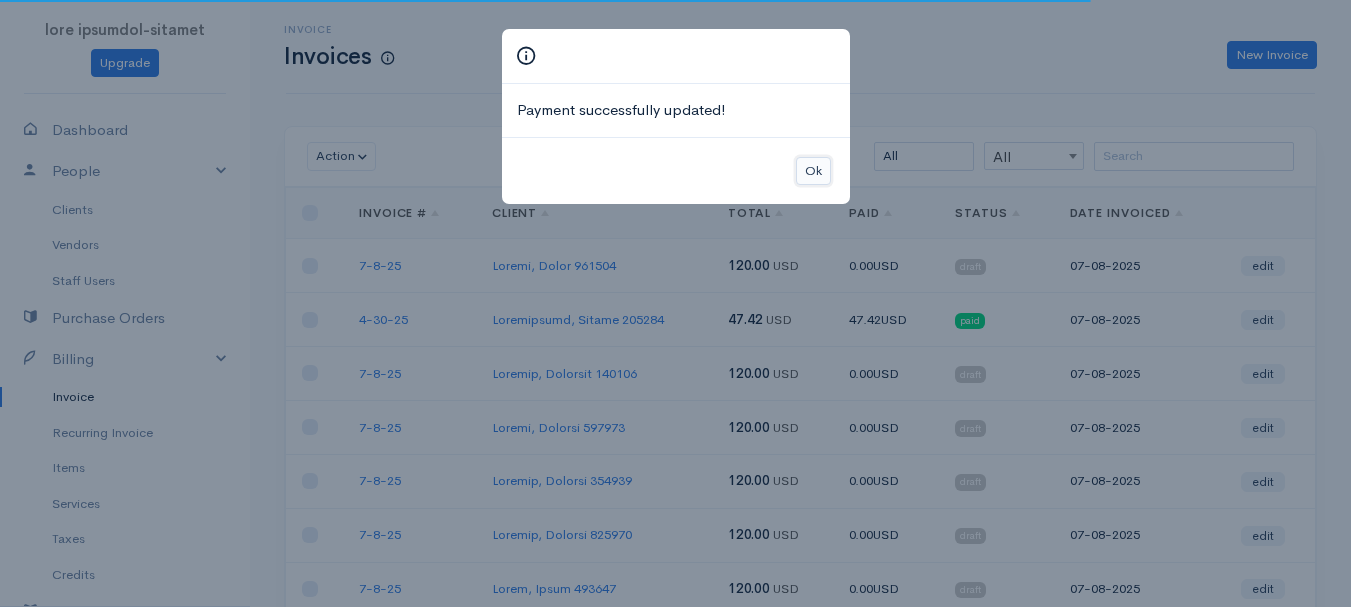 click on "Ok" at bounding box center (813, 171) 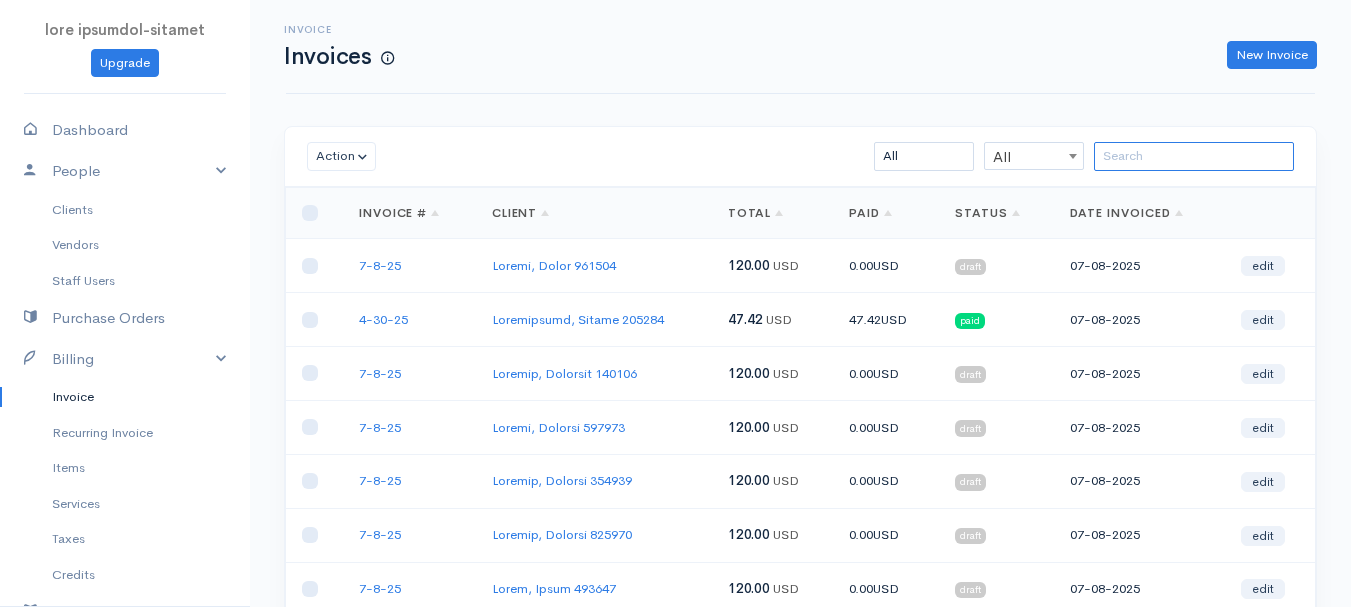 click at bounding box center [1194, 156] 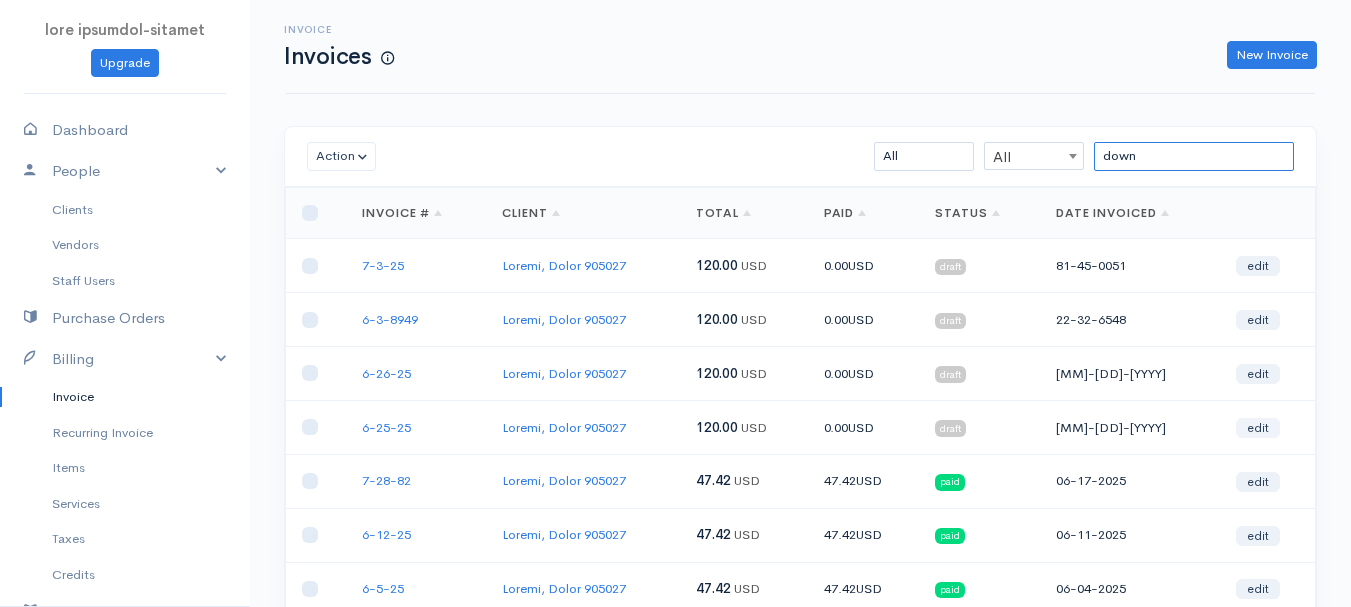 type on "down" 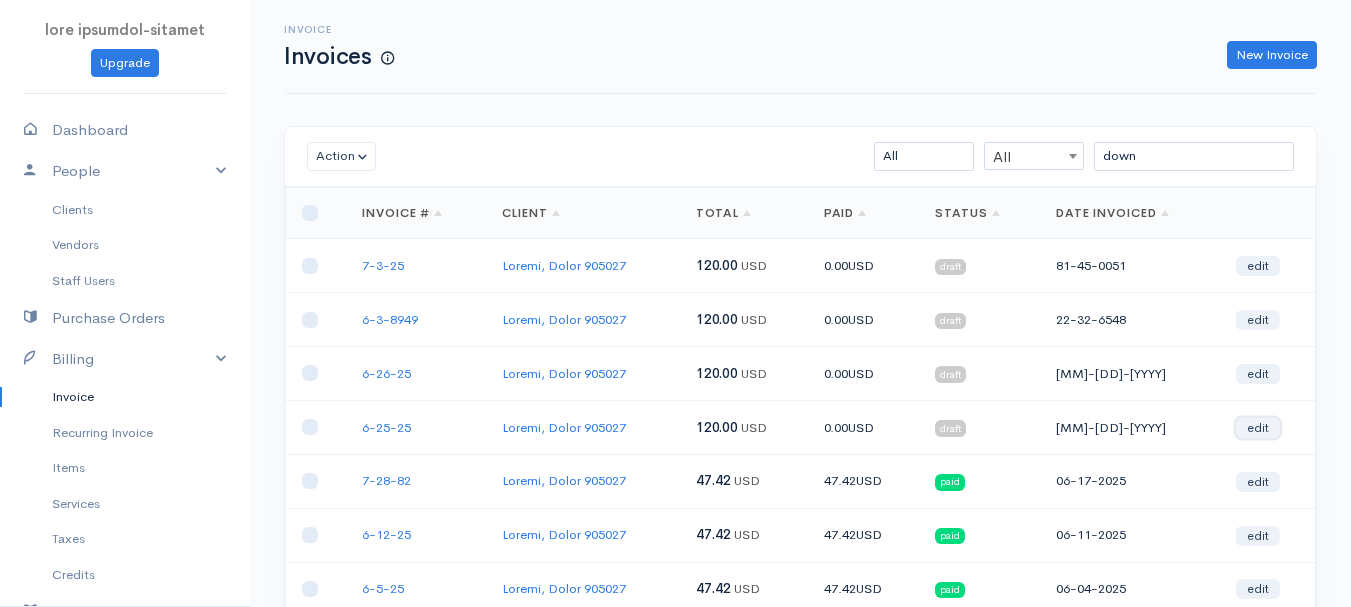 click on "edit" at bounding box center (1258, 428) 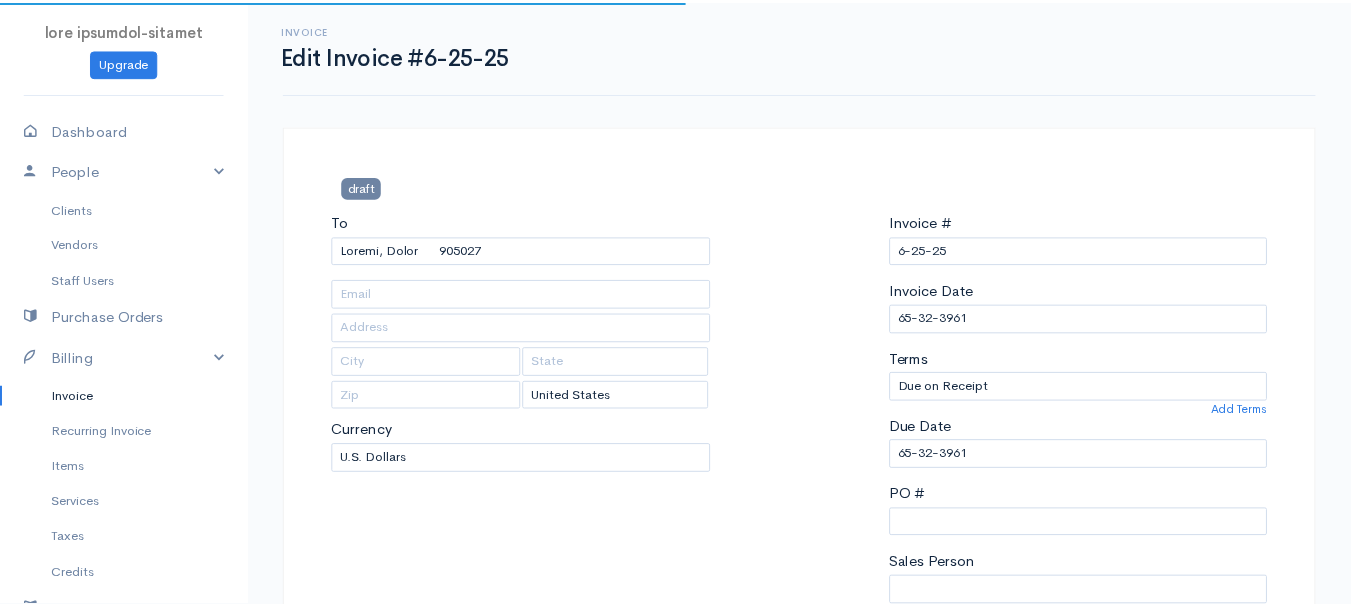 scroll, scrollTop: 400, scrollLeft: 0, axis: vertical 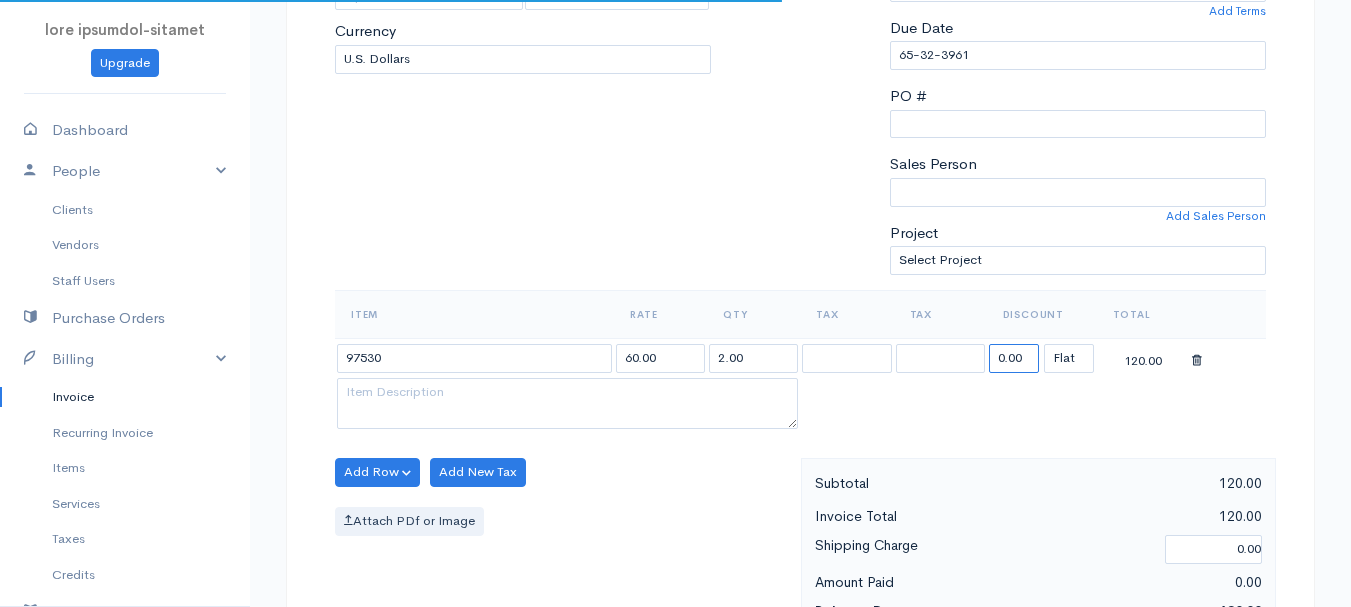 click on "0.00" at bounding box center [1014, 358] 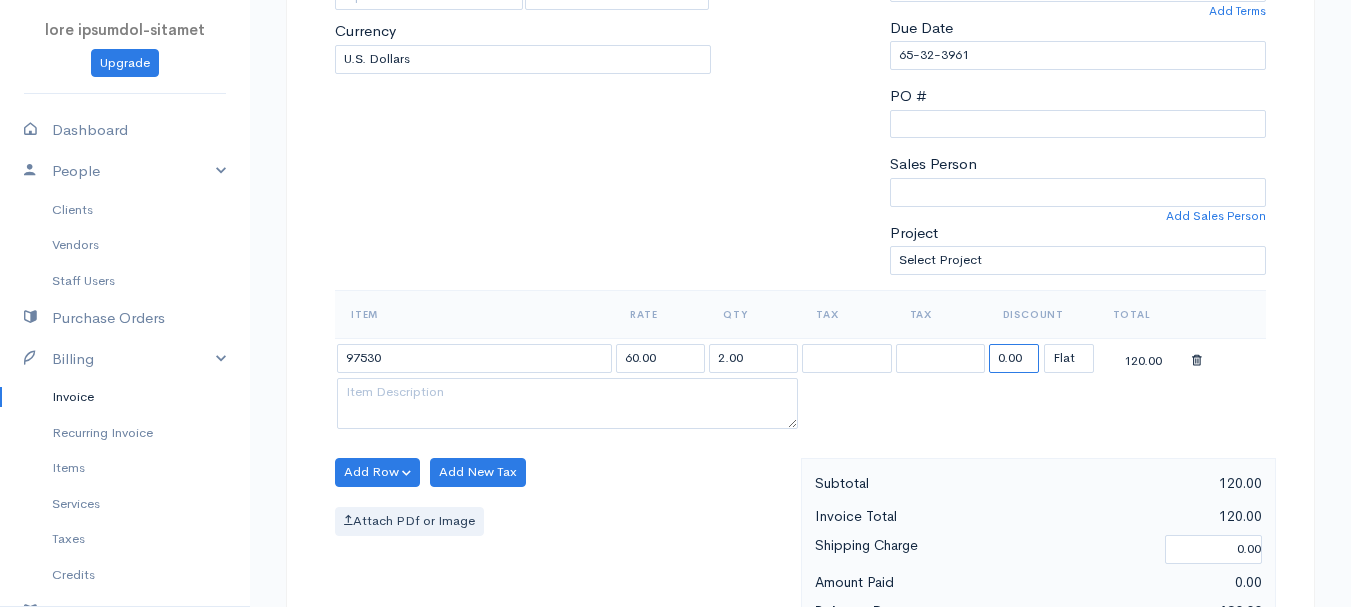 click on "0.00" at bounding box center (1014, 358) 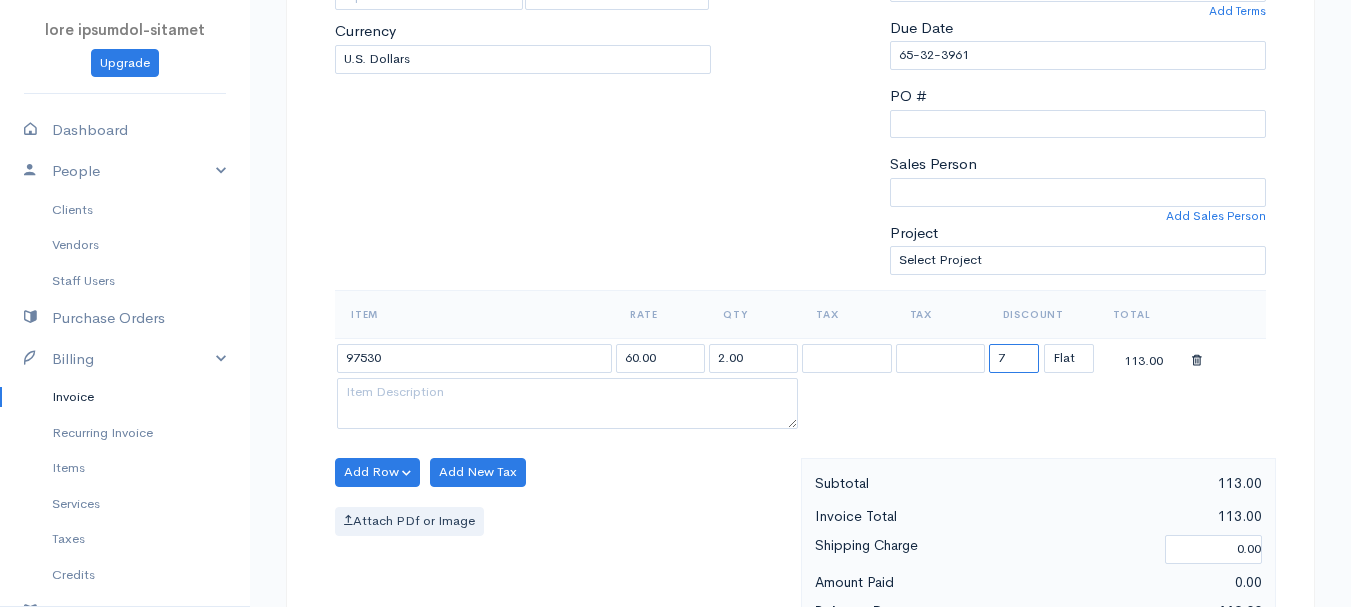 type on "72.58" 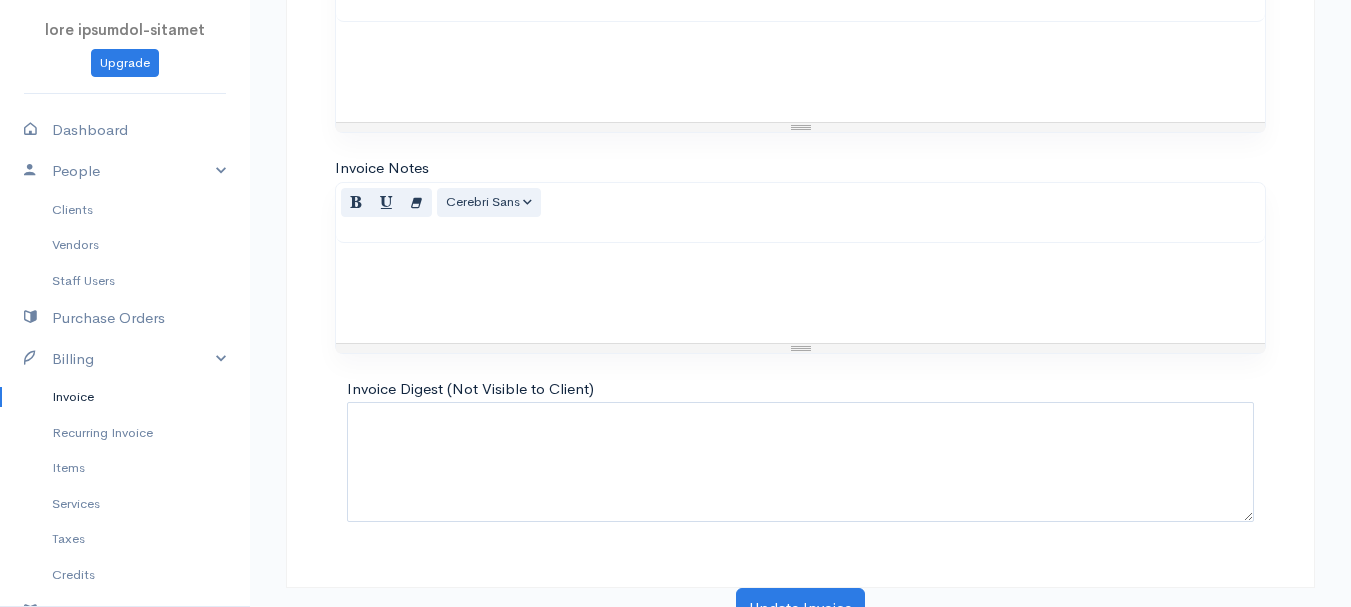 scroll, scrollTop: 1122, scrollLeft: 0, axis: vertical 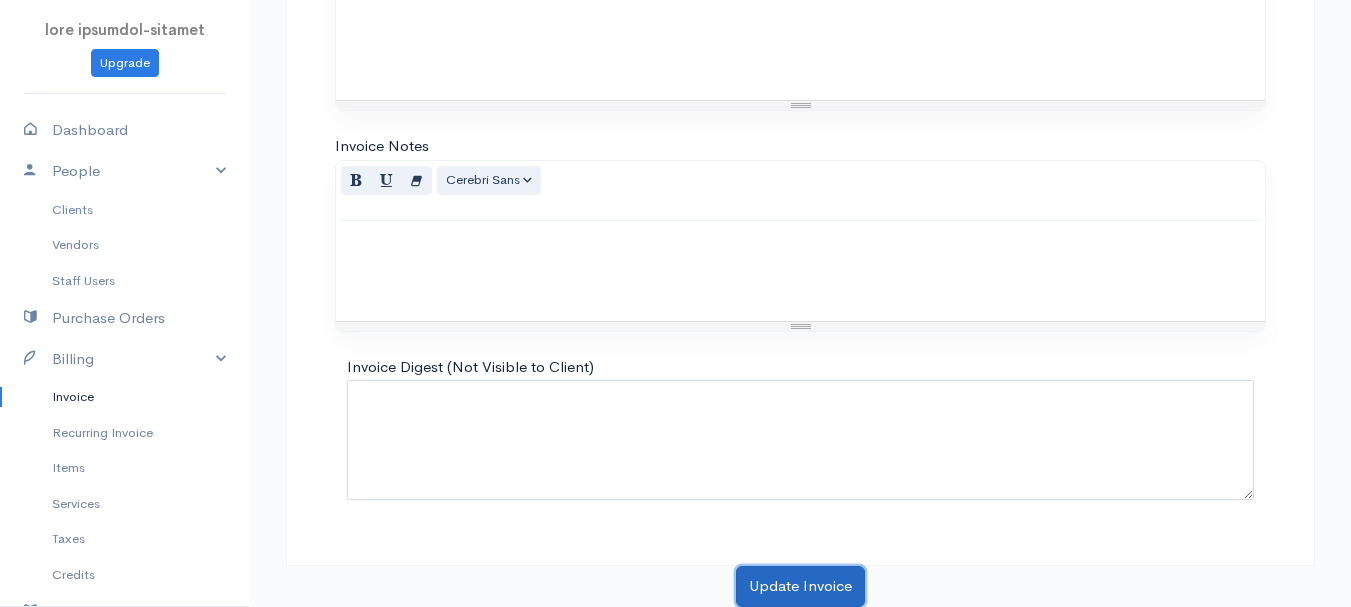 click on "Update Invoice" at bounding box center (800, 586) 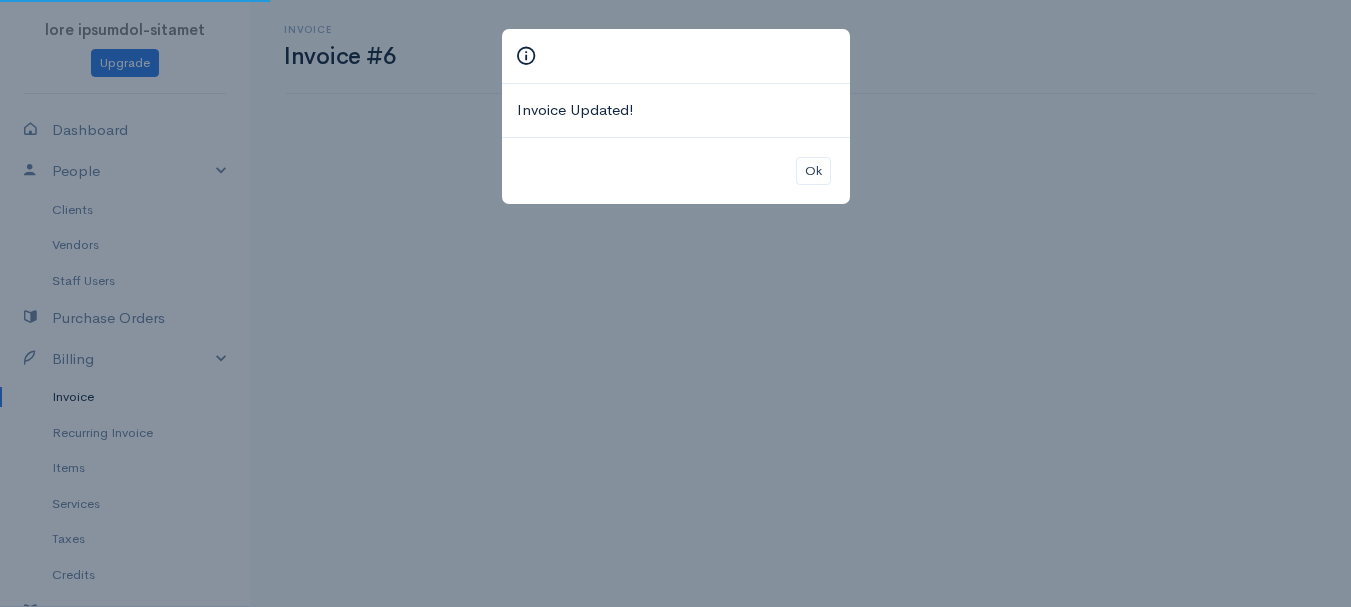 scroll, scrollTop: 0, scrollLeft: 0, axis: both 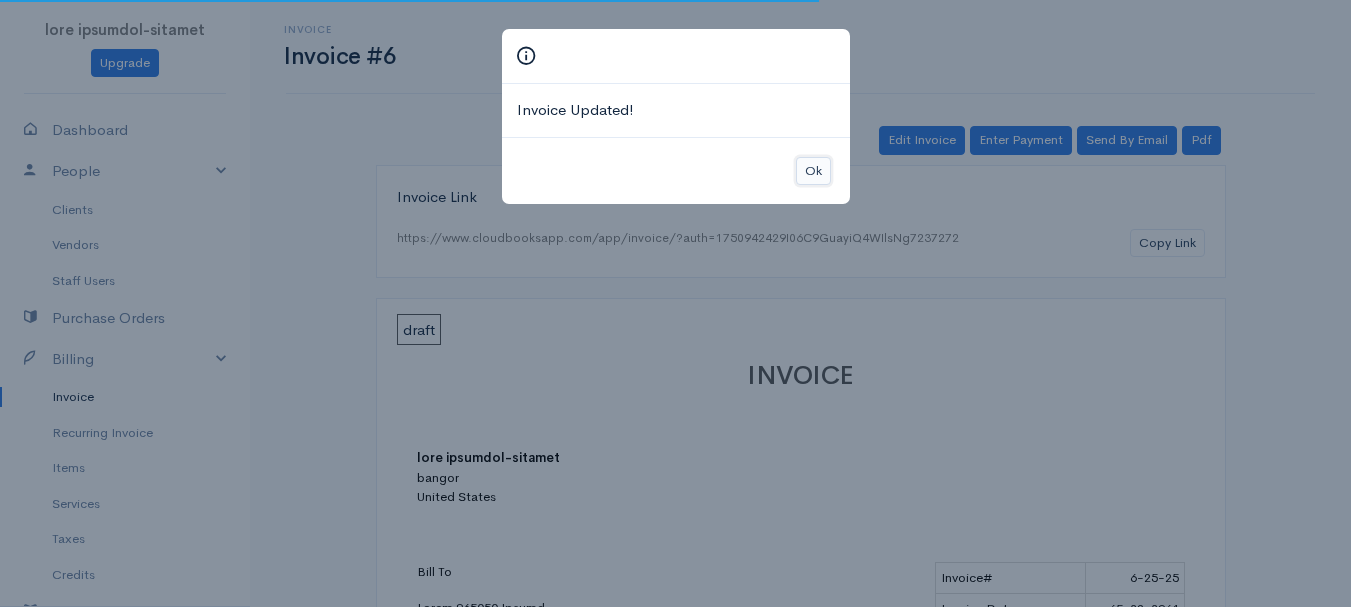click on "Ok" at bounding box center [813, 171] 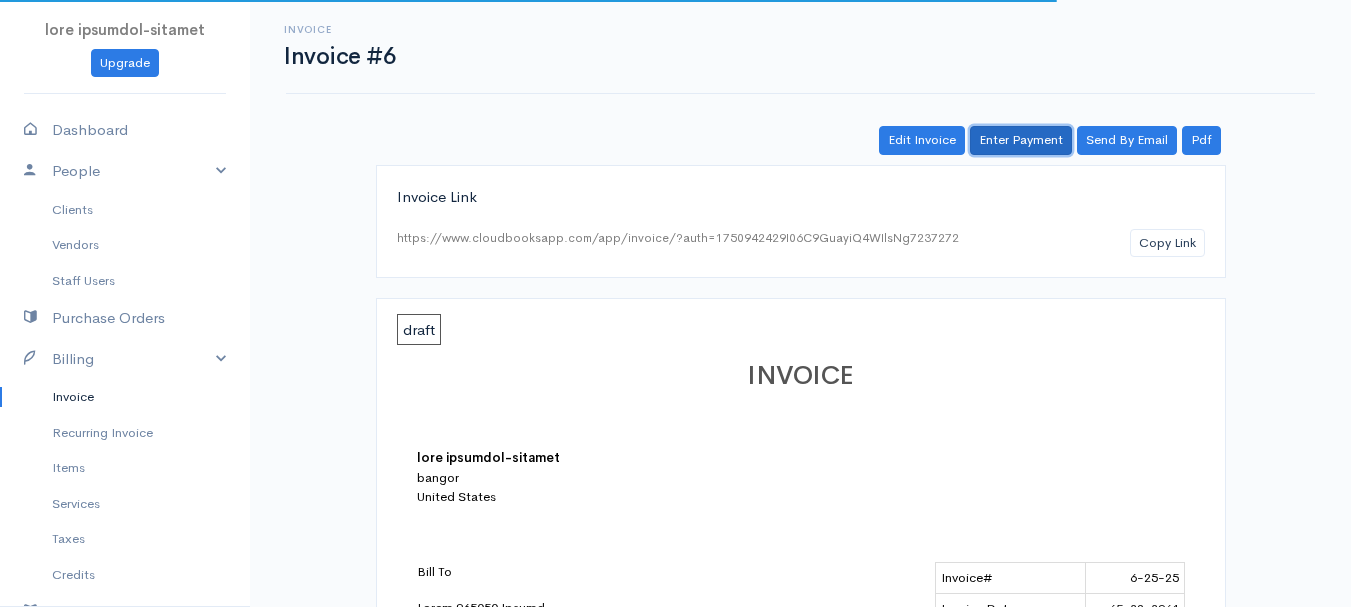 click on "Enter Payment" at bounding box center (1021, 140) 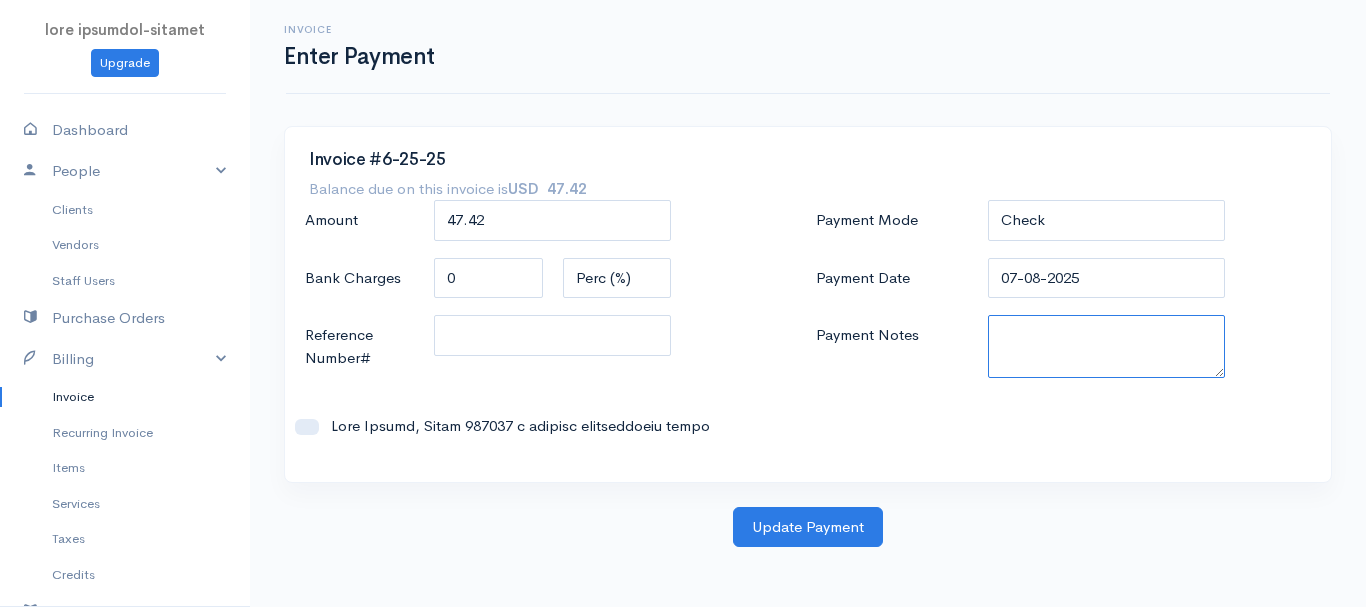 paste on "5735389842" 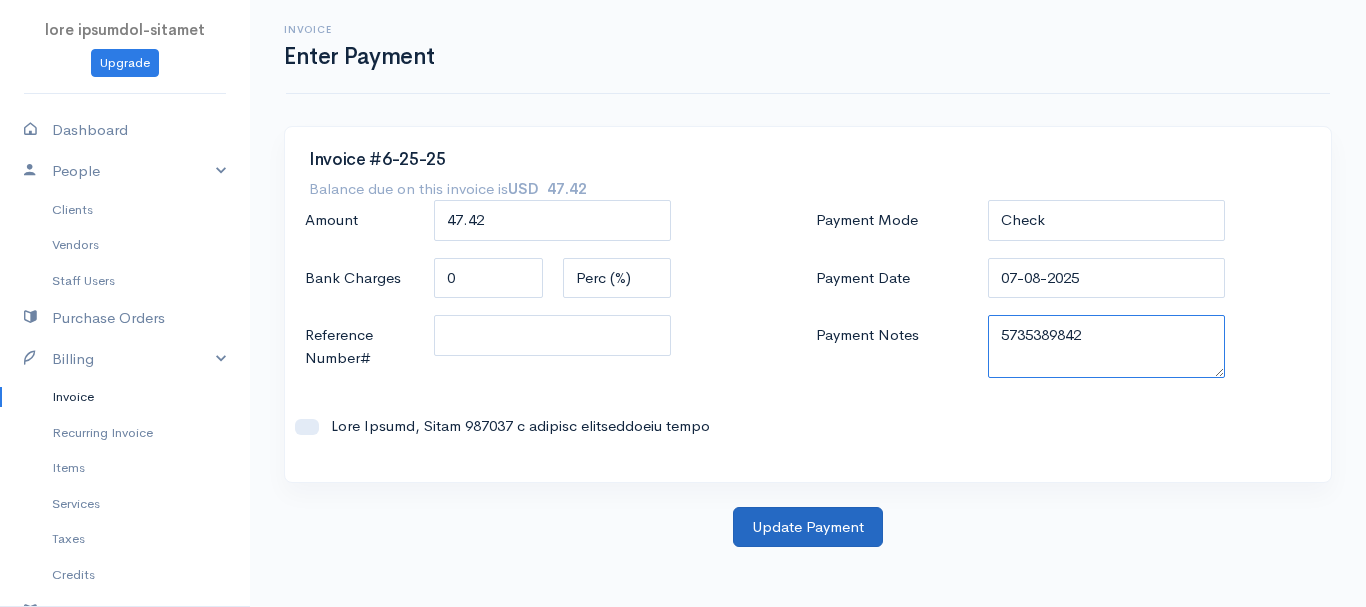 type on "5735389842" 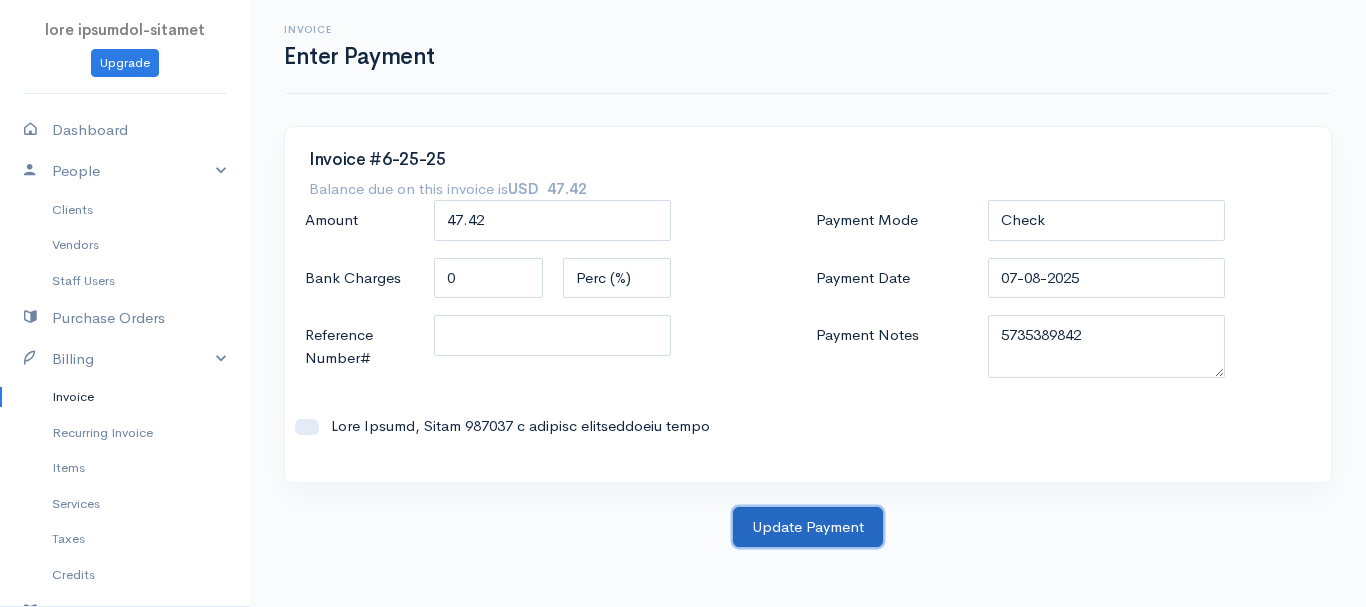click on "Update Payment" at bounding box center [808, 527] 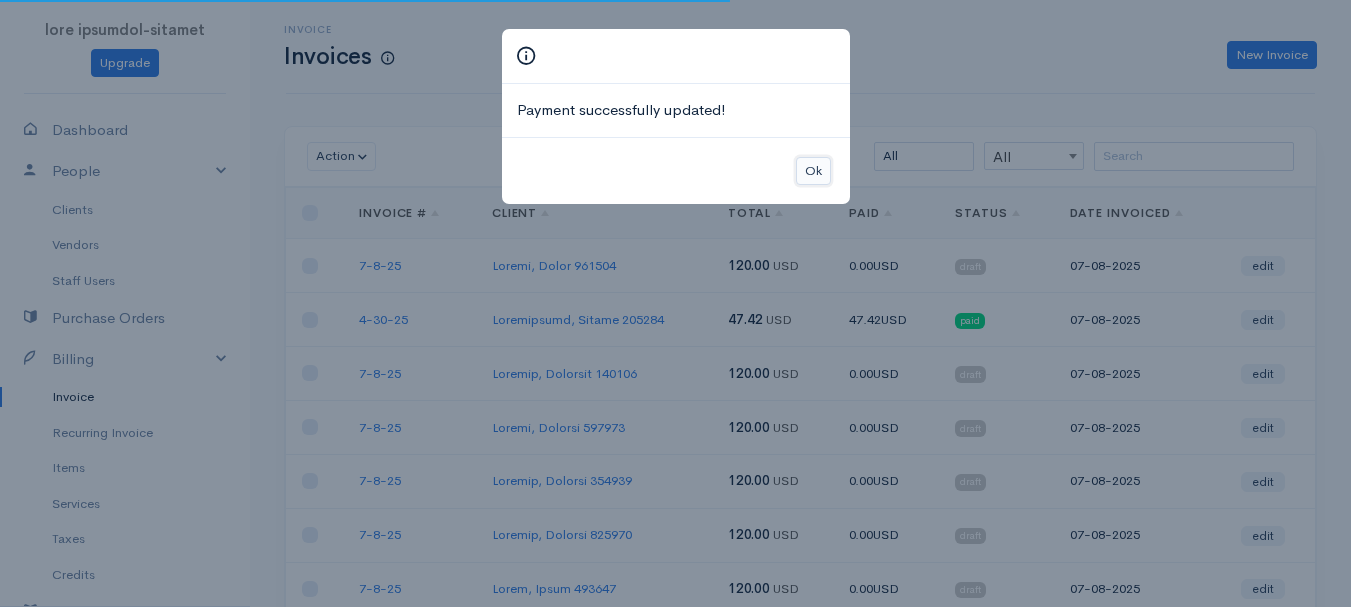 click on "Ok" at bounding box center (813, 171) 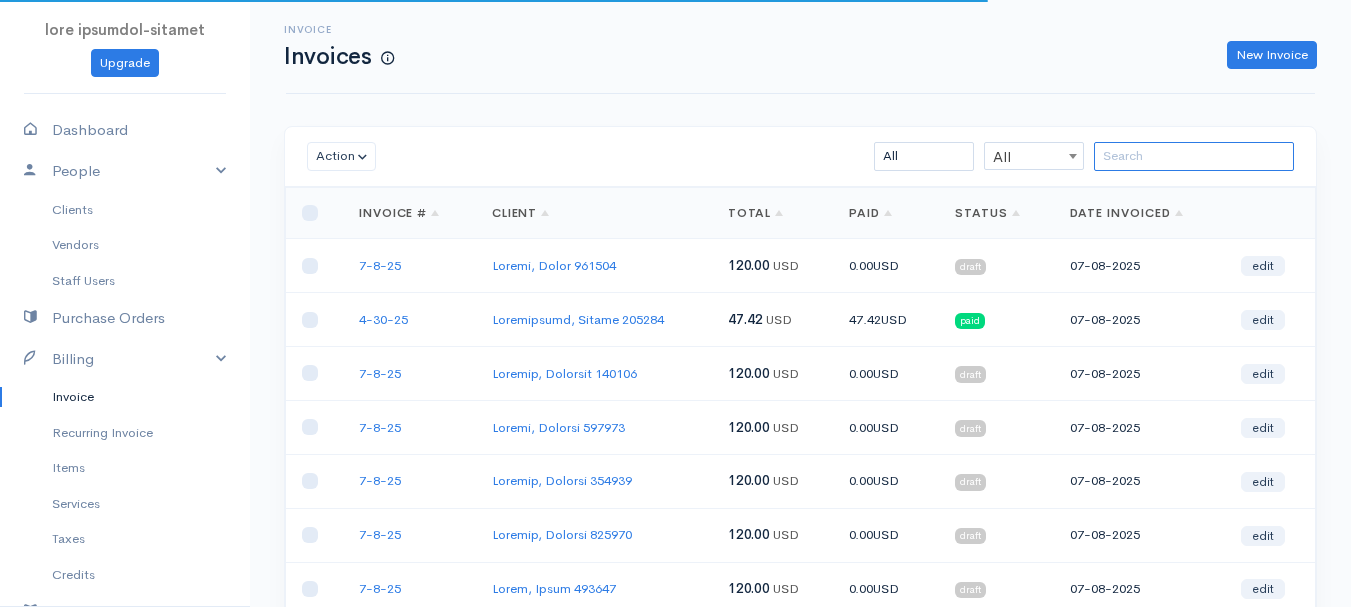 click at bounding box center [1194, 156] 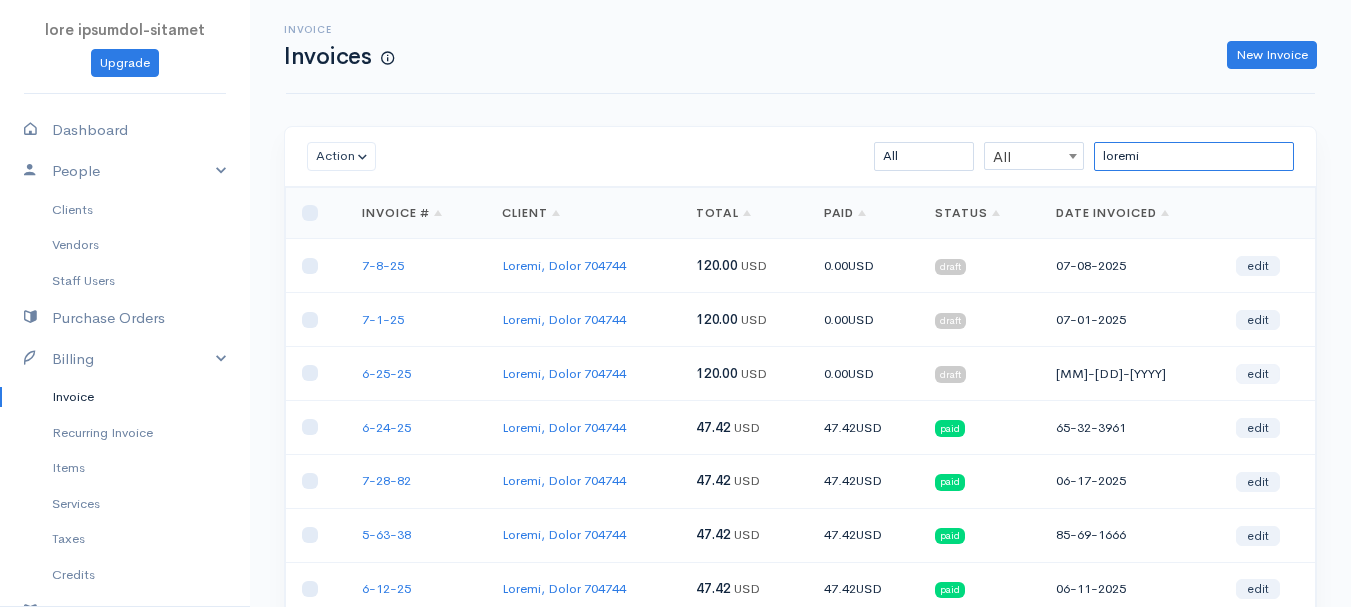 type on "loremi" 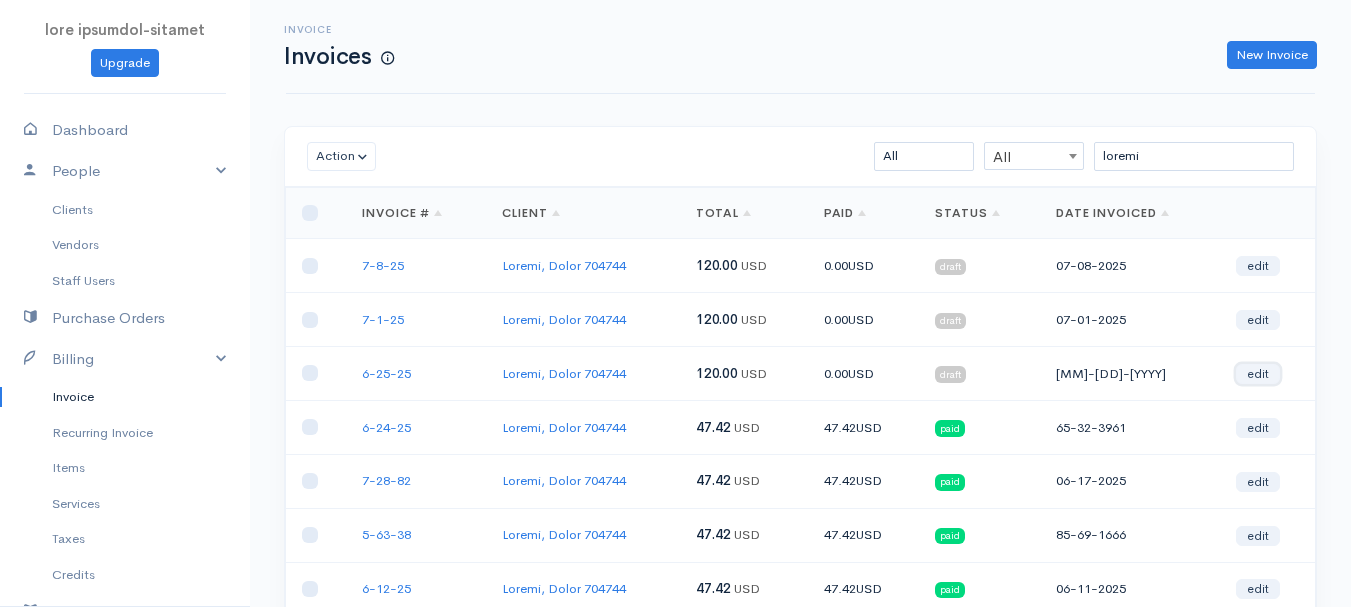 click on "edit" at bounding box center [1258, 374] 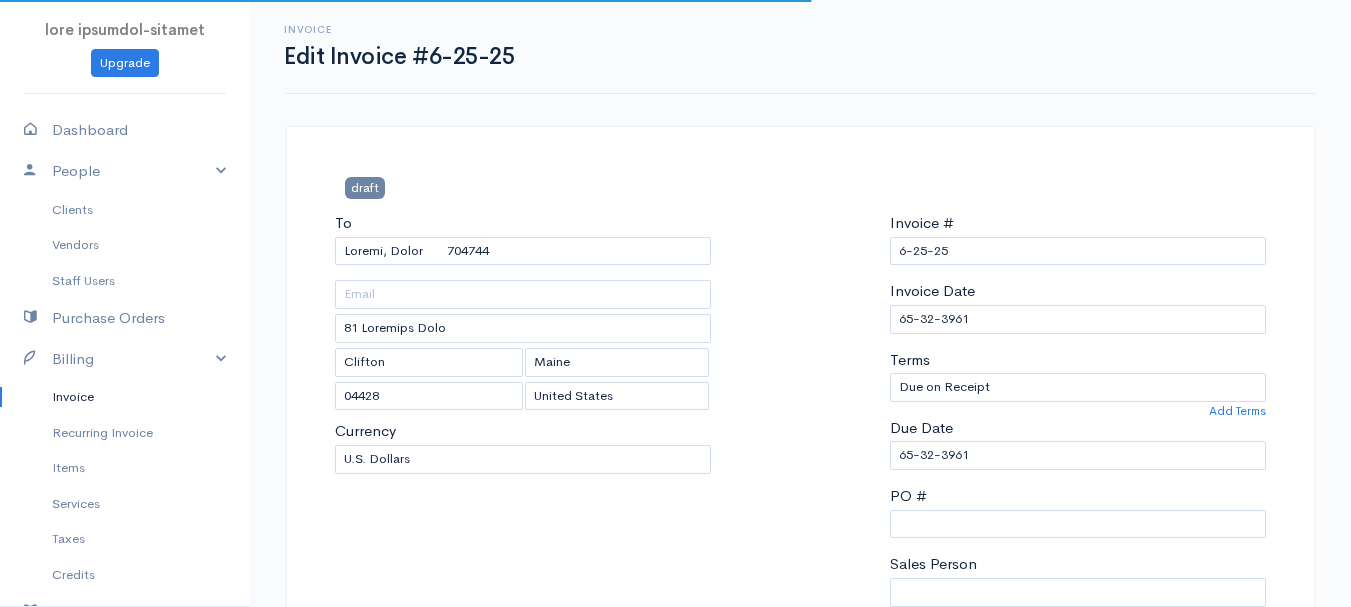 scroll, scrollTop: 400, scrollLeft: 0, axis: vertical 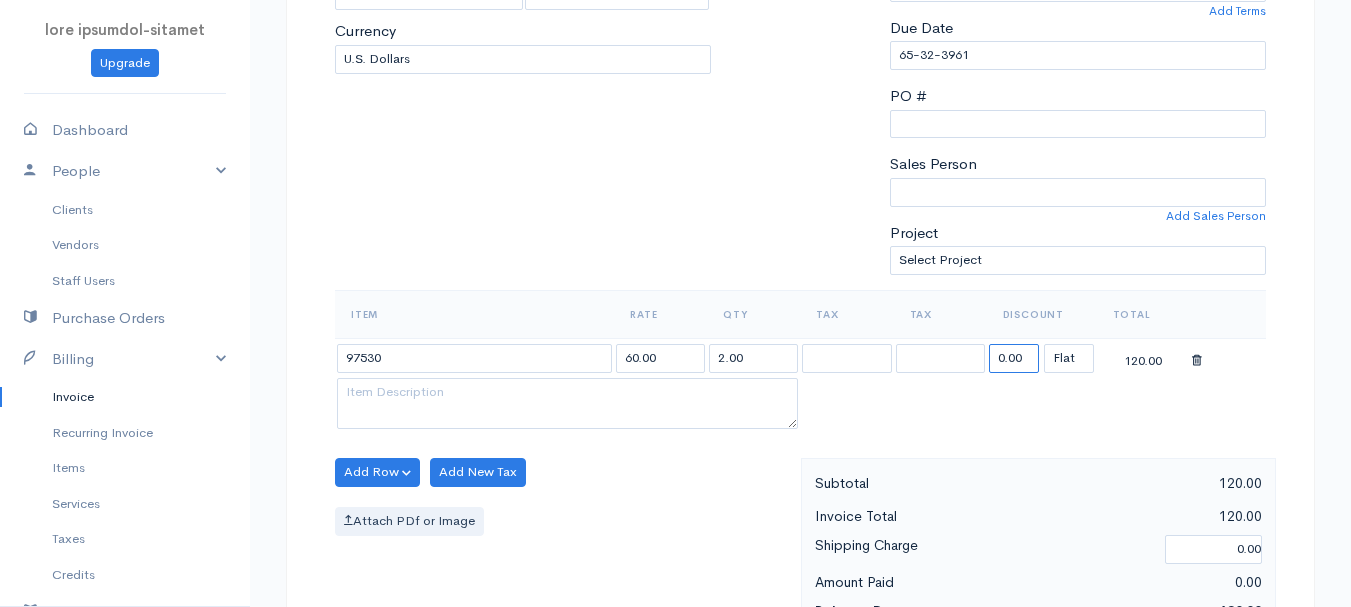 click on "0.00" at bounding box center (1014, 358) 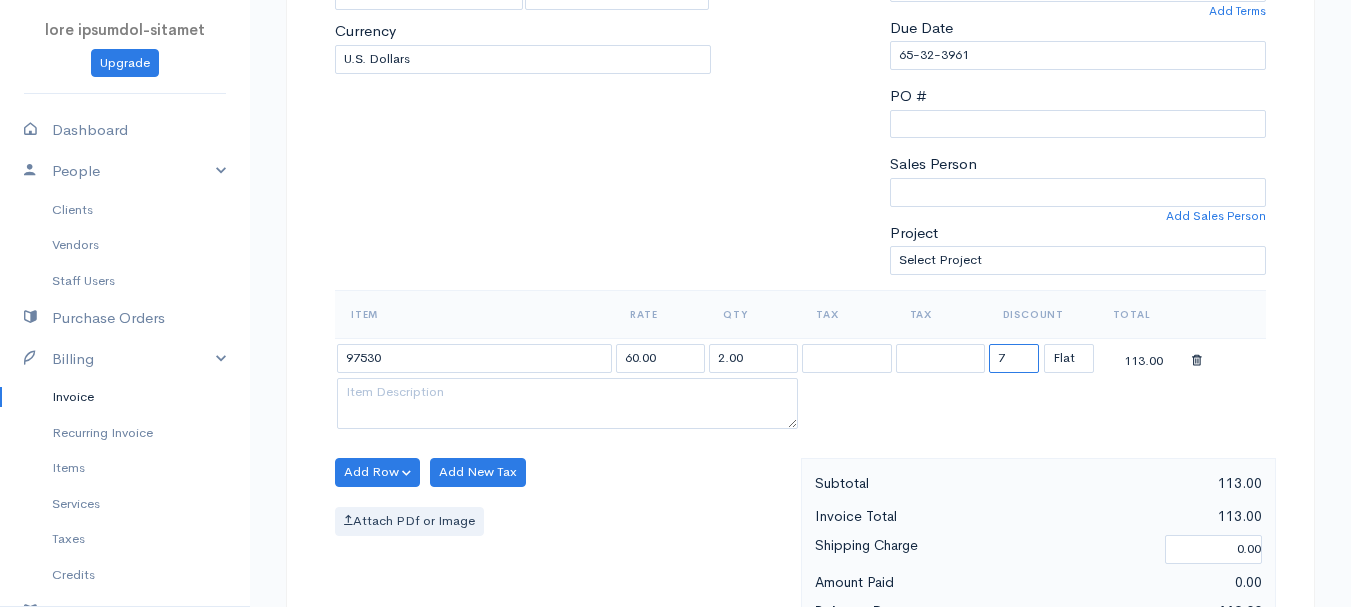 type on "72.58" 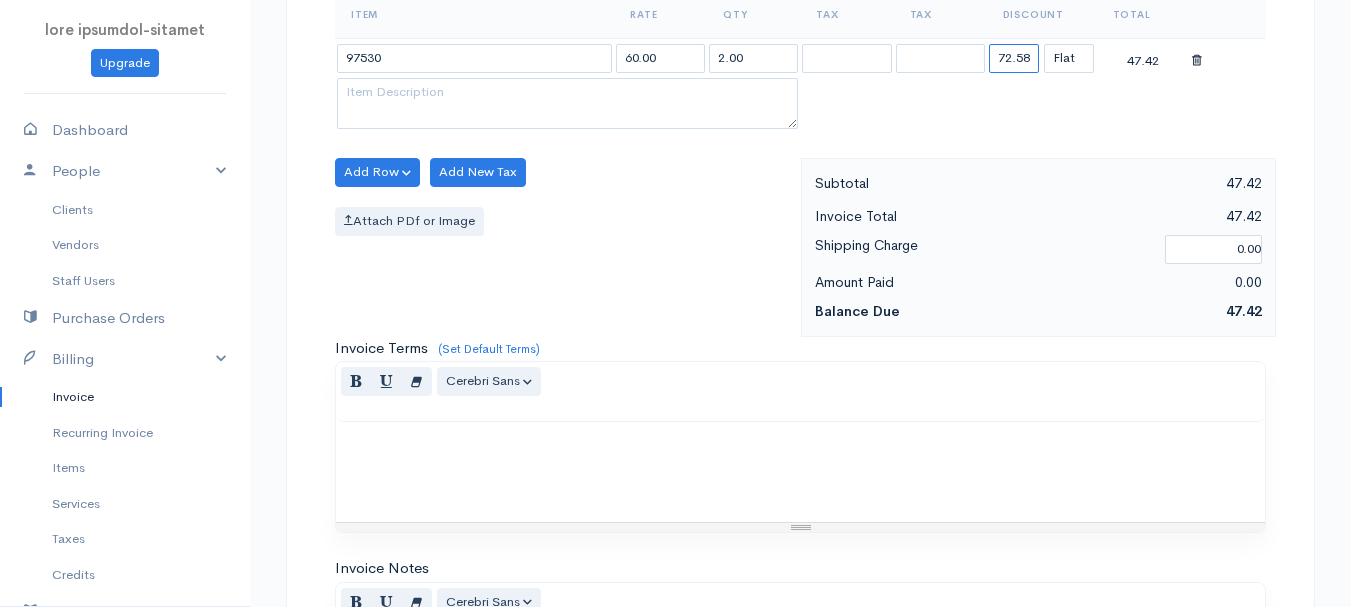 scroll, scrollTop: 1122, scrollLeft: 0, axis: vertical 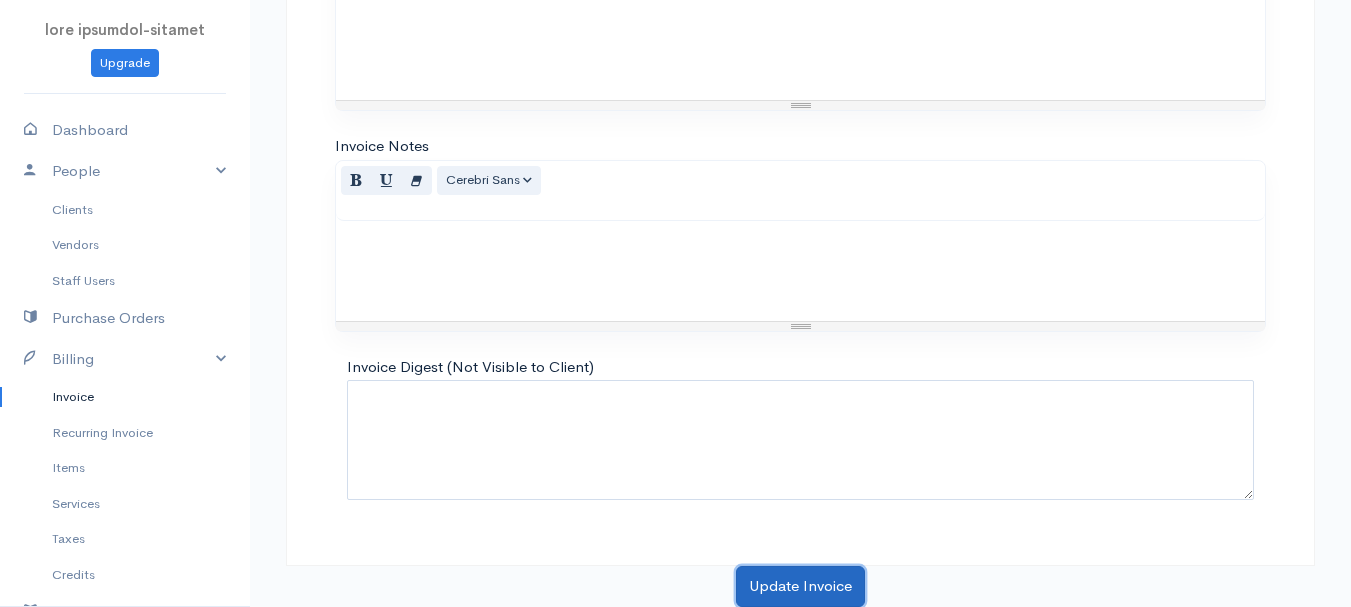 click on "Update Invoice" at bounding box center (800, 586) 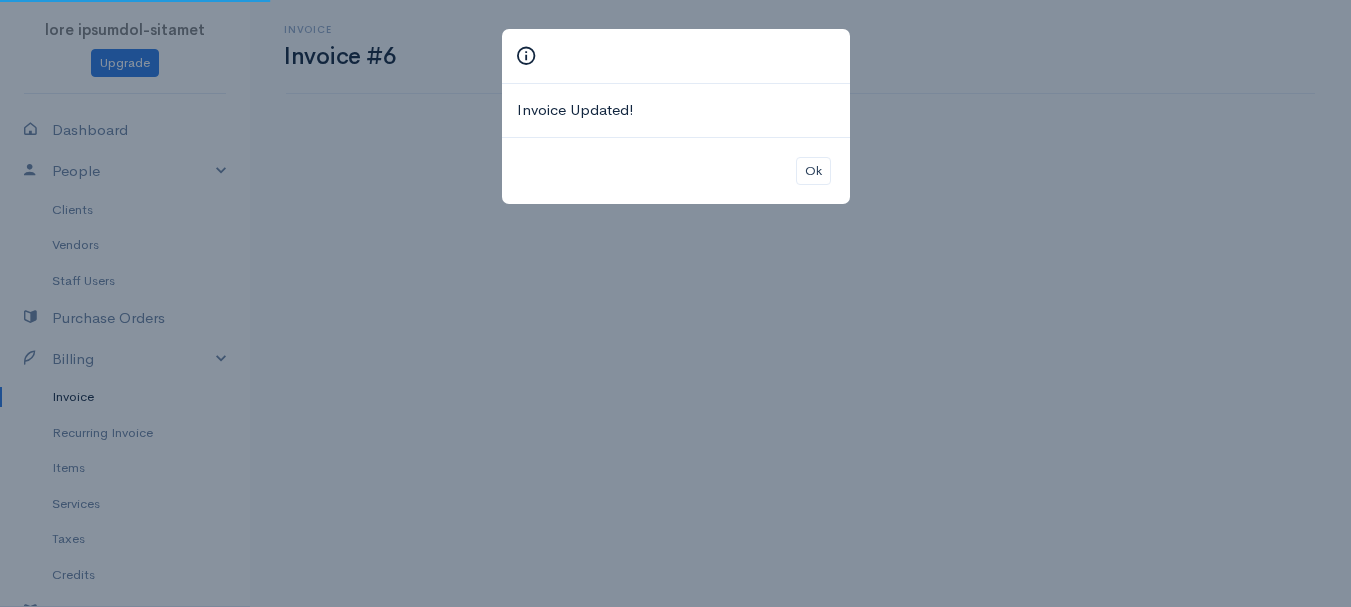scroll, scrollTop: 0, scrollLeft: 0, axis: both 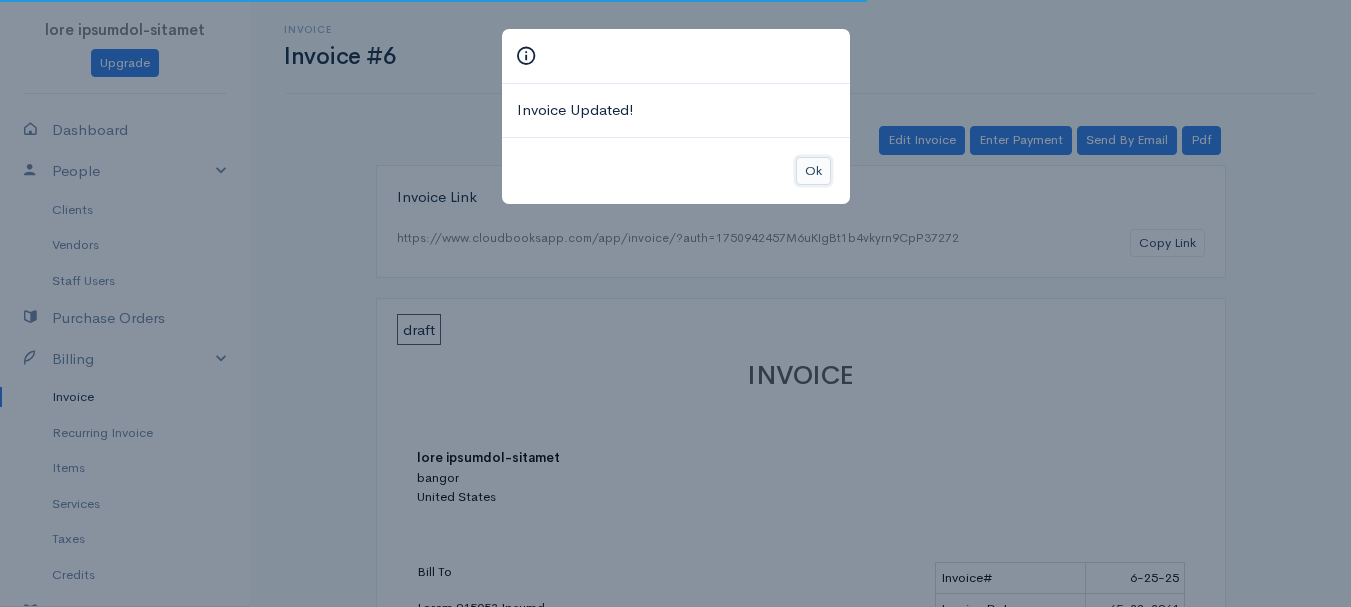 click on "Ok" at bounding box center (813, 171) 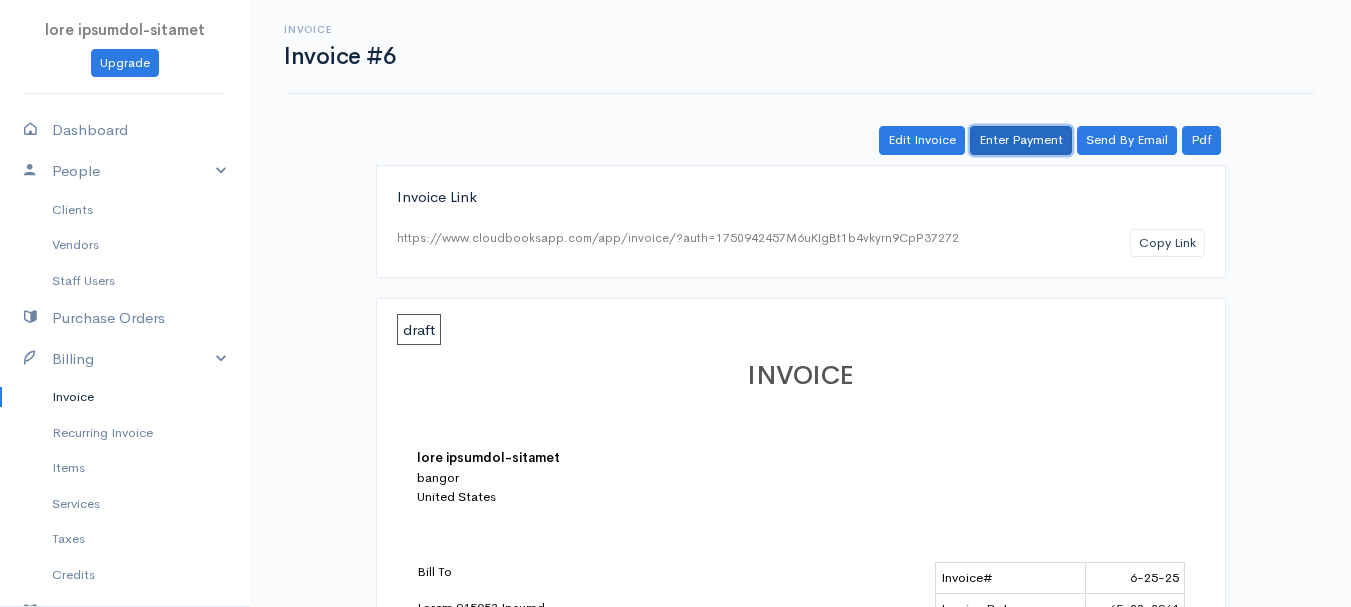 click on "Enter Payment" at bounding box center (1021, 140) 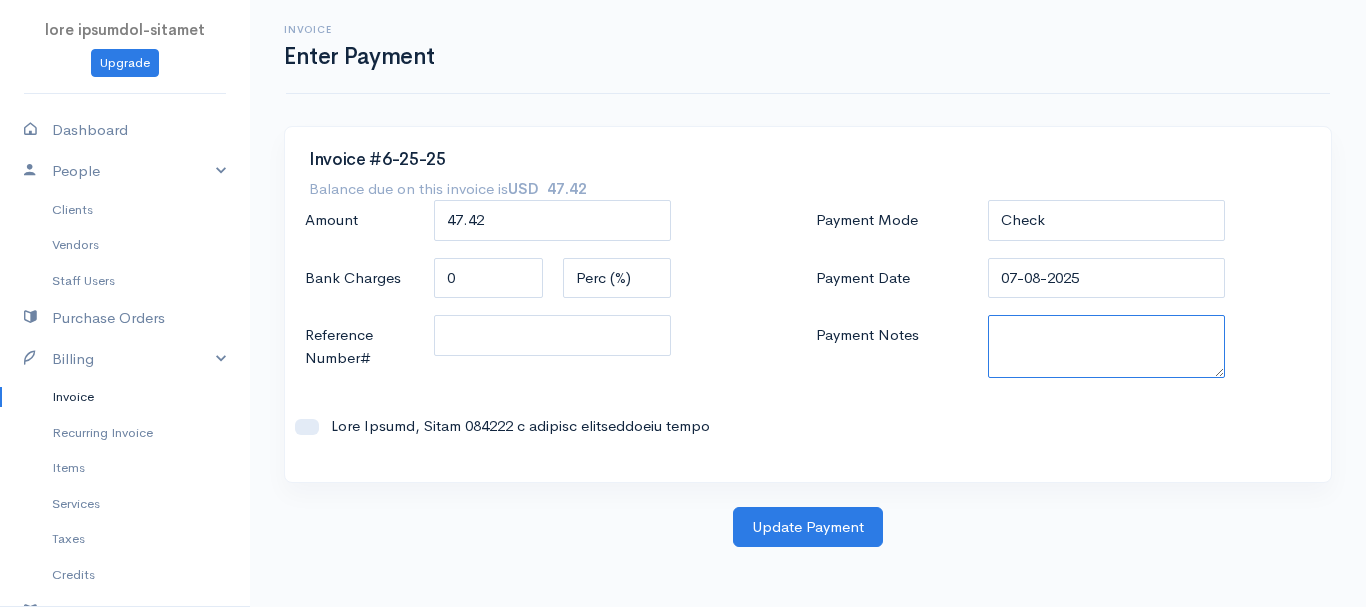 paste on "5735389842" 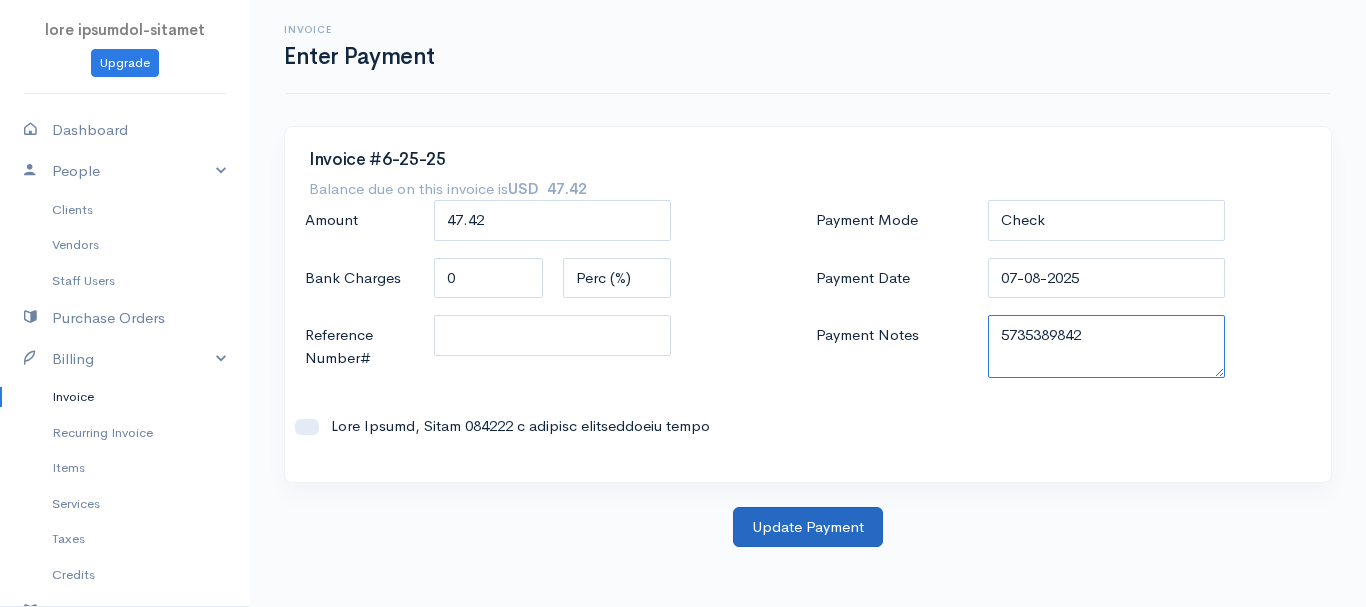 type on "5735389842" 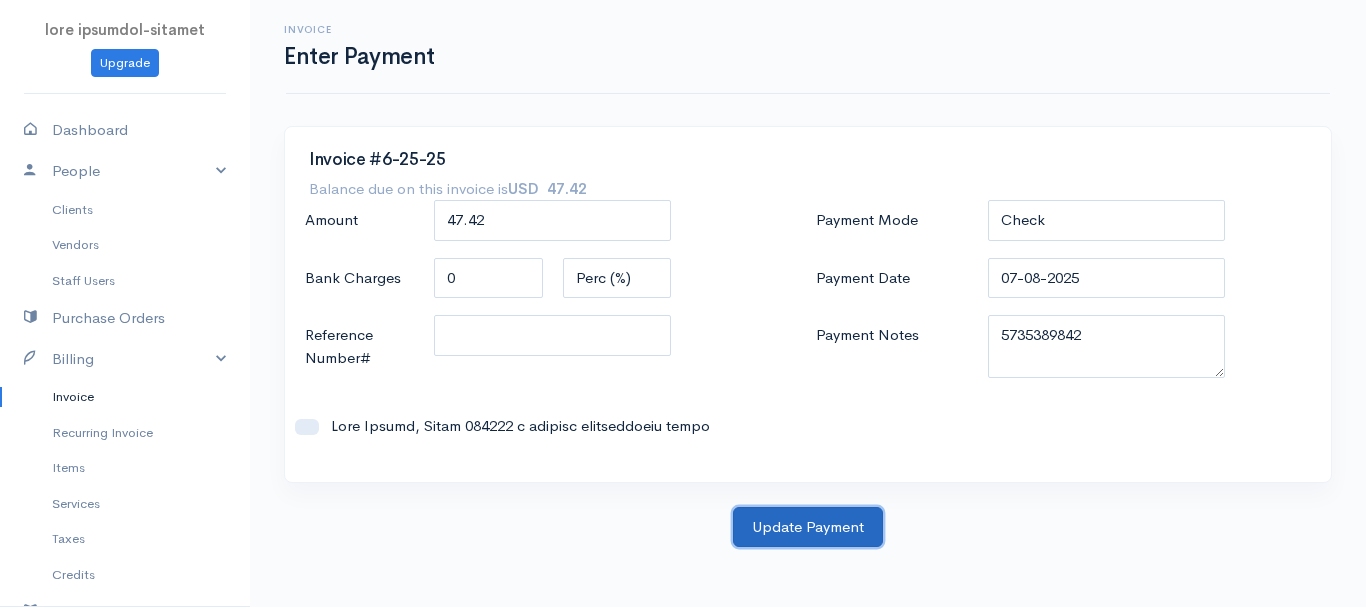 click on "Update Payment" at bounding box center [808, 527] 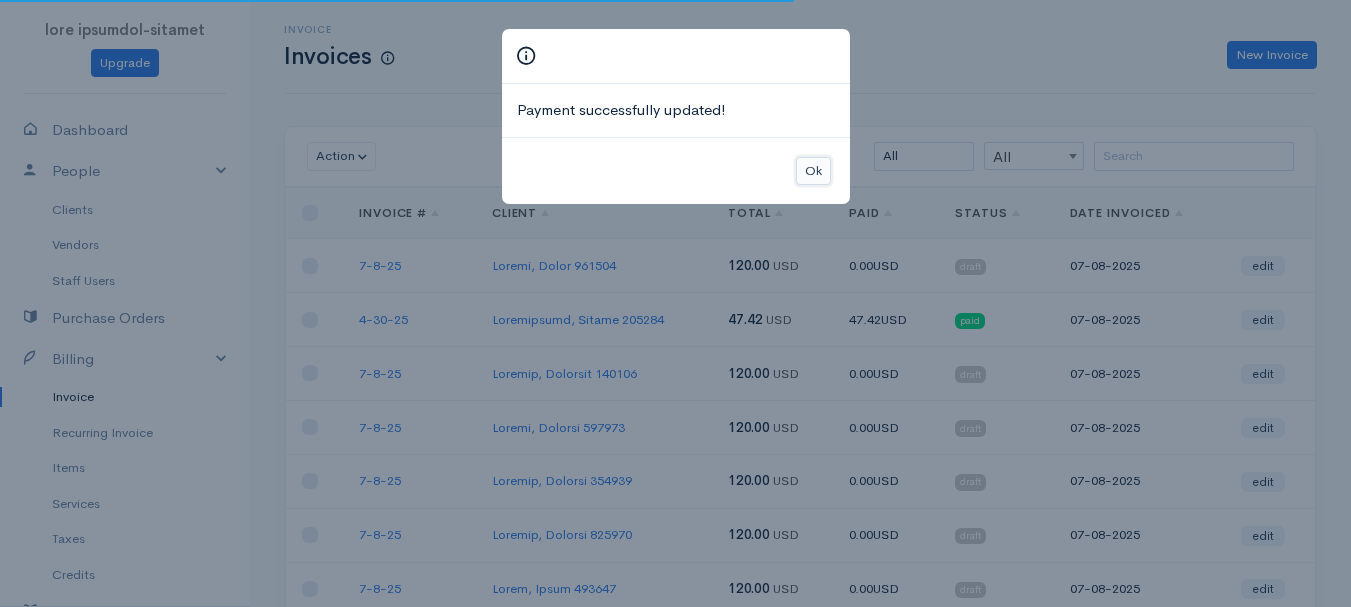 click on "Ok" at bounding box center [813, 171] 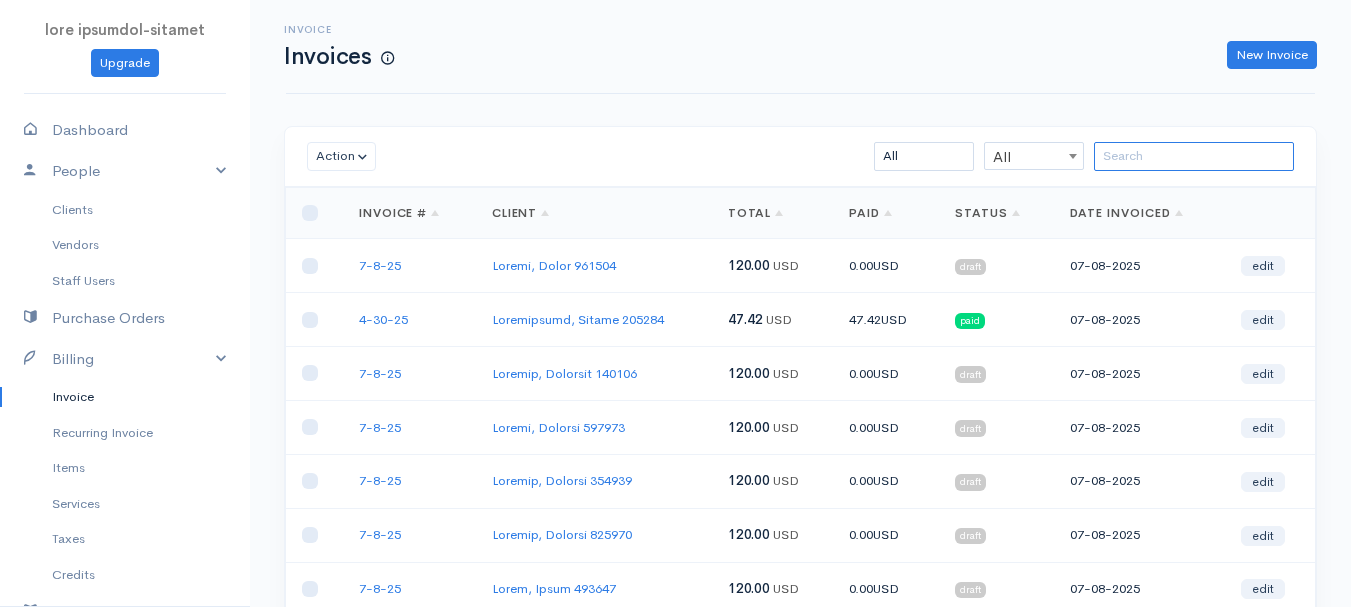 click at bounding box center (1194, 156) 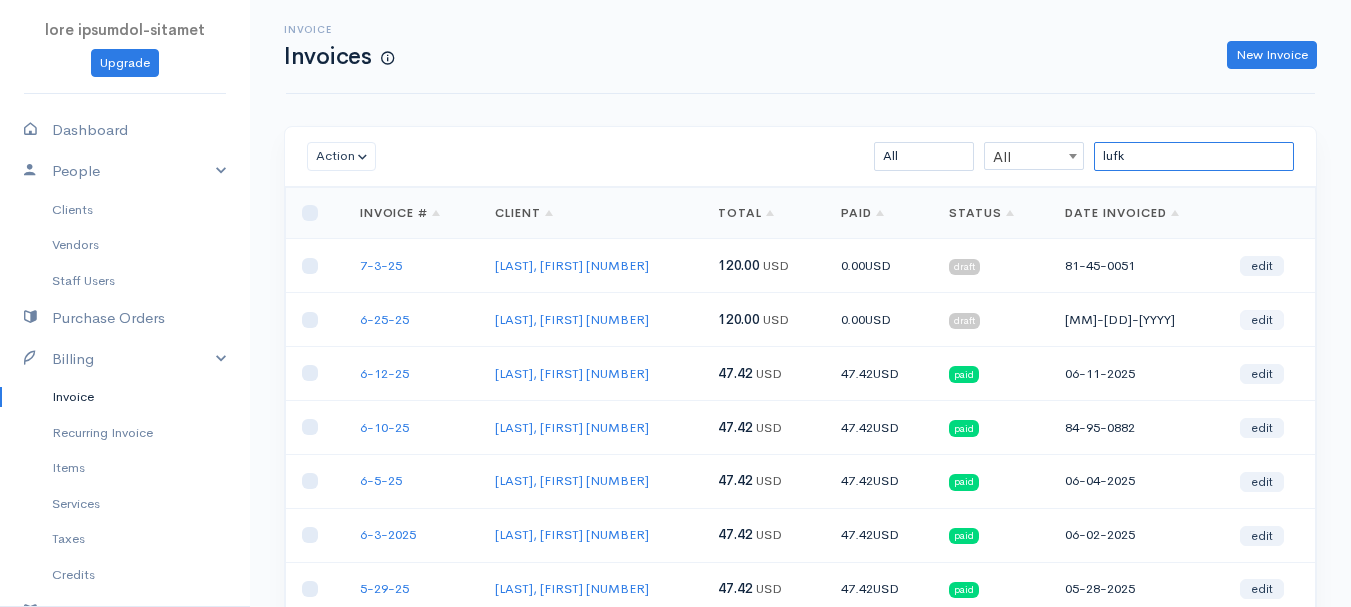 type on "lufk" 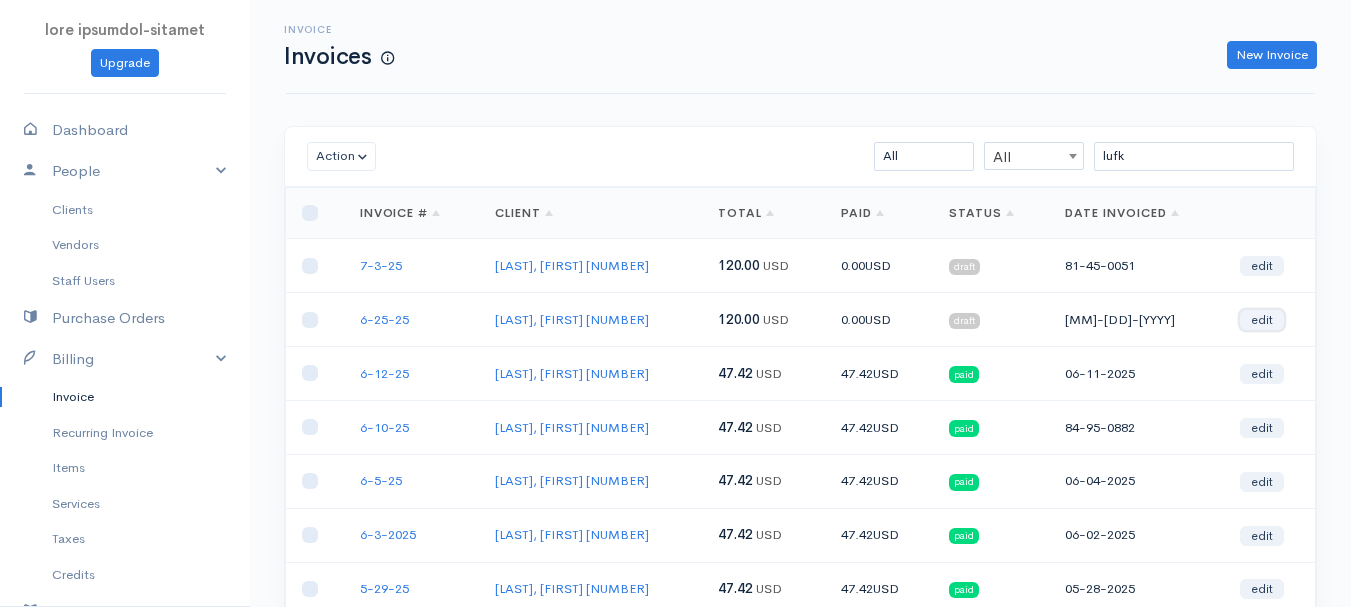 click on "edit" at bounding box center [1262, 320] 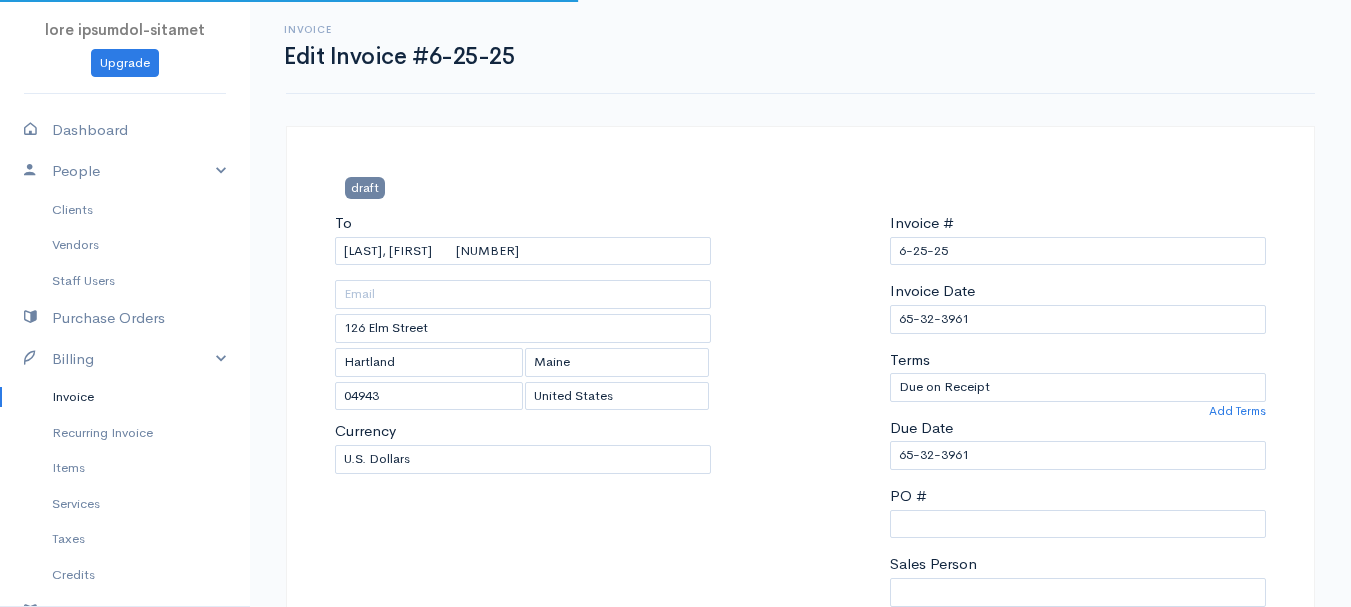 scroll, scrollTop: 400, scrollLeft: 0, axis: vertical 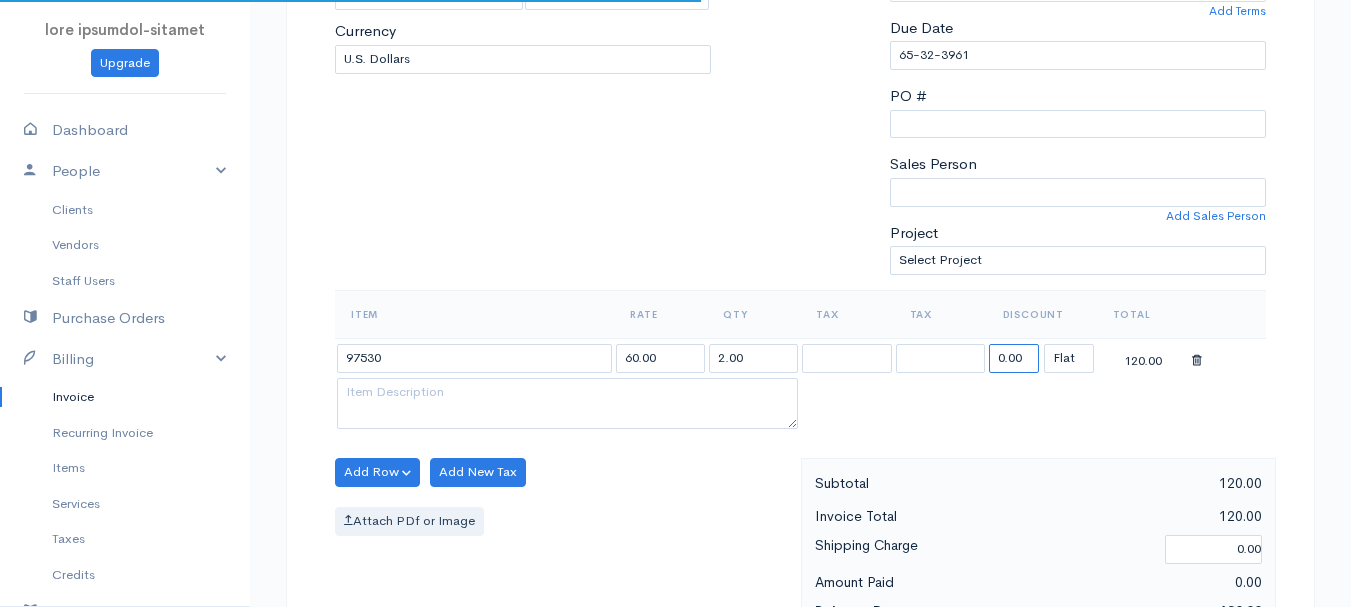 click on "0.00" at bounding box center [1014, 358] 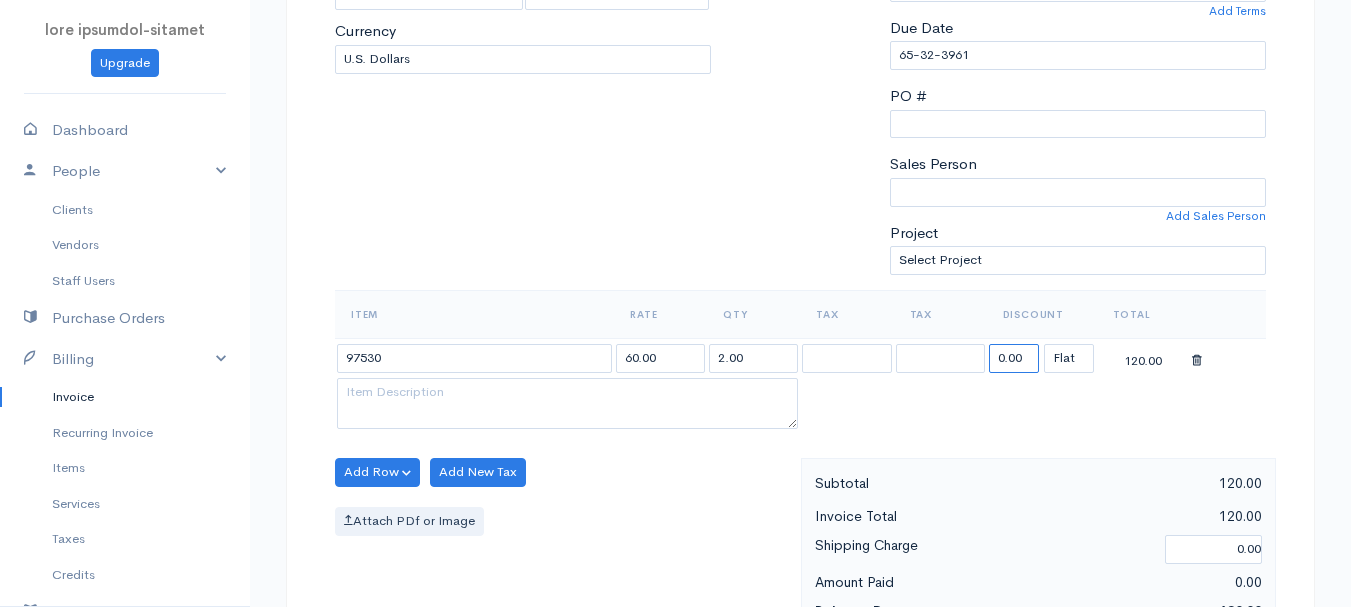 click on "0.00" at bounding box center [1014, 358] 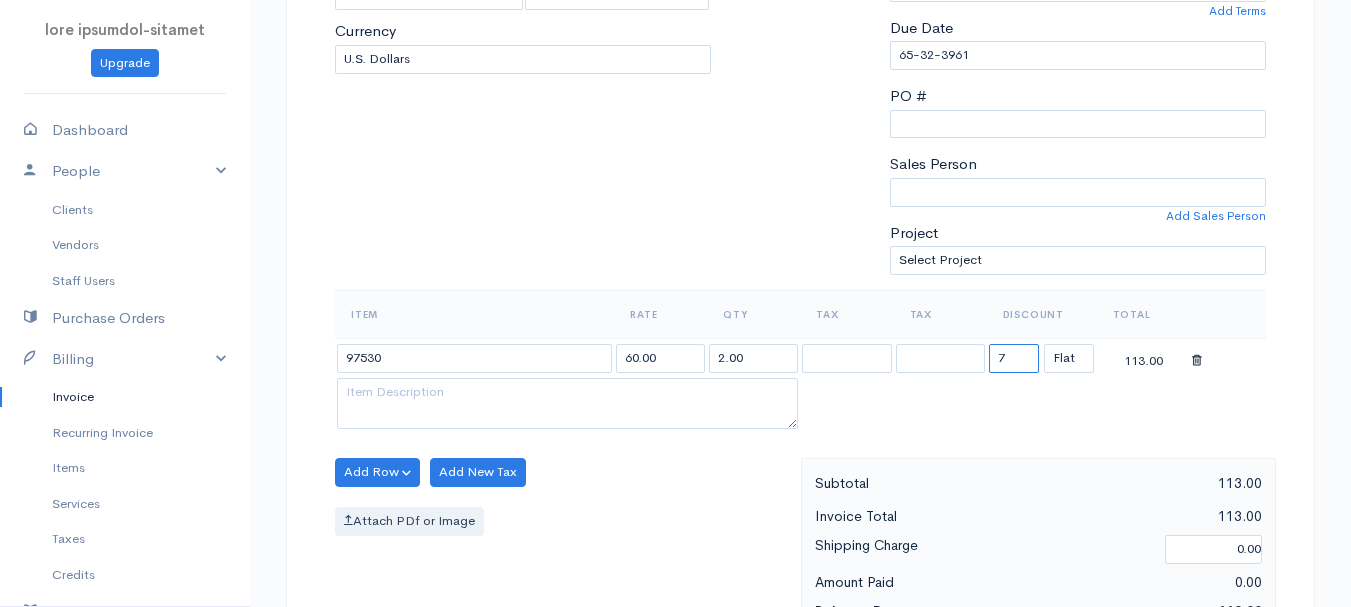 type on "72.58" 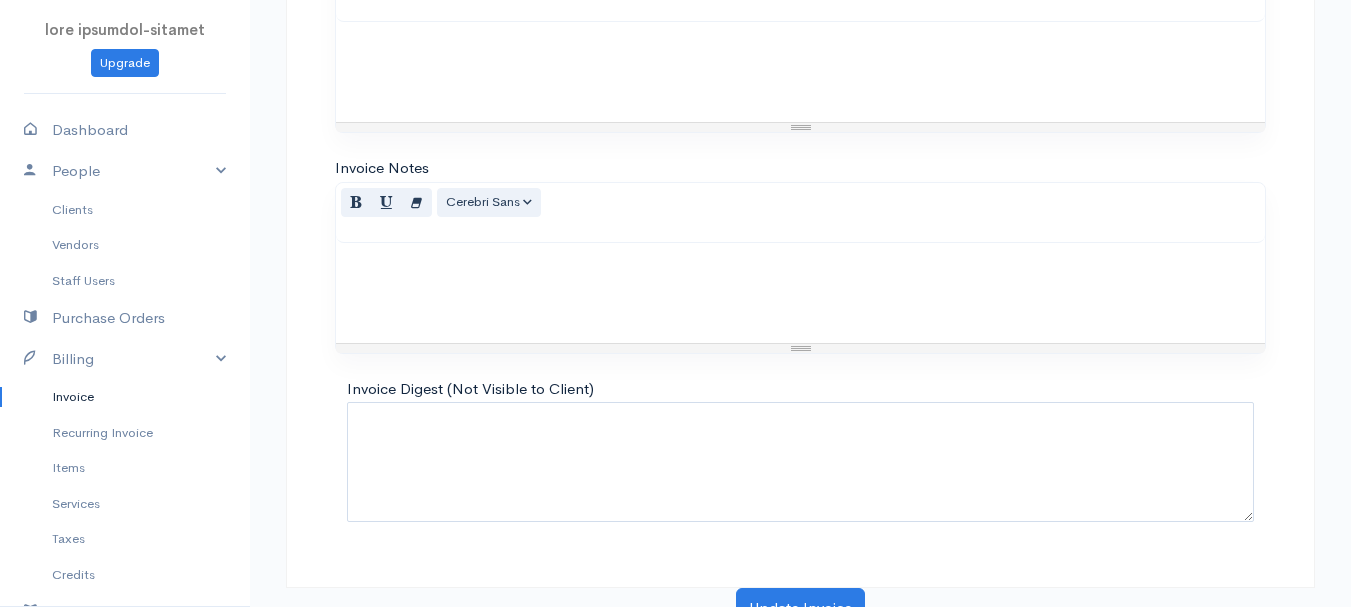 scroll, scrollTop: 1122, scrollLeft: 0, axis: vertical 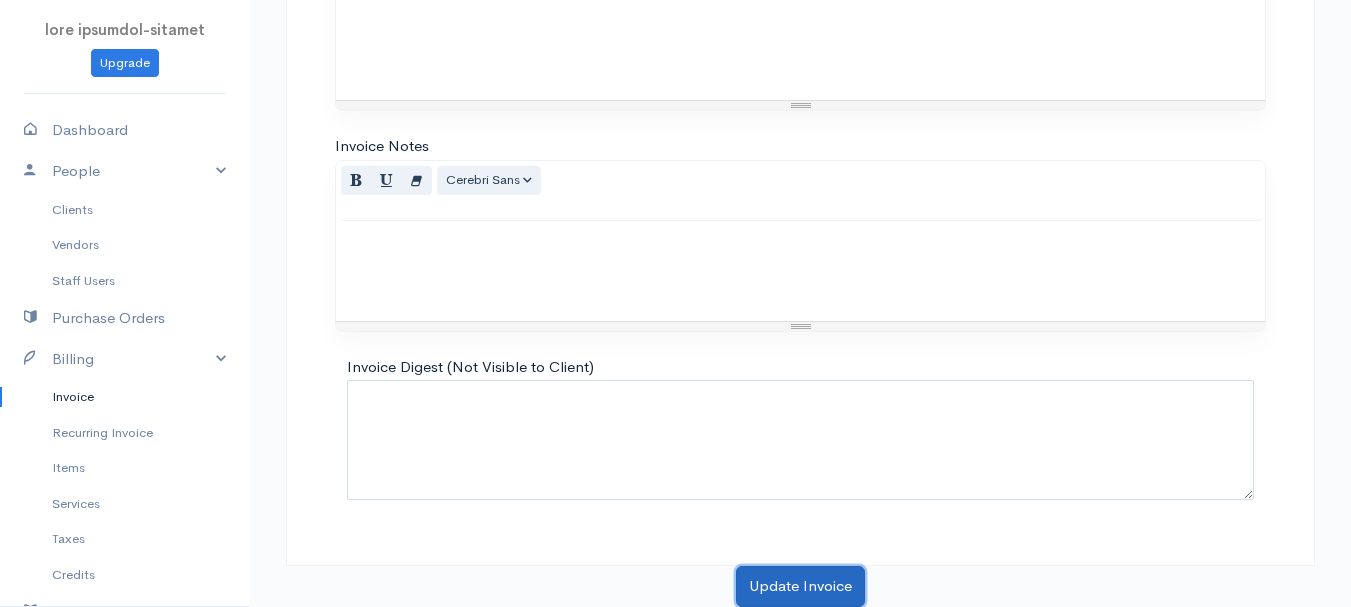 click on "Update Invoice" at bounding box center [800, 586] 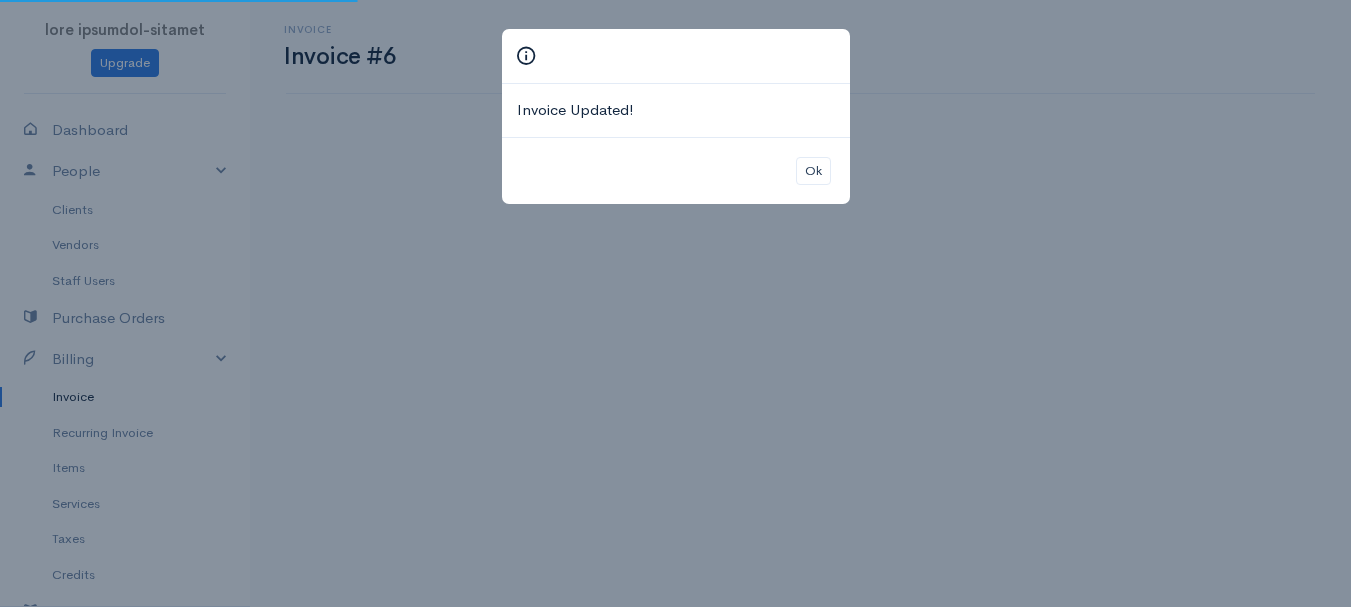 scroll, scrollTop: 0, scrollLeft: 0, axis: both 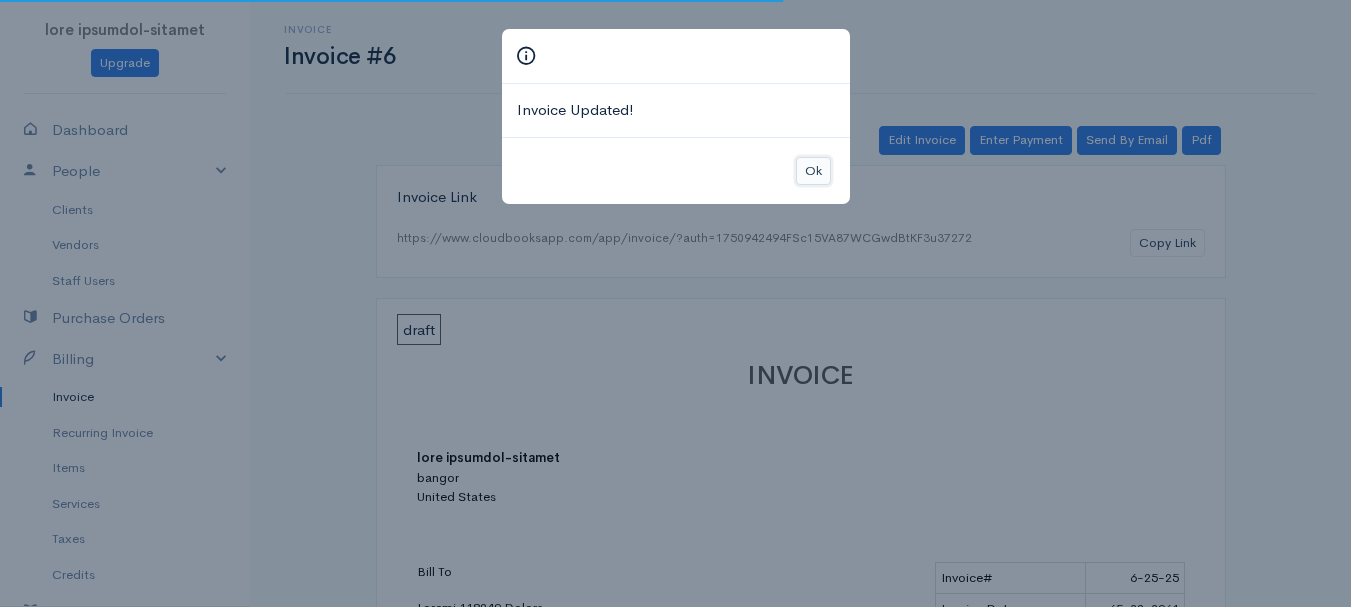 click on "Ok" at bounding box center [813, 171] 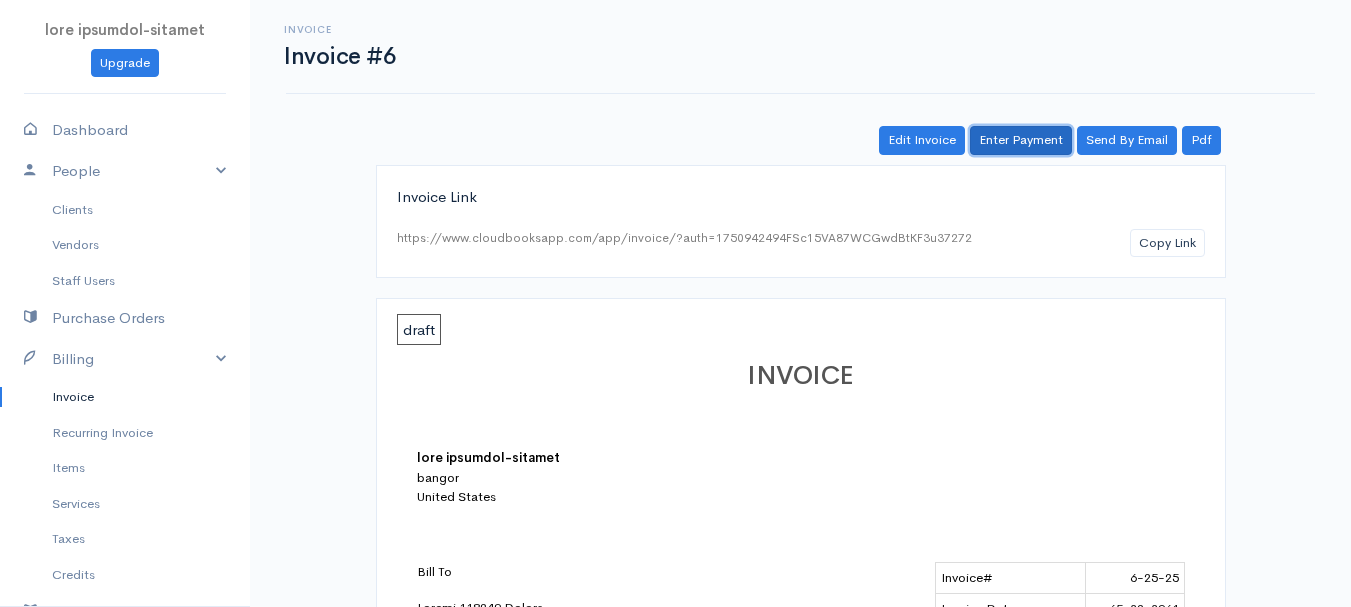 click on "Enter Payment" at bounding box center [1021, 140] 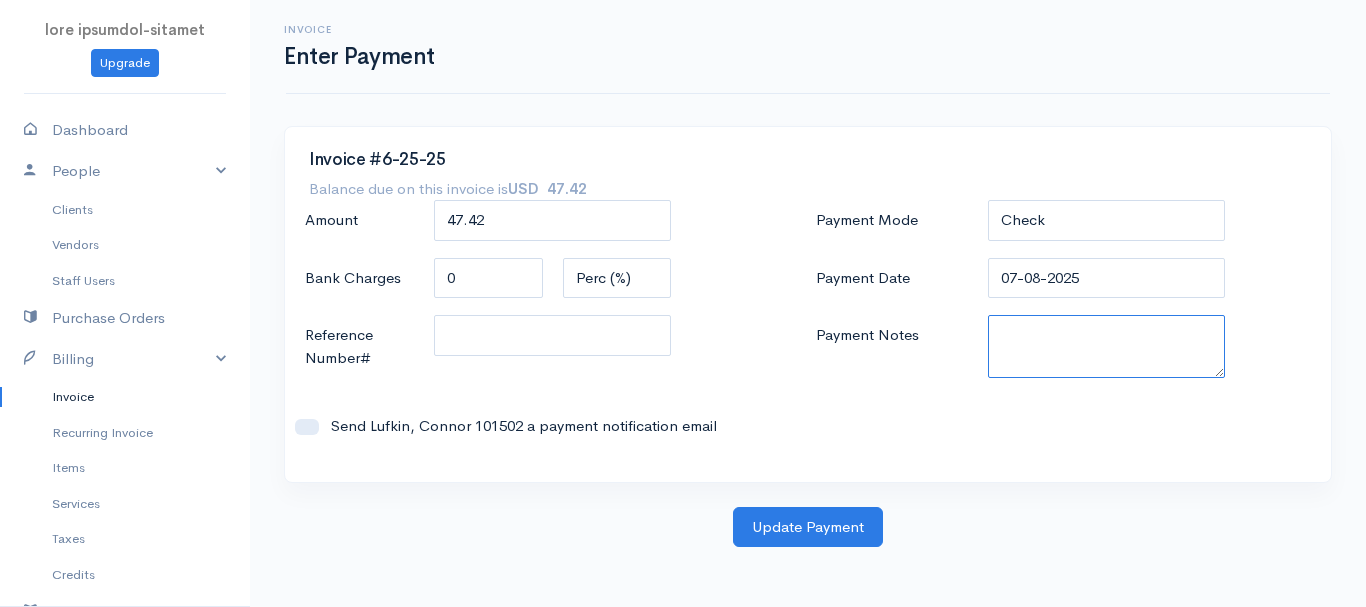 paste on "5735389842" 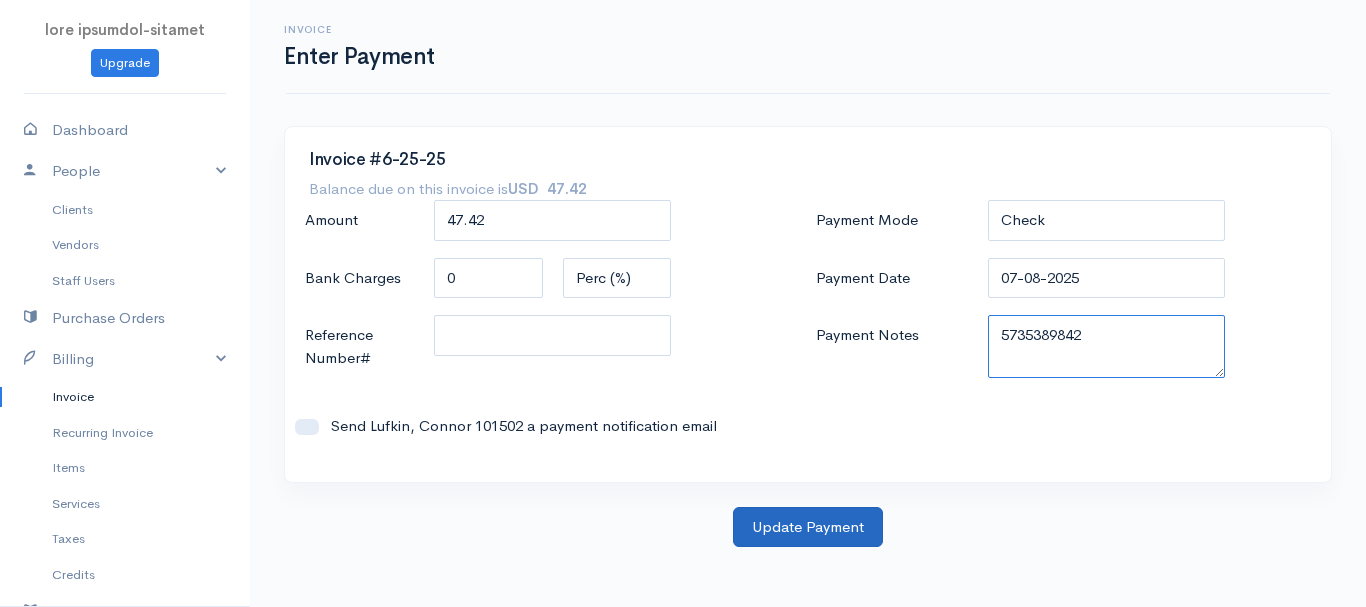 type on "5735389842" 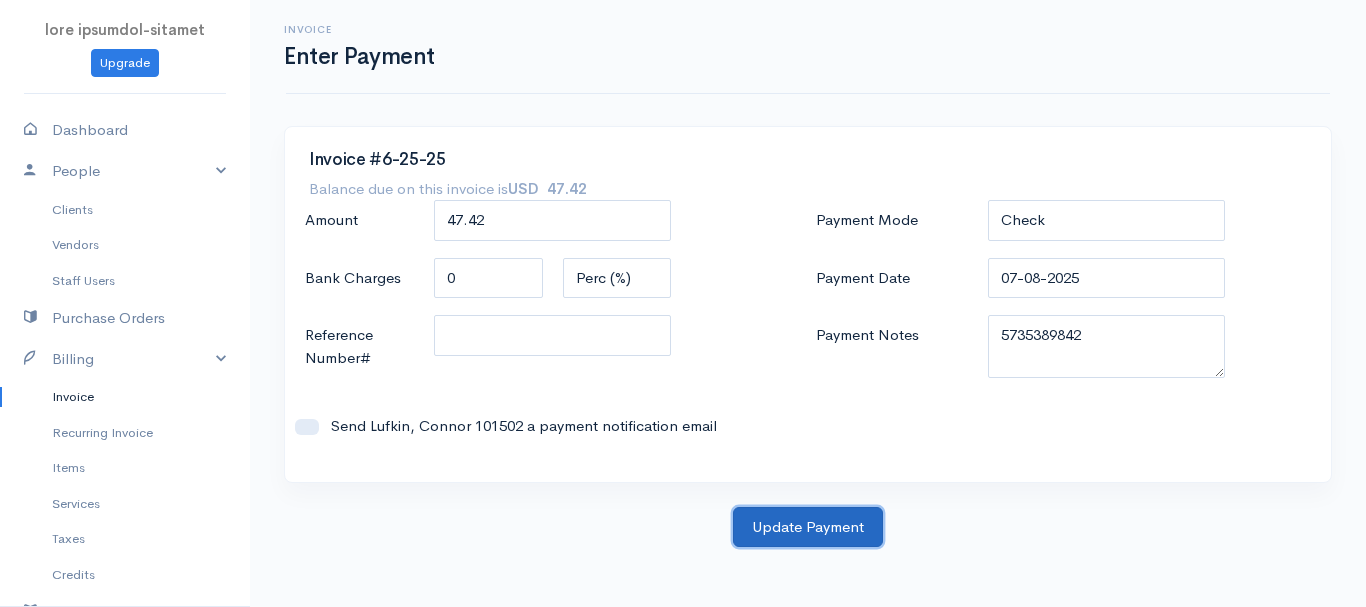 click on "Update Payment" at bounding box center (808, 527) 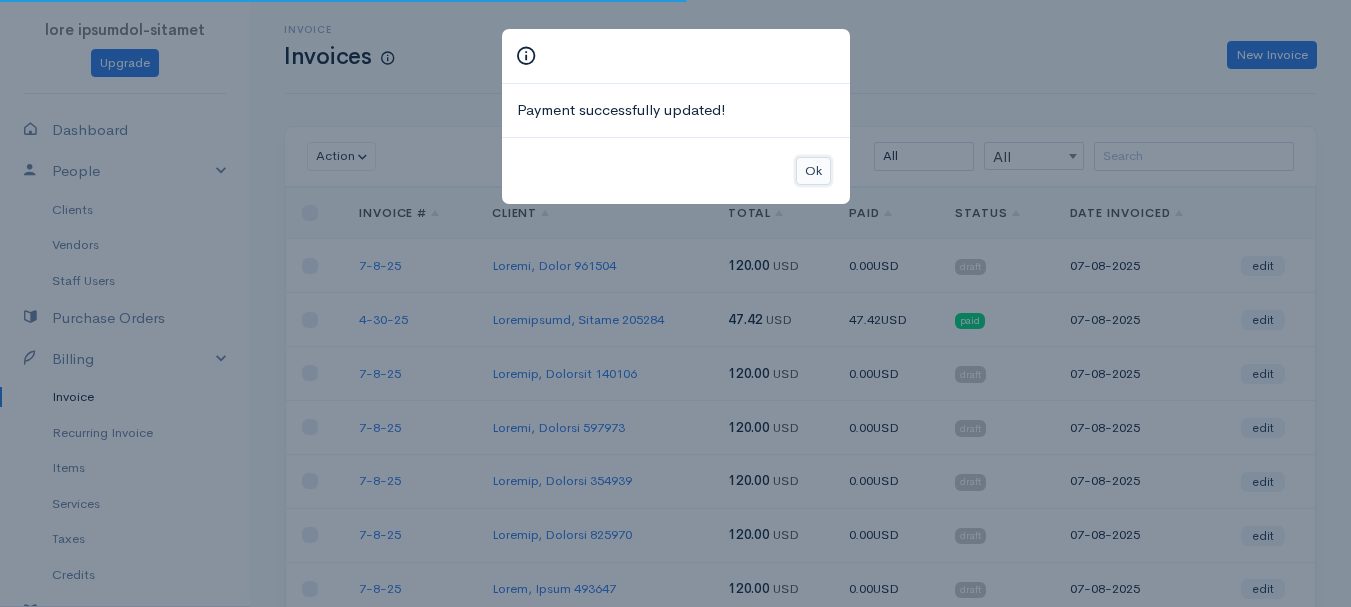click on "Ok" at bounding box center (813, 171) 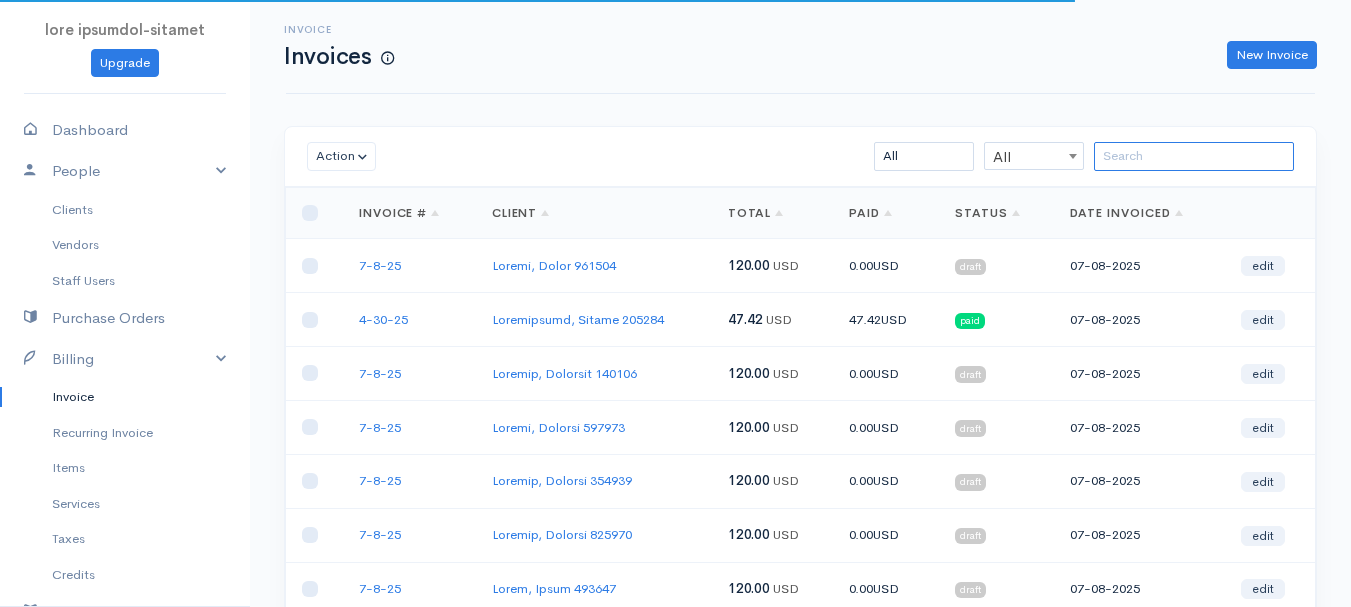 click at bounding box center [1194, 156] 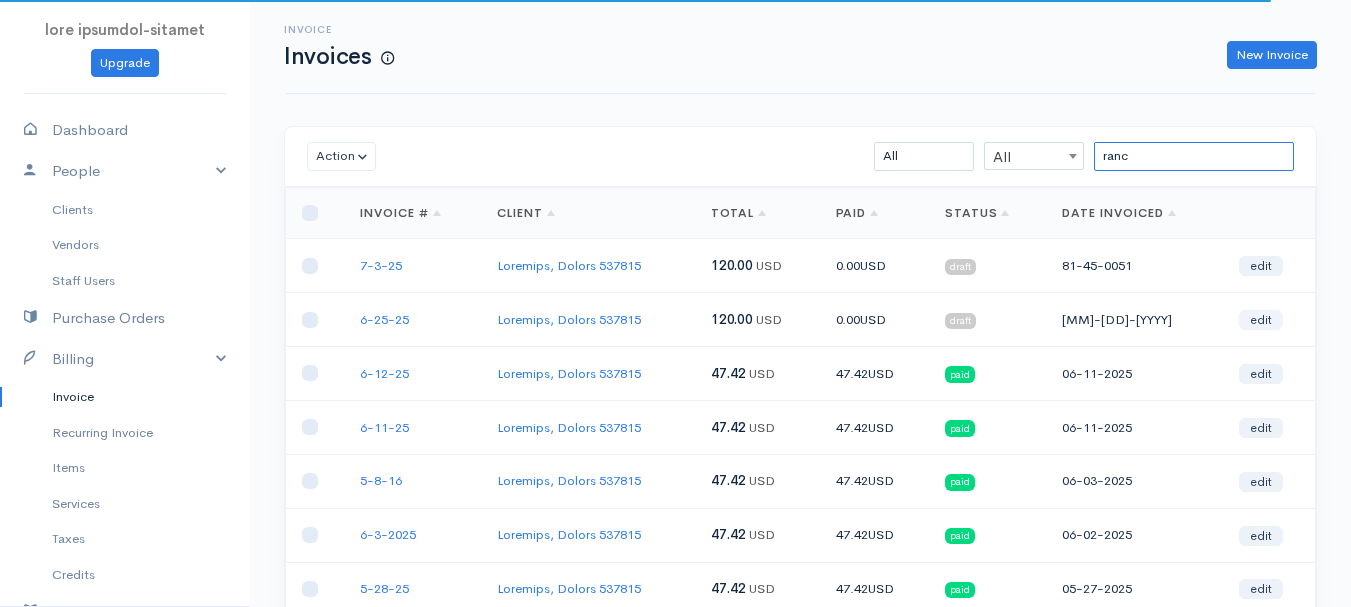 type on "ranc" 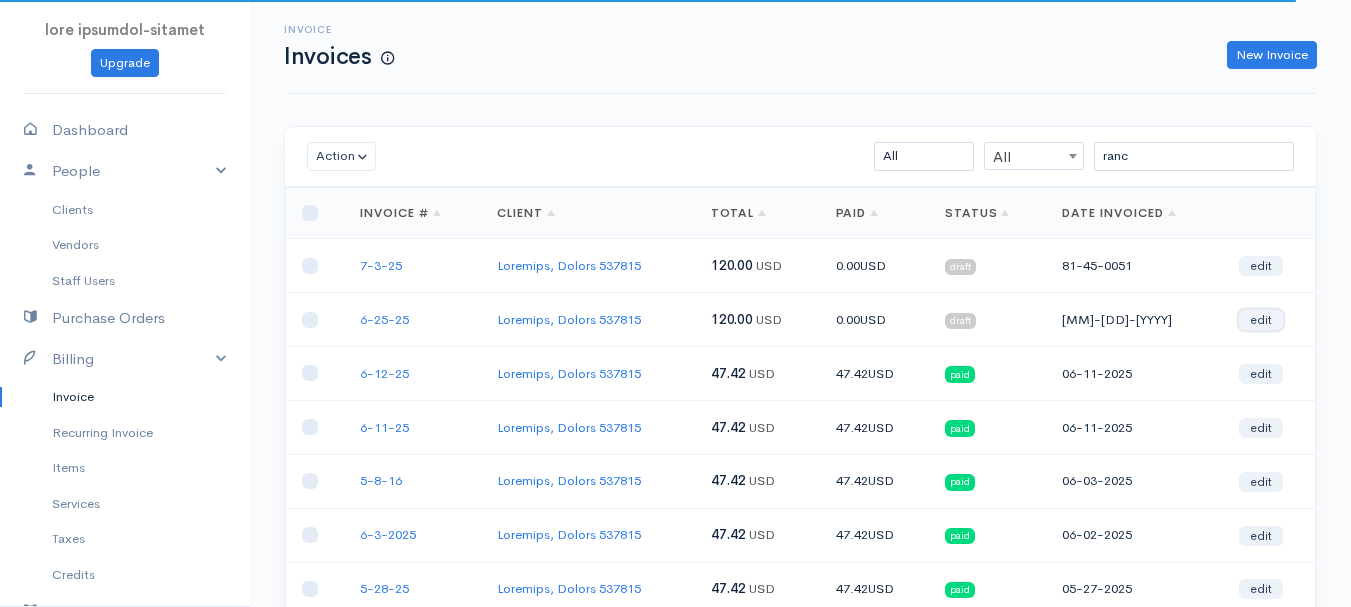 click on "edit" at bounding box center (1261, 320) 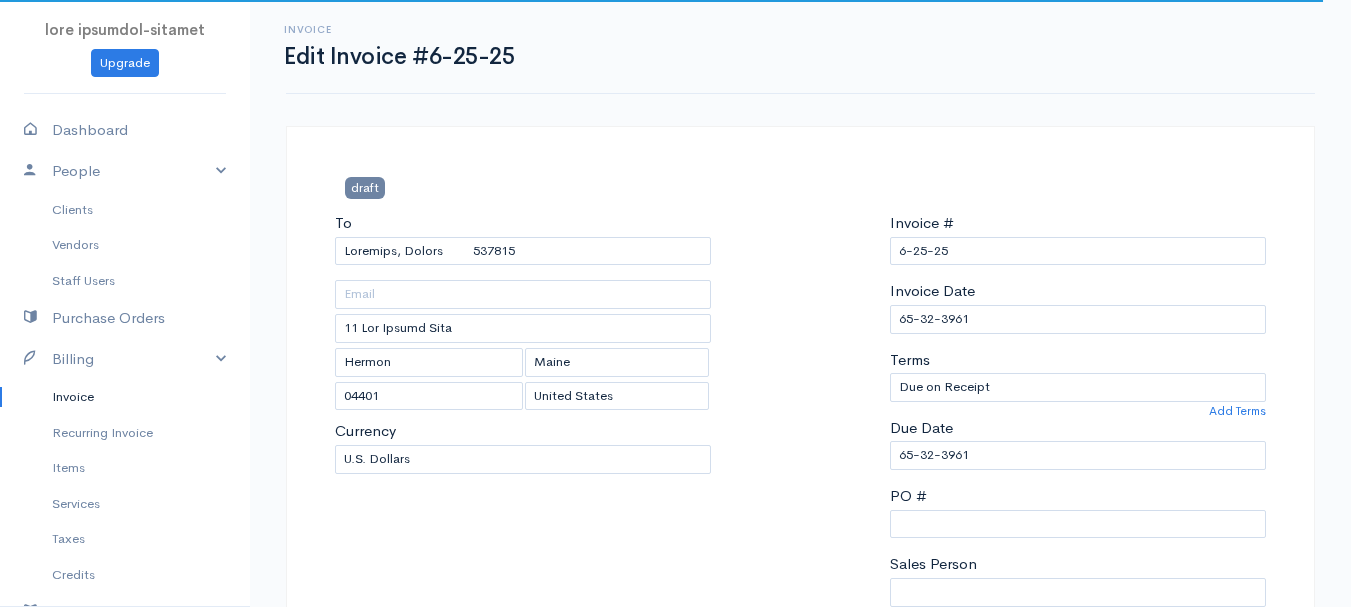 scroll, scrollTop: 500, scrollLeft: 0, axis: vertical 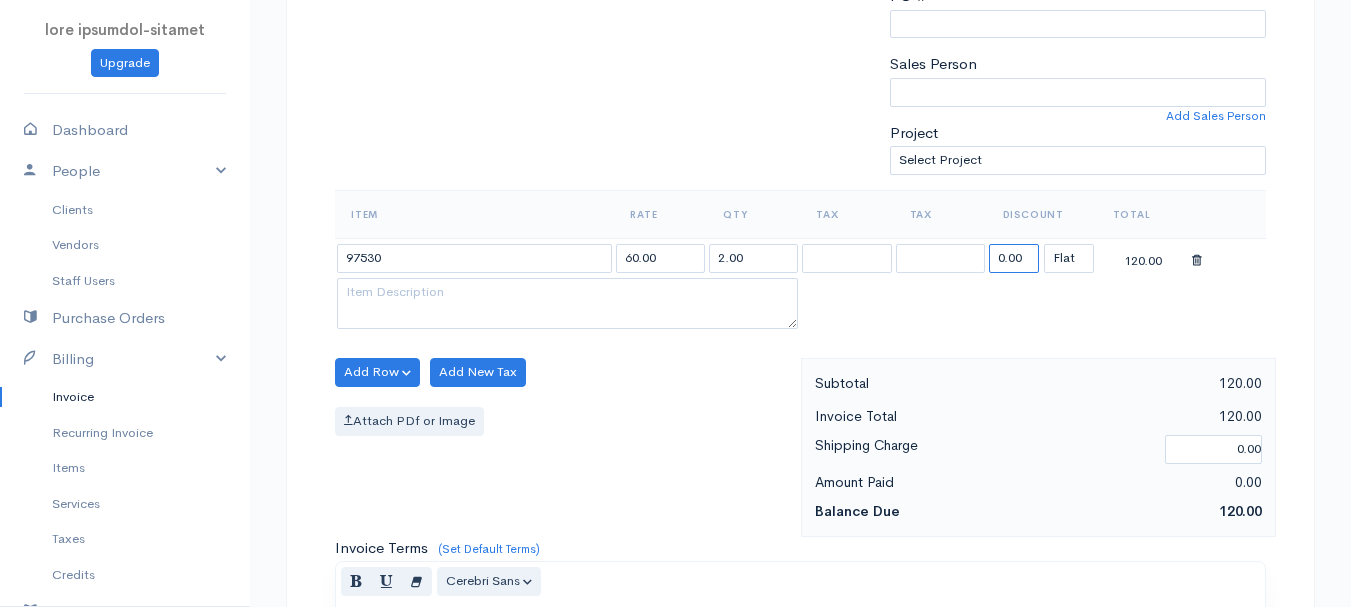 click on "0.00" at bounding box center (1014, 258) 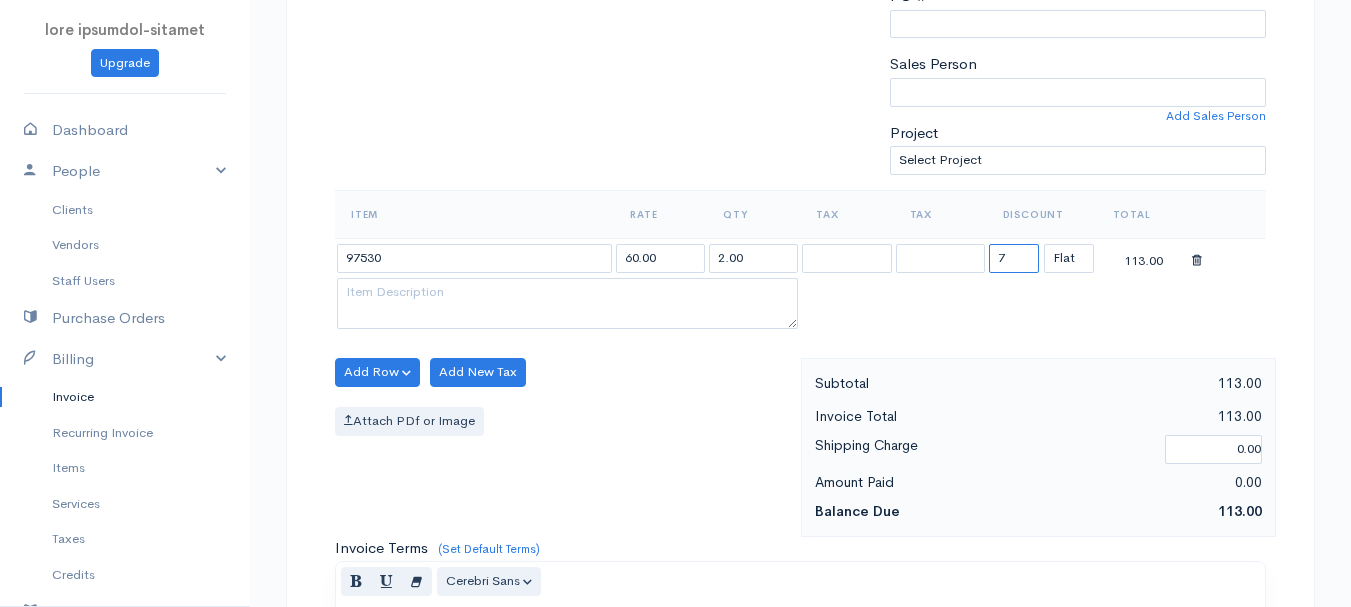 type on "72.58" 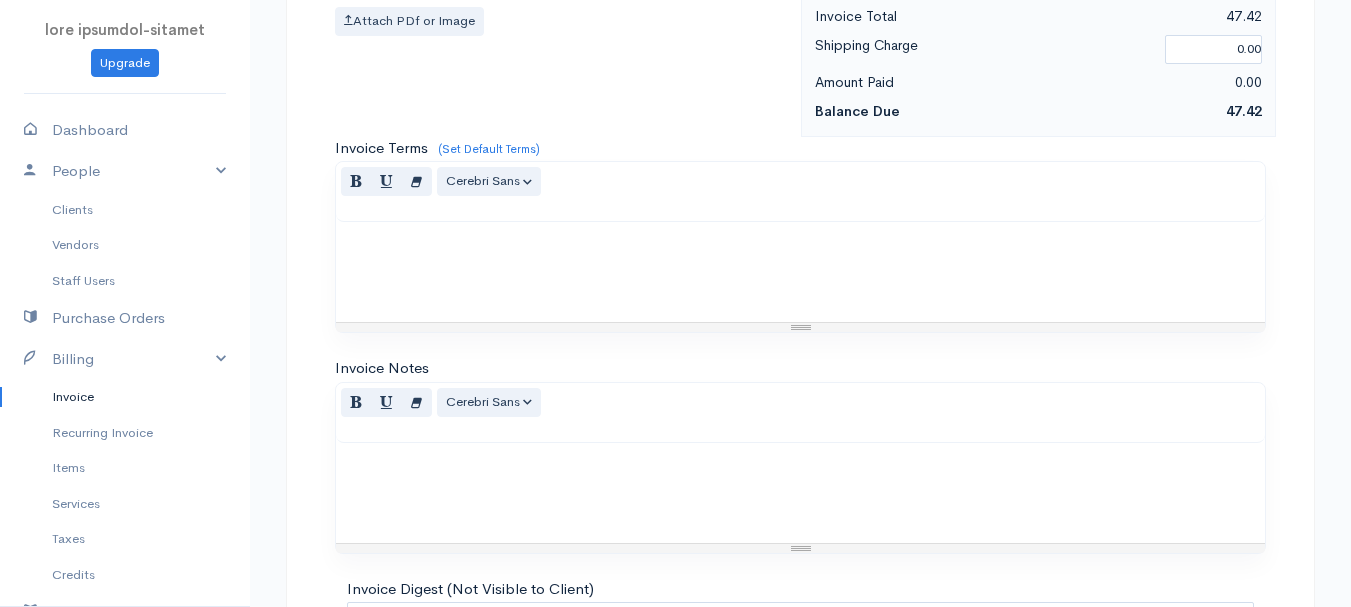 scroll, scrollTop: 1122, scrollLeft: 0, axis: vertical 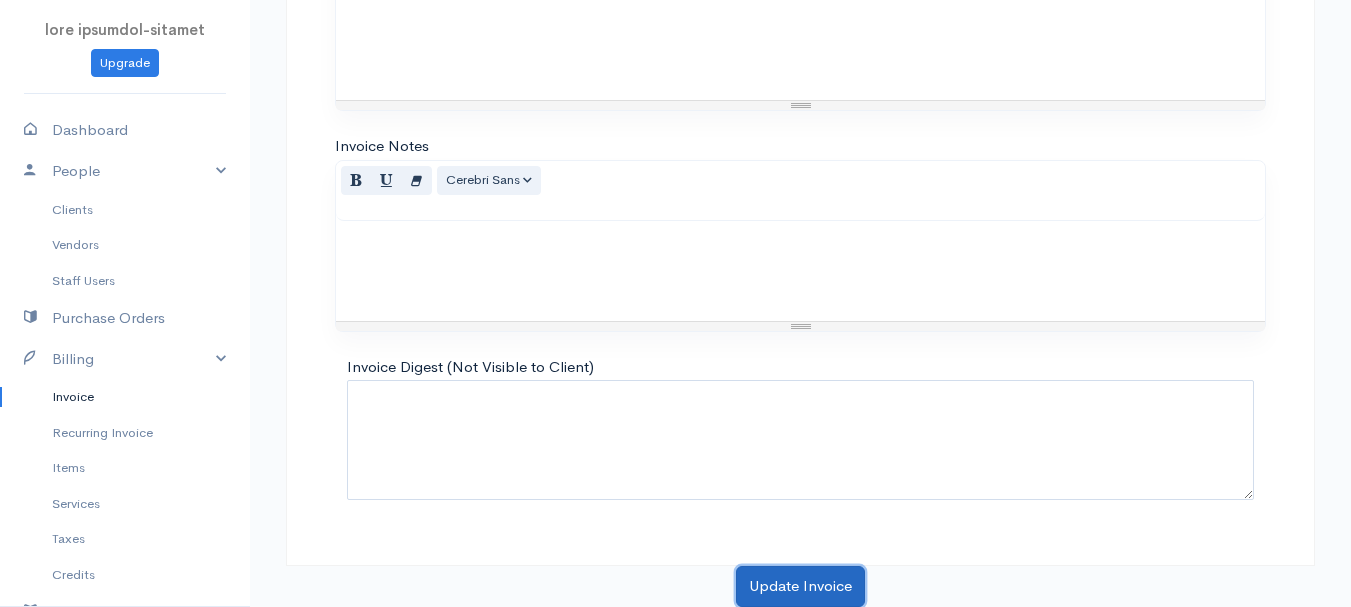 click on "Update Invoice" at bounding box center [800, 586] 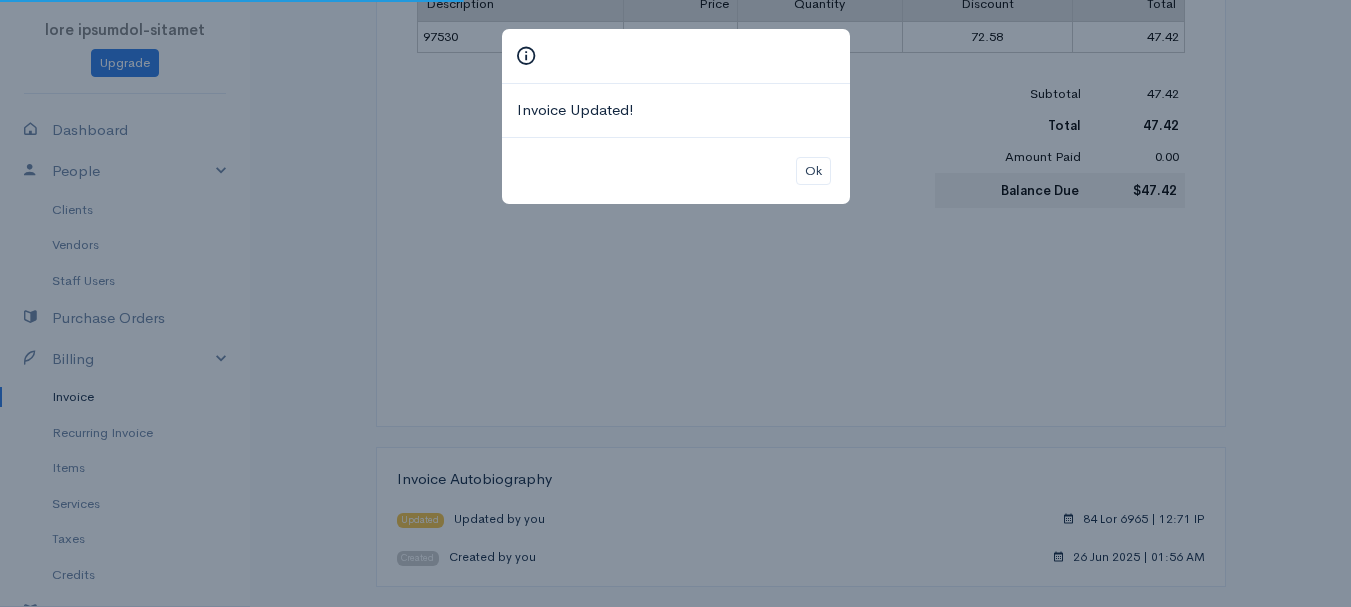 scroll, scrollTop: 0, scrollLeft: 0, axis: both 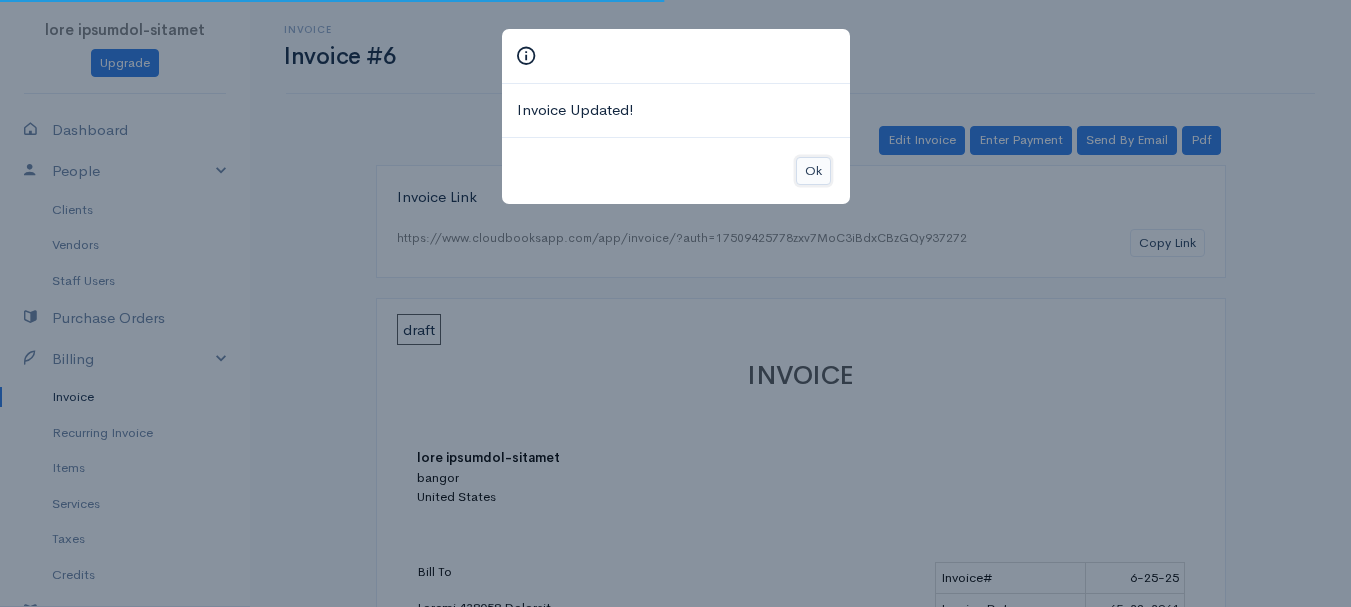 click on "Ok" at bounding box center (813, 171) 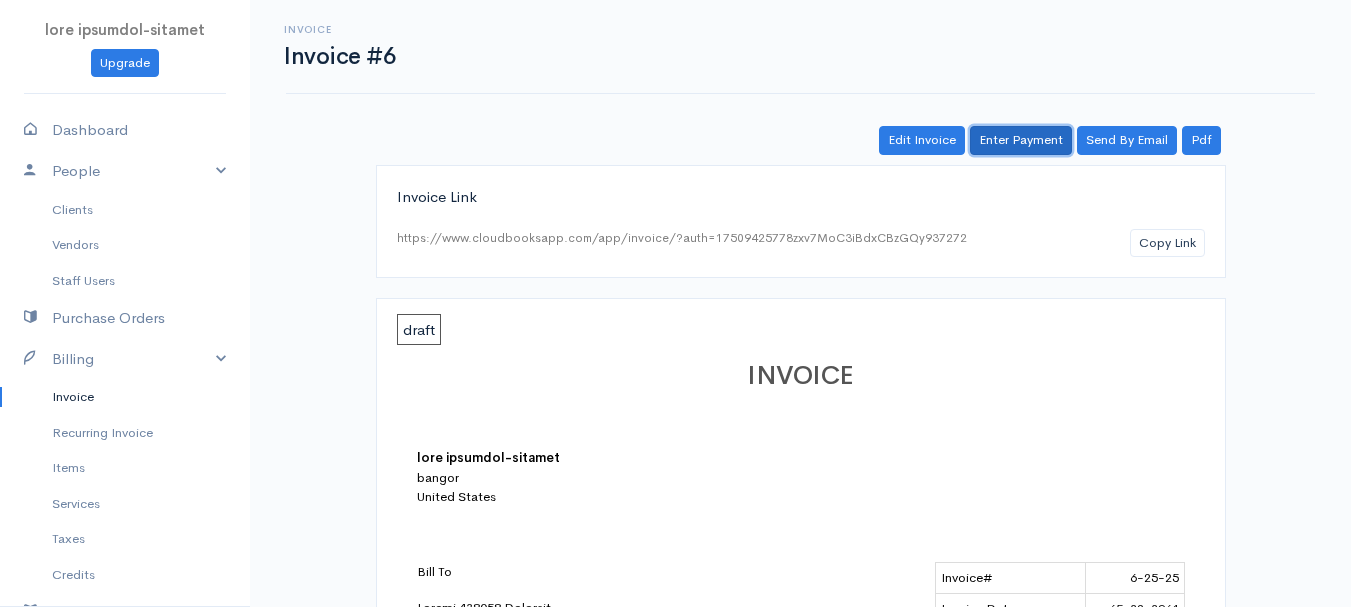 click on "Enter Payment" at bounding box center (1021, 140) 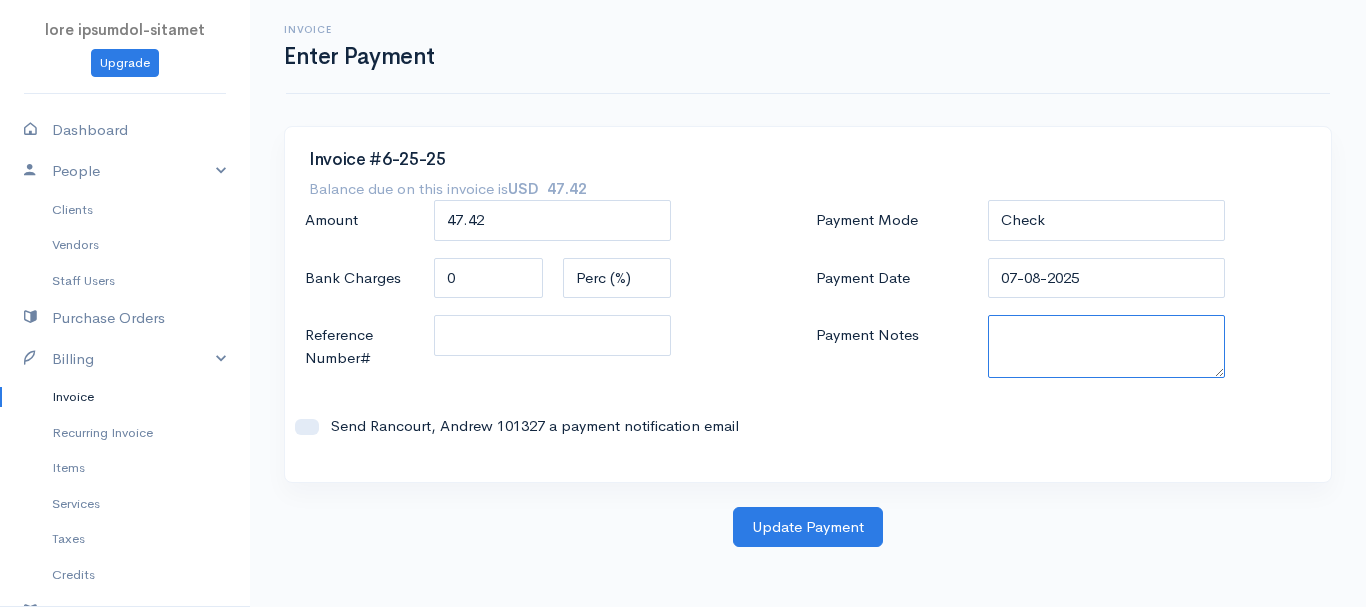 paste on "5735389842" 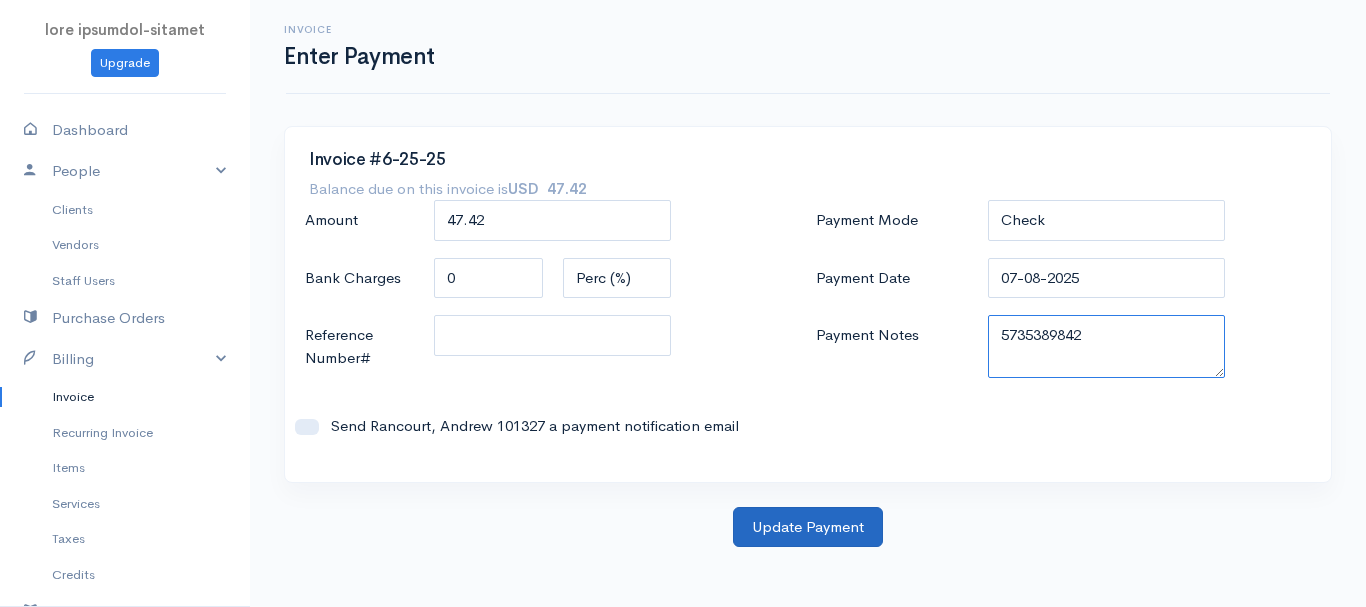 type on "5735389842" 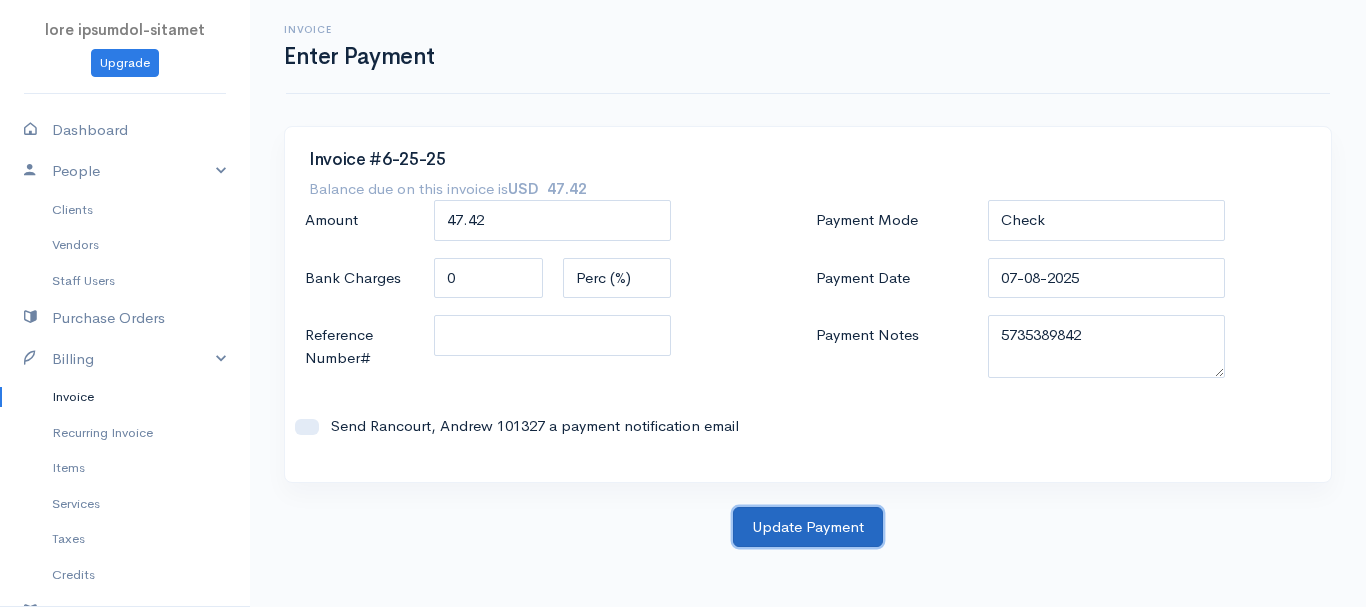 click on "Update Payment" at bounding box center [808, 527] 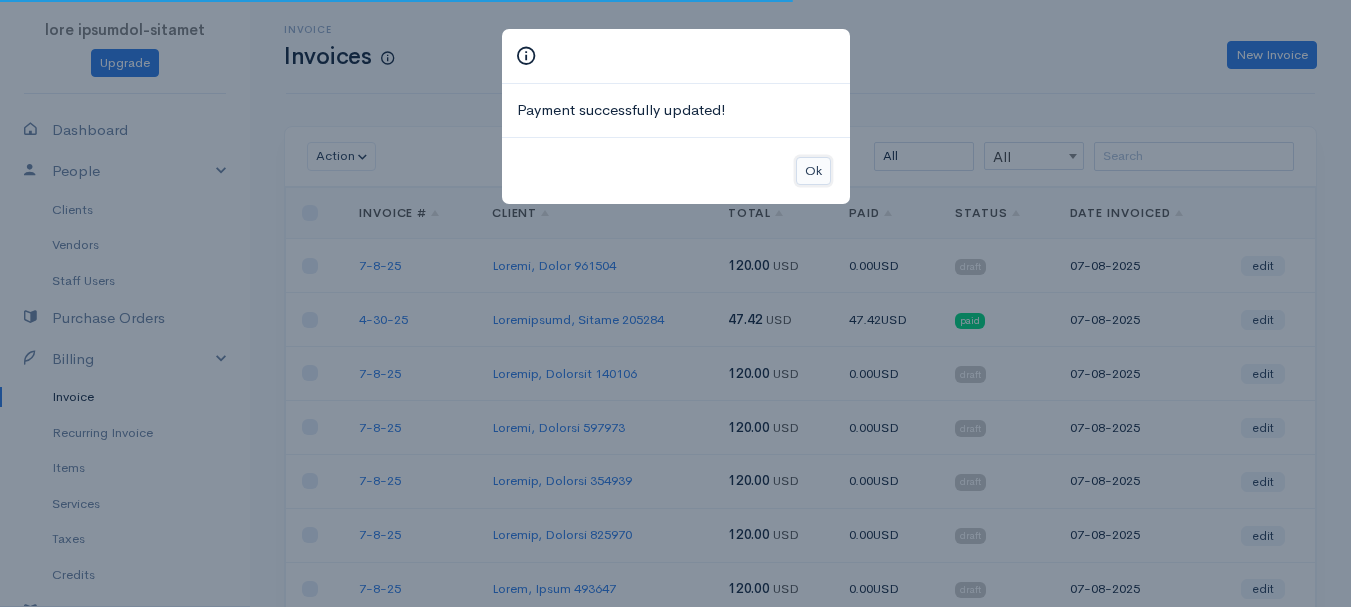 click on "Ok" at bounding box center [813, 171] 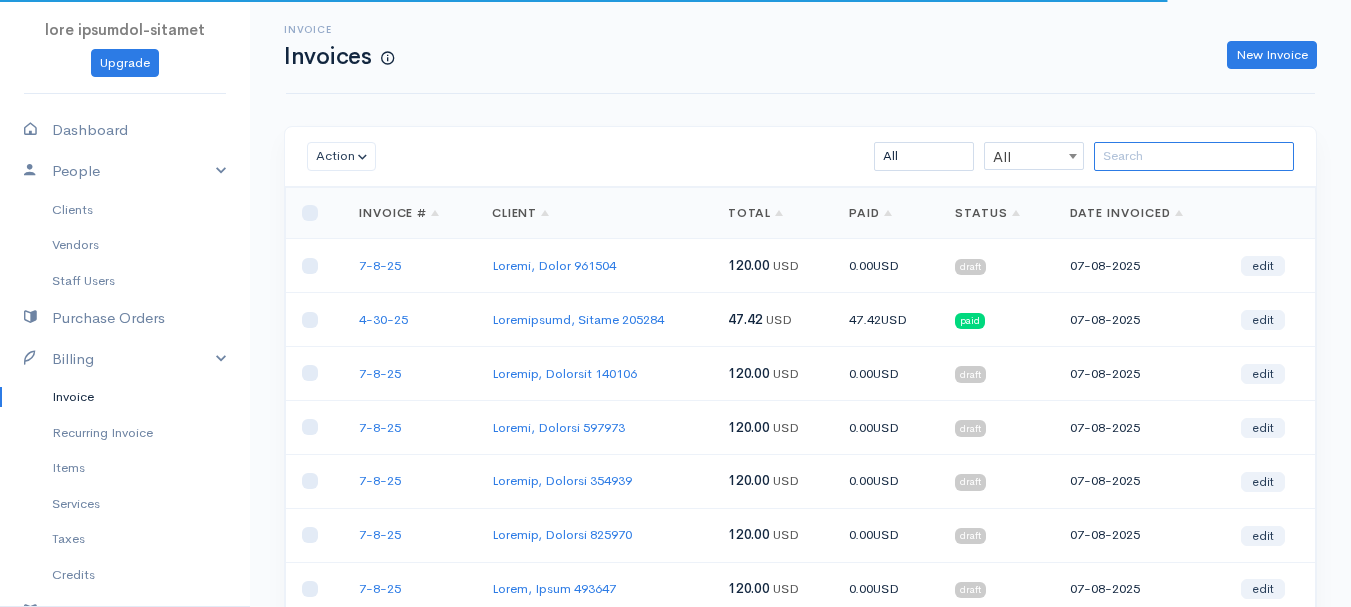 click at bounding box center (1194, 156) 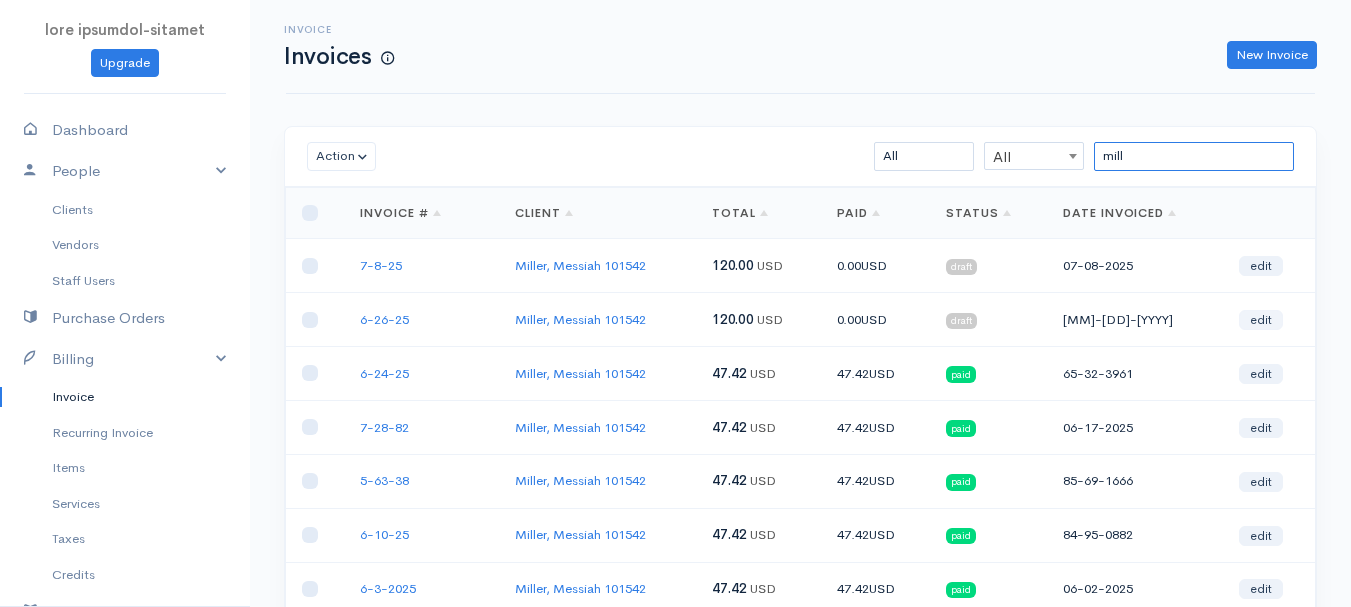 type on "mill" 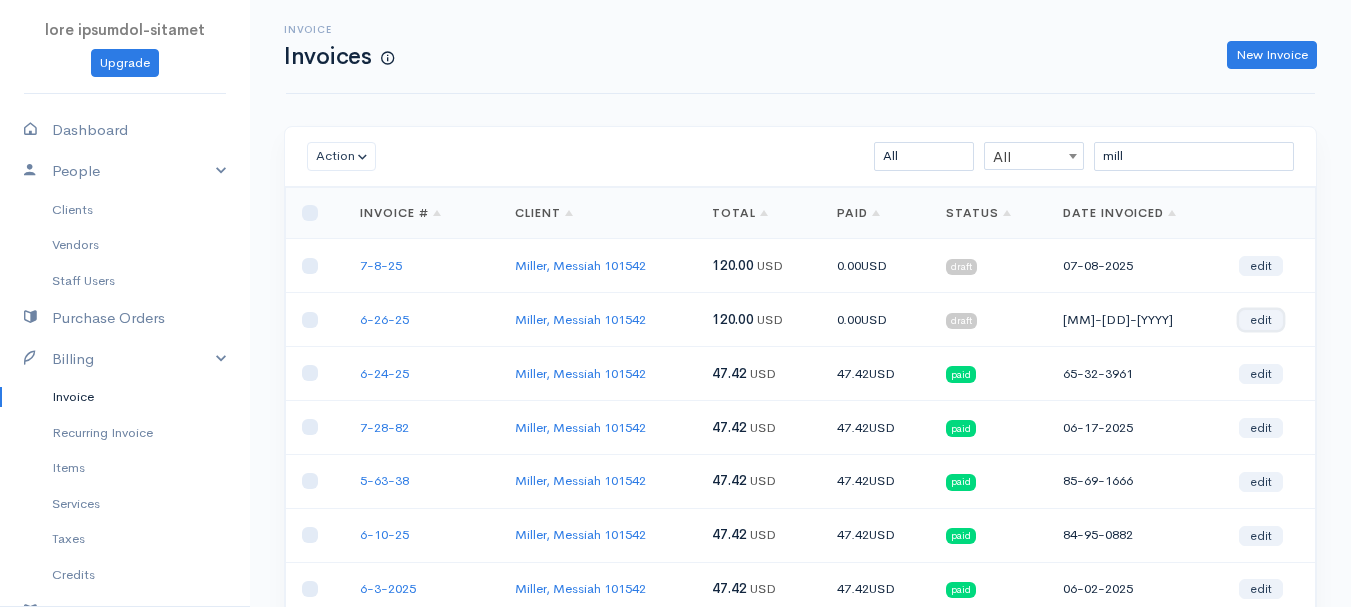 click on "edit" at bounding box center [1261, 320] 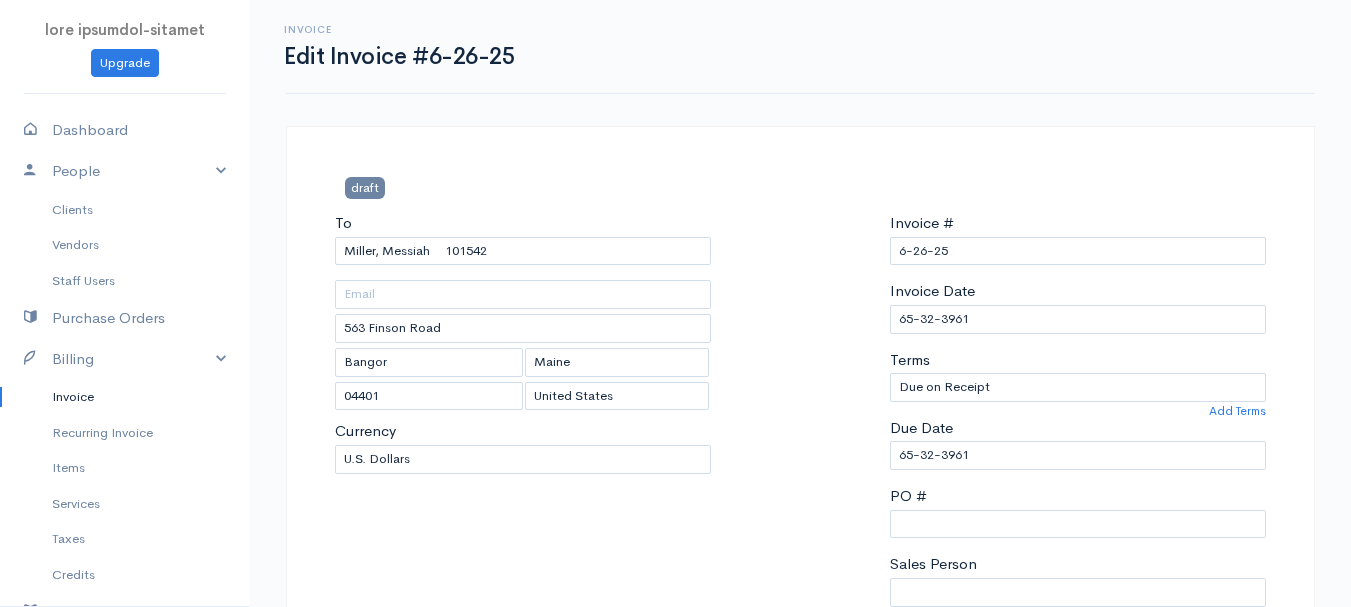 scroll, scrollTop: 500, scrollLeft: 0, axis: vertical 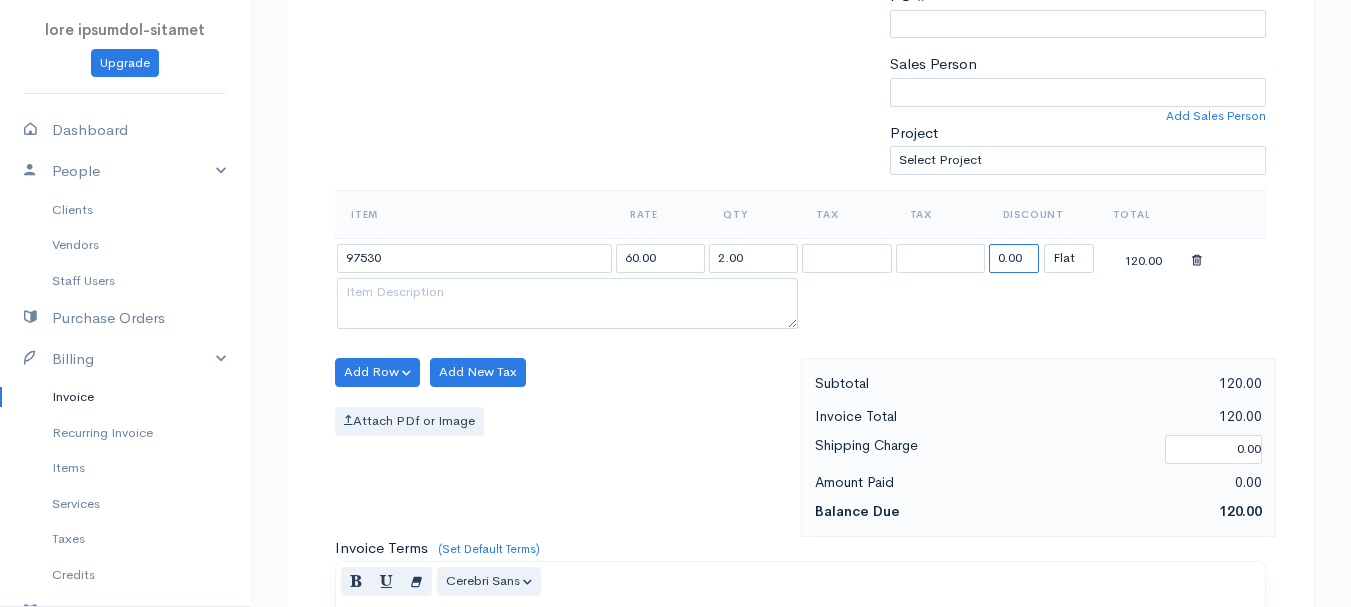 click on "0.00" at bounding box center [1014, 258] 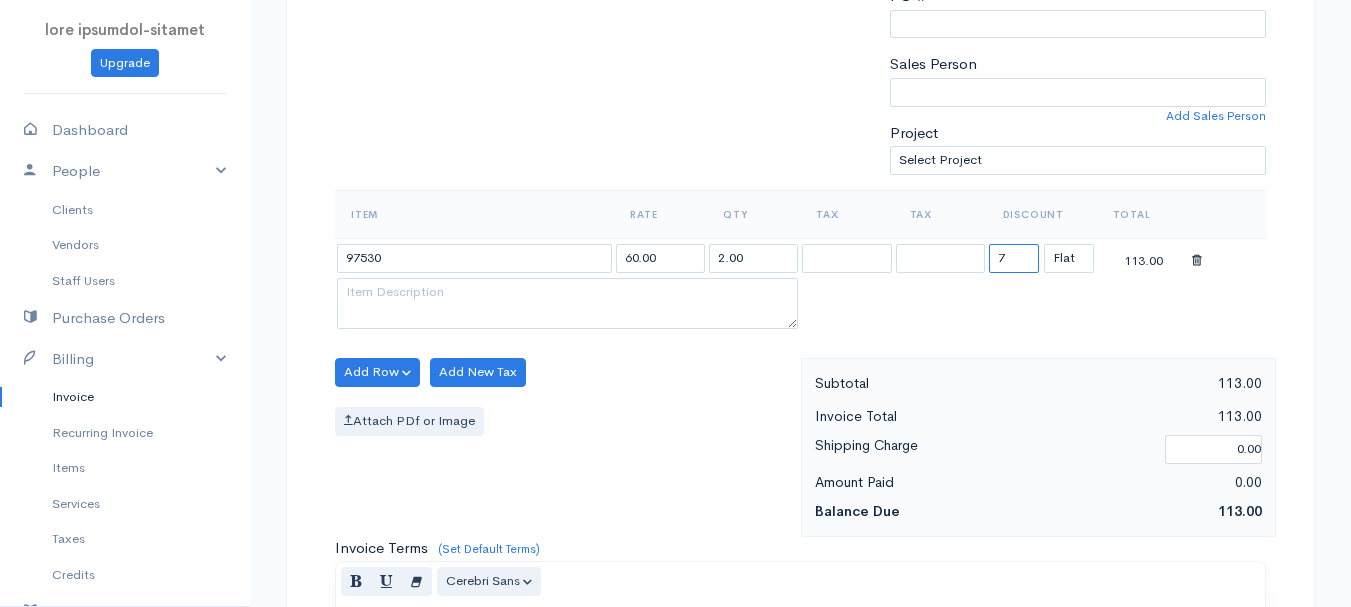 type on "72.58" 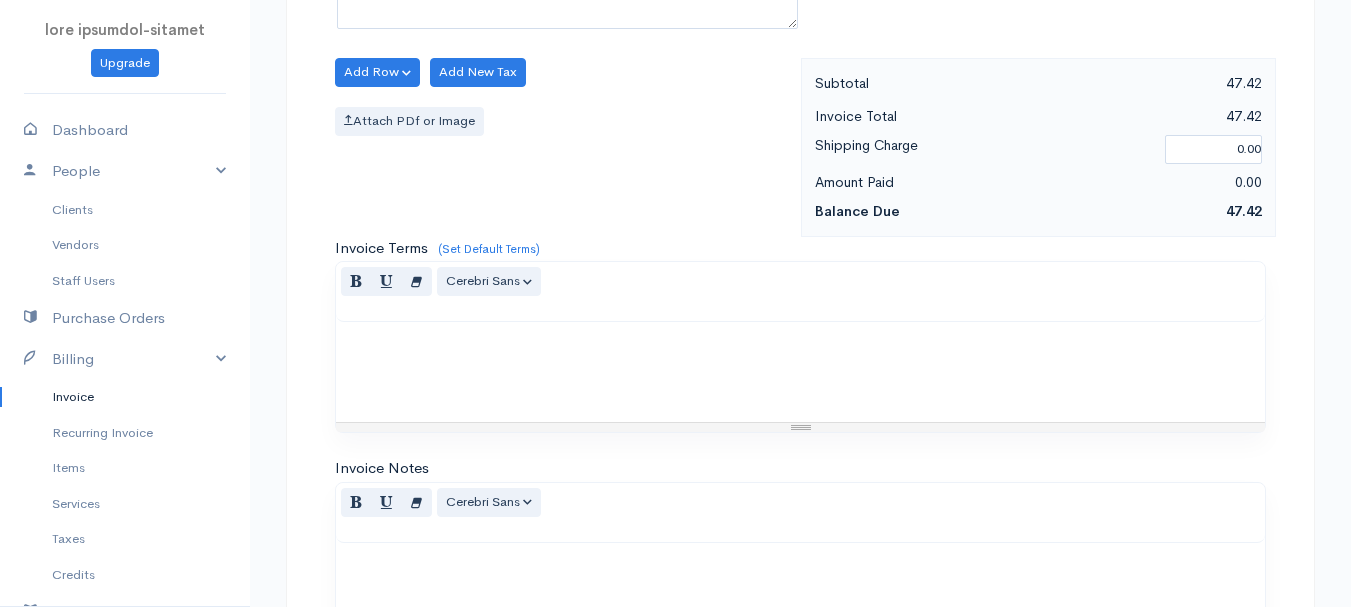 scroll, scrollTop: 1122, scrollLeft: 0, axis: vertical 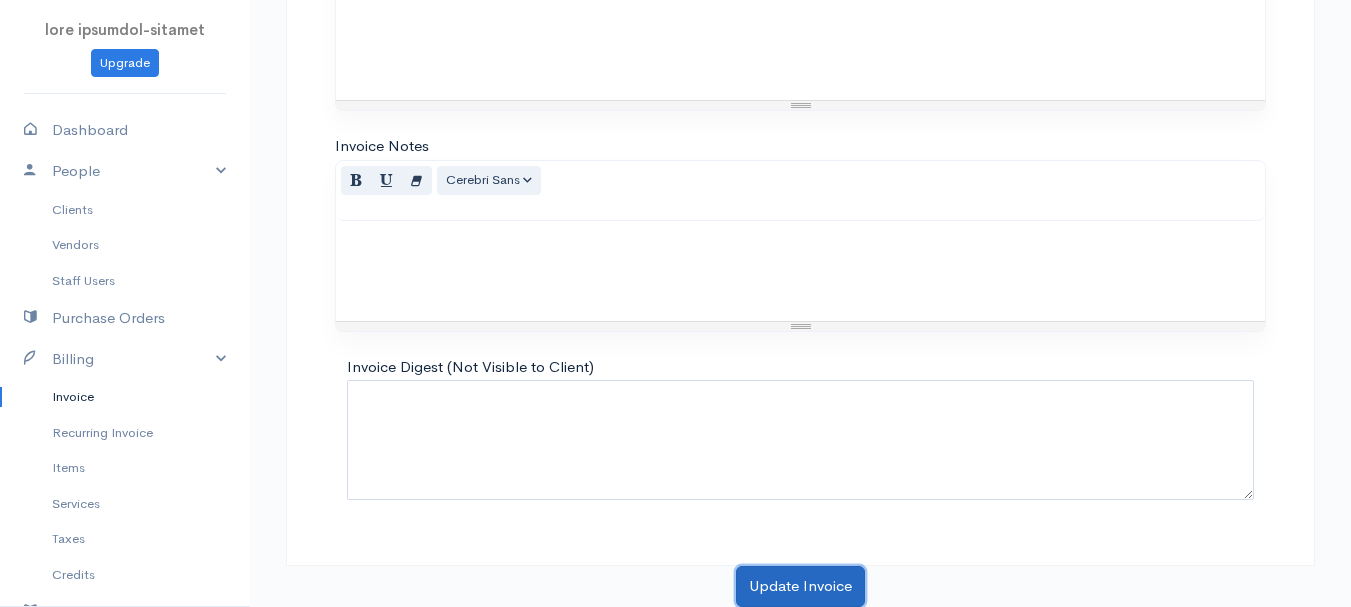click on "Update Invoice" at bounding box center [800, 586] 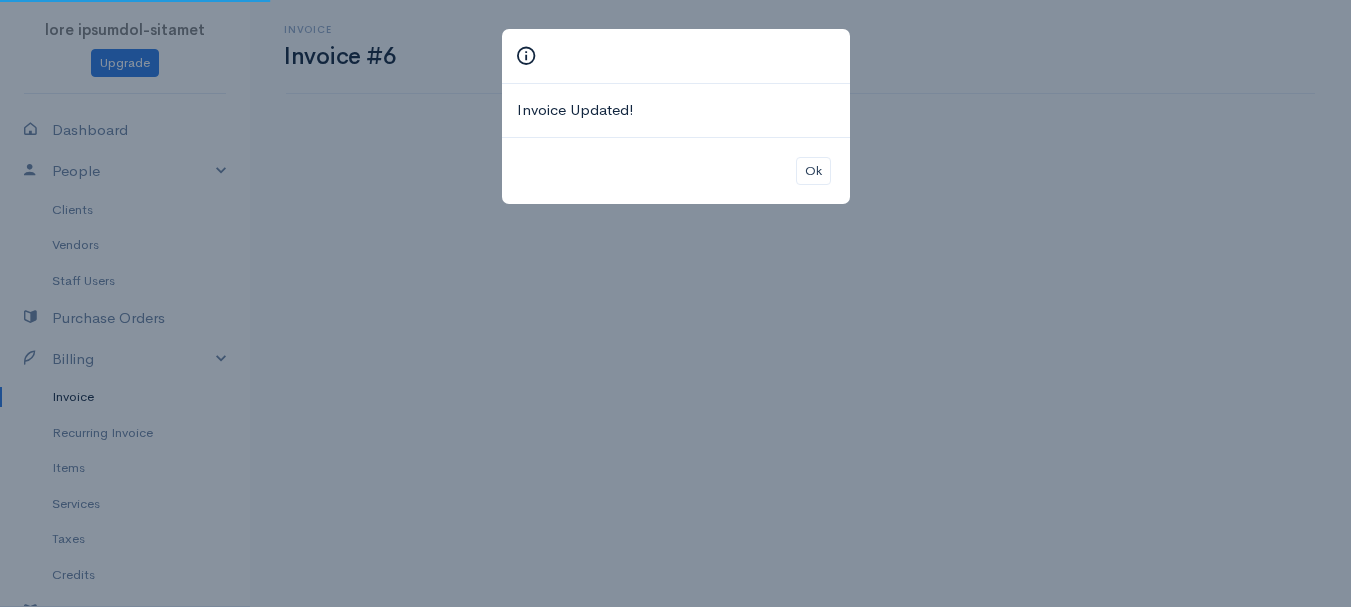 scroll, scrollTop: 0, scrollLeft: 0, axis: both 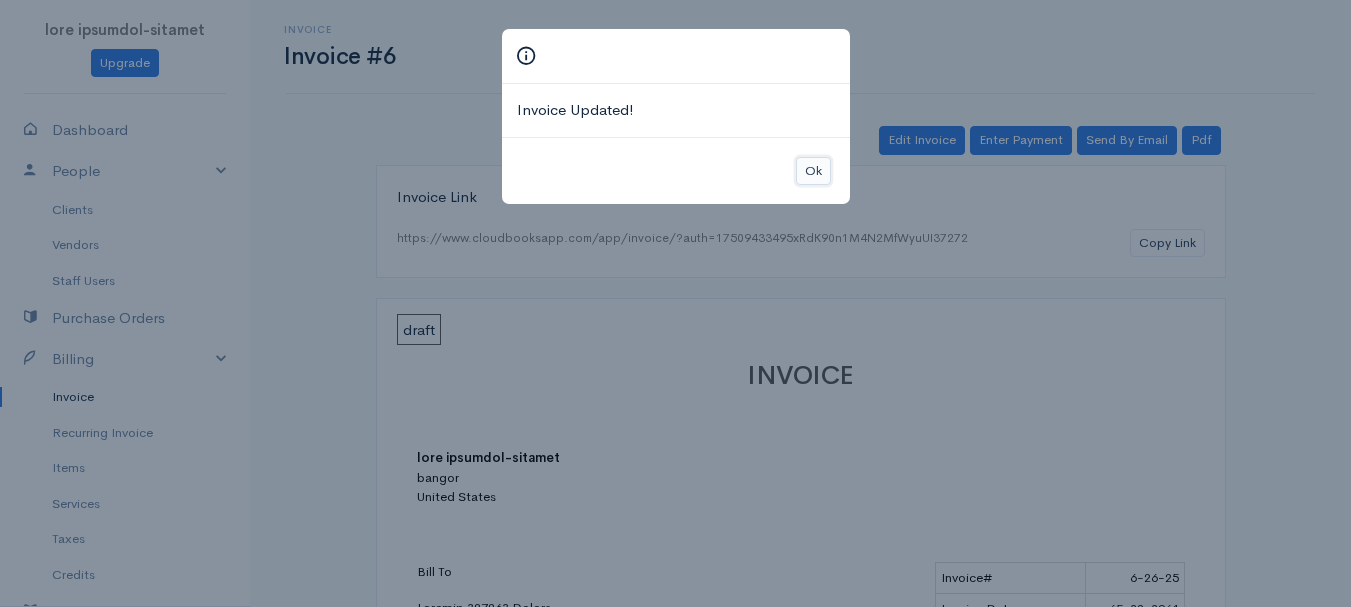 click on "Ok" at bounding box center (813, 171) 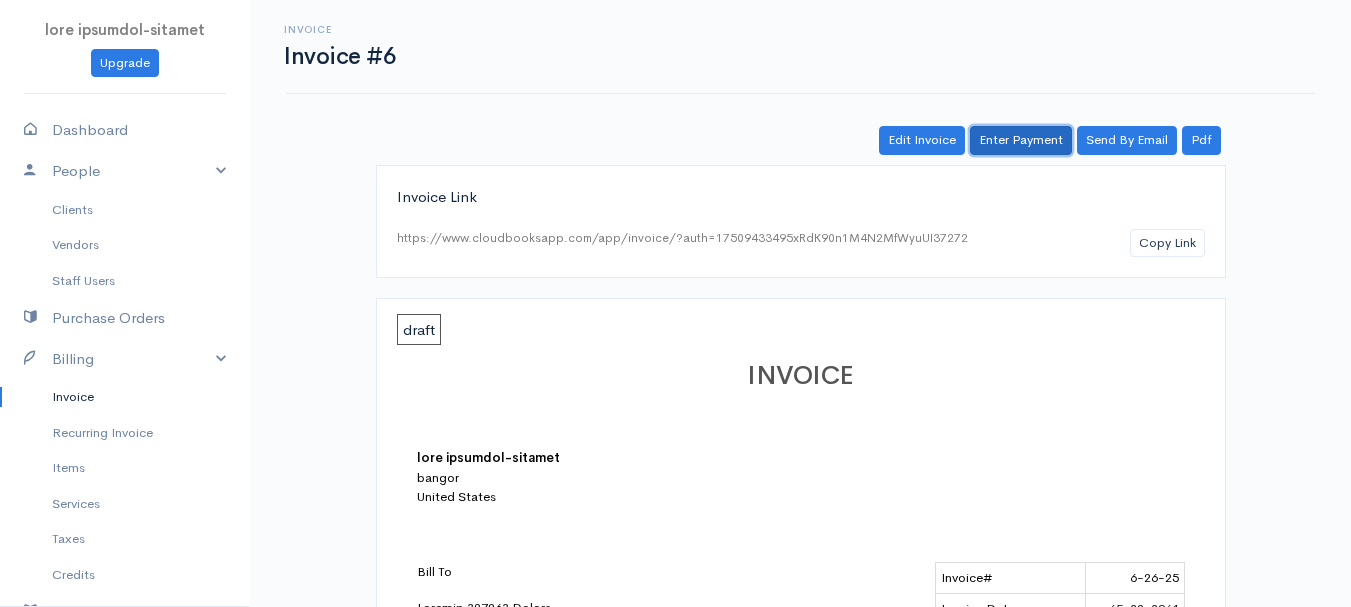 click on "Enter Payment" at bounding box center (1021, 140) 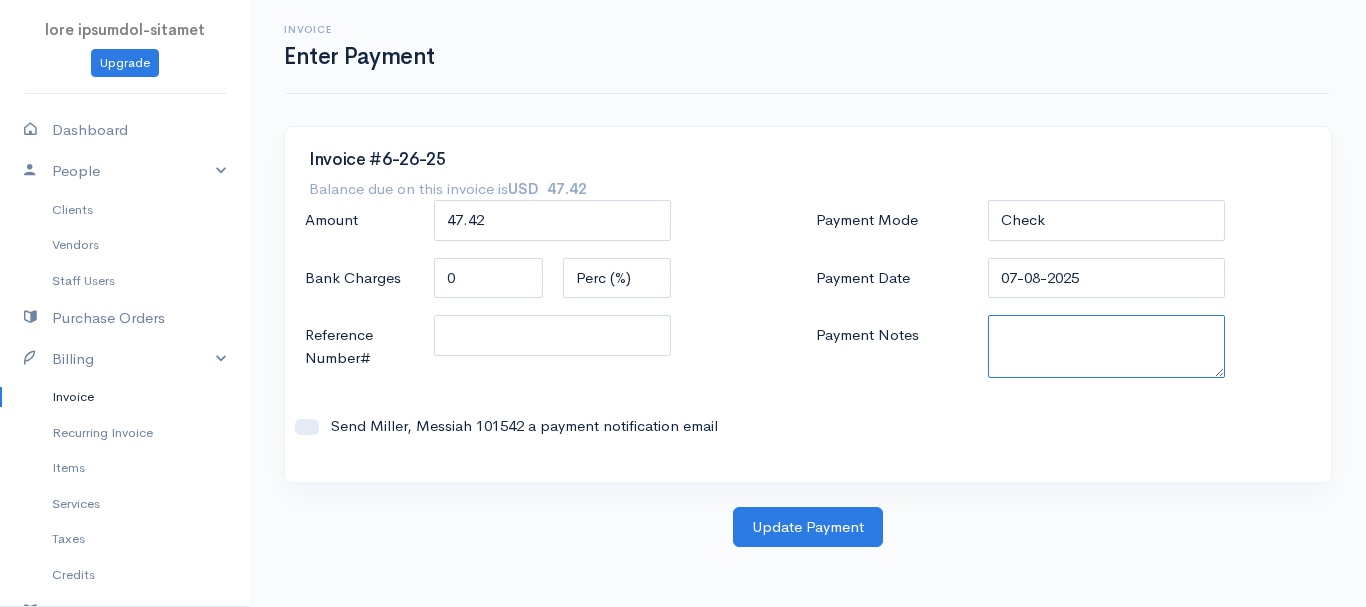 paste on "5735389842" 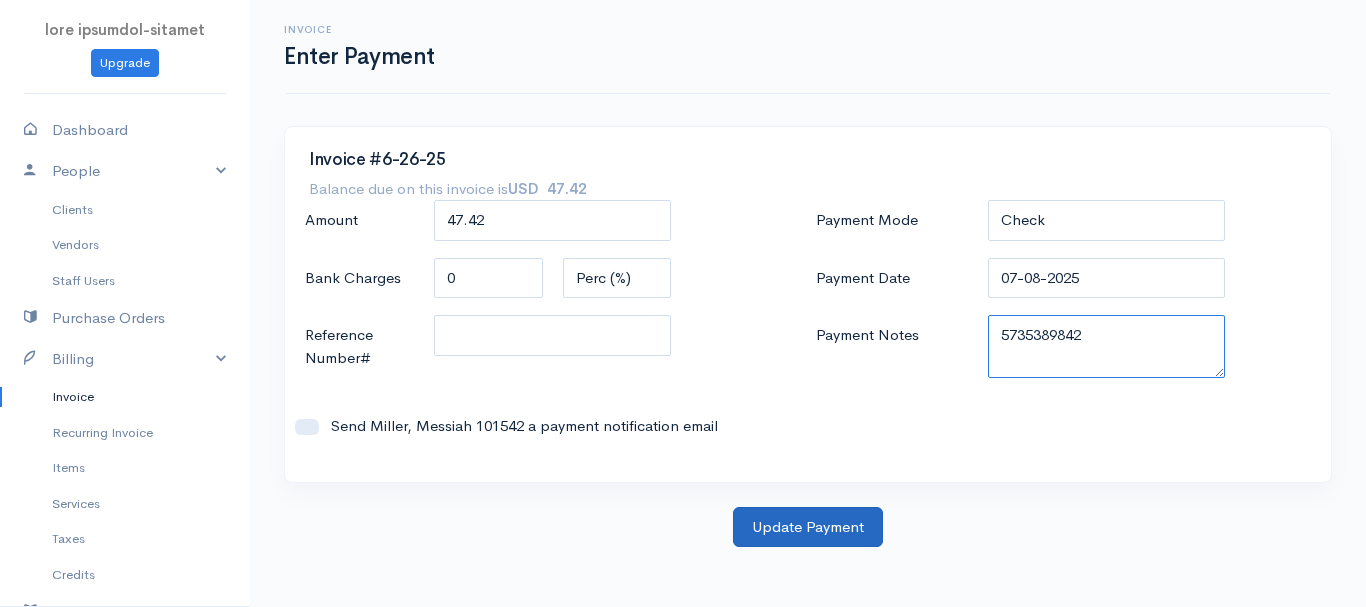 type on "5735389842" 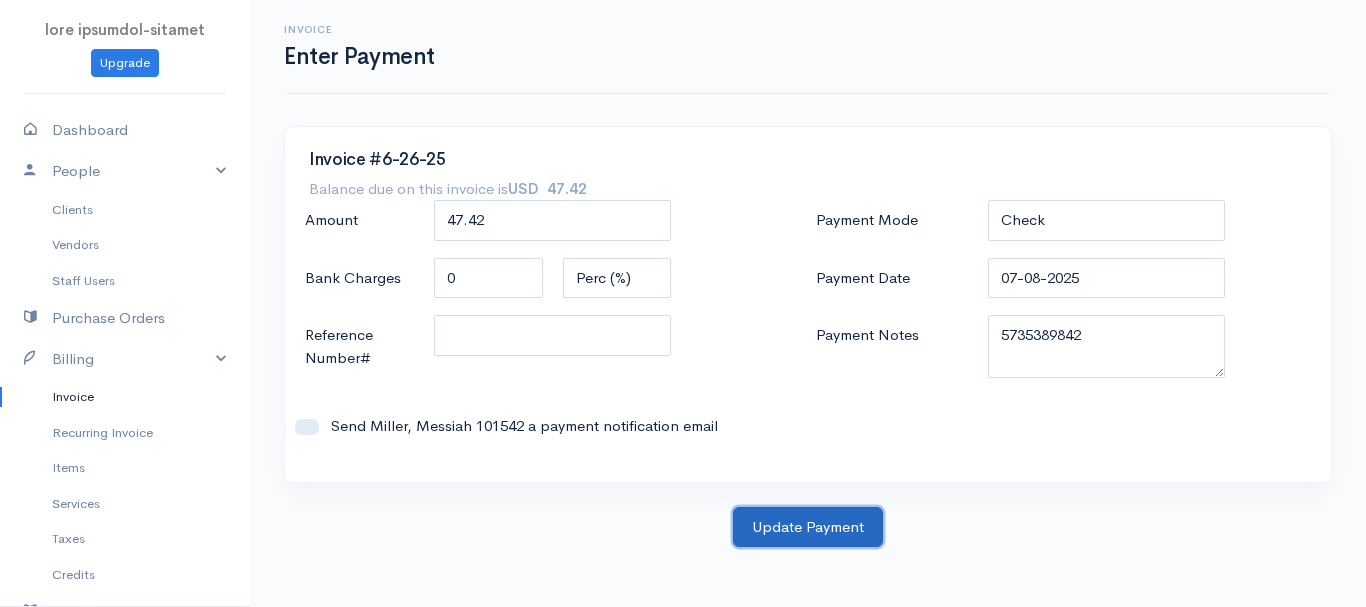 click on "Update Payment" at bounding box center (808, 527) 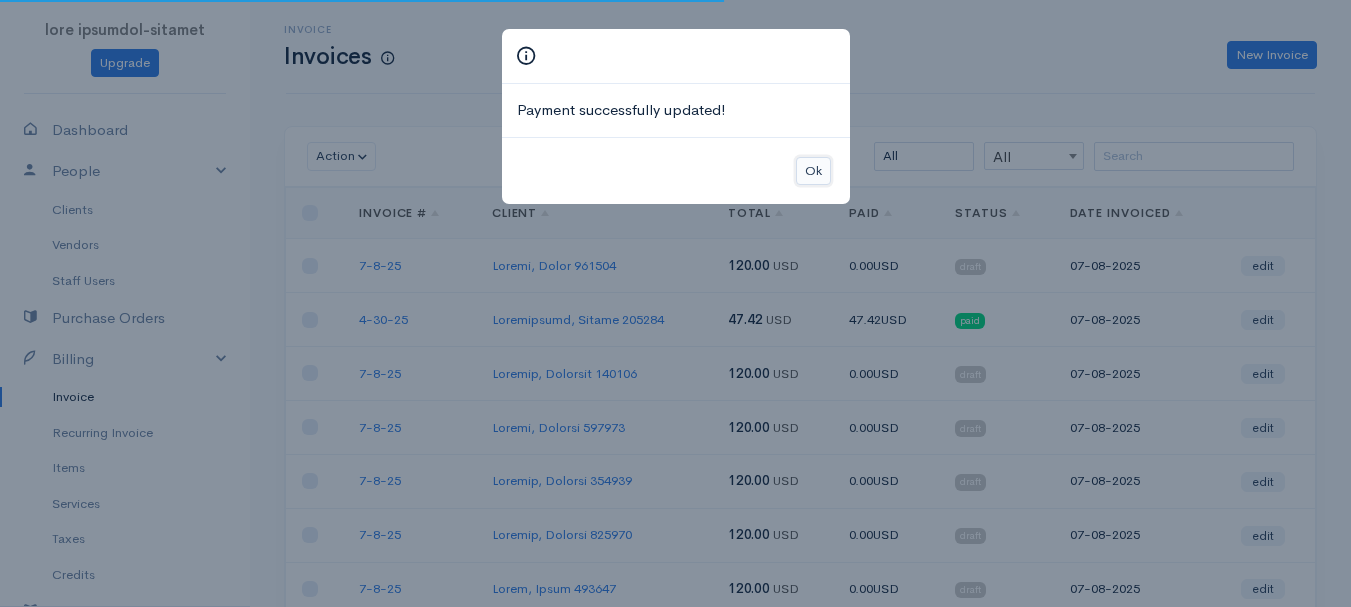click on "Ok" at bounding box center [813, 171] 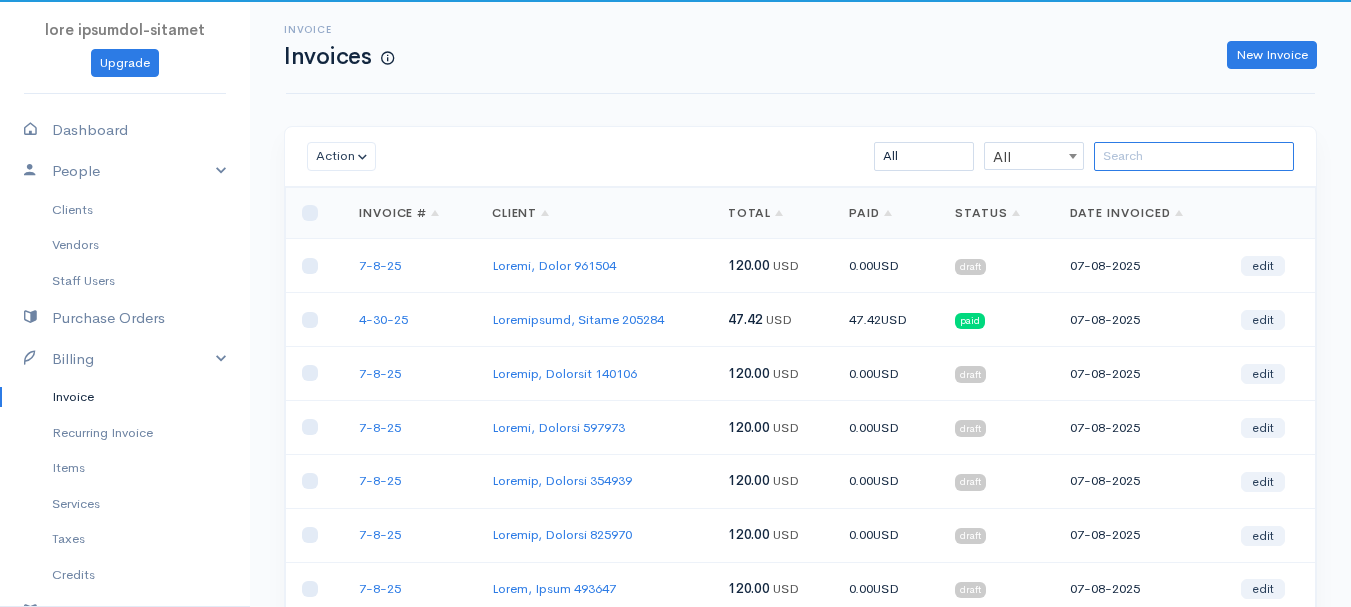 click at bounding box center [1194, 156] 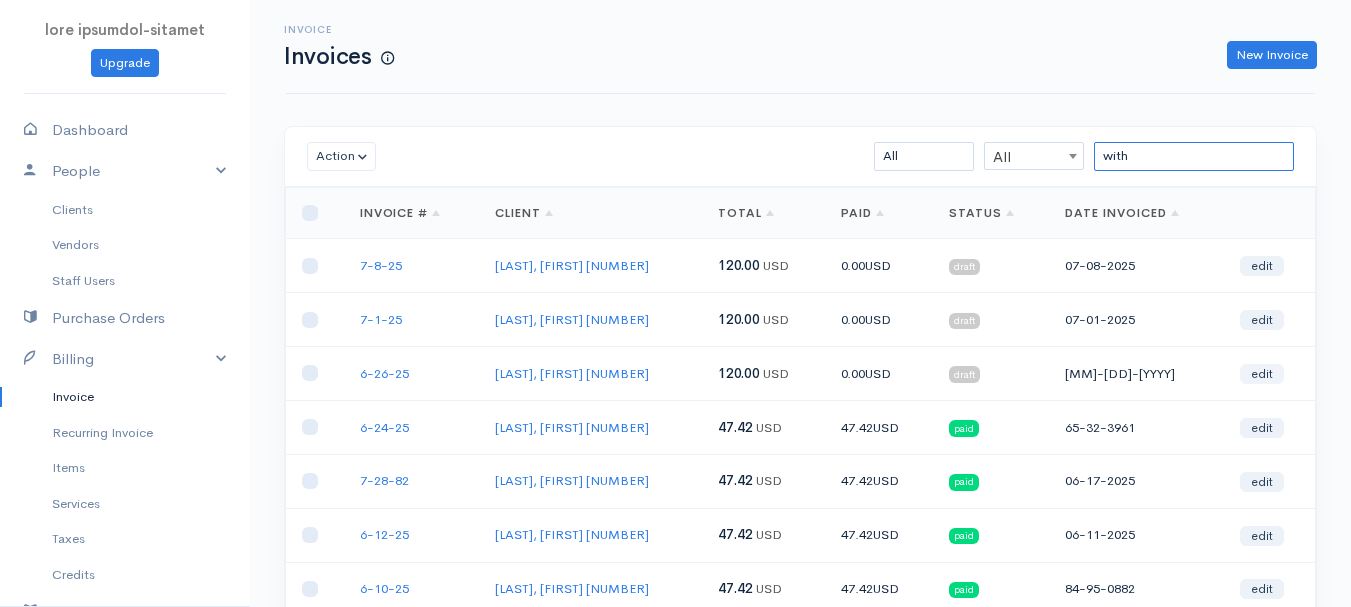 type on "with" 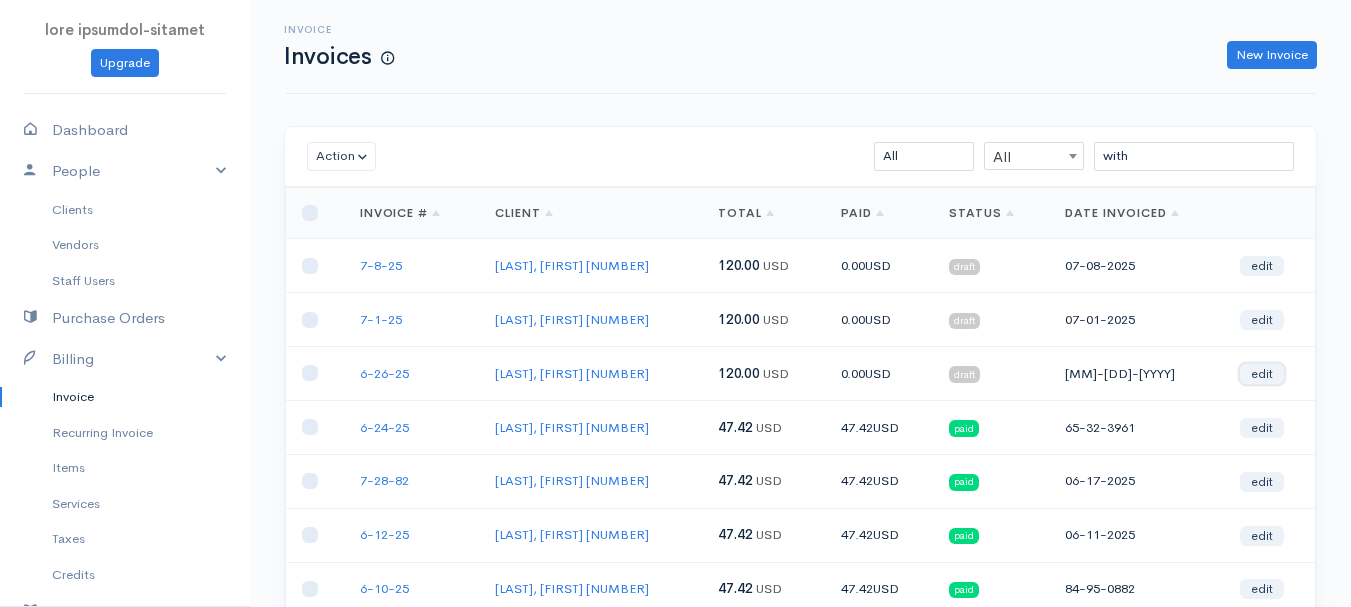 click on "edit" at bounding box center (1262, 374) 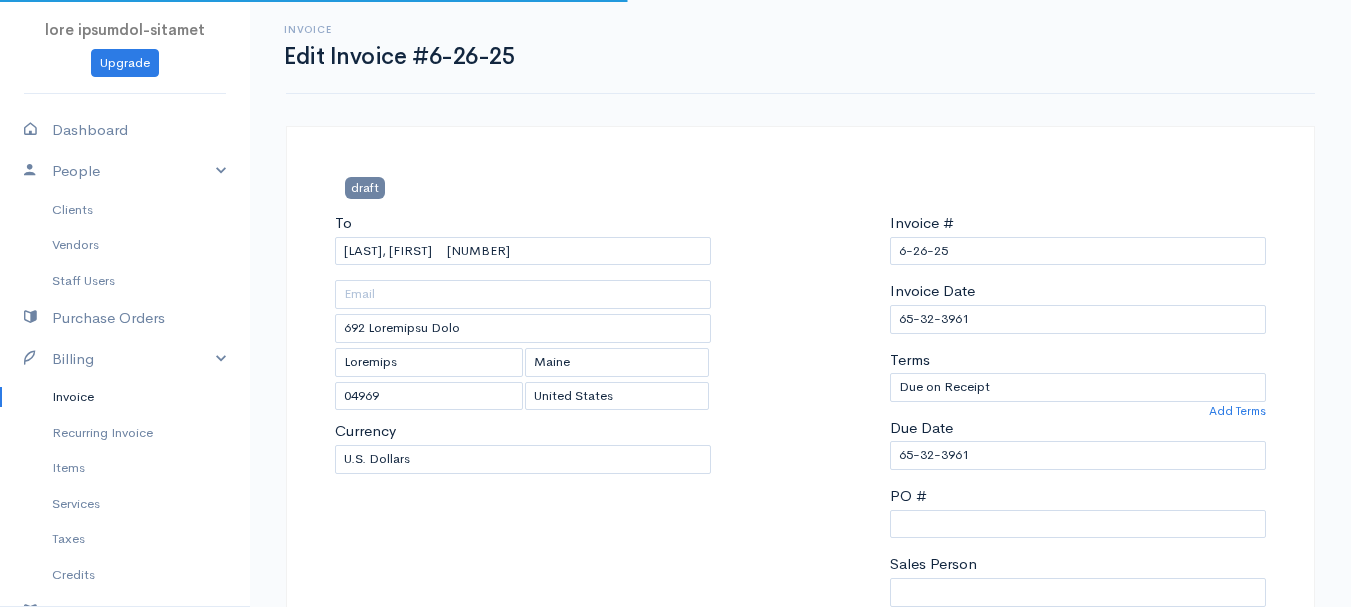 scroll, scrollTop: 400, scrollLeft: 0, axis: vertical 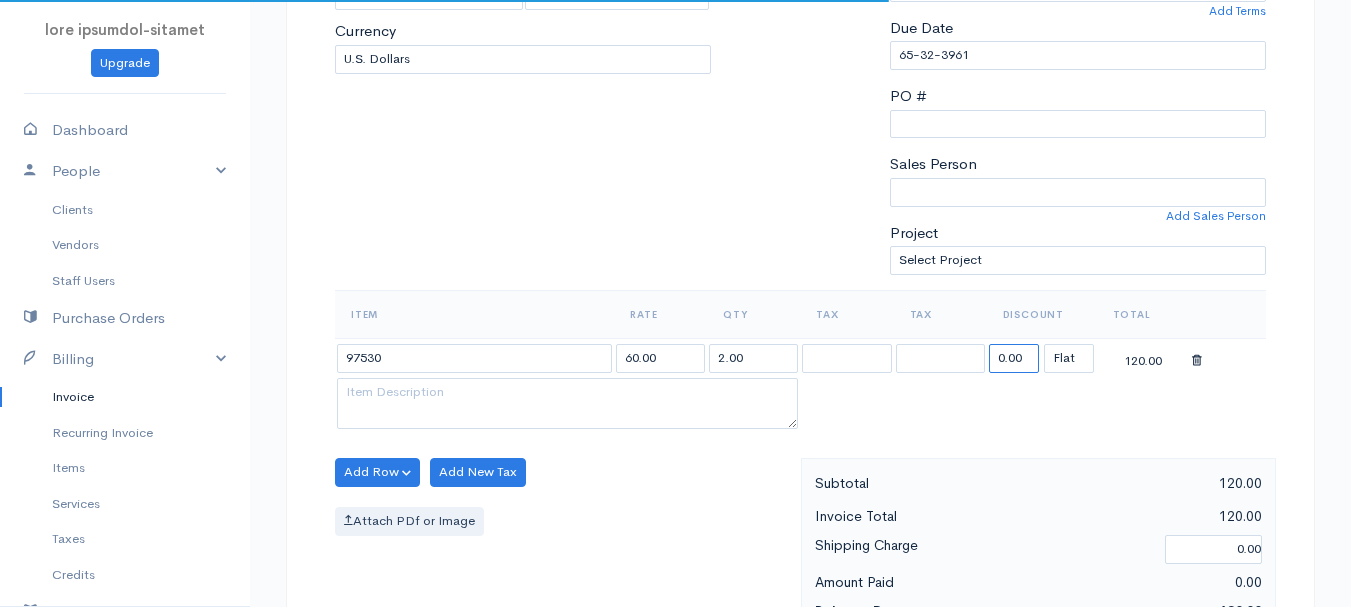 click on "0.00" at bounding box center (1014, 358) 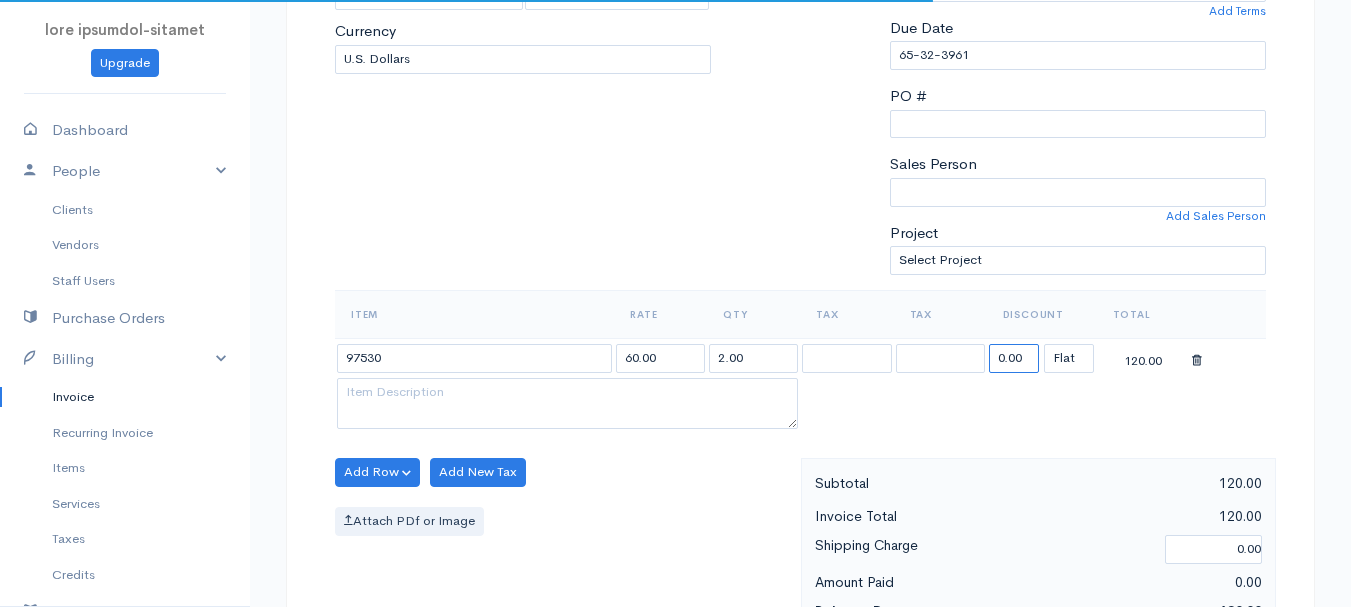 click on "0.00" at bounding box center (1014, 358) 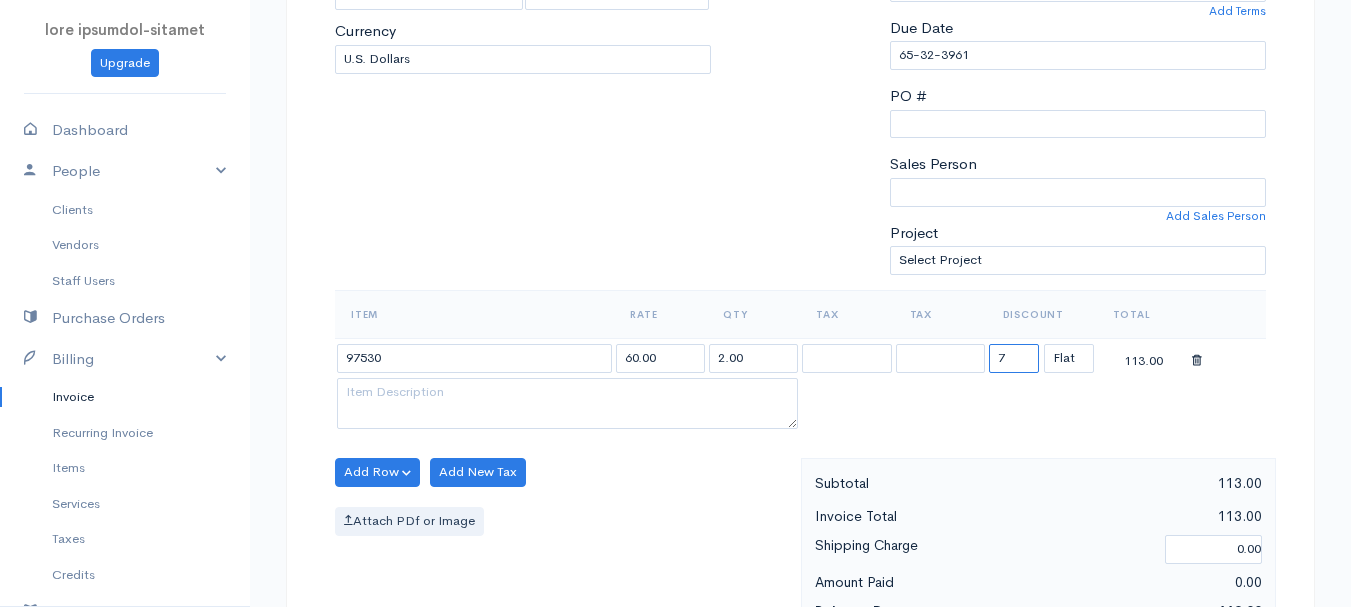type on "72.58" 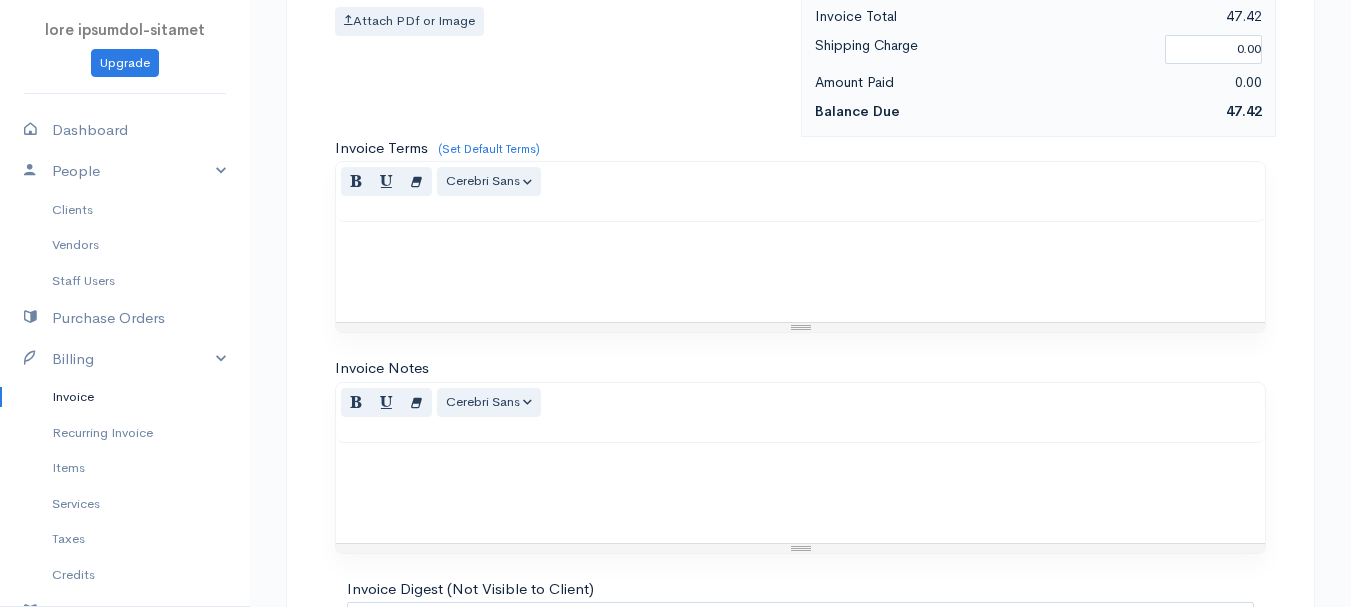 scroll, scrollTop: 1122, scrollLeft: 0, axis: vertical 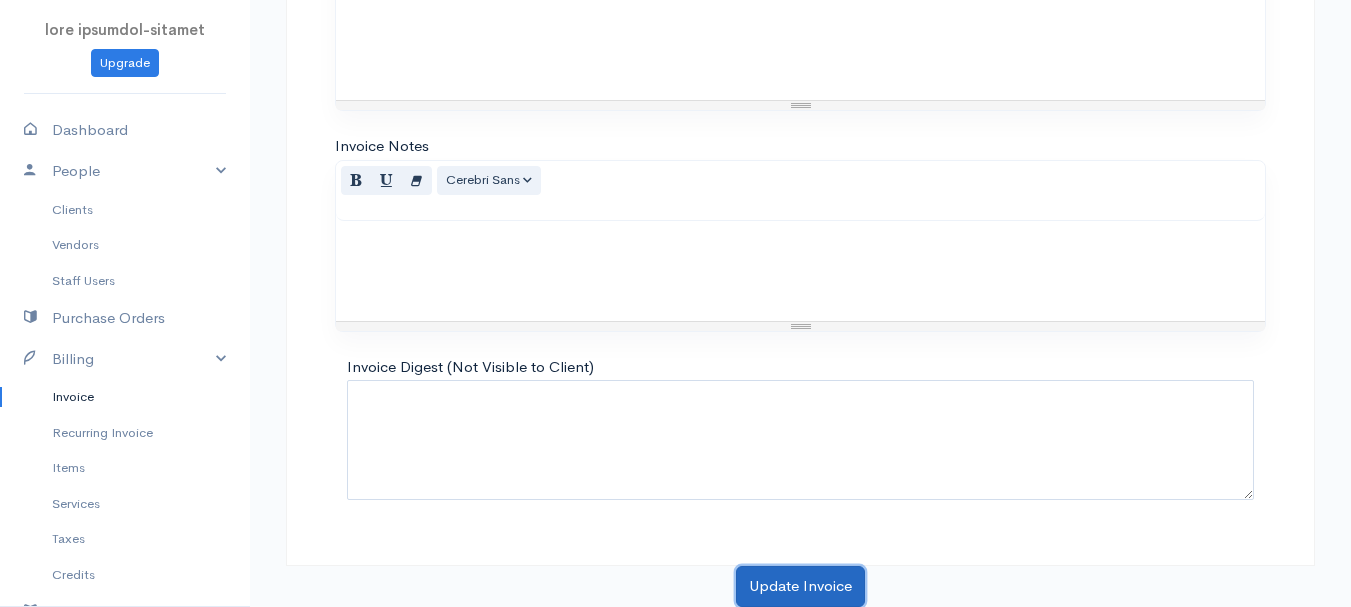 click on "Update Invoice" at bounding box center [800, 586] 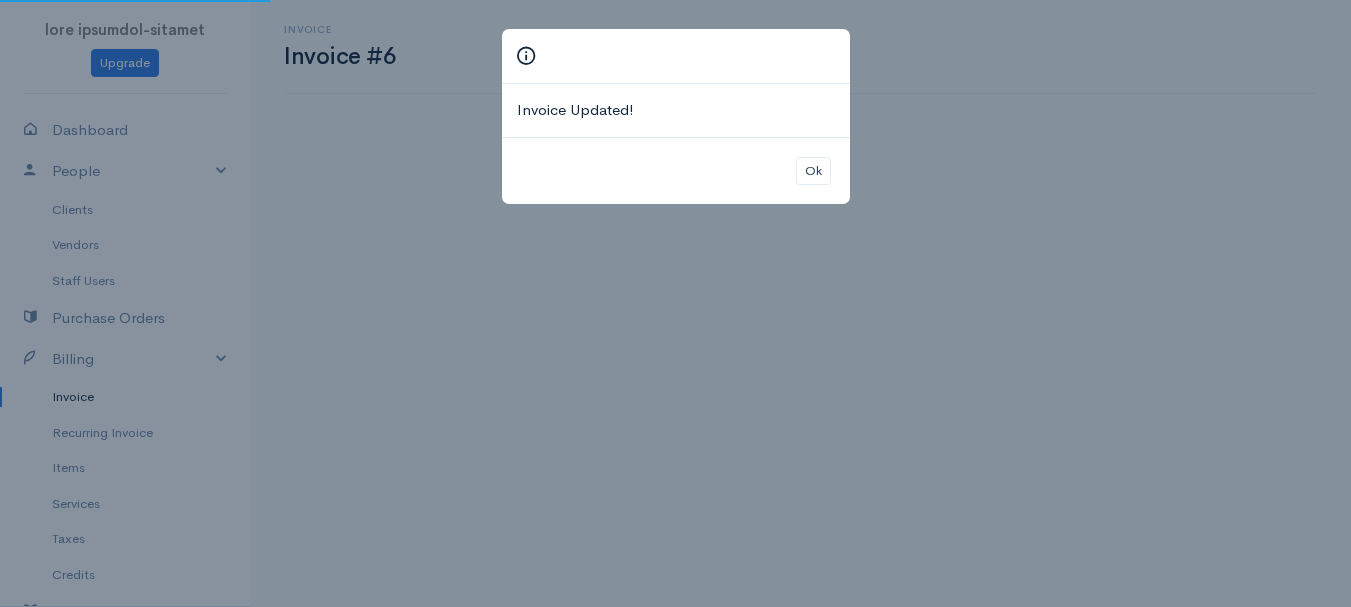 scroll, scrollTop: 0, scrollLeft: 0, axis: both 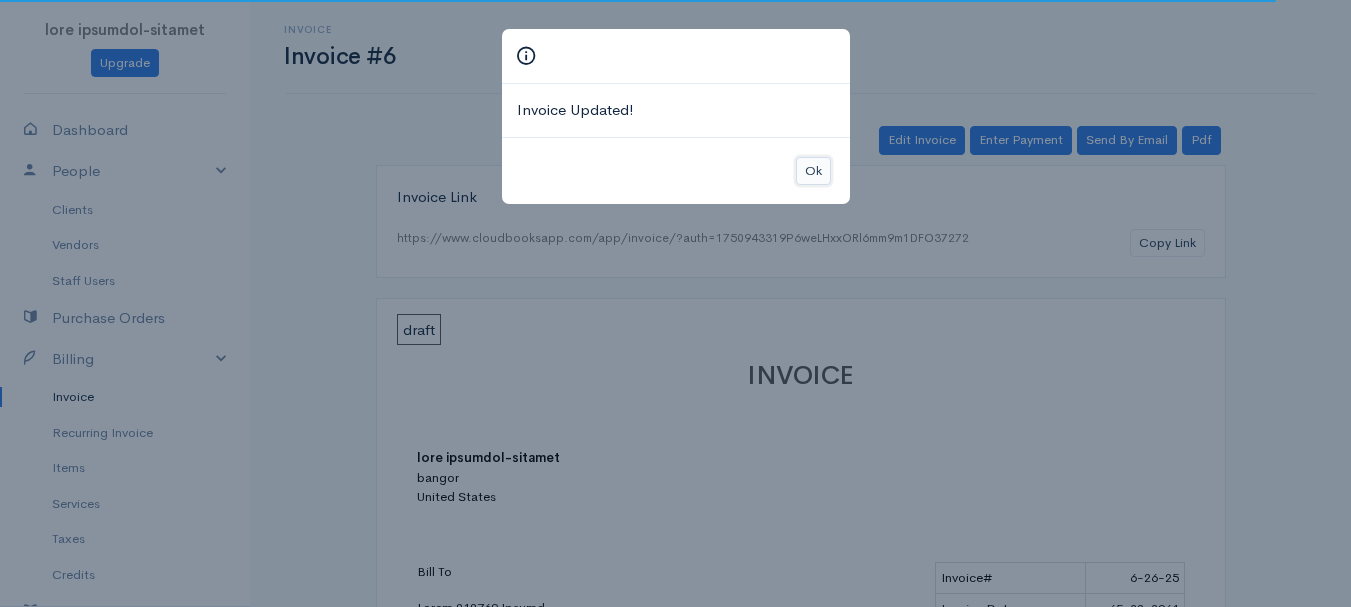 click on "Ok" at bounding box center (813, 171) 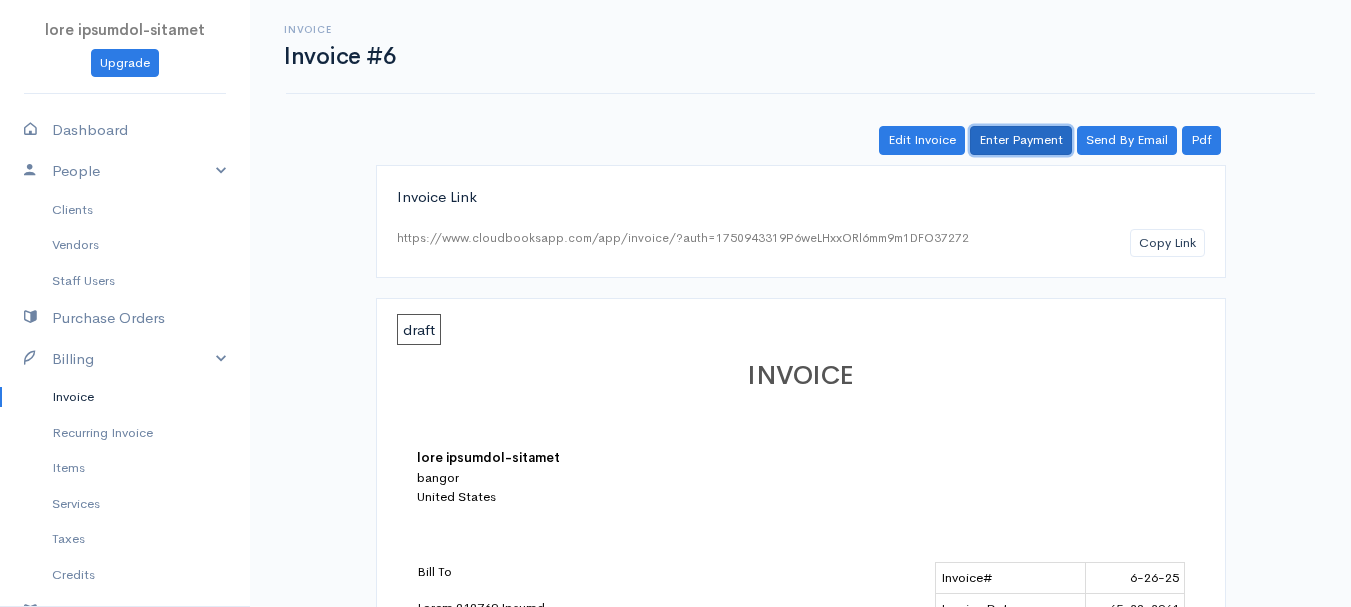 click on "Enter Payment" at bounding box center (1021, 140) 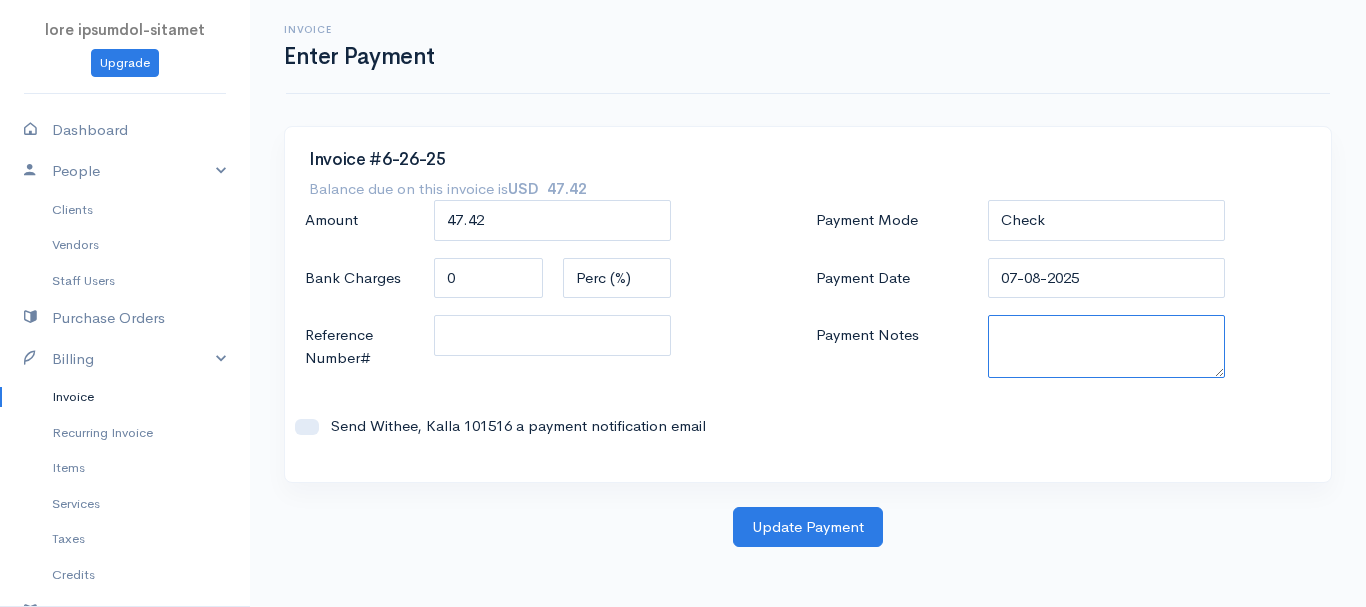 paste on "5735389842" 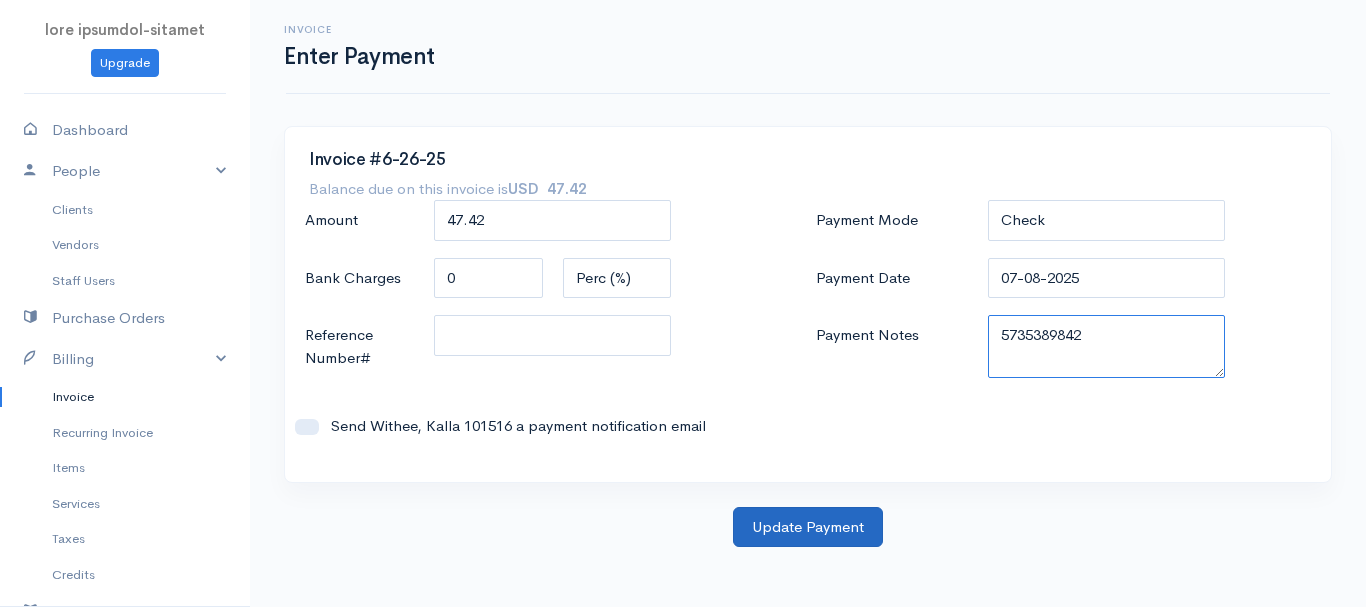 type on "5735389842" 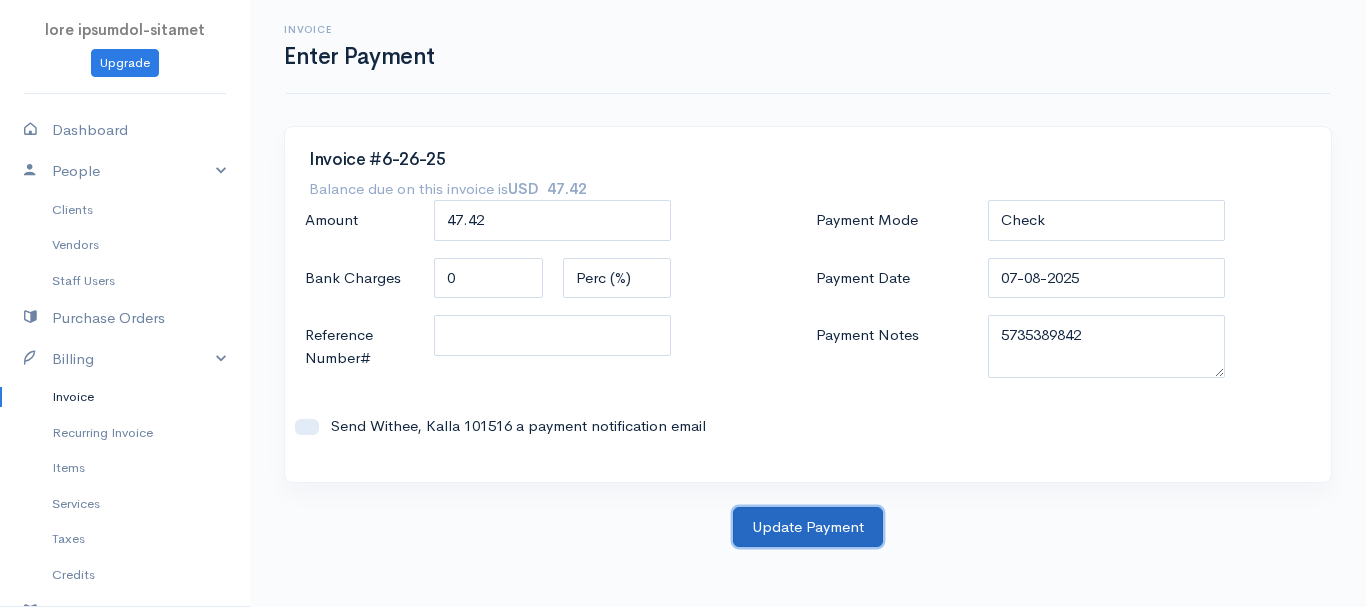 click on "Update Payment" at bounding box center (808, 527) 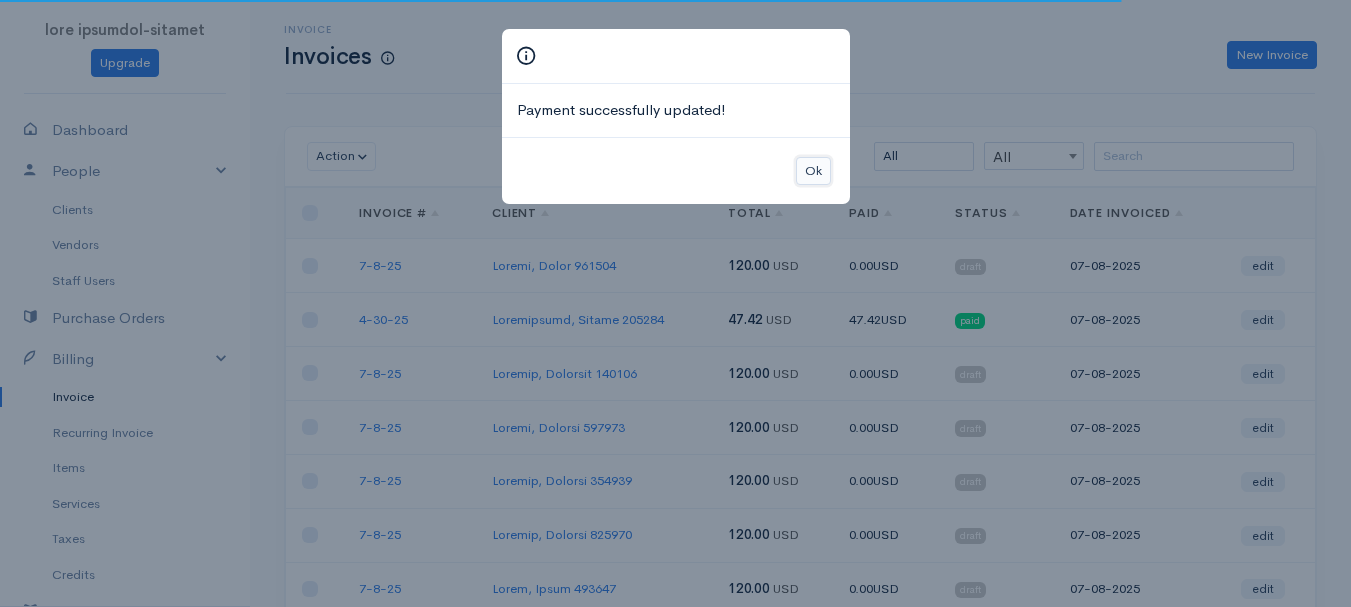 click on "Ok" at bounding box center (813, 171) 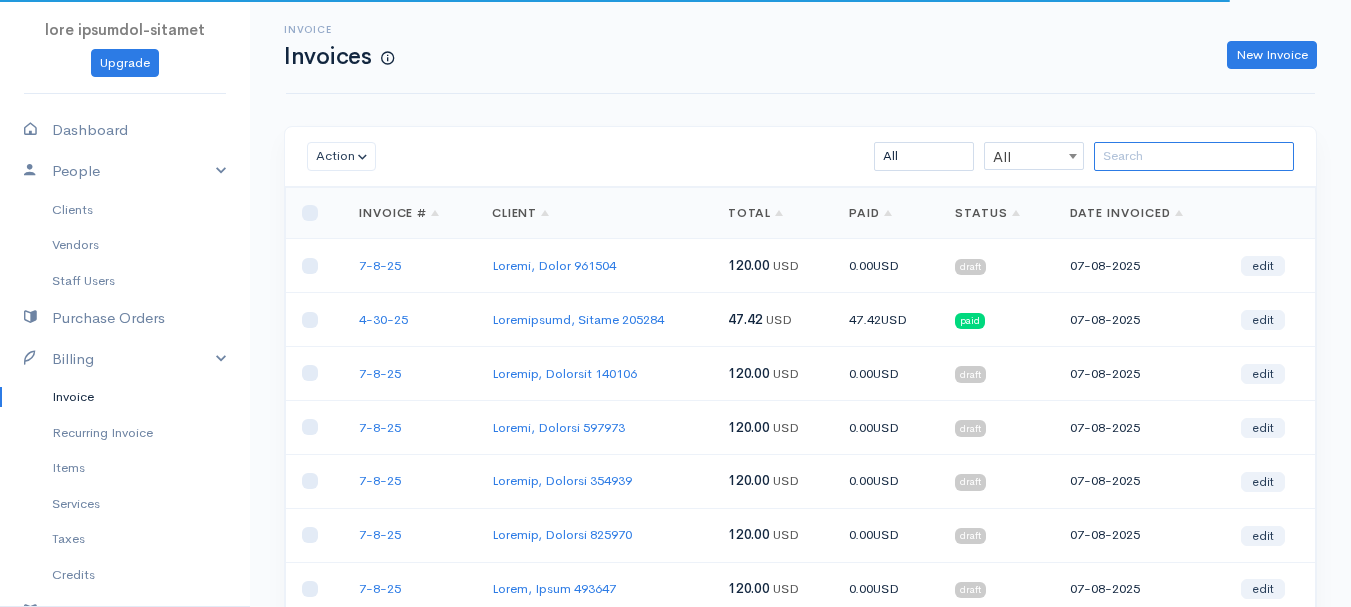 click at bounding box center (1194, 156) 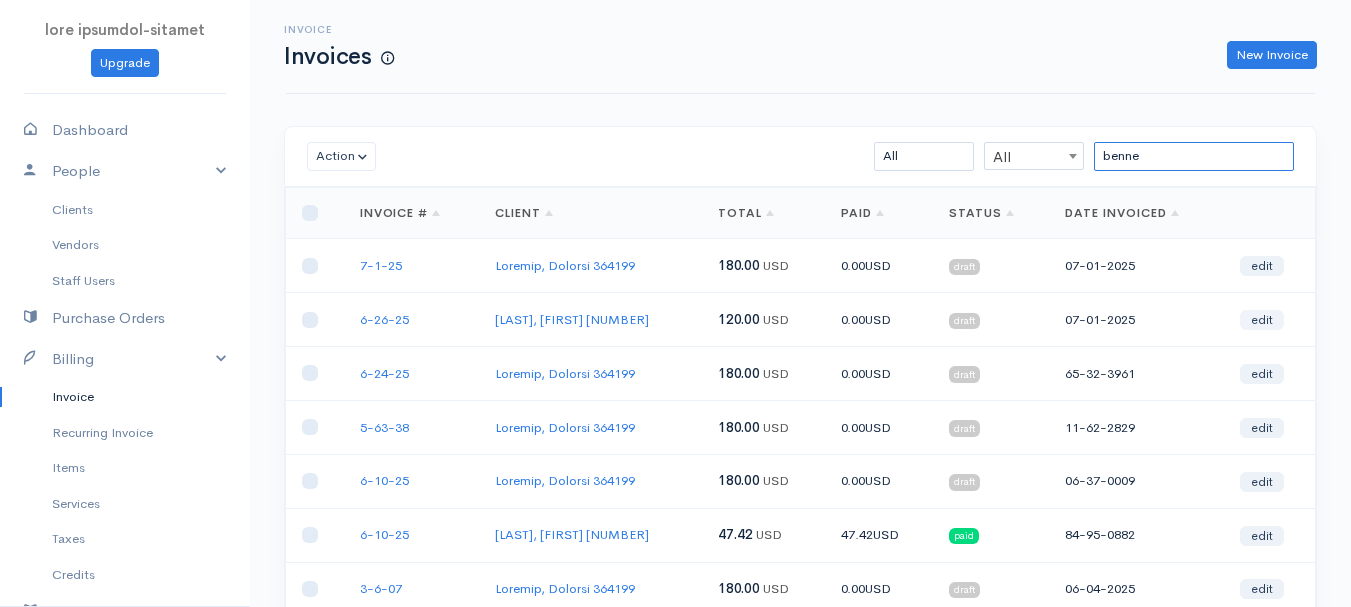 type on "benne" 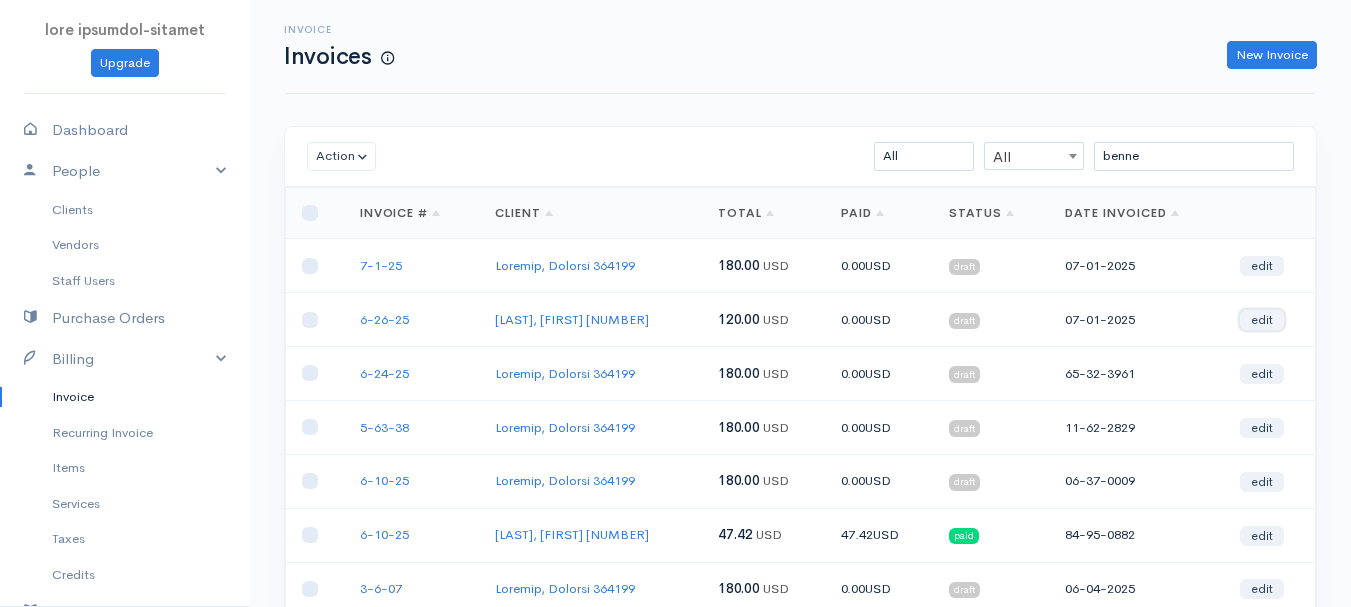 click on "edit" at bounding box center [1262, 320] 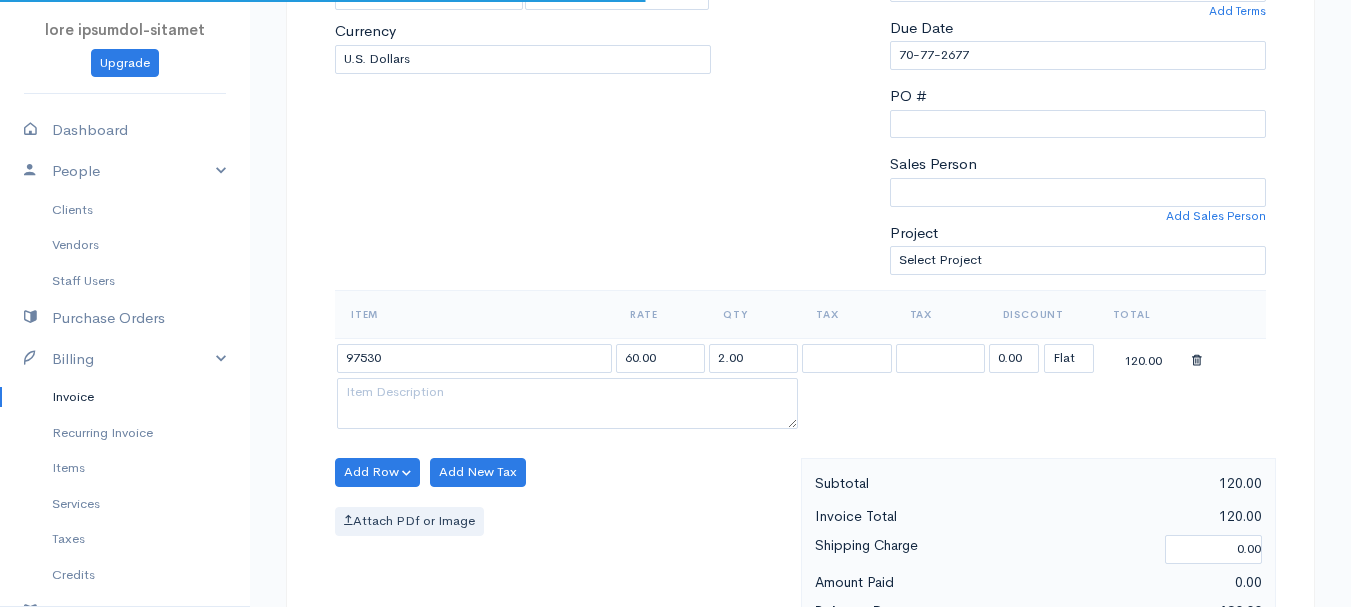 scroll, scrollTop: 500, scrollLeft: 0, axis: vertical 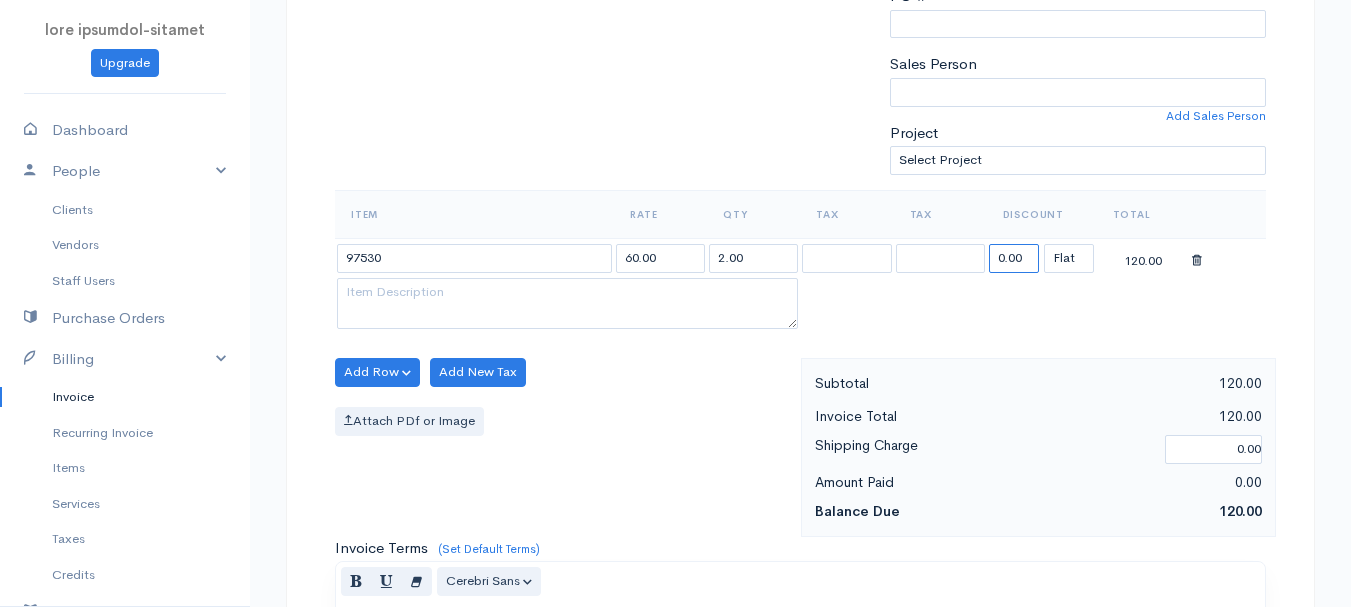 click on "0.00" at bounding box center (1014, 258) 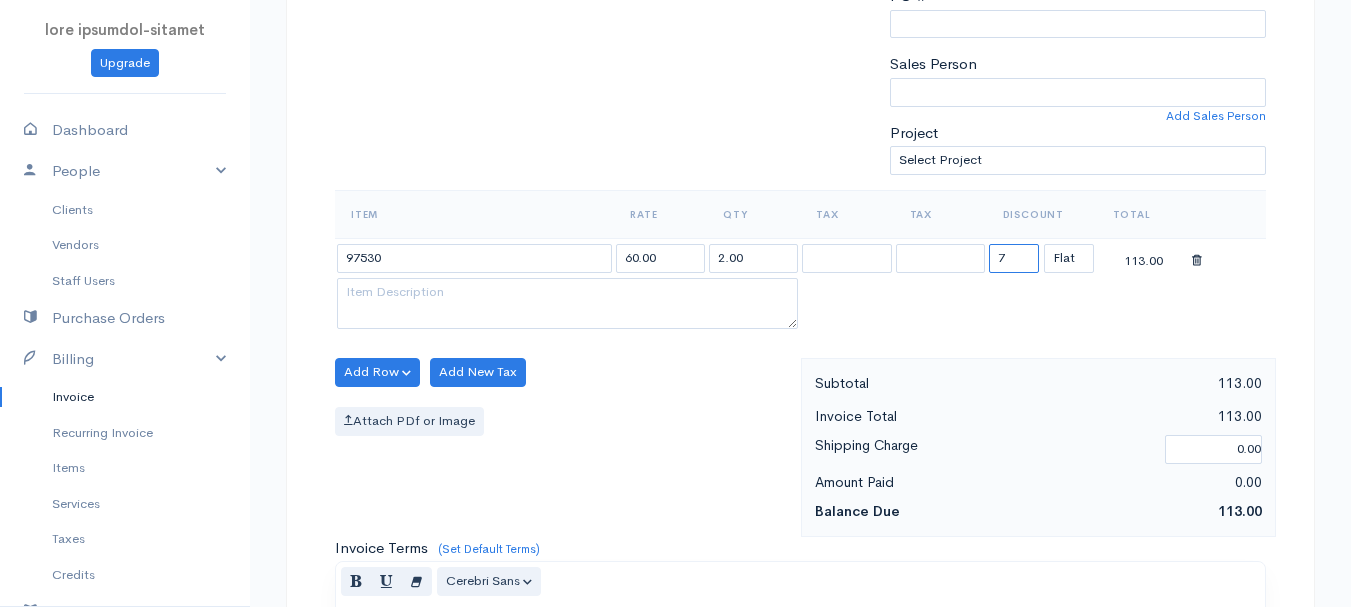 type on "72.58" 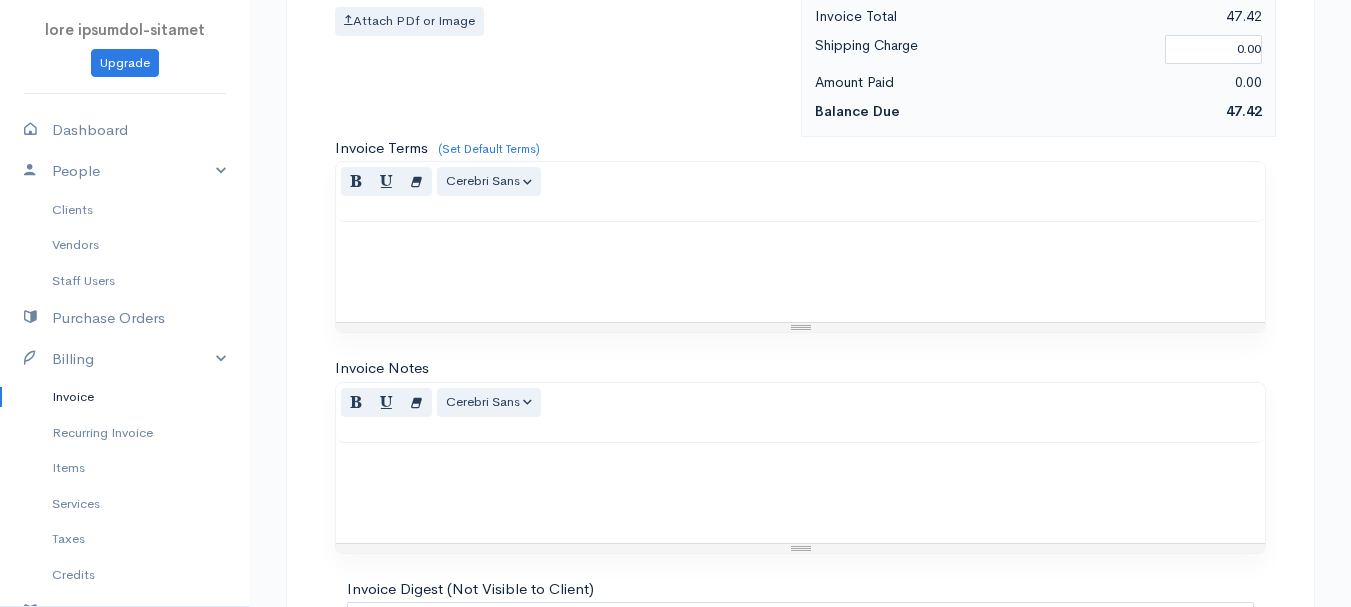 scroll, scrollTop: 1122, scrollLeft: 0, axis: vertical 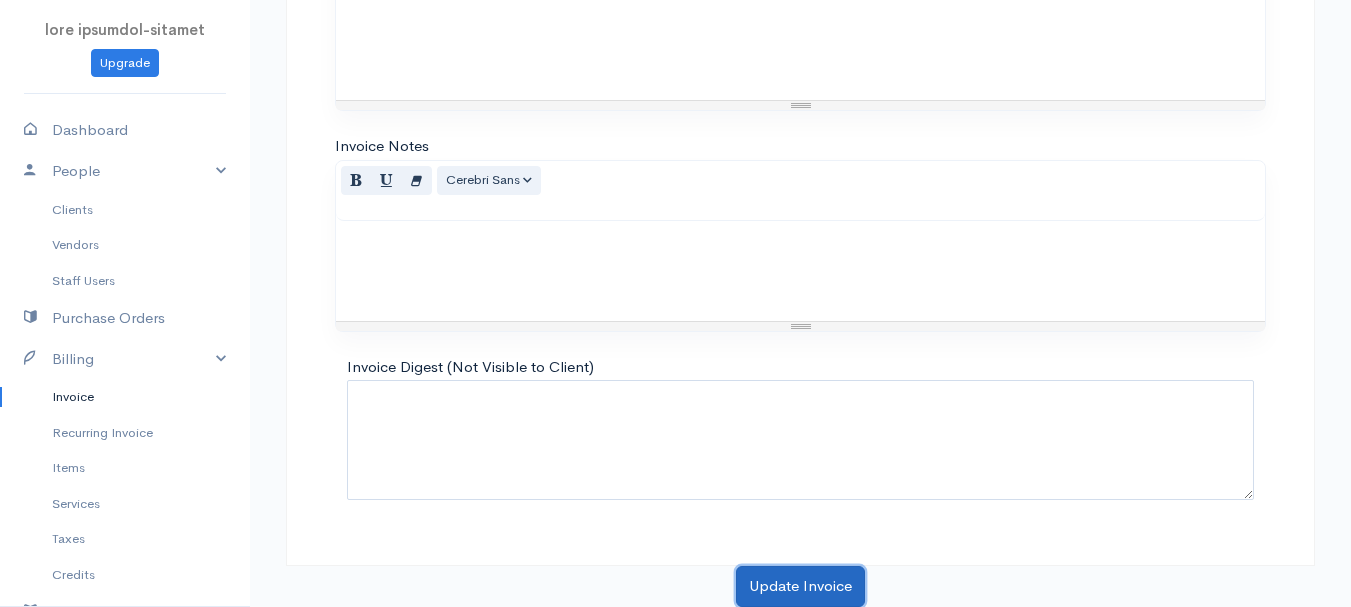 click on "Update Invoice" at bounding box center (800, 586) 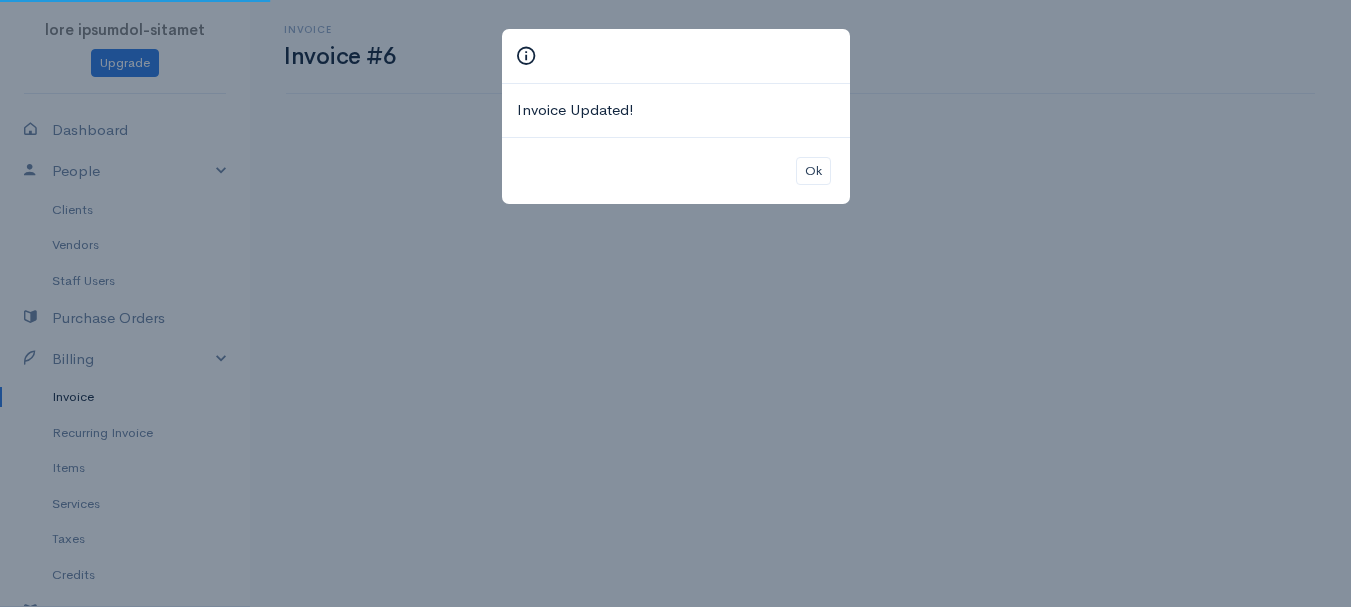 scroll, scrollTop: 0, scrollLeft: 0, axis: both 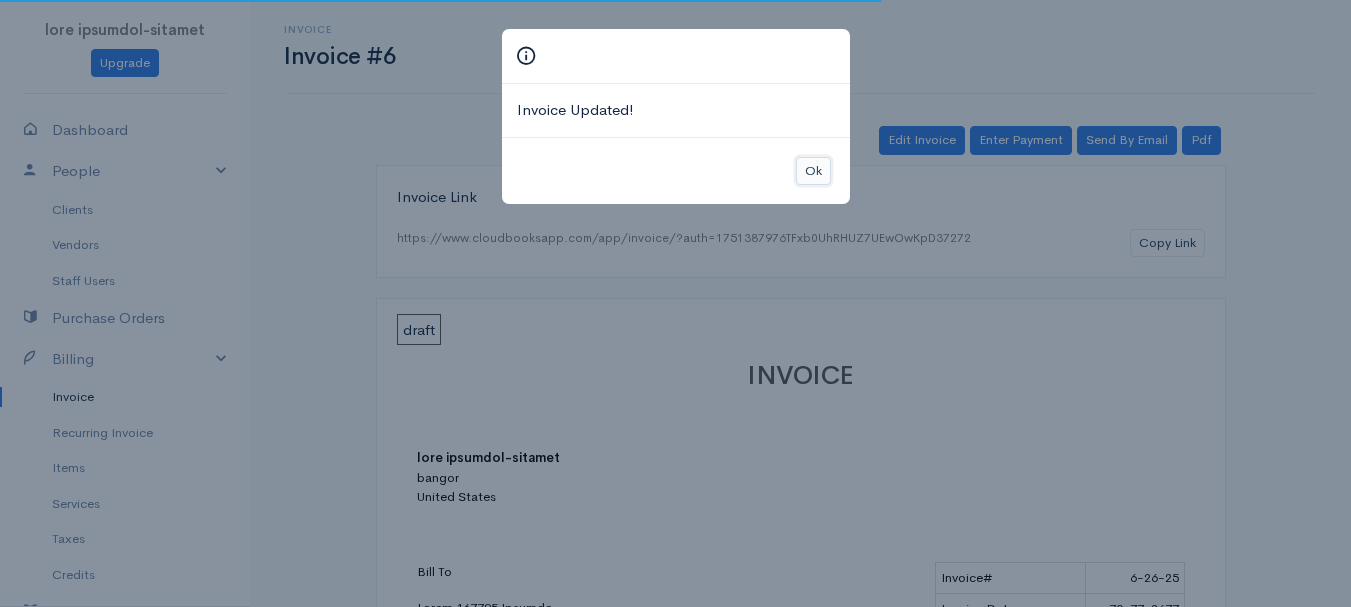 click on "Ok" at bounding box center (813, 171) 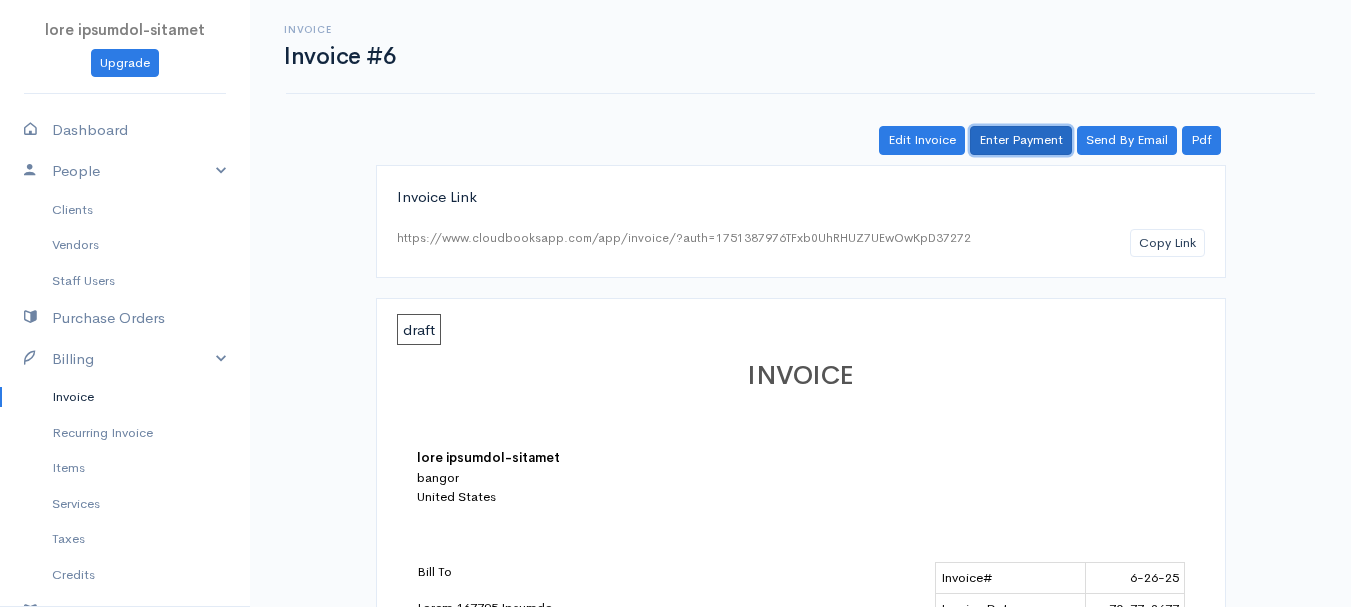 click on "Enter Payment" at bounding box center (1021, 140) 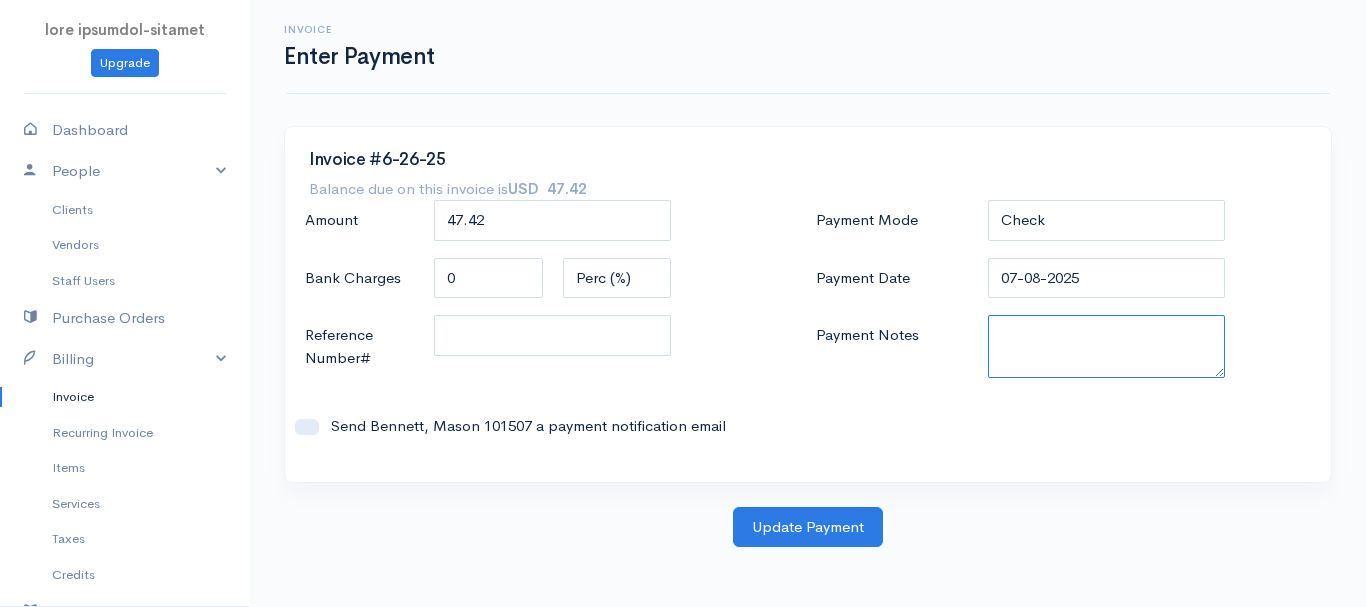 paste on "5735389842" 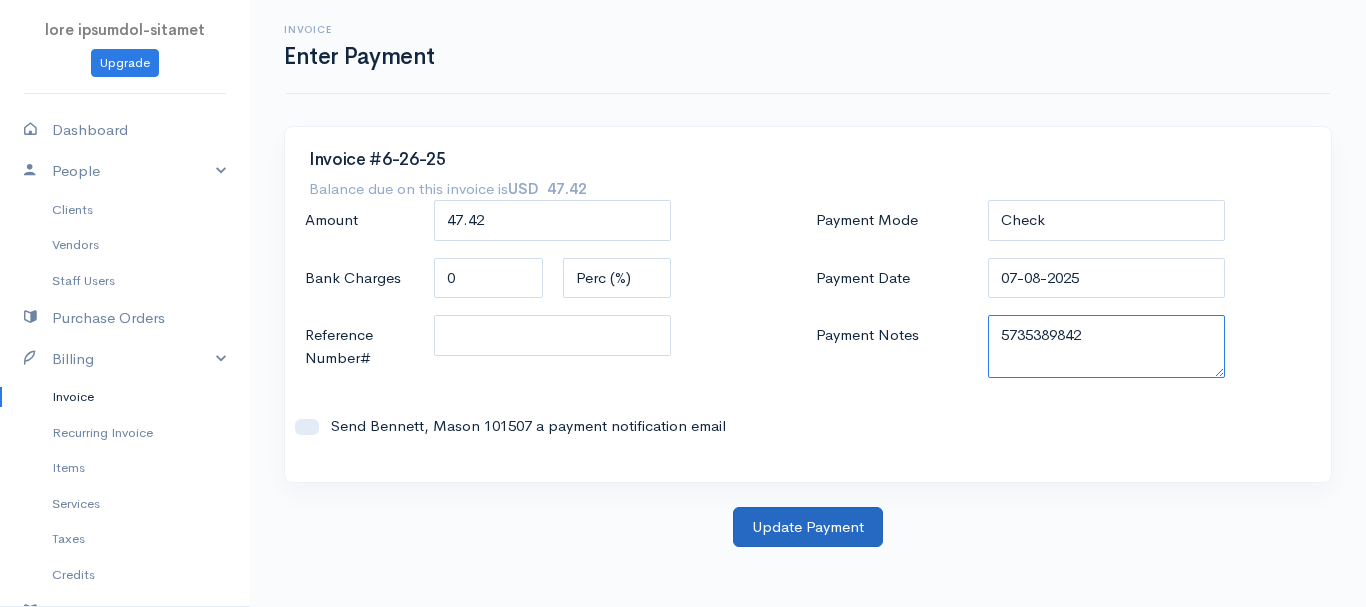 type on "5735389842" 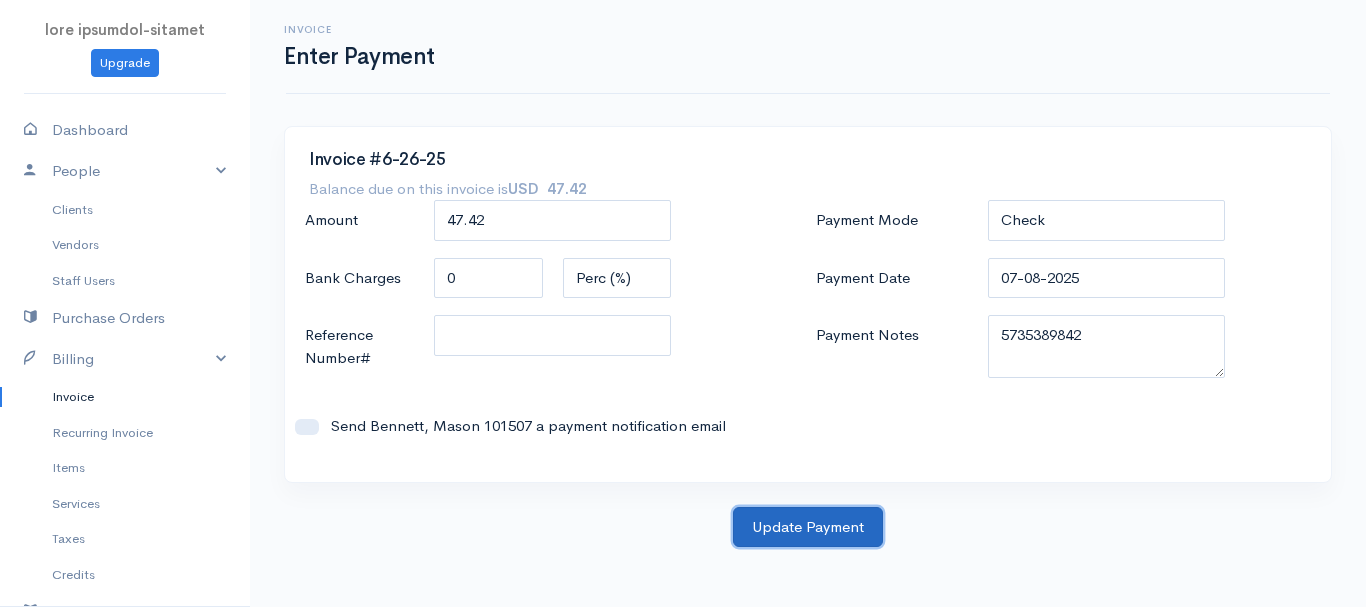 click on "Update Payment" at bounding box center (808, 527) 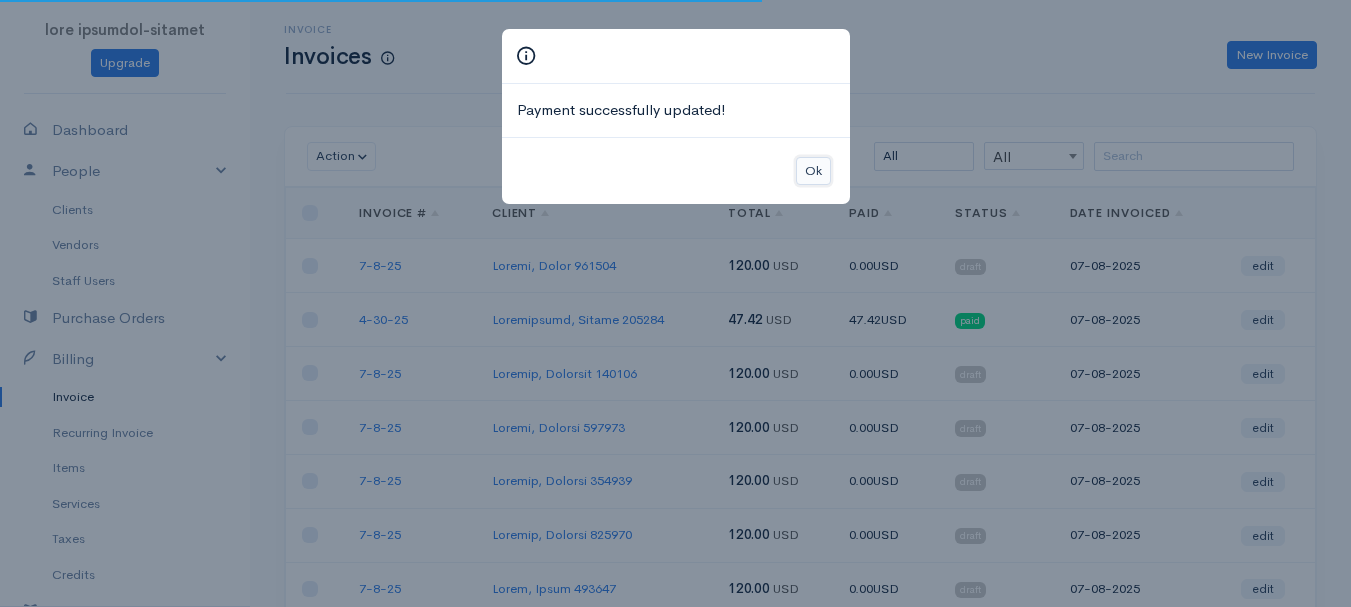 click on "Ok" at bounding box center [813, 171] 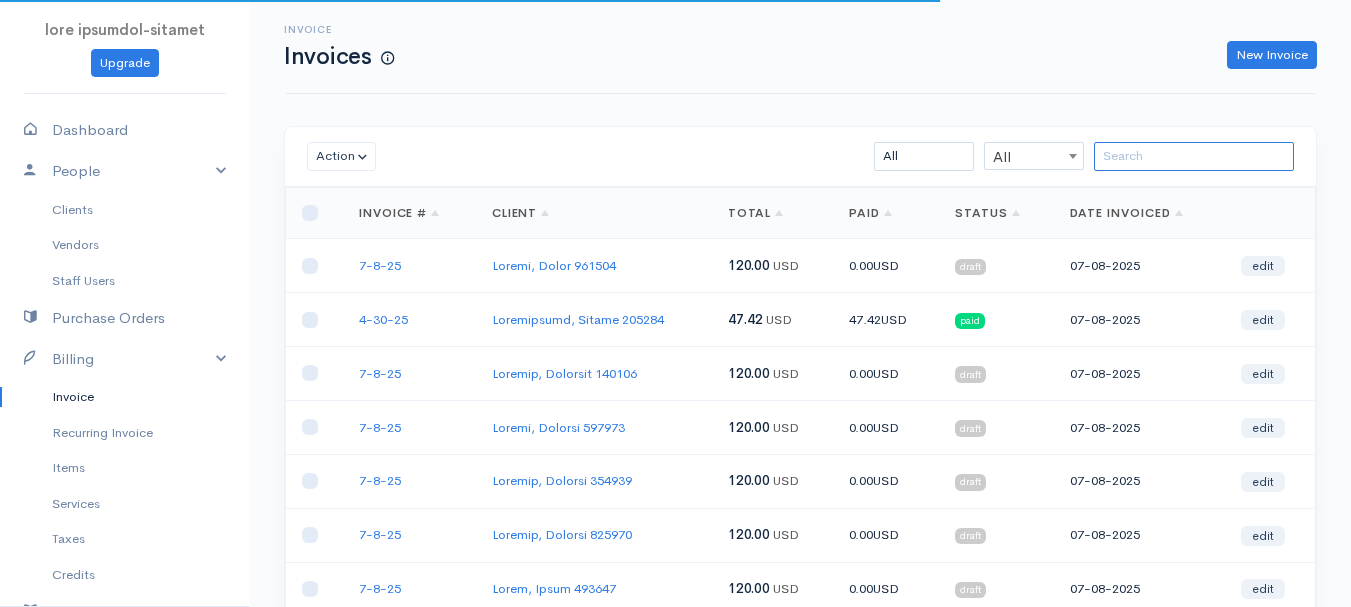click at bounding box center (1194, 156) 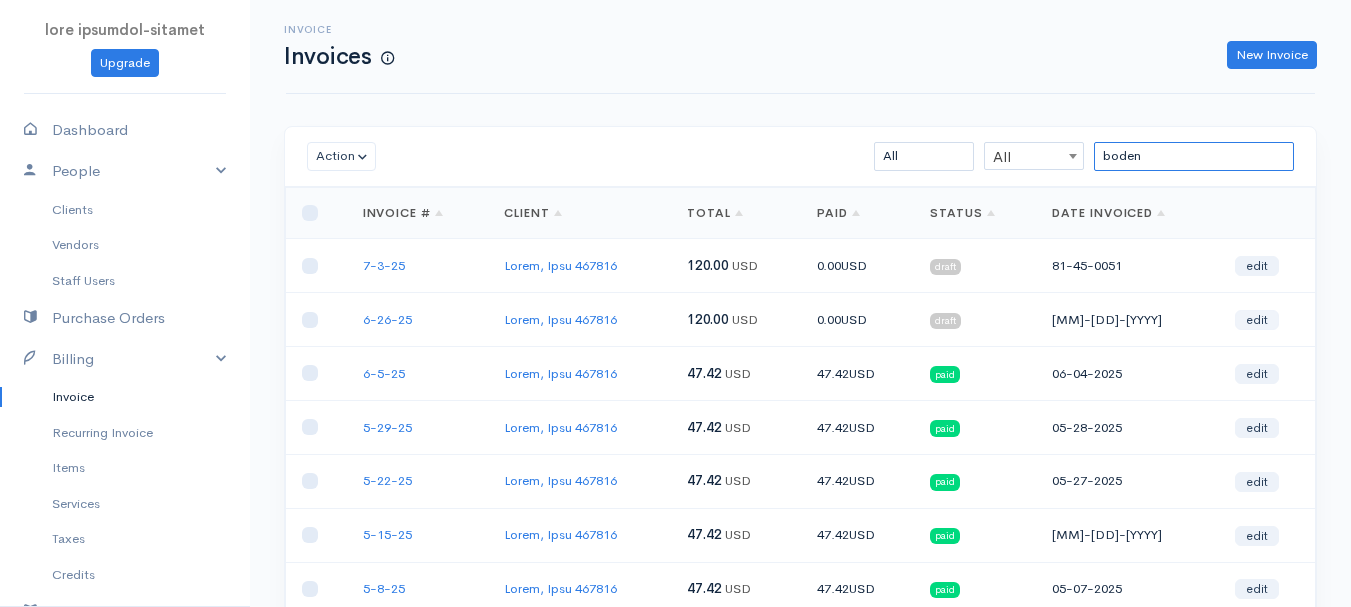 type on "boden" 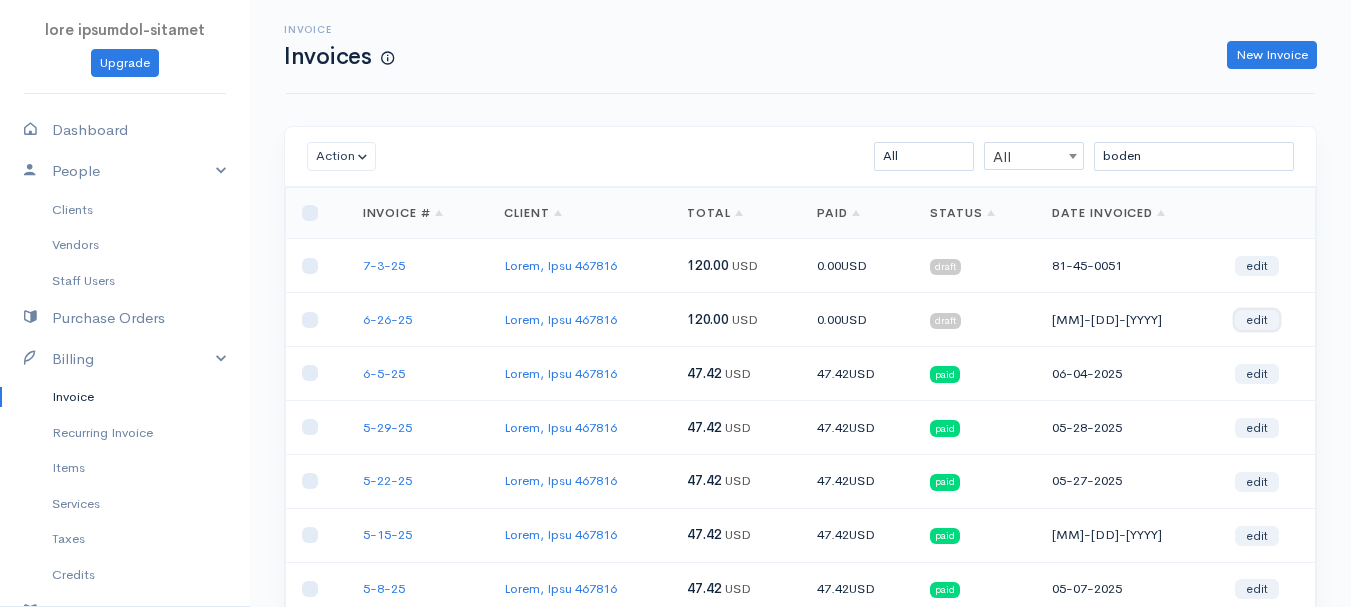 click on "edit" at bounding box center [1257, 320] 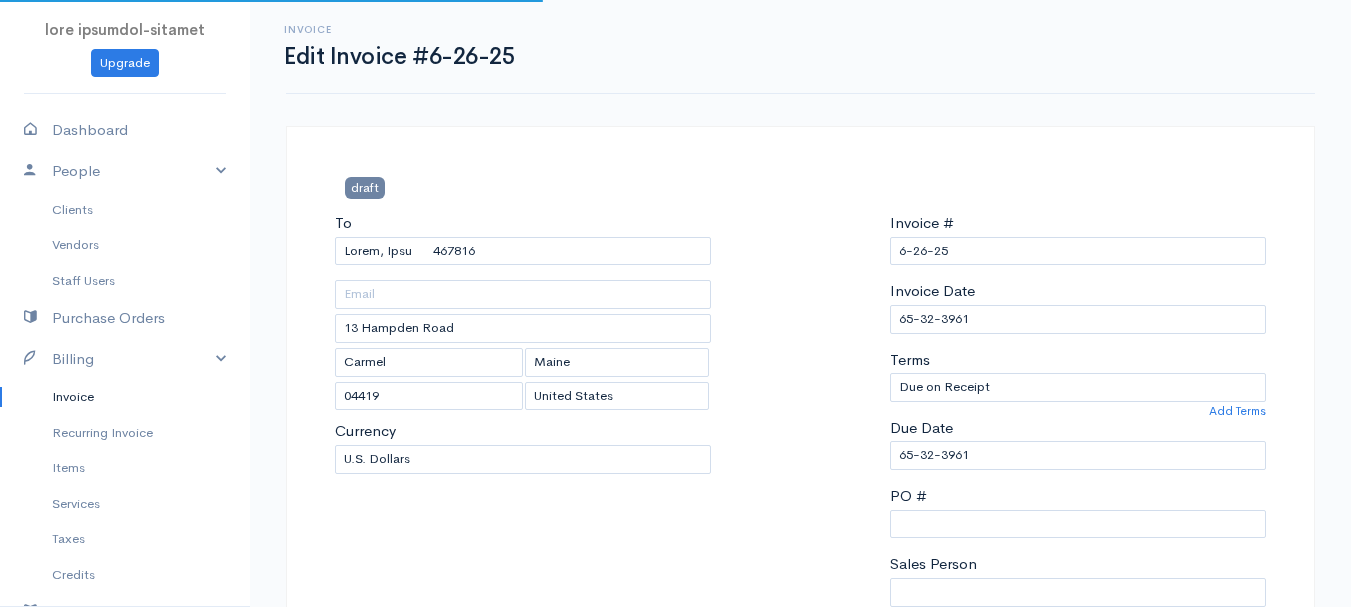scroll, scrollTop: 500, scrollLeft: 0, axis: vertical 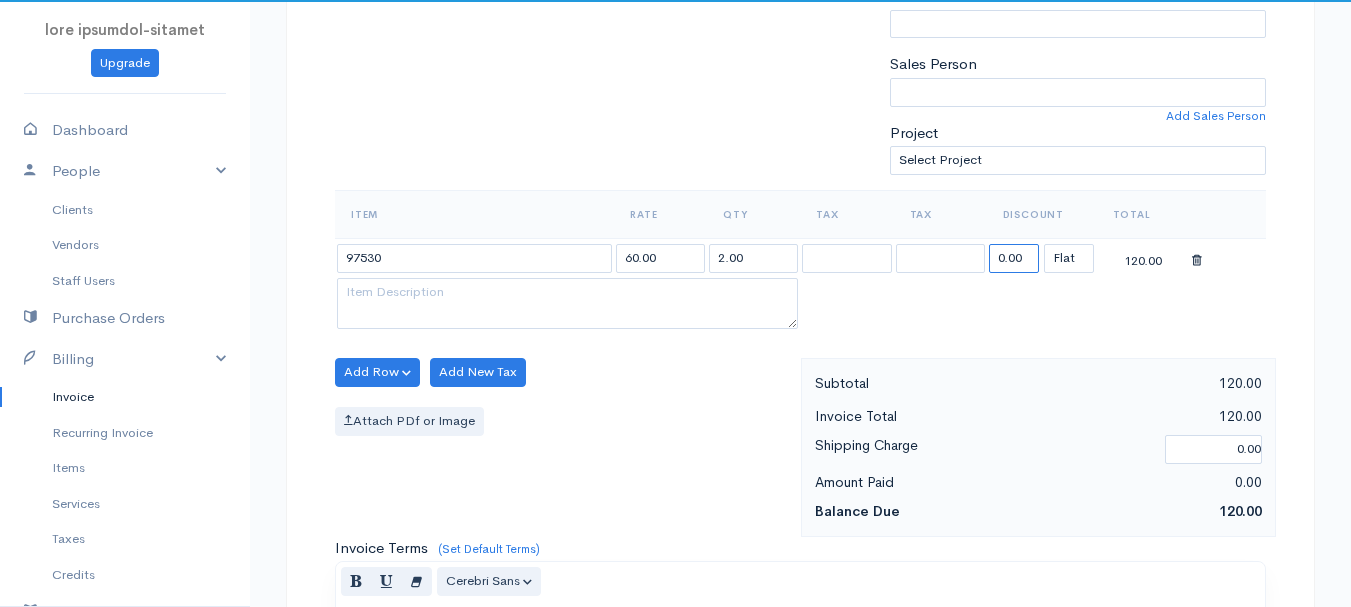 click on "0.00" at bounding box center [1014, 258] 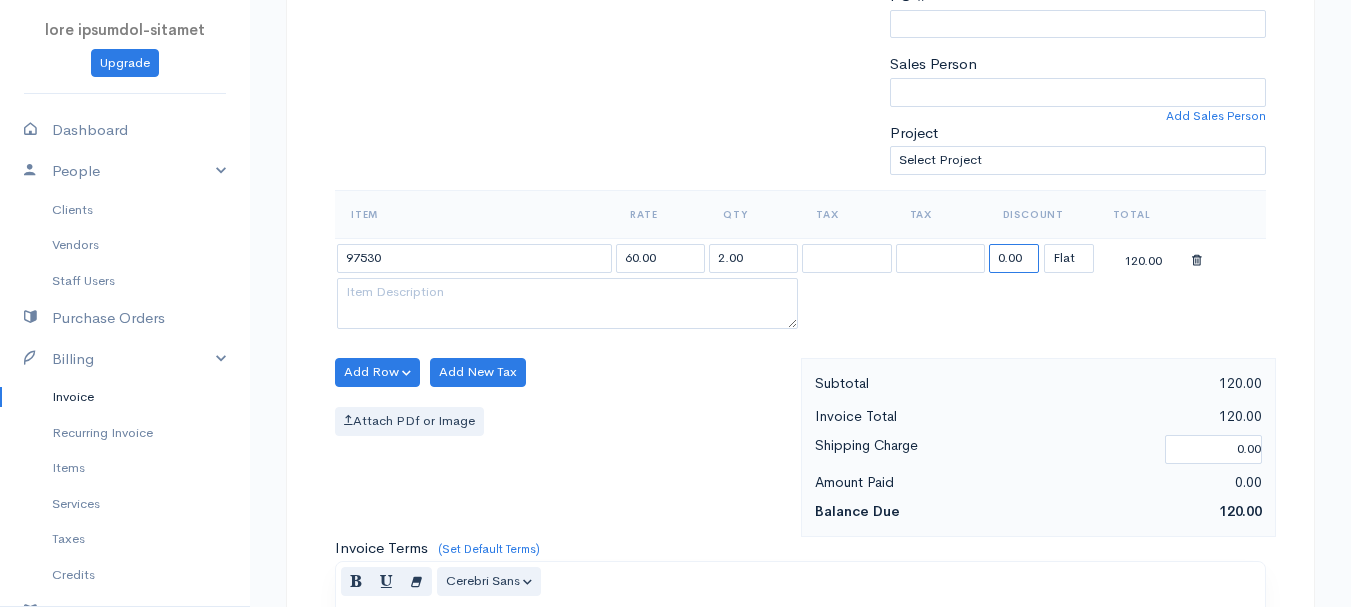 click on "0.00" at bounding box center [1014, 258] 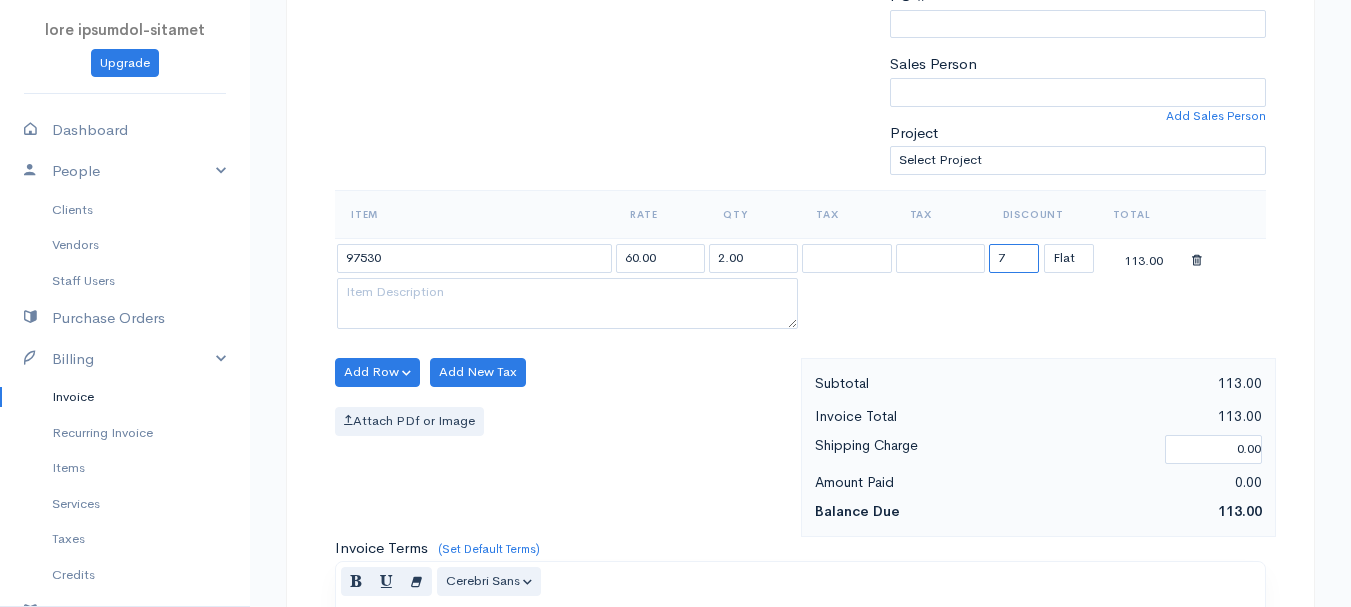 type on "72.58" 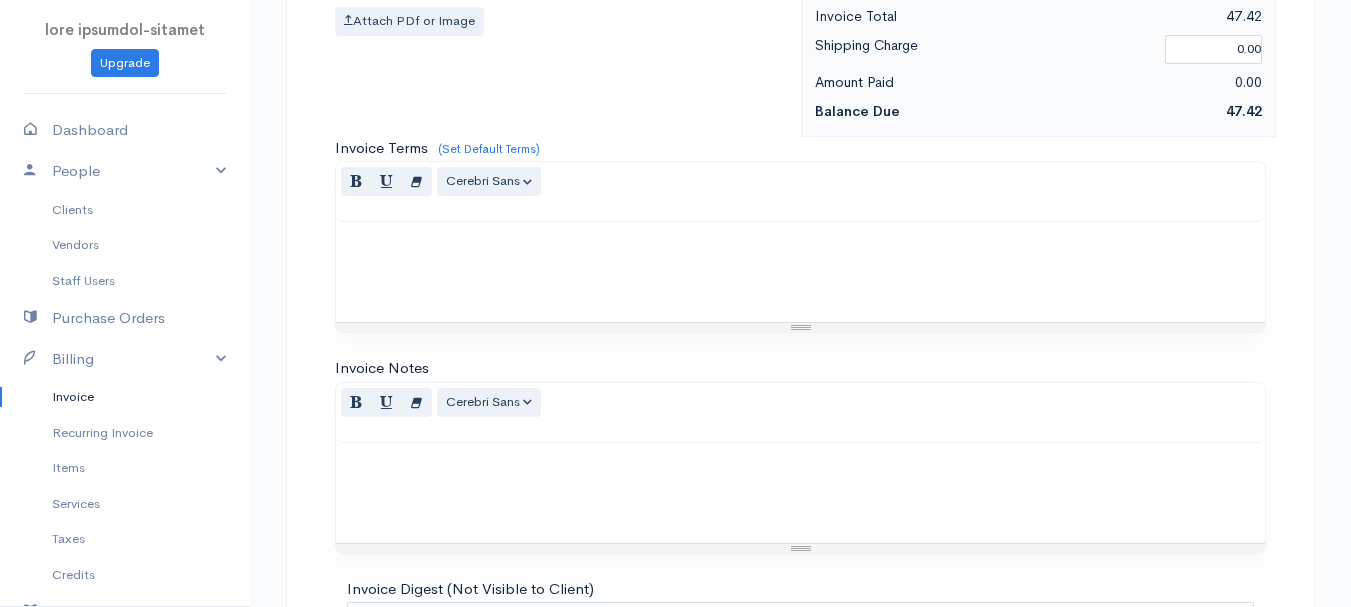 scroll, scrollTop: 1122, scrollLeft: 0, axis: vertical 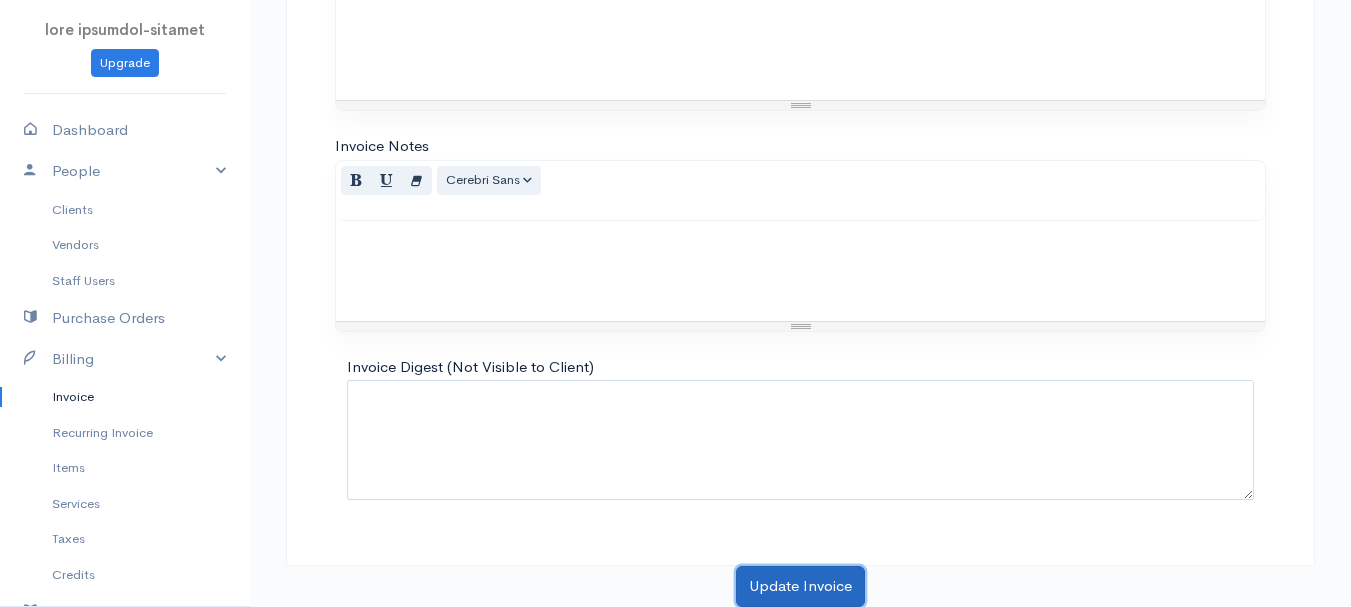 click on "Update Invoice" at bounding box center (800, 586) 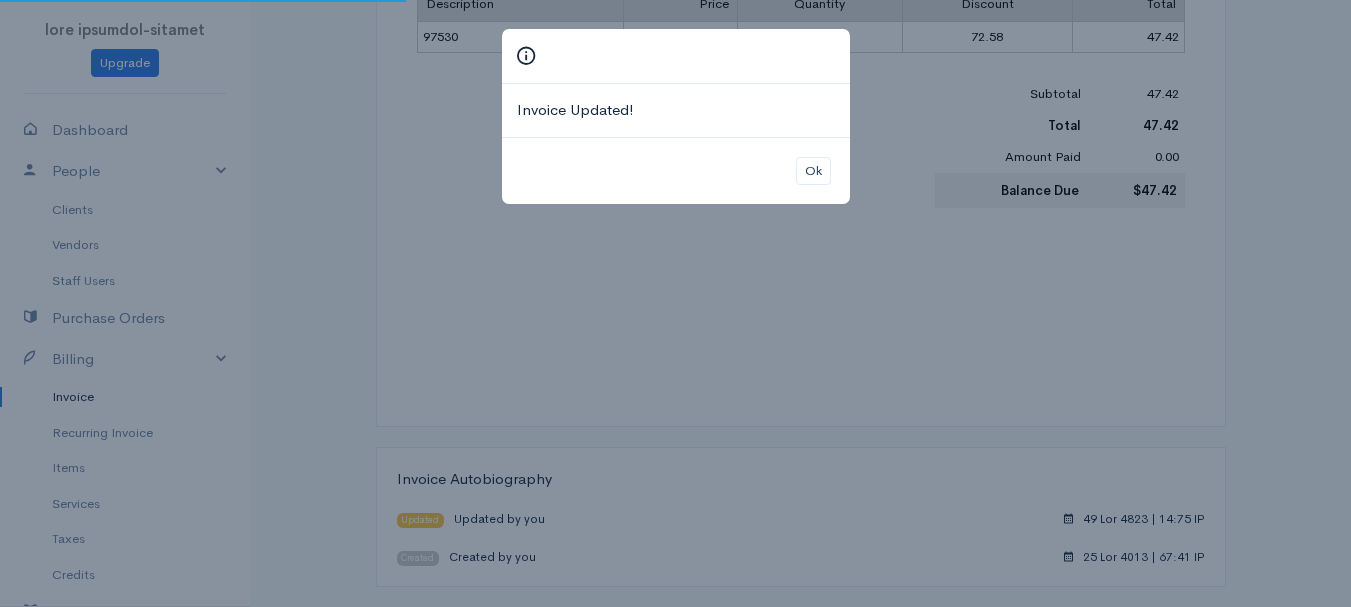 scroll, scrollTop: 0, scrollLeft: 0, axis: both 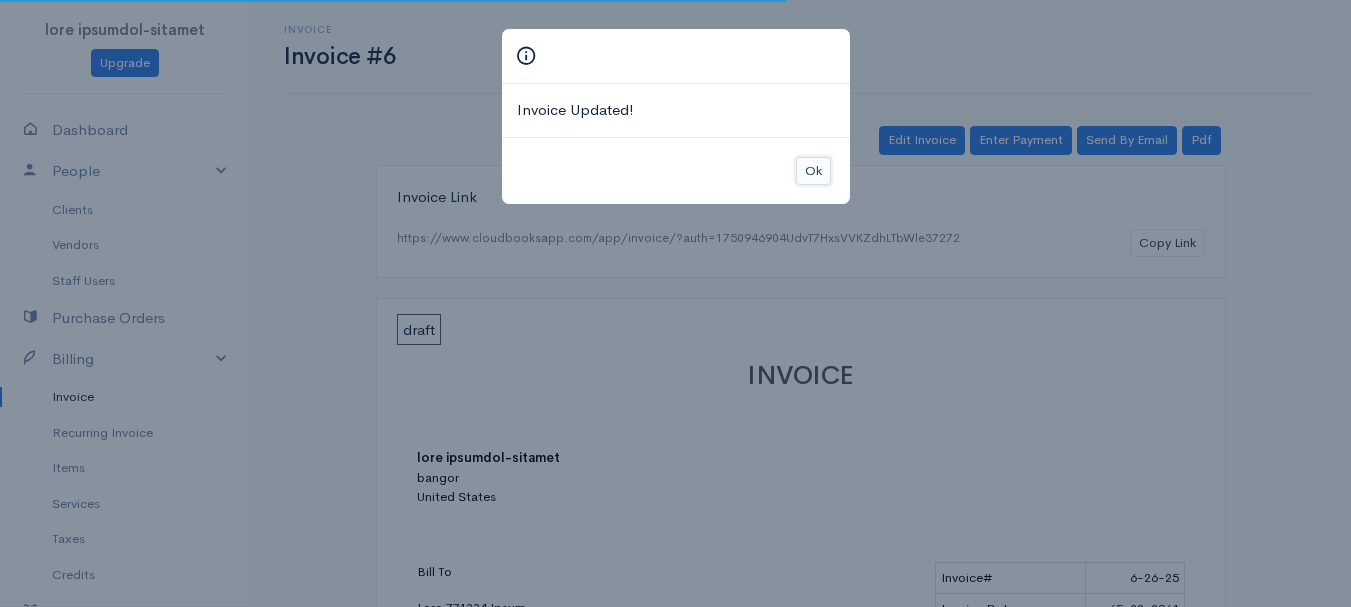 click on "Ok" at bounding box center (813, 171) 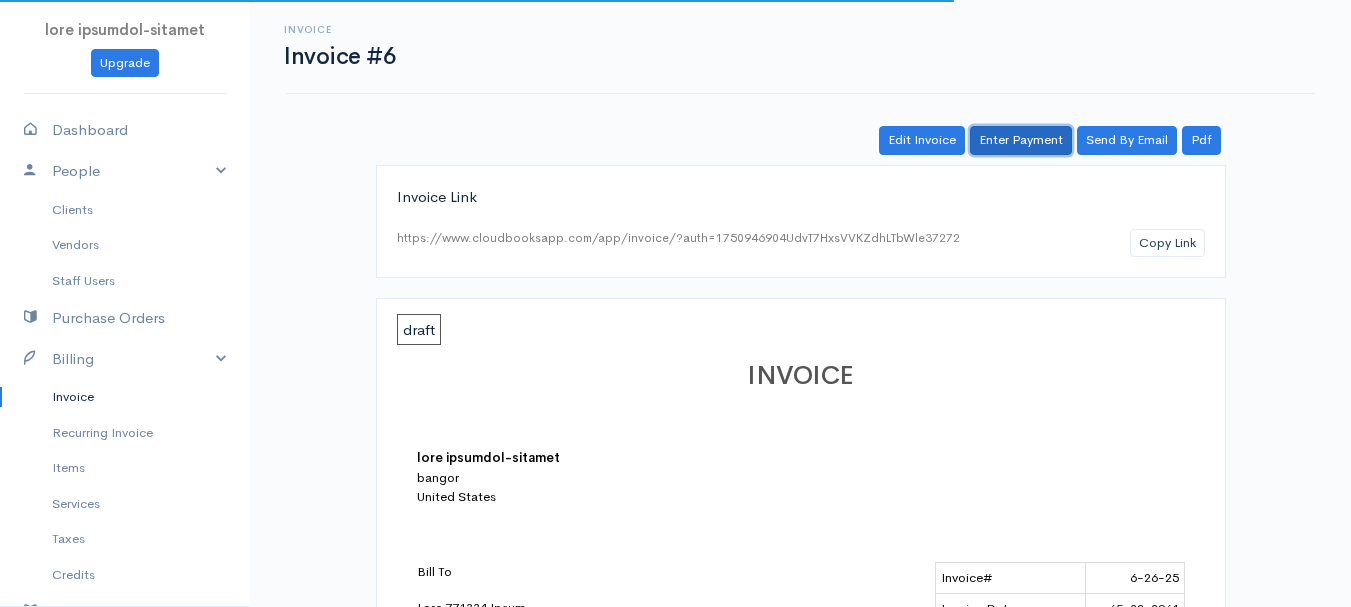 click on "Enter Payment" at bounding box center (1021, 140) 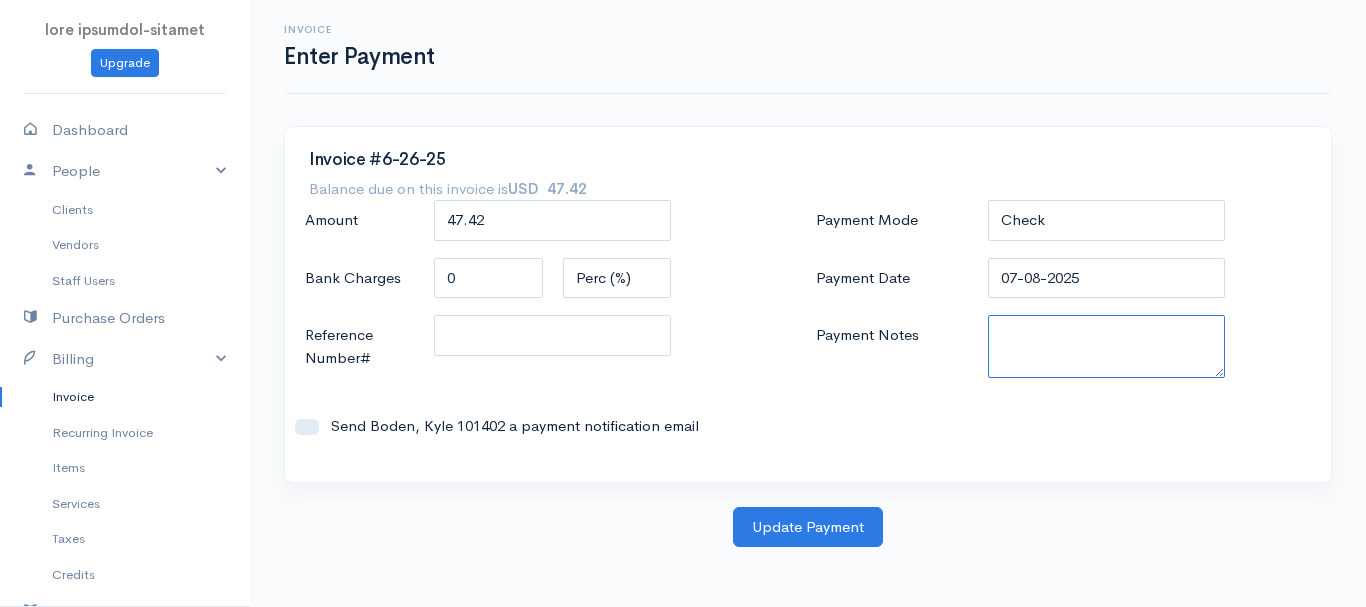 paste on "5735389842" 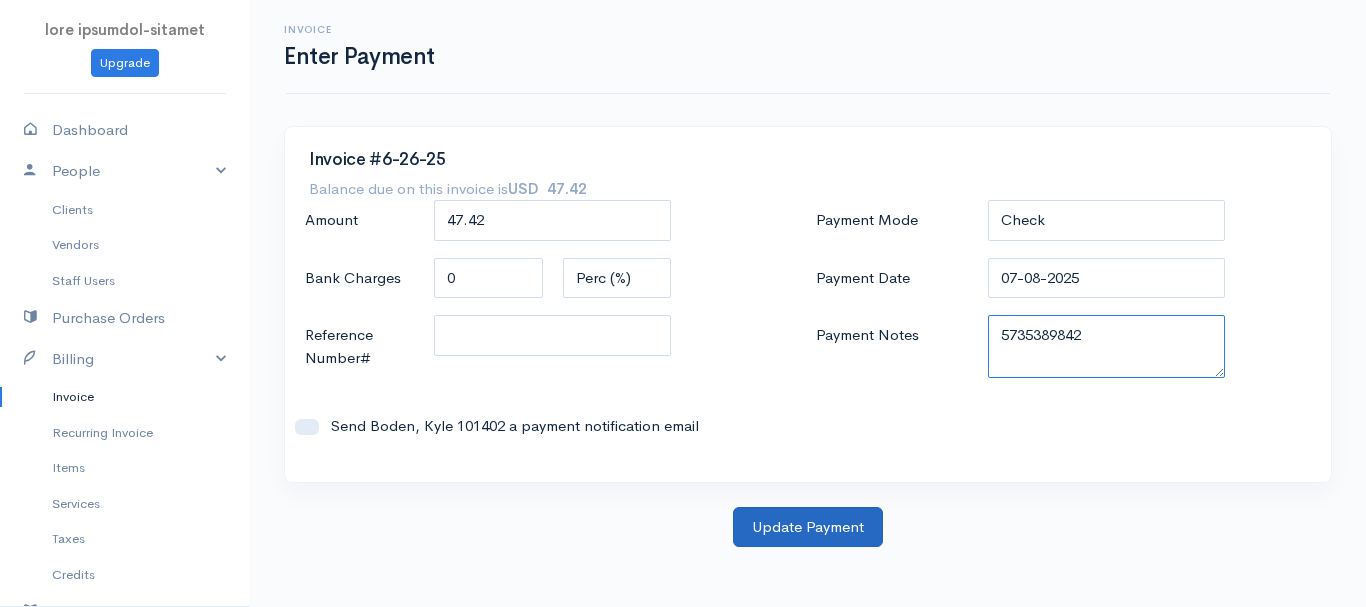 type on "5735389842" 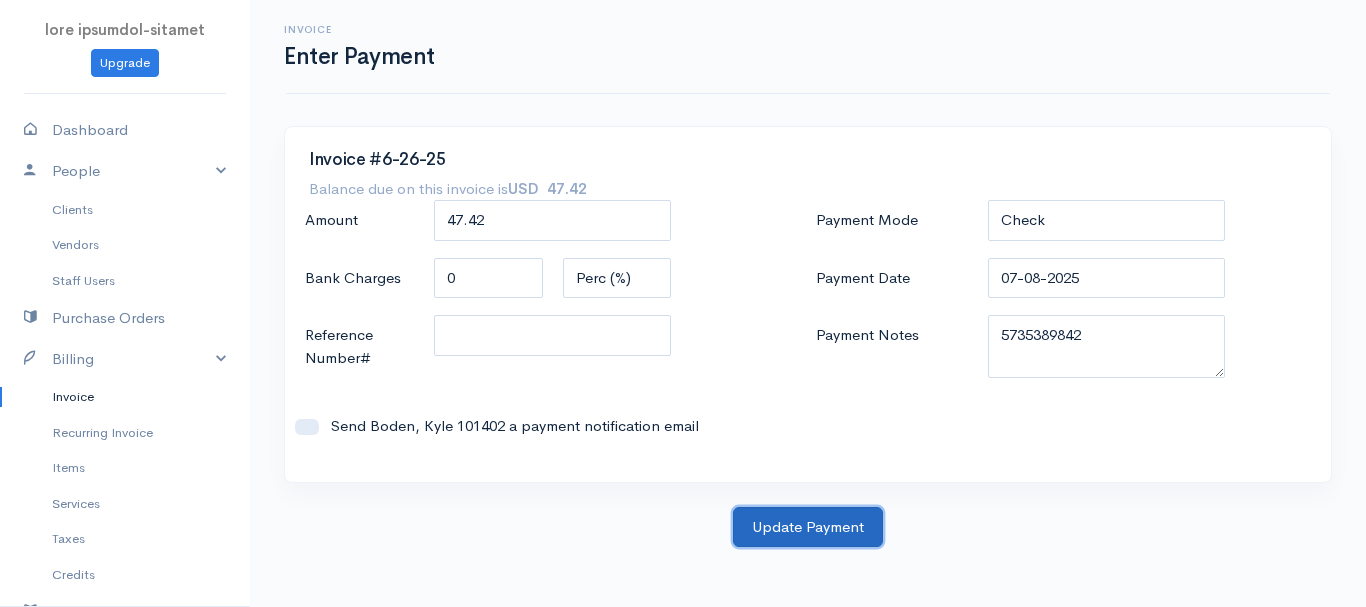 click on "Update Payment" at bounding box center [808, 527] 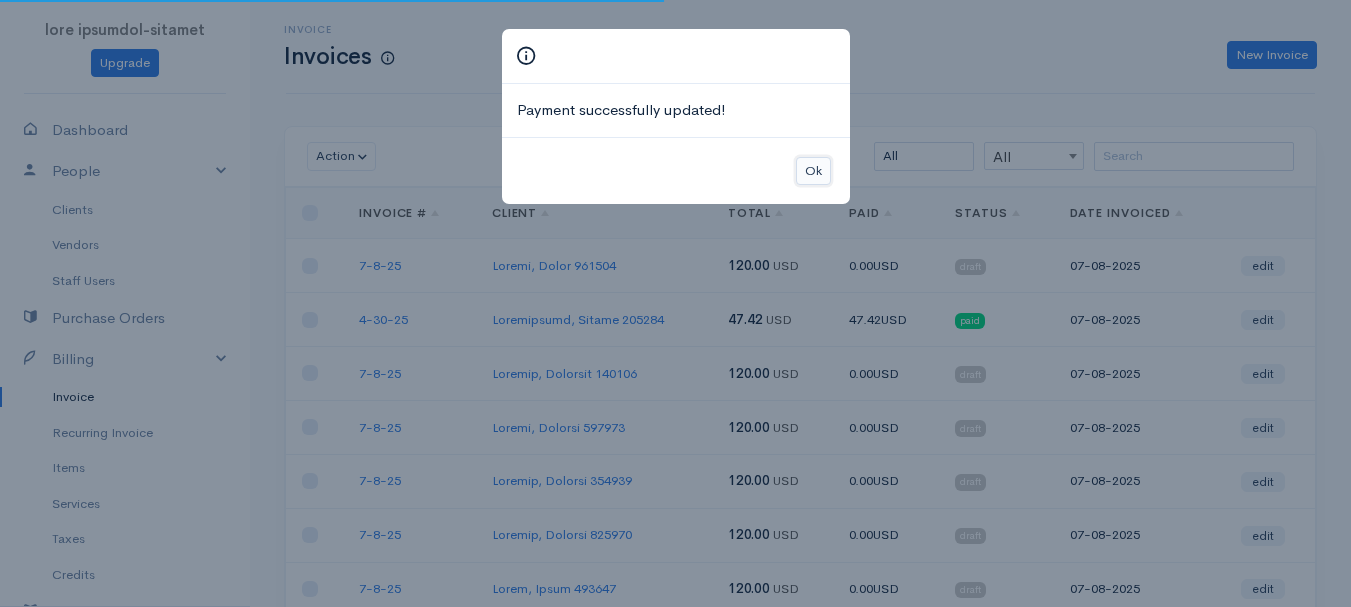 click on "Ok" at bounding box center (813, 171) 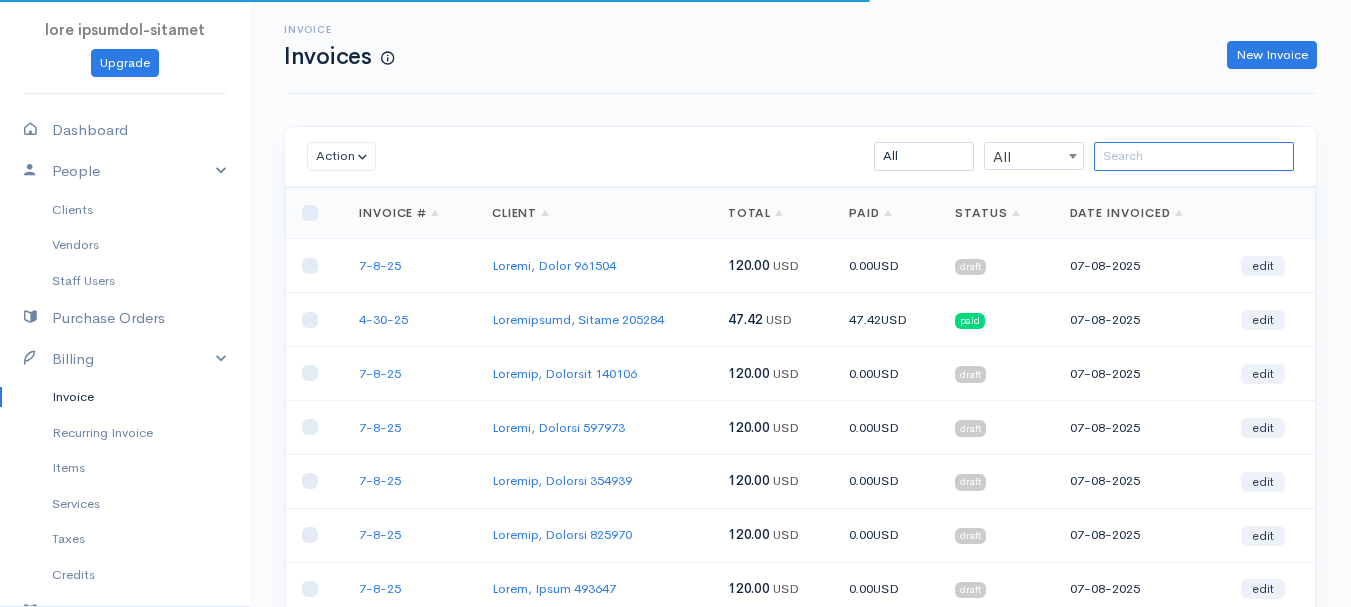 click at bounding box center (1194, 156) 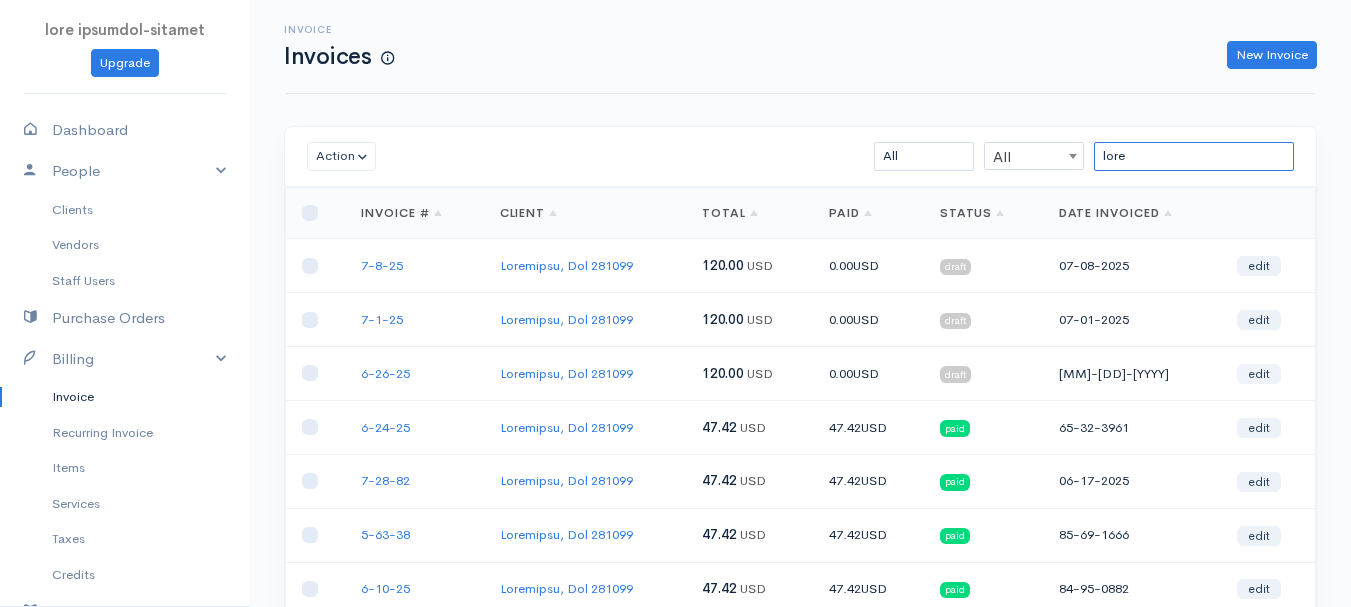 type on "lore" 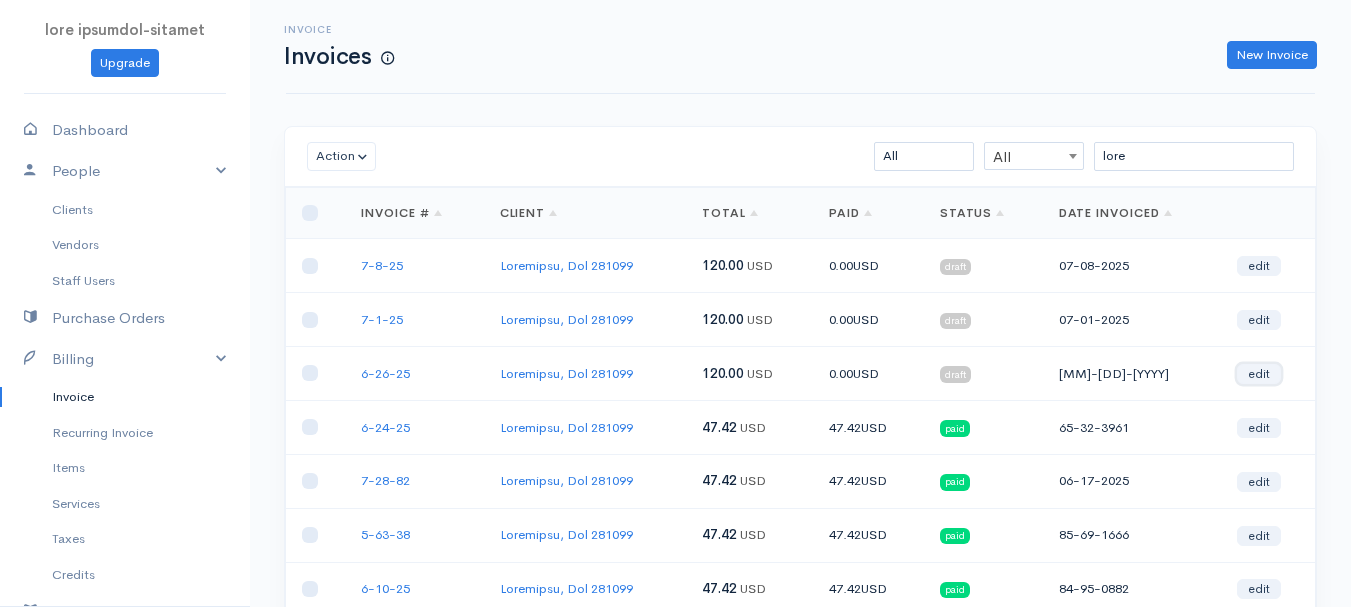 click on "edit" at bounding box center [1259, 374] 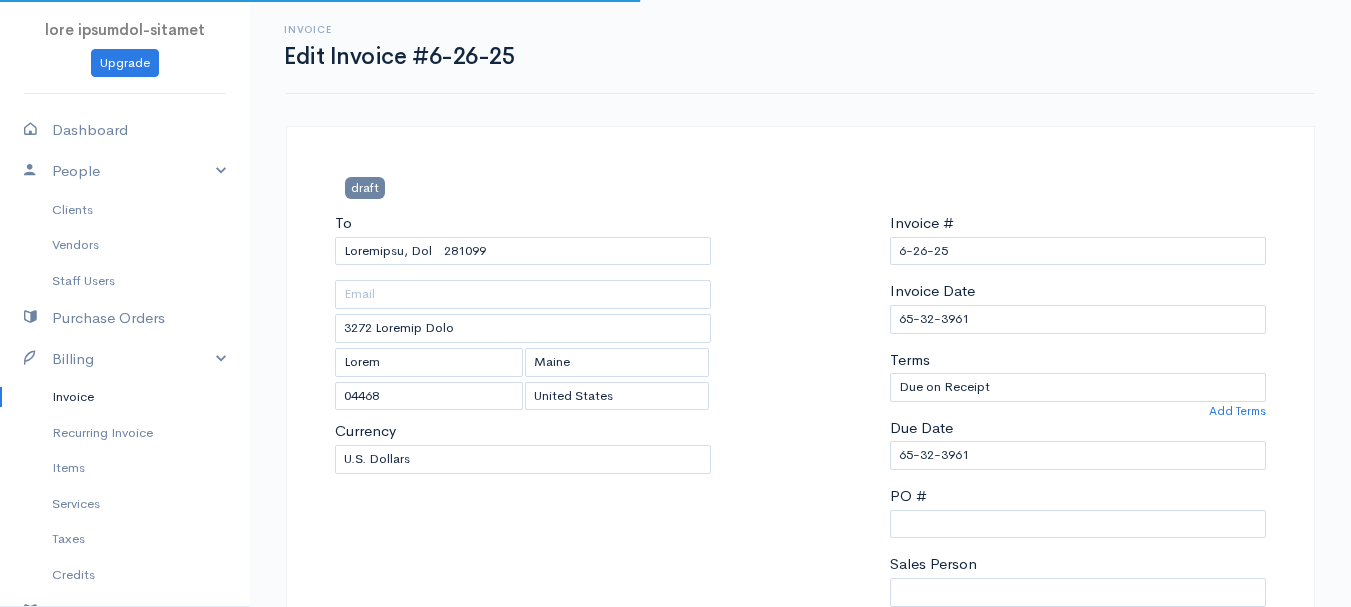 scroll, scrollTop: 400, scrollLeft: 0, axis: vertical 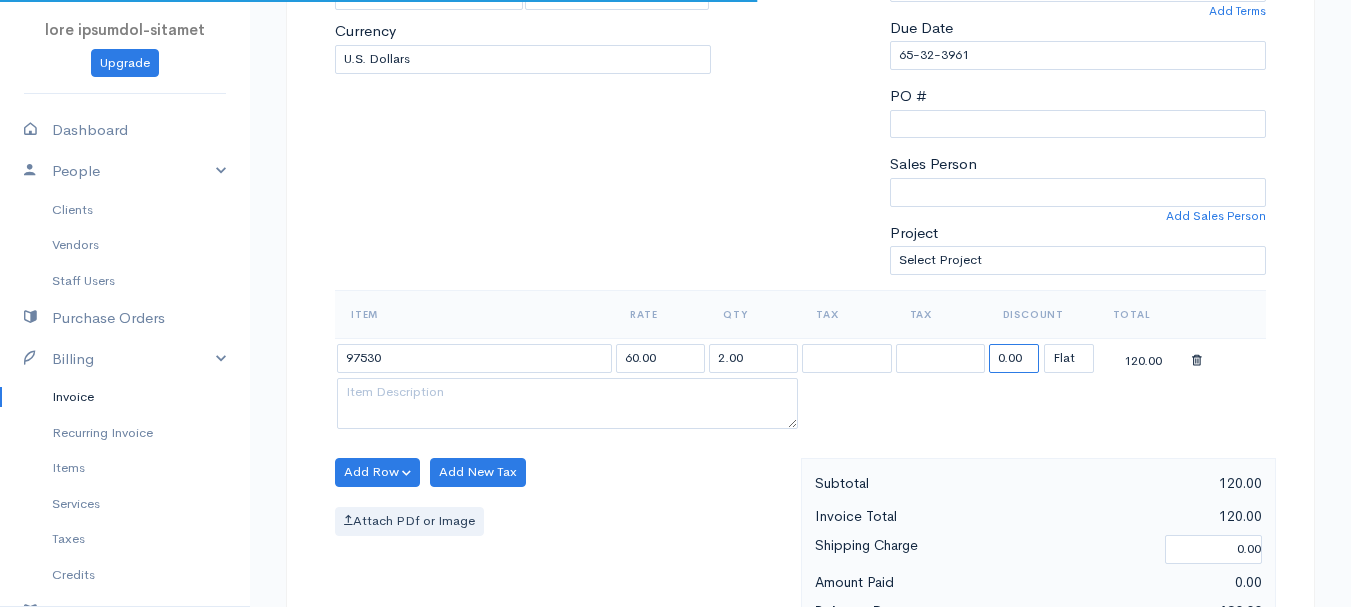 click on "0.00" at bounding box center (1014, 358) 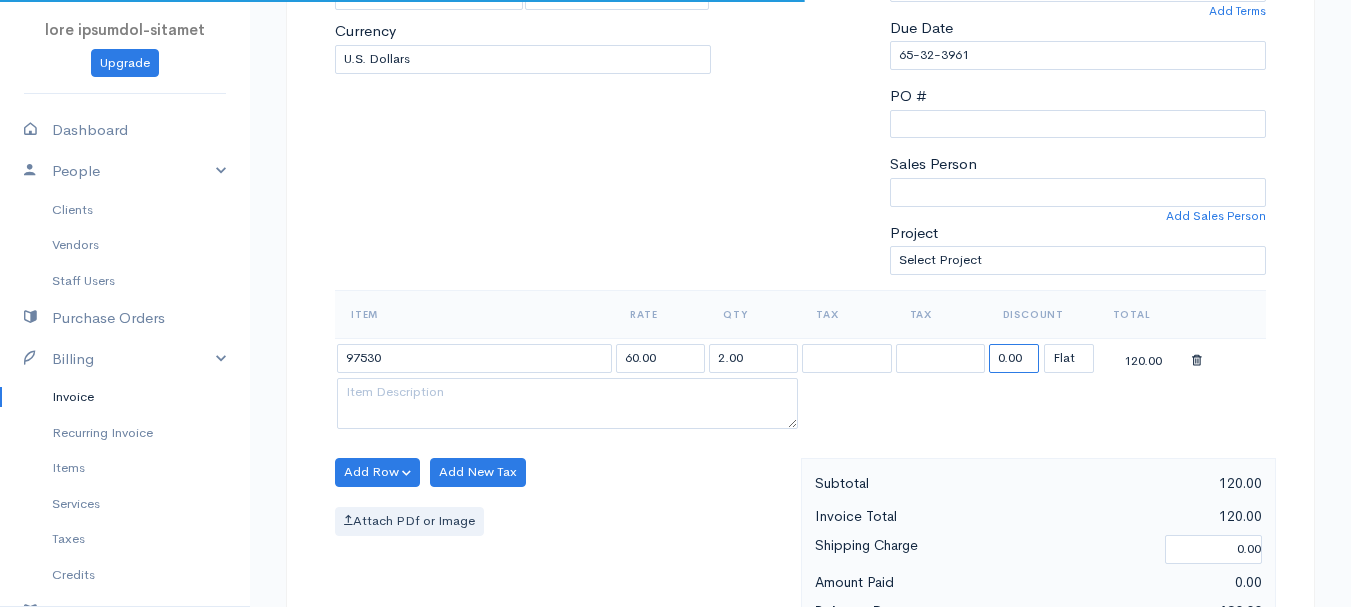 click on "0.00" at bounding box center (1014, 358) 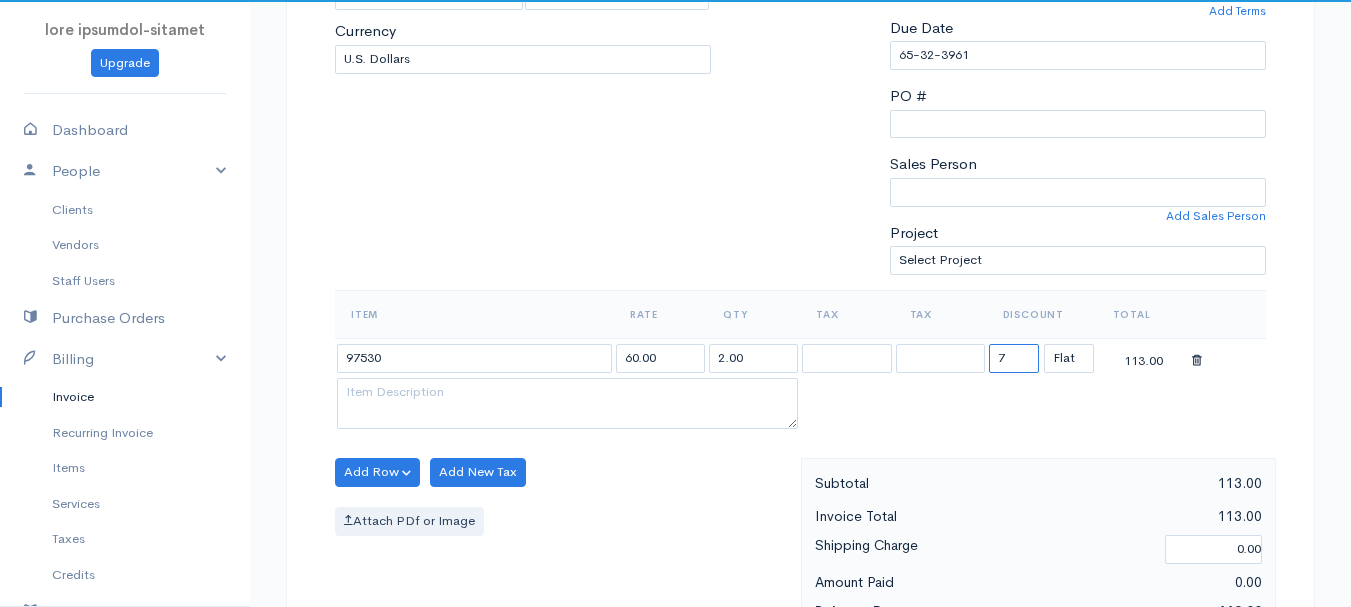 type on "72.58" 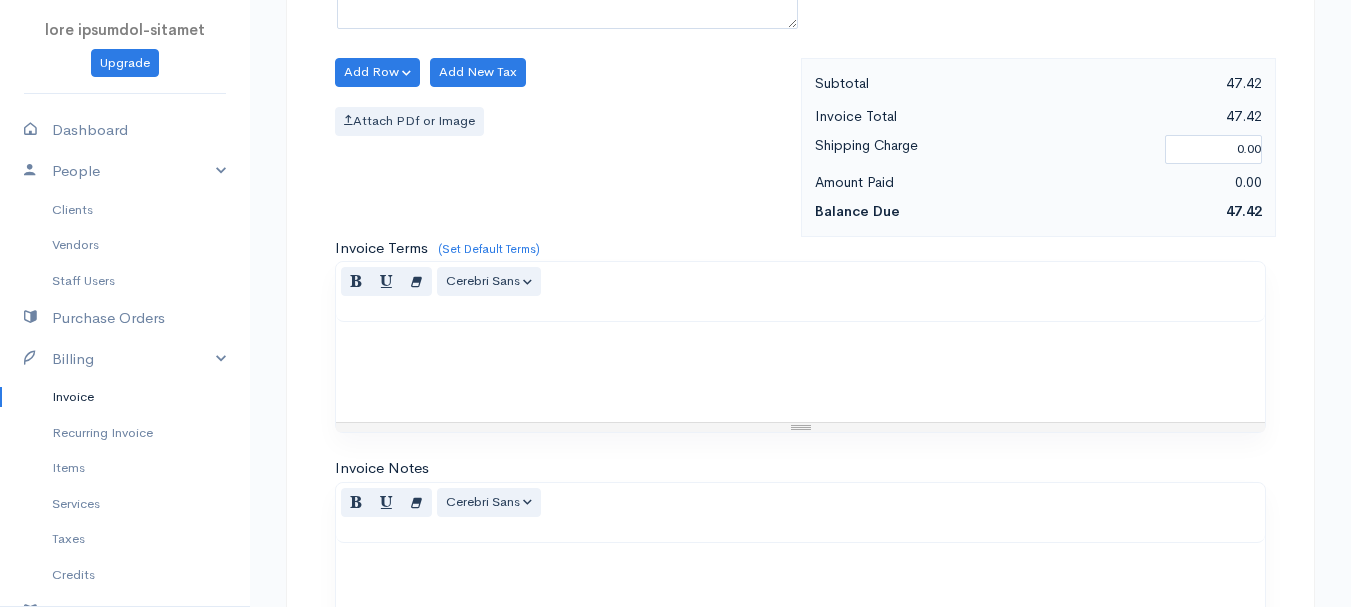 scroll, scrollTop: 1122, scrollLeft: 0, axis: vertical 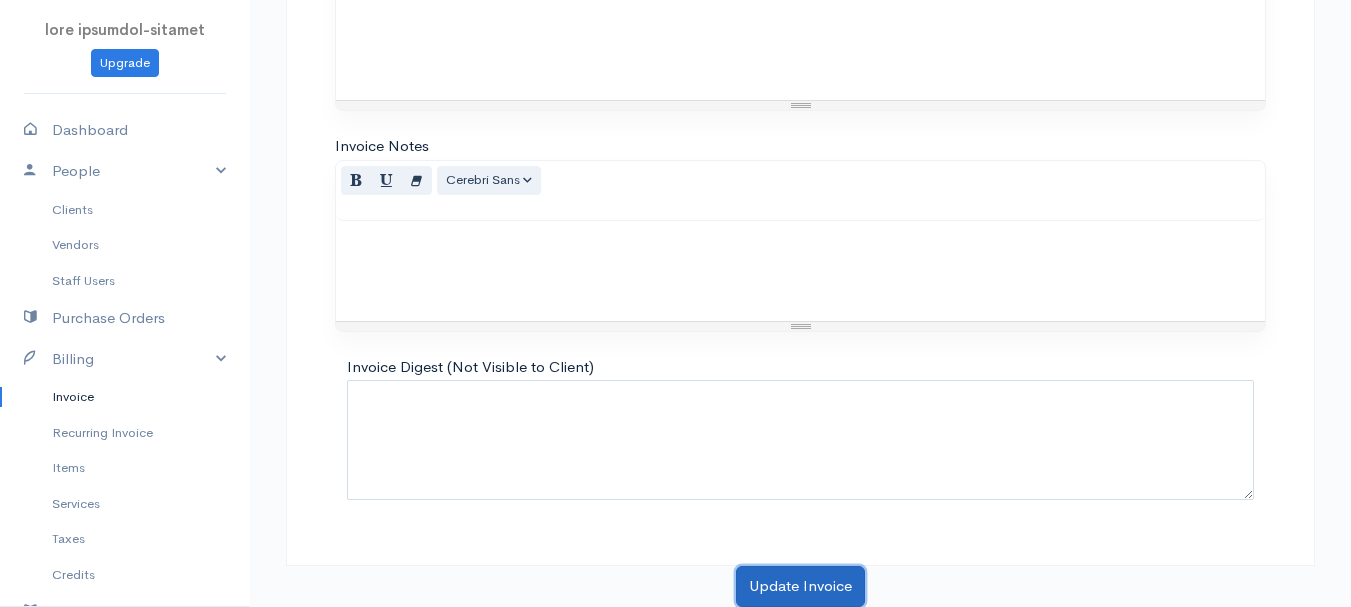 click on "Update Invoice" at bounding box center (800, 586) 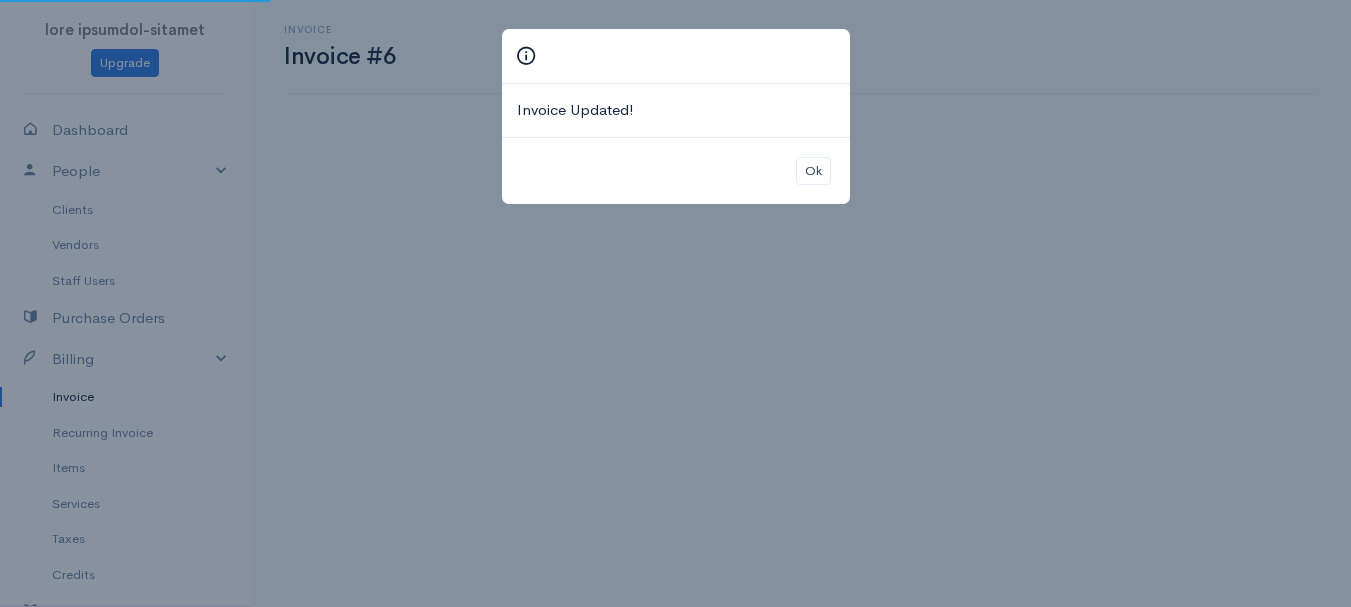 scroll, scrollTop: 0, scrollLeft: 0, axis: both 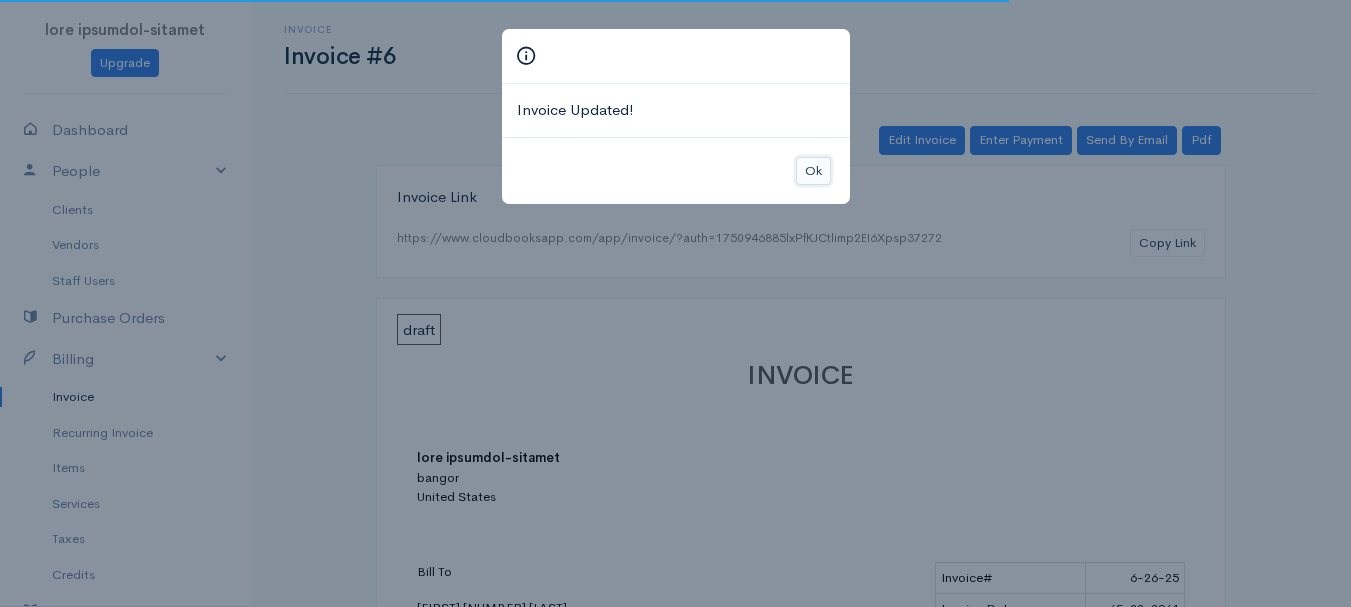 click on "Ok" at bounding box center (813, 171) 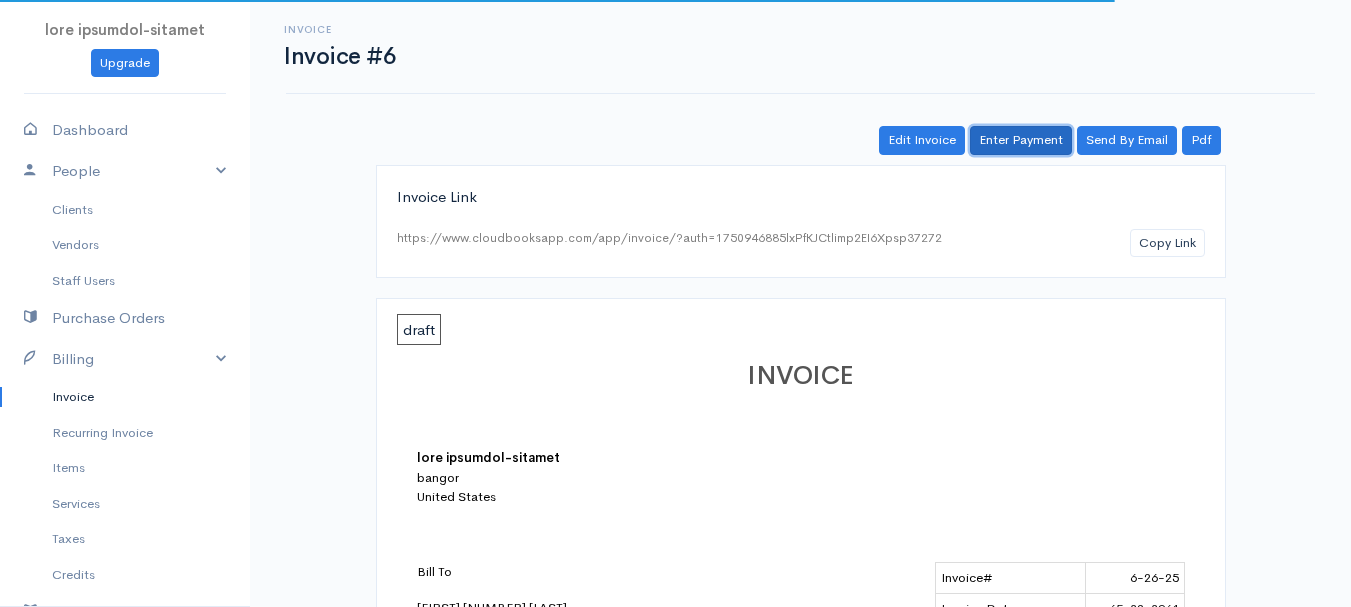 click on "Enter Payment" at bounding box center [1021, 140] 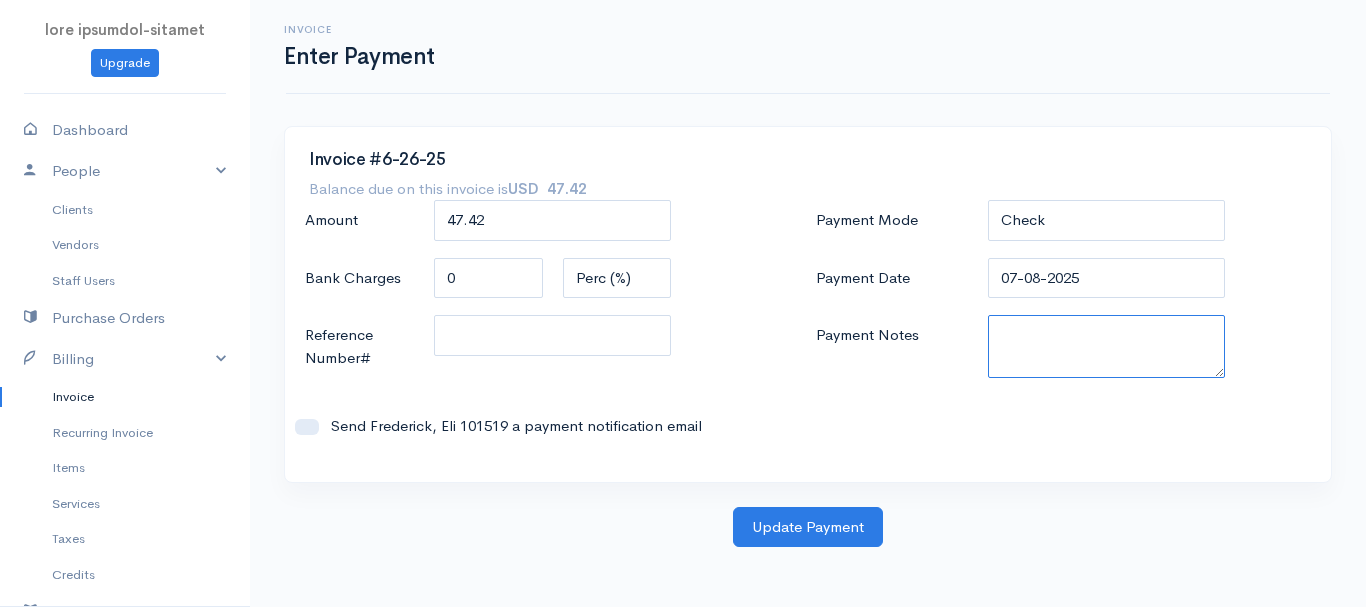 paste on "5735389842" 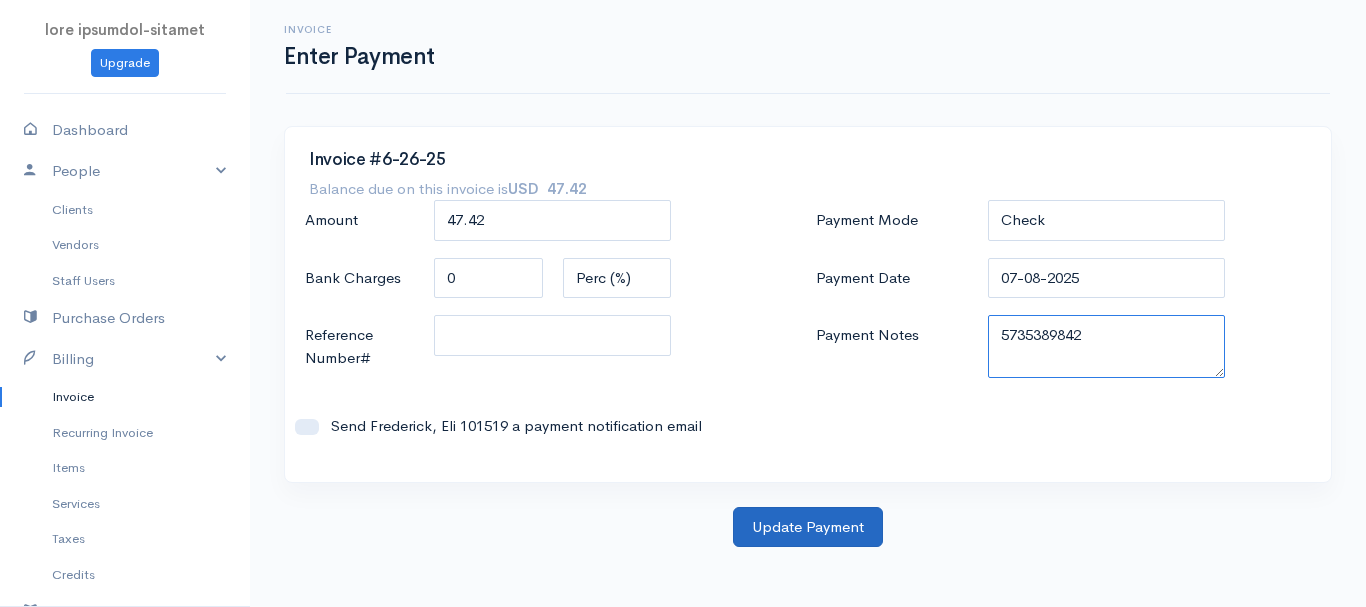 type on "5735389842" 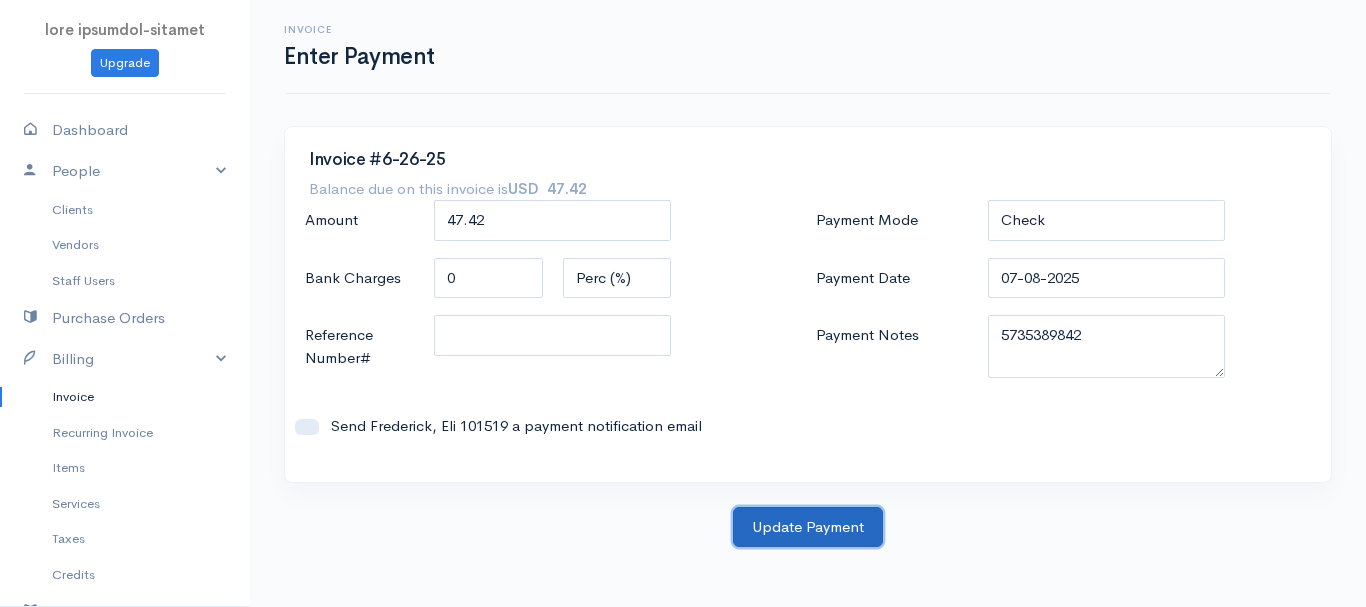 click on "Update Payment" at bounding box center [808, 527] 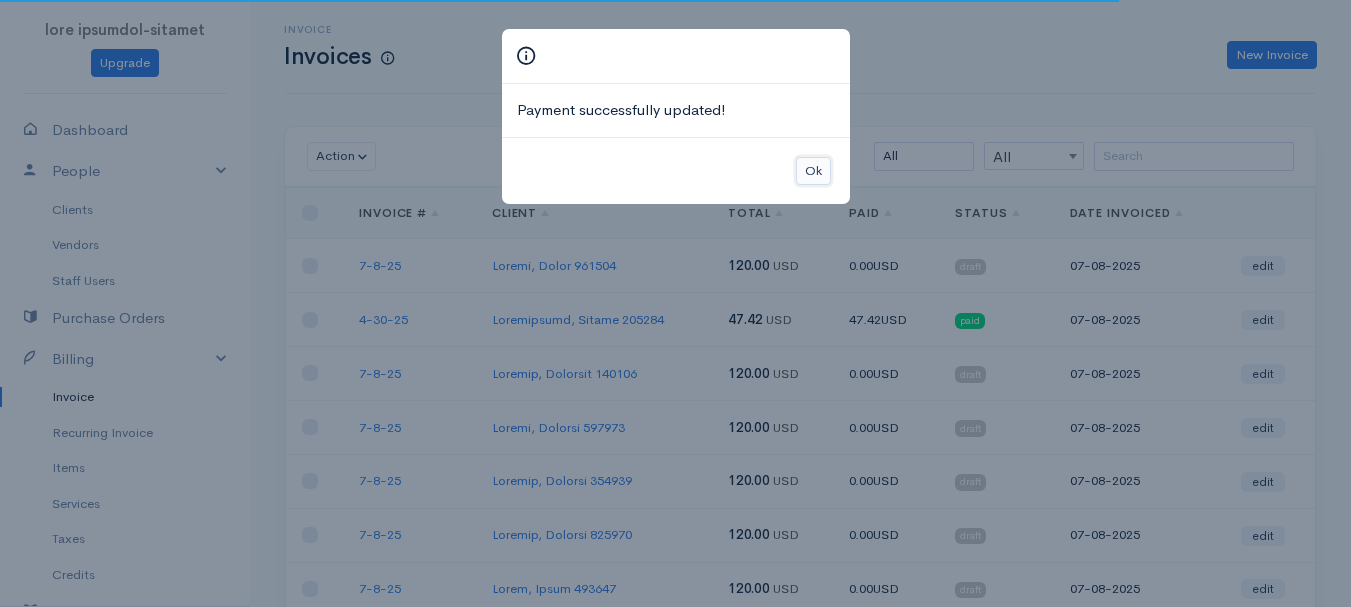 click on "Ok" at bounding box center [813, 171] 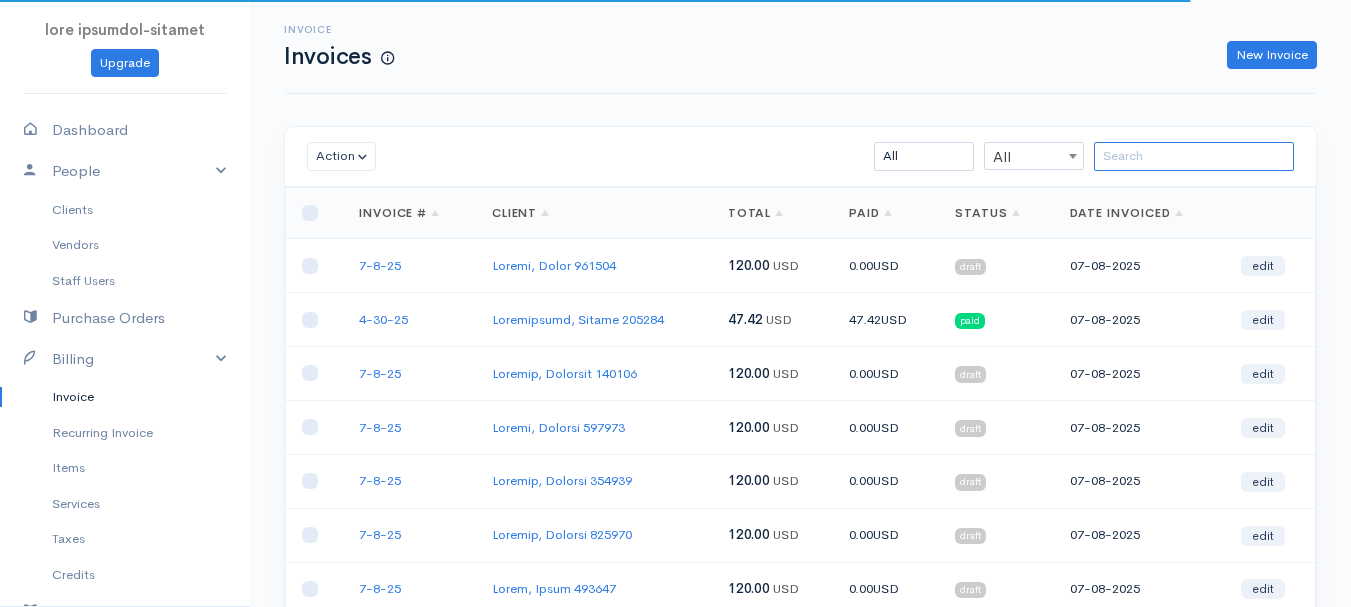click at bounding box center (1194, 156) 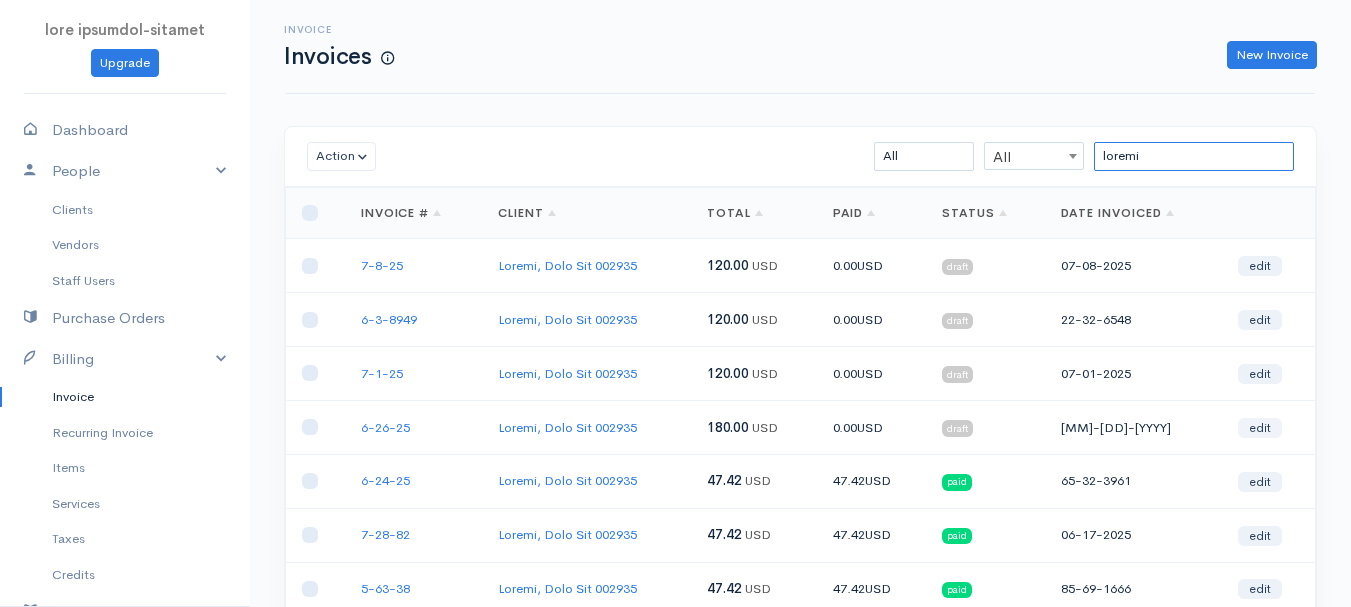 type on "loremi" 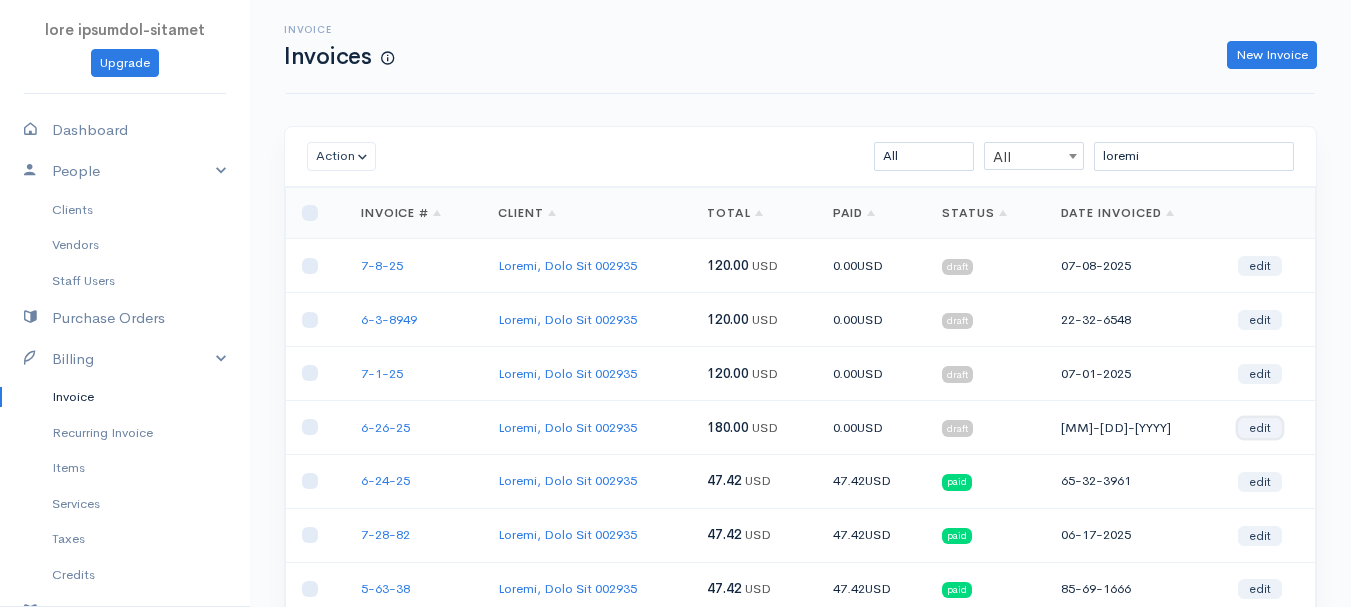 click on "edit" at bounding box center [1260, 428] 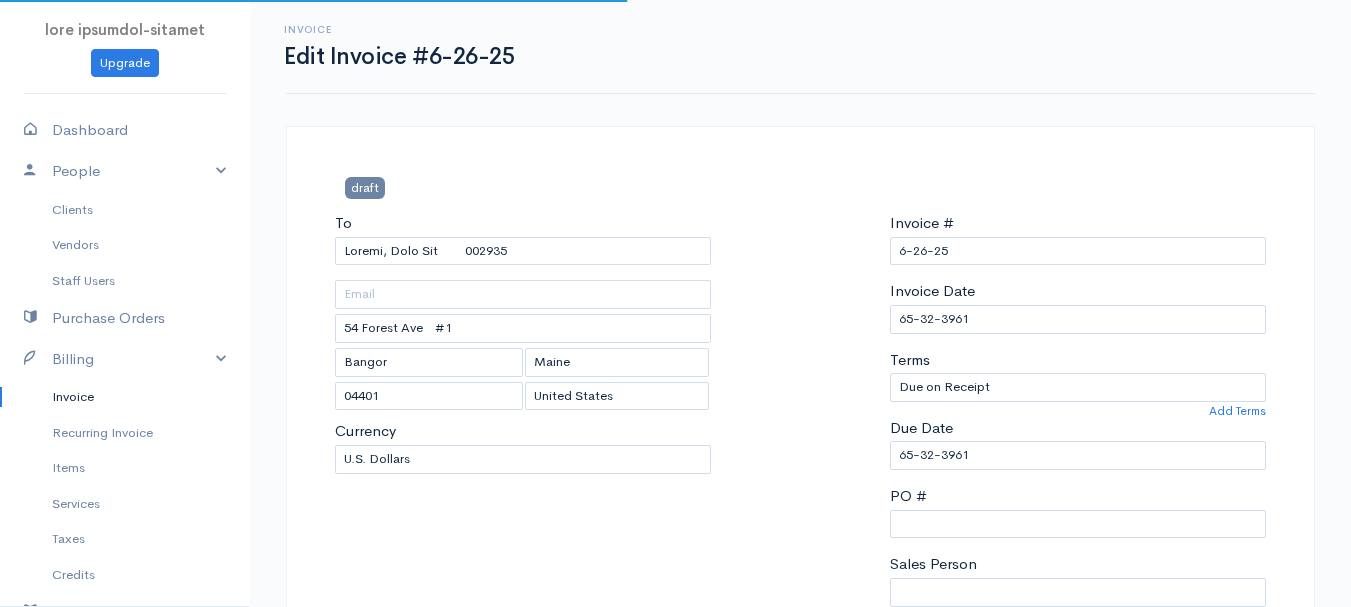 scroll, scrollTop: 500, scrollLeft: 0, axis: vertical 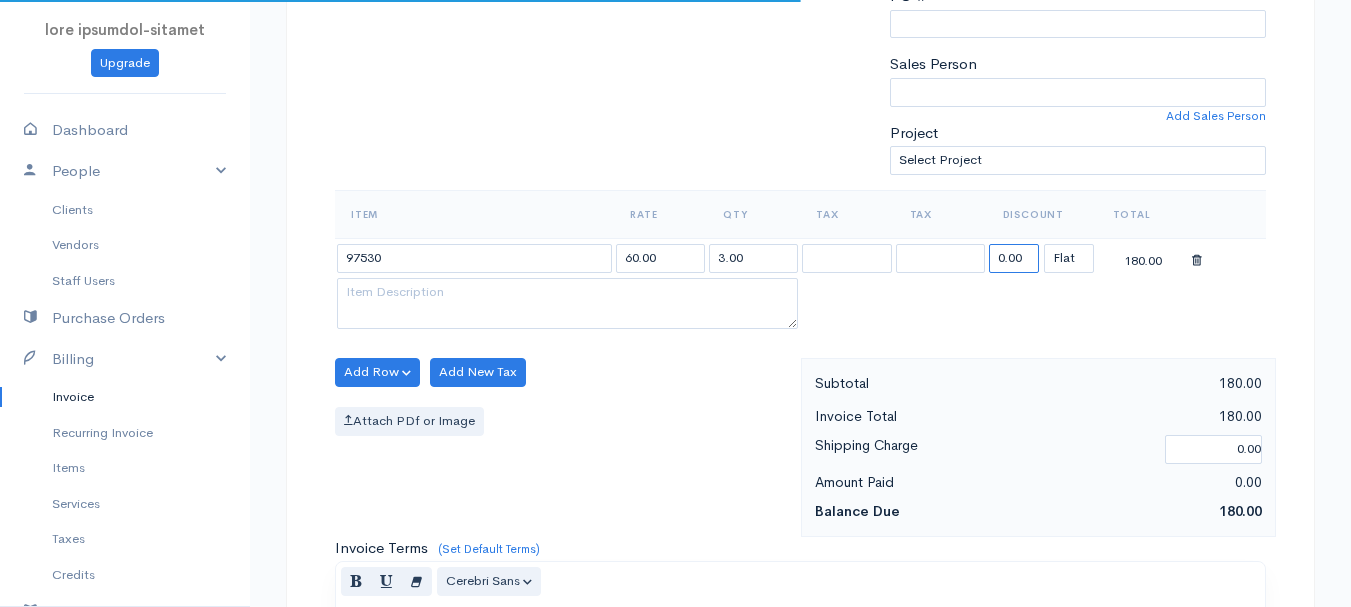 click on "0.00" at bounding box center [1014, 258] 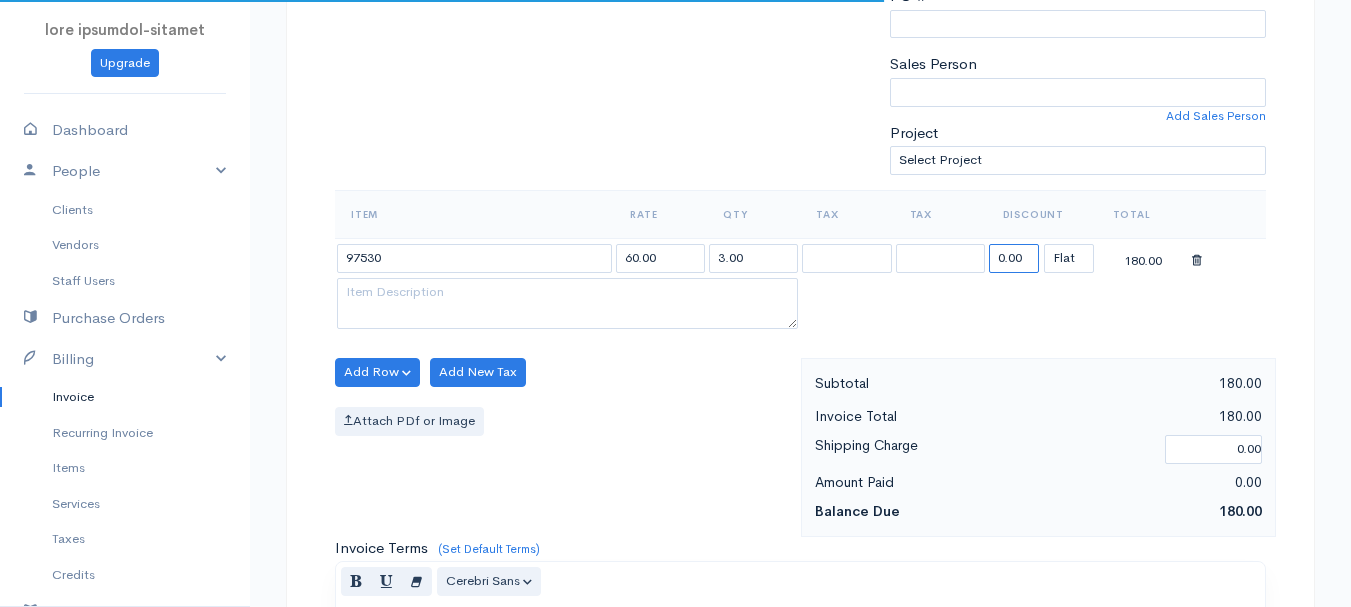 click on "0.00" at bounding box center [1014, 258] 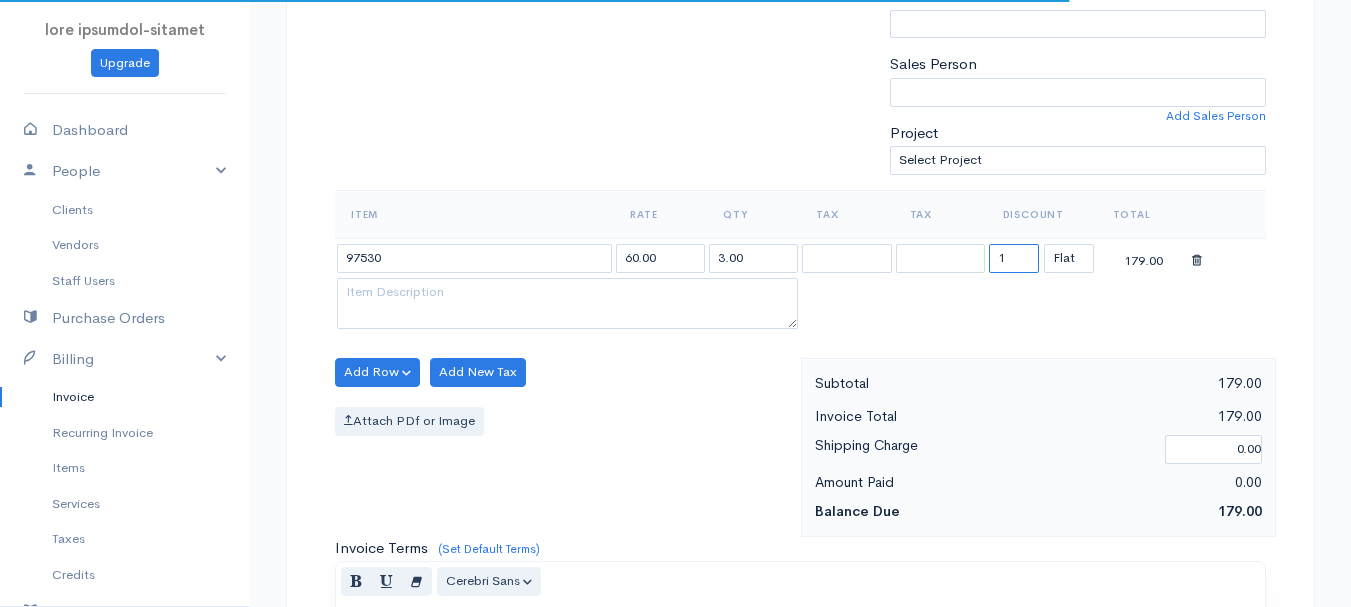 type on "108.87" 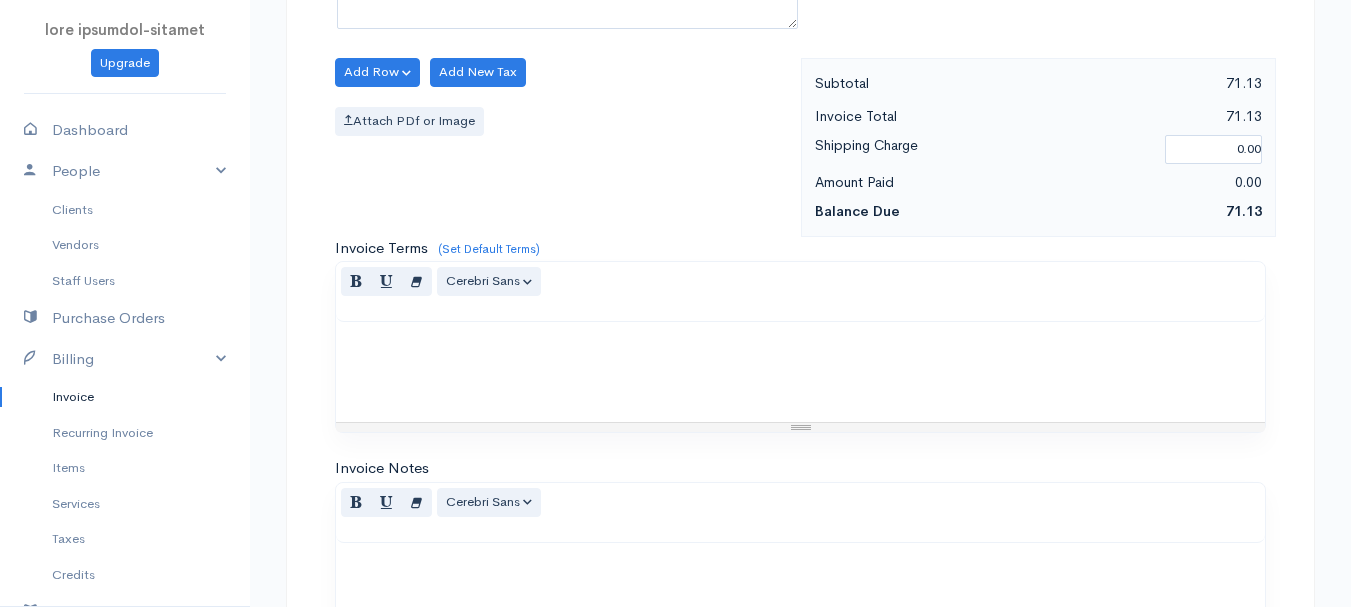 scroll, scrollTop: 1122, scrollLeft: 0, axis: vertical 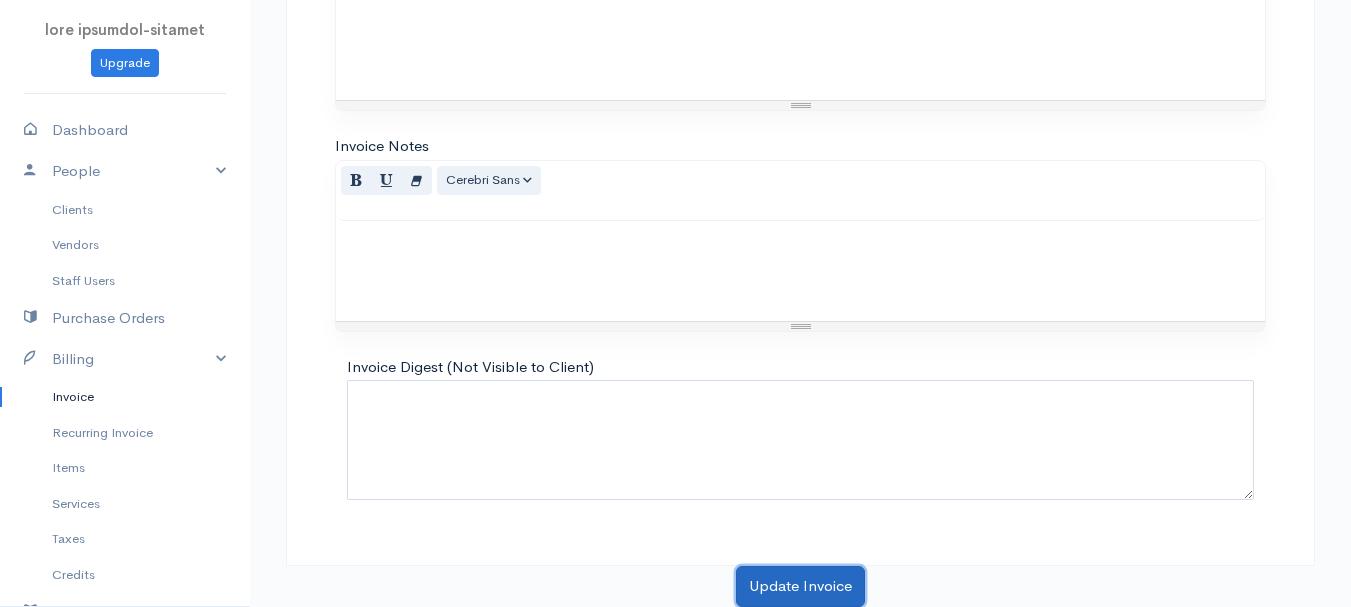 click on "Update Invoice" at bounding box center (800, 586) 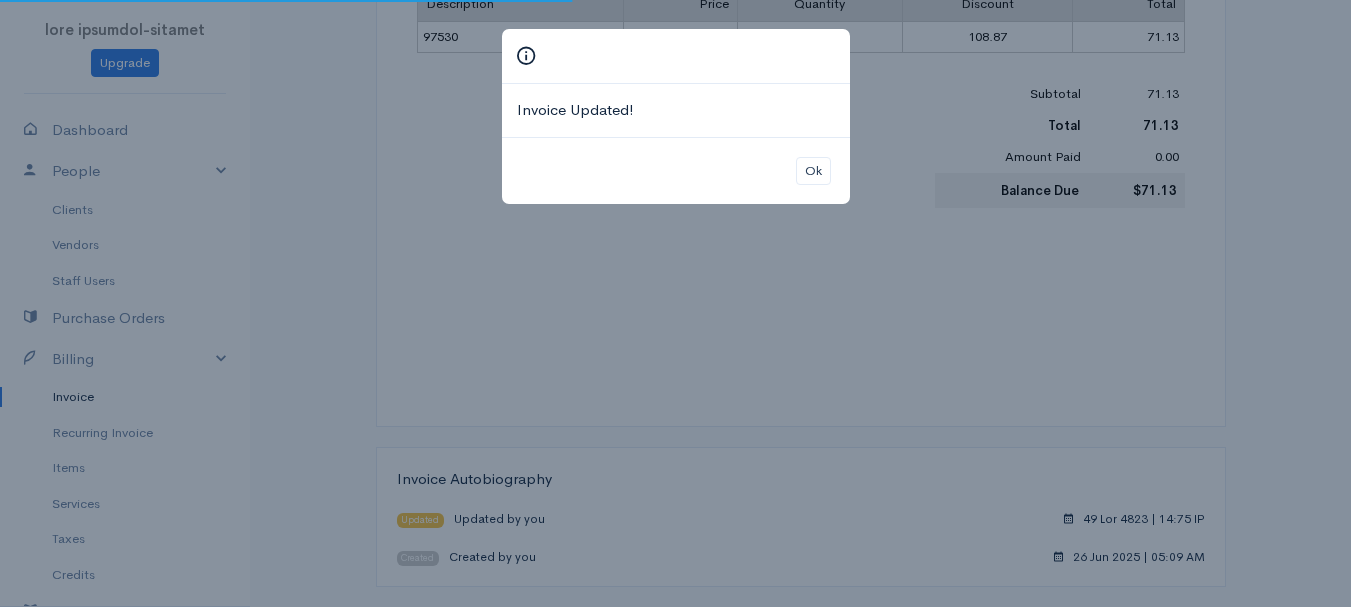 scroll, scrollTop: 0, scrollLeft: 0, axis: both 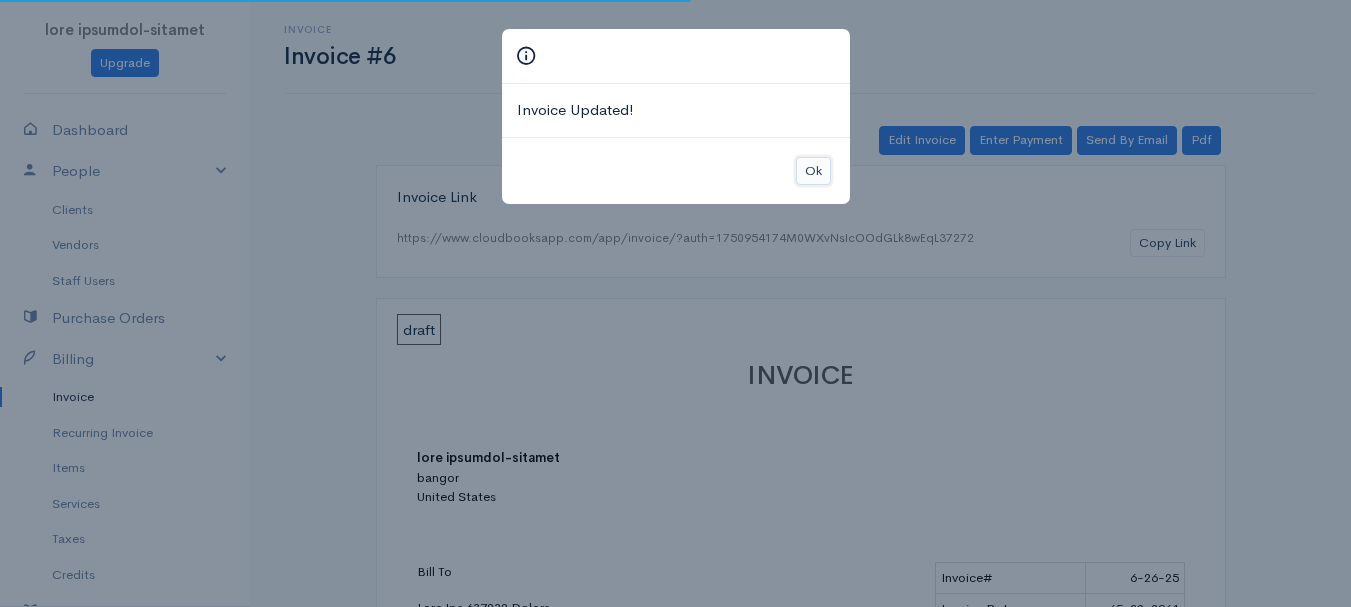 click on "Ok" at bounding box center [813, 171] 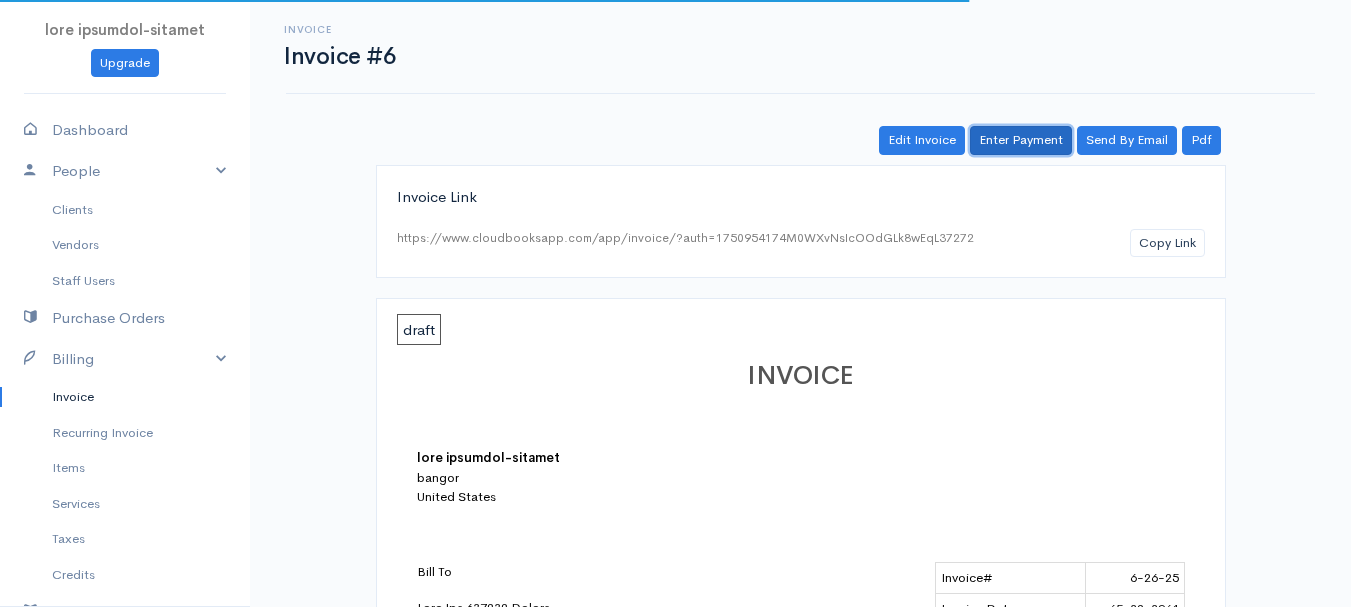 click on "Enter Payment" at bounding box center (1021, 140) 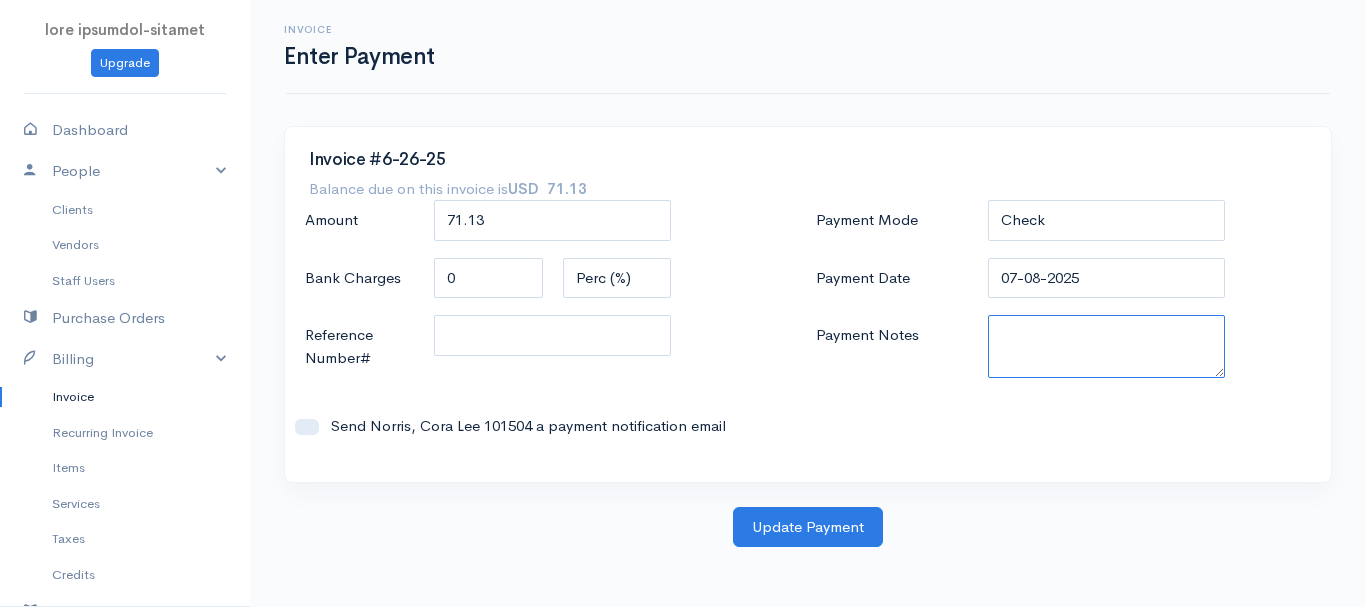 paste on "5735389842" 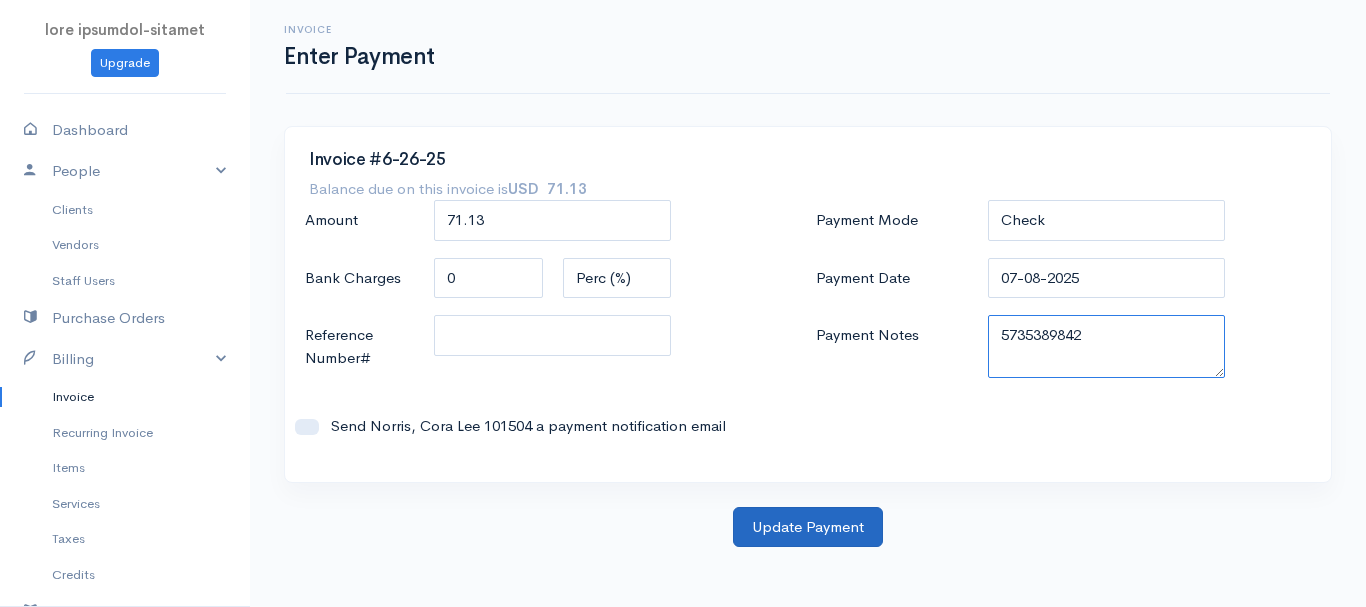 type on "5735389842" 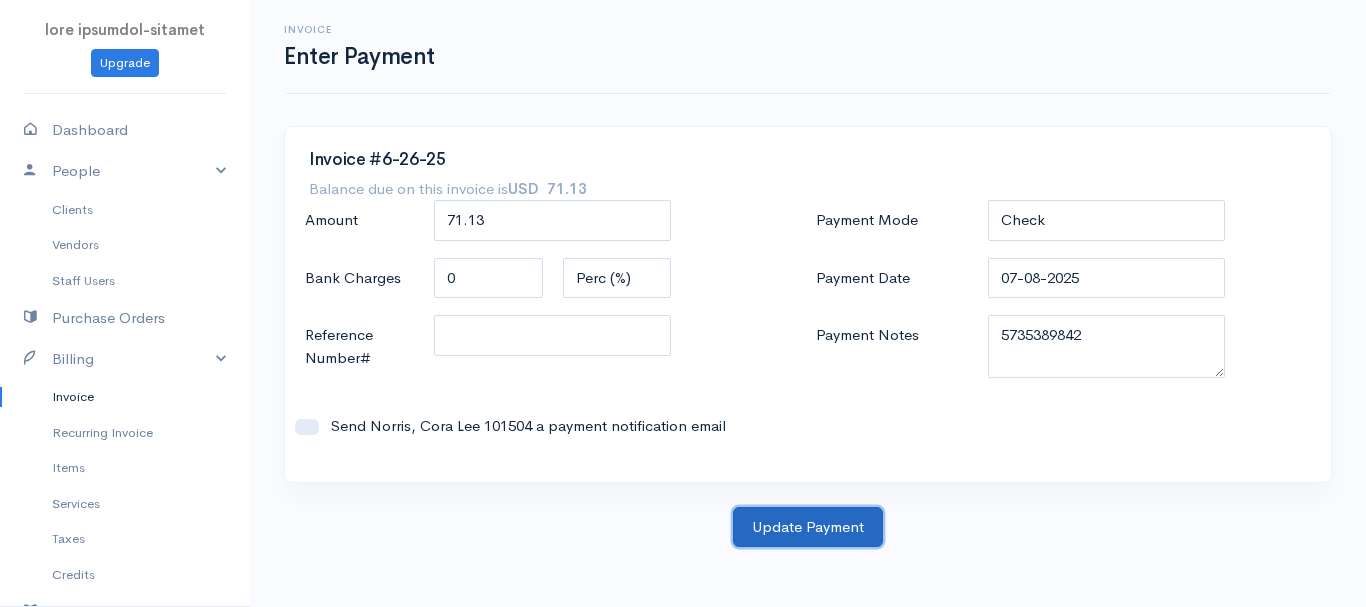click on "Update Payment" at bounding box center (808, 527) 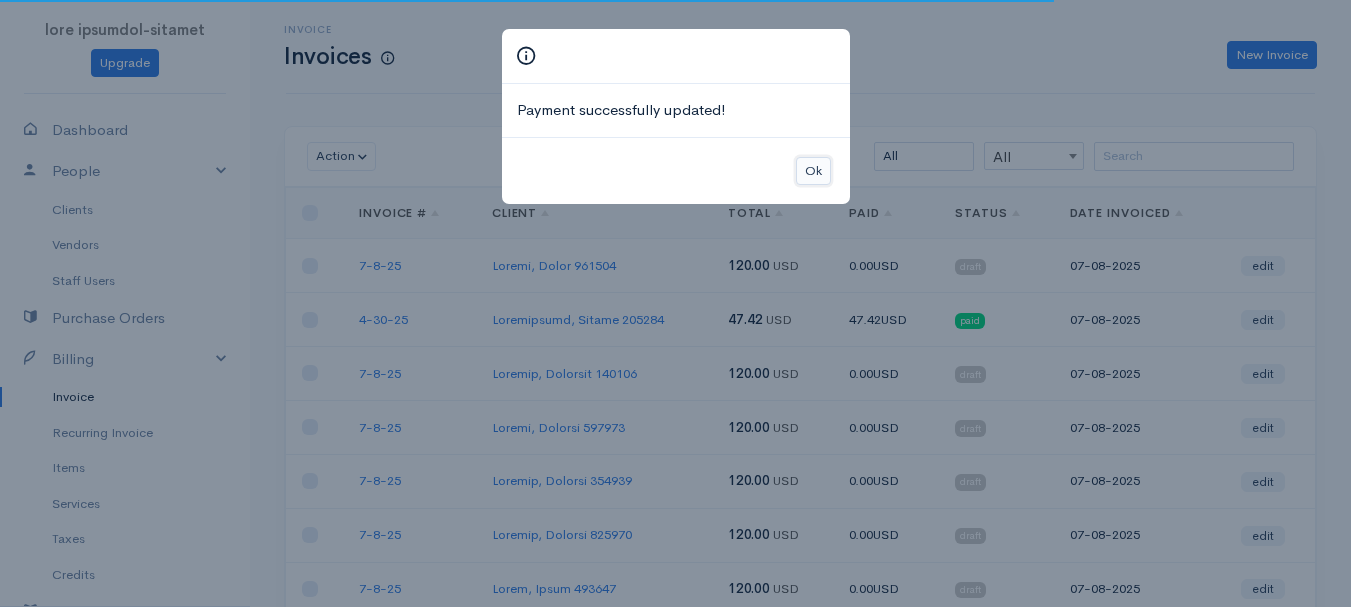 click on "Ok" at bounding box center (813, 171) 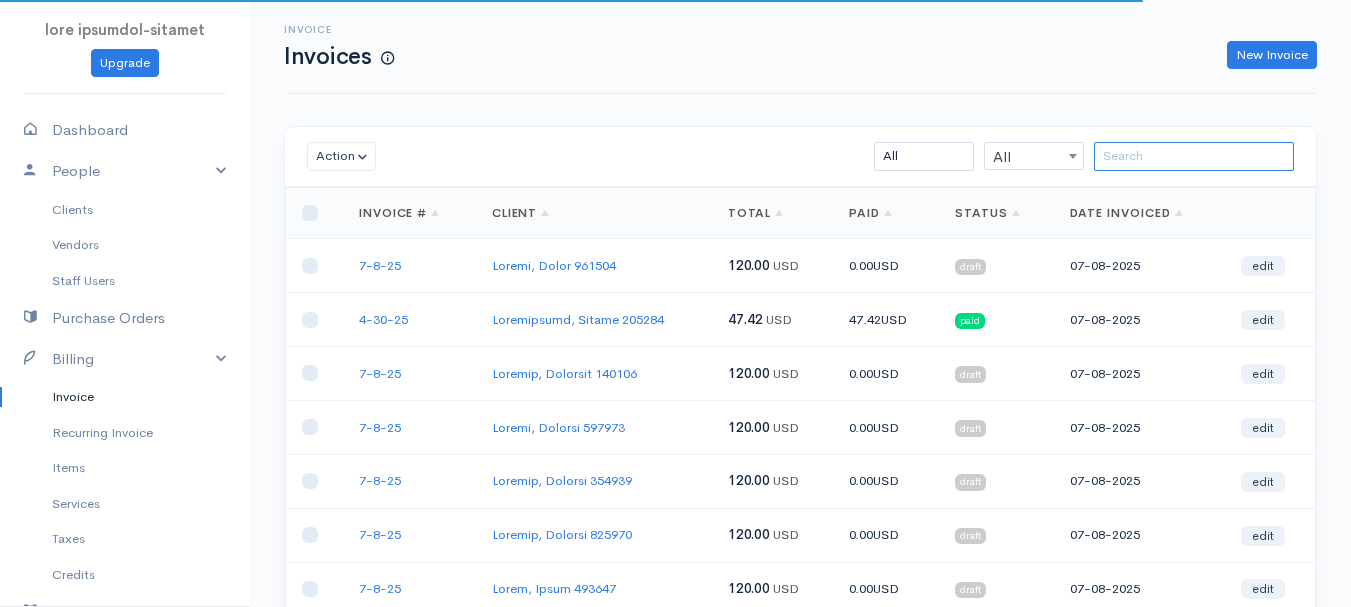 click at bounding box center (1194, 156) 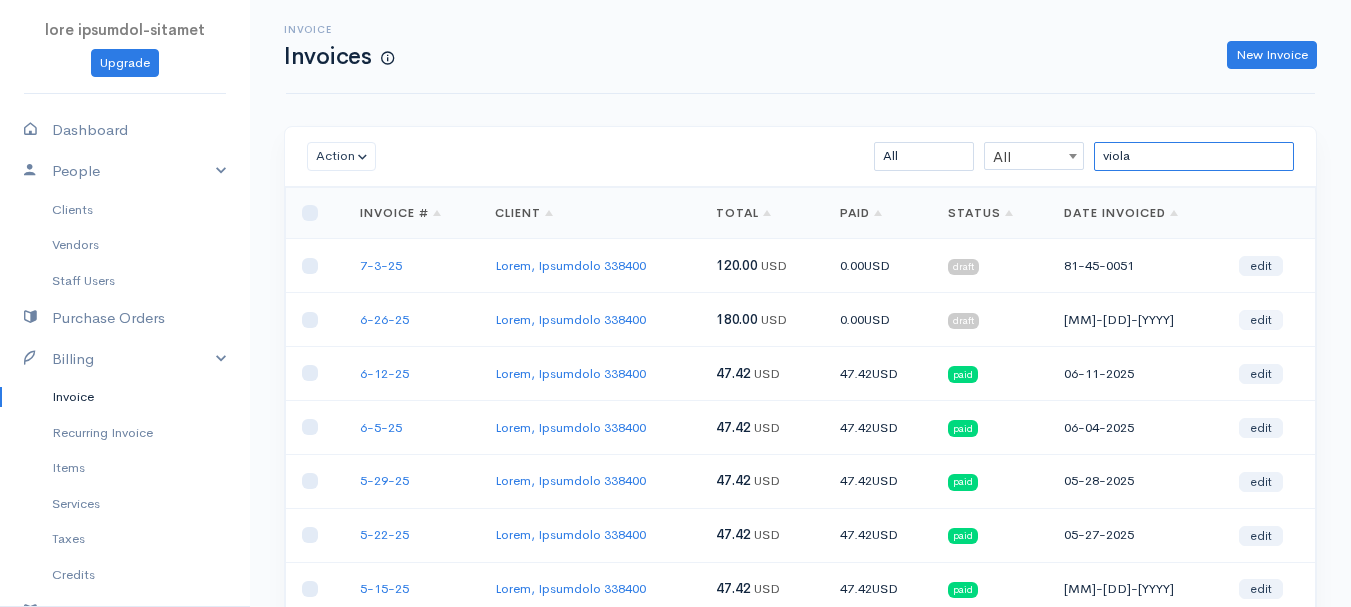 type on "viola" 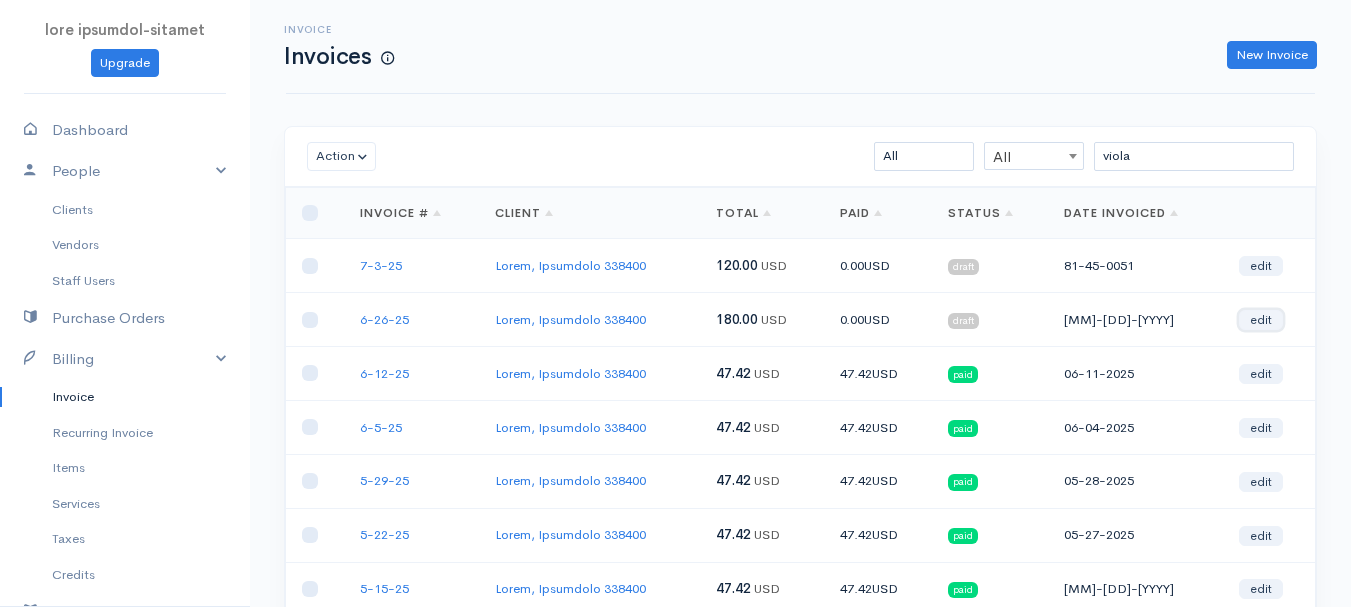 click on "edit" at bounding box center (1261, 320) 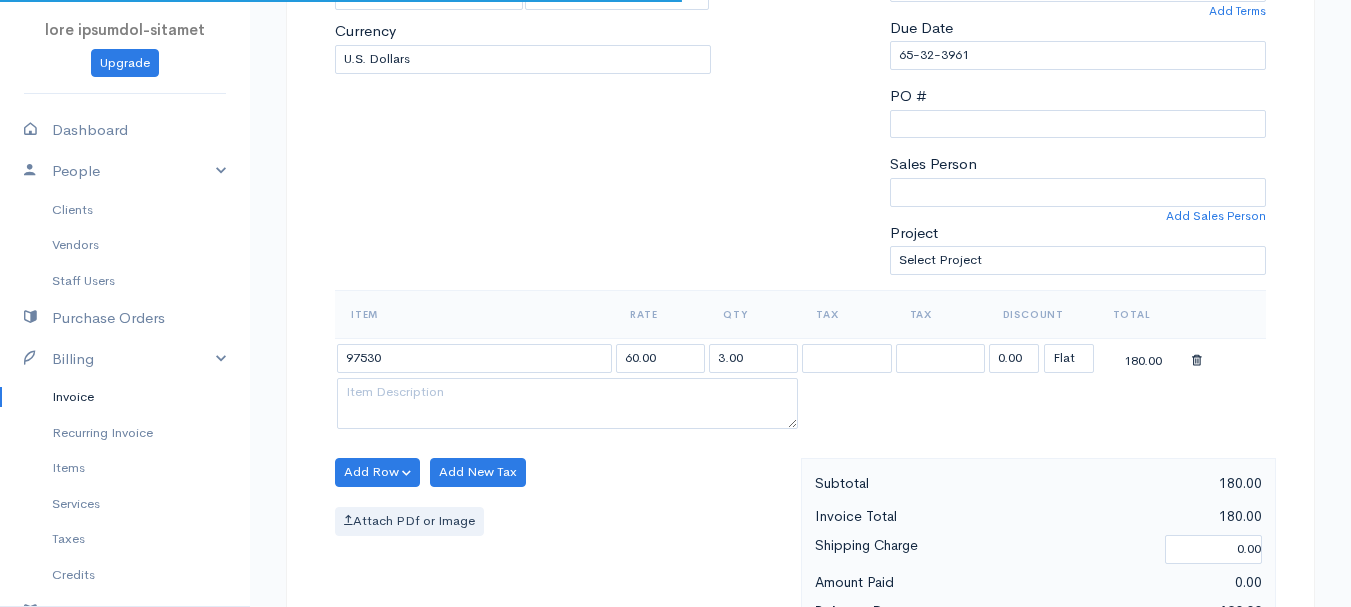 scroll, scrollTop: 500, scrollLeft: 0, axis: vertical 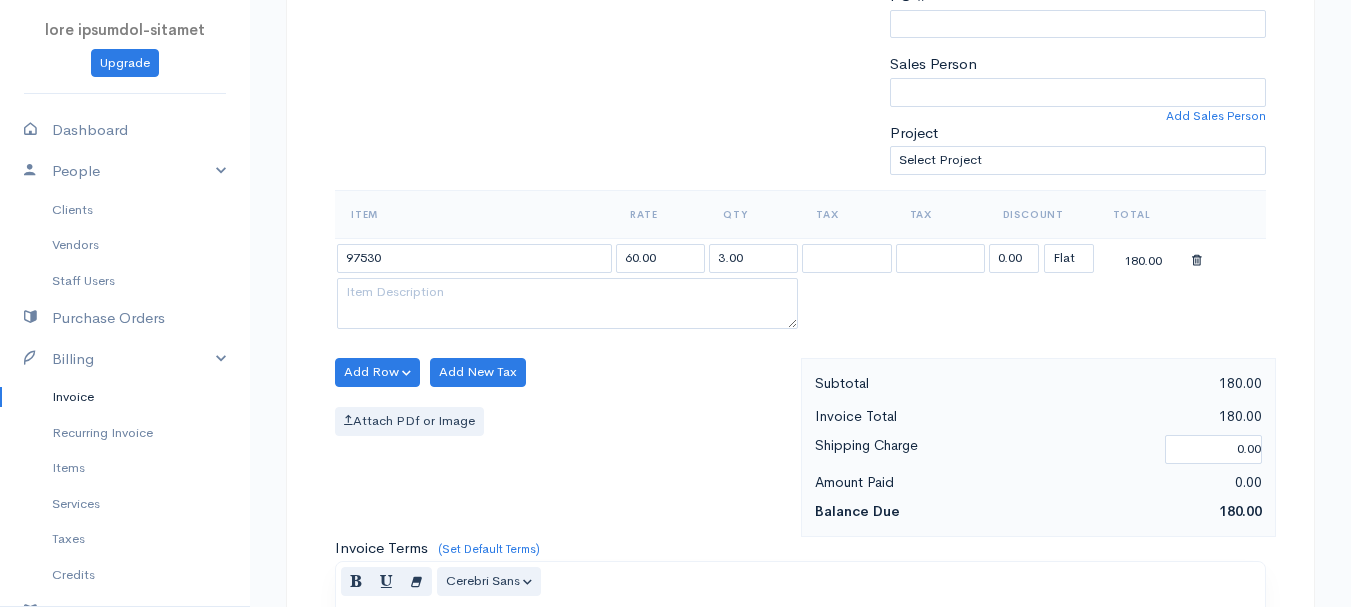 click on "0.00 (%) Flat" at bounding box center (1042, 257) 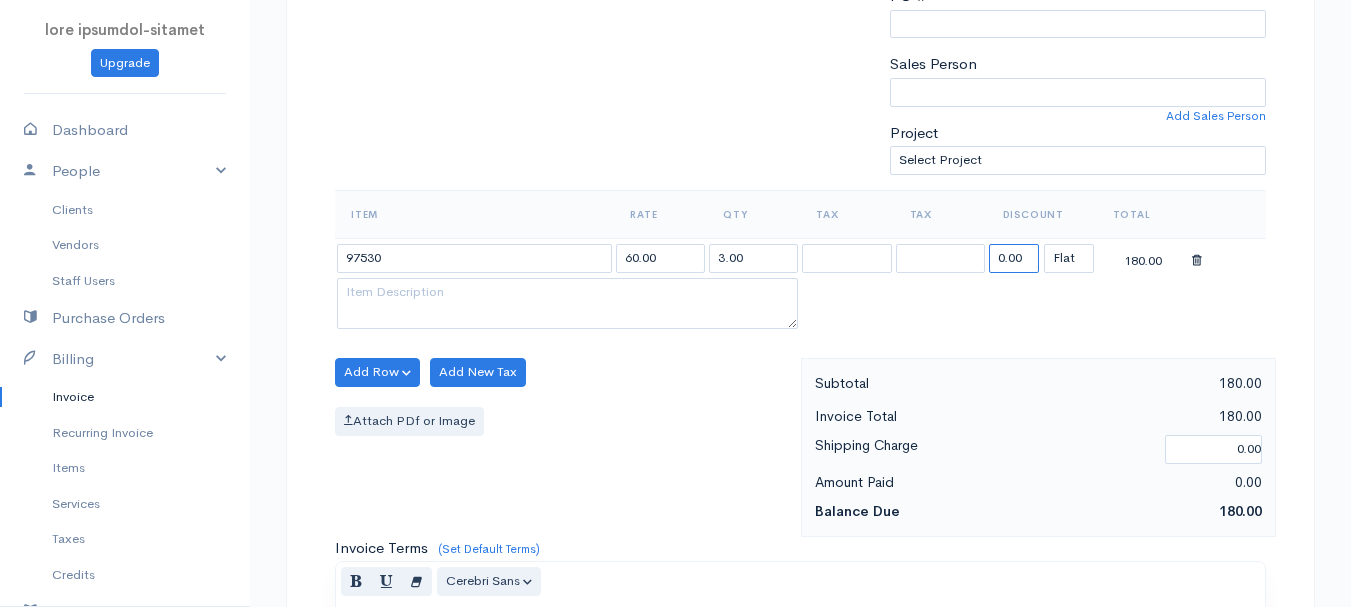 click on "0.00" at bounding box center (1014, 258) 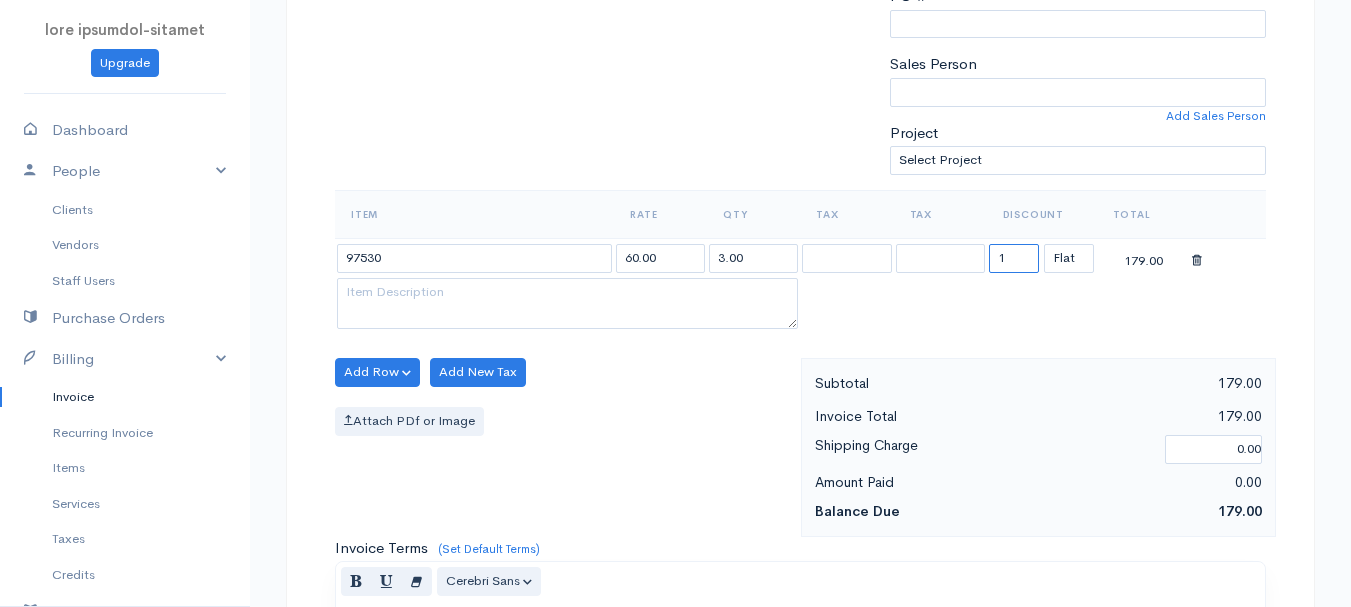type on "108.87" 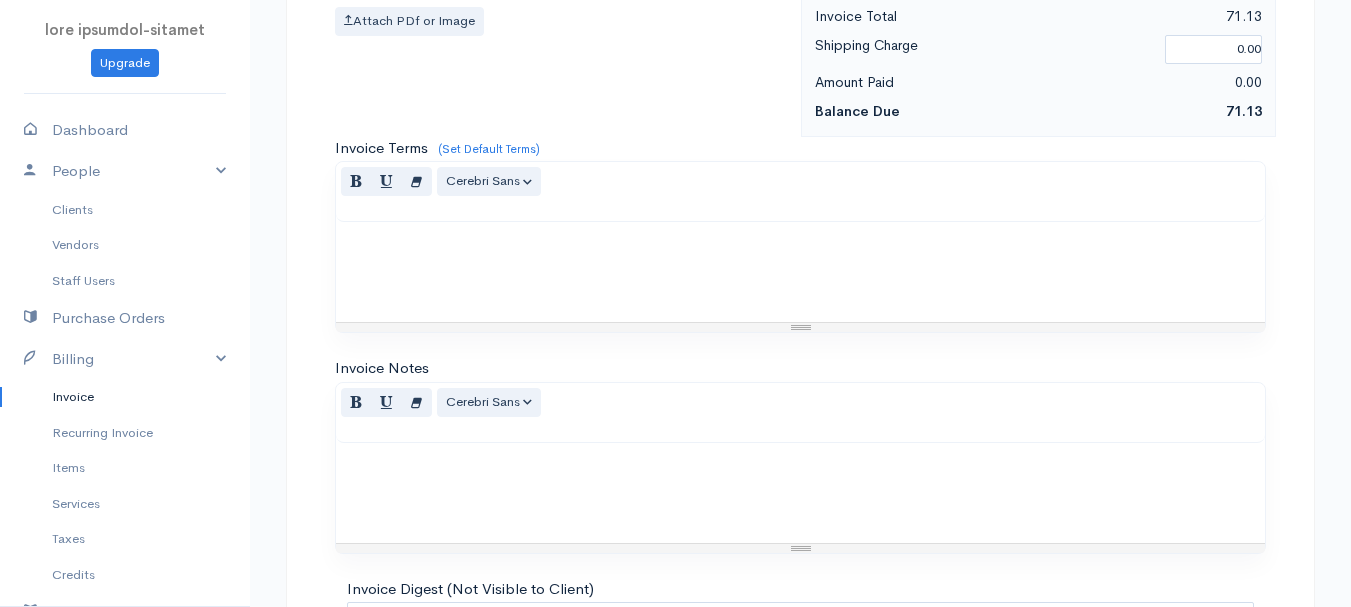 scroll, scrollTop: 1122, scrollLeft: 0, axis: vertical 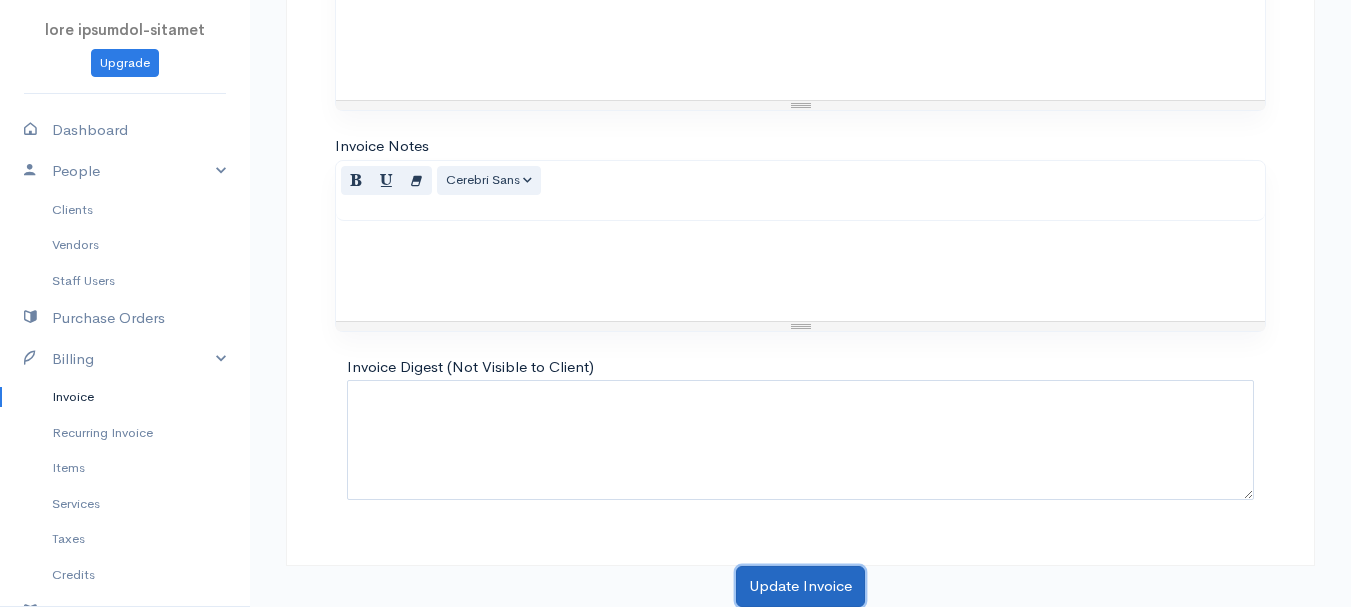 click on "Update Invoice" at bounding box center [800, 586] 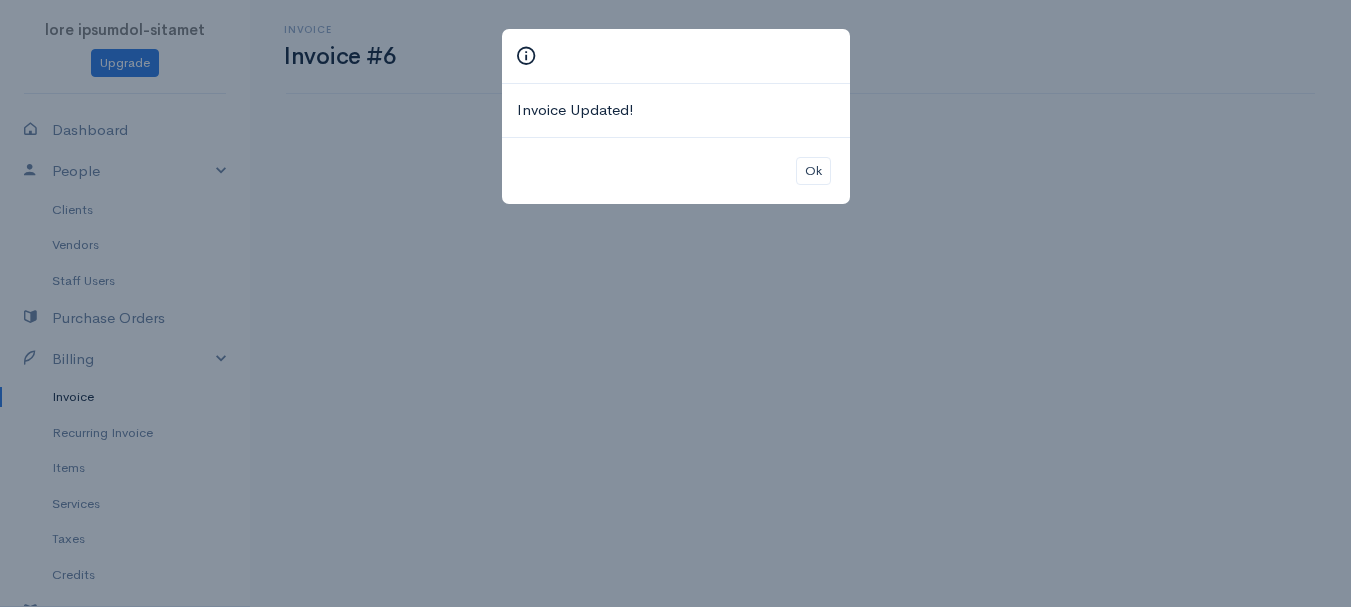scroll, scrollTop: 0, scrollLeft: 0, axis: both 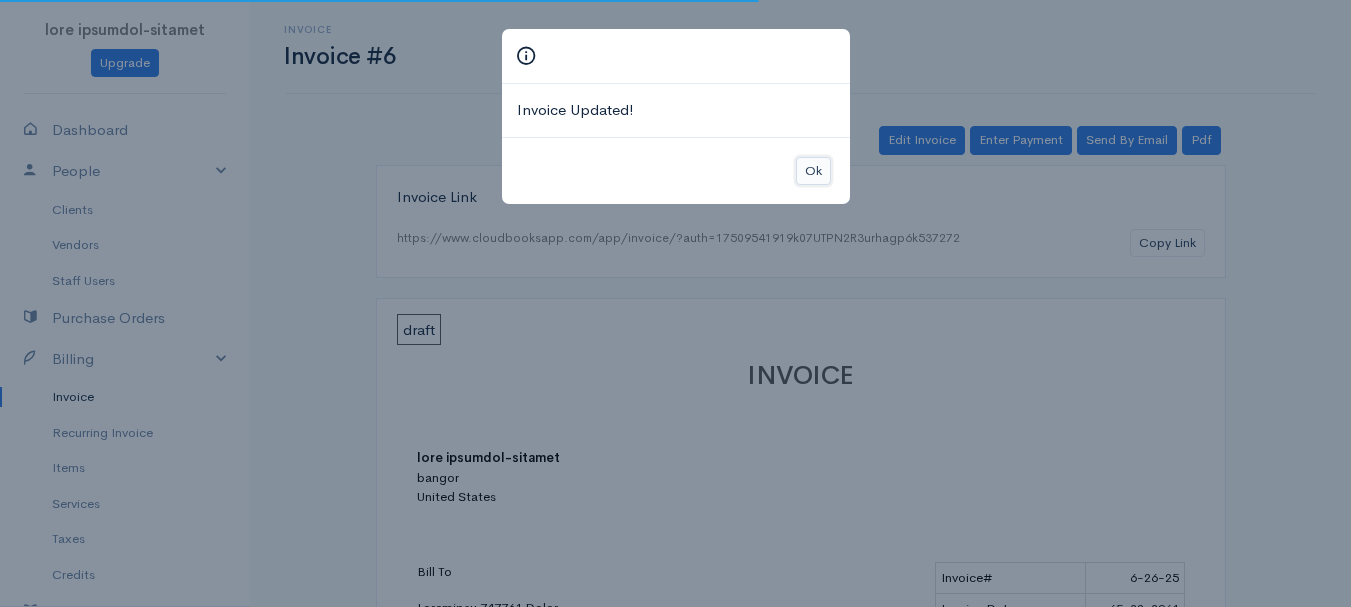 click on "Ok" at bounding box center (813, 171) 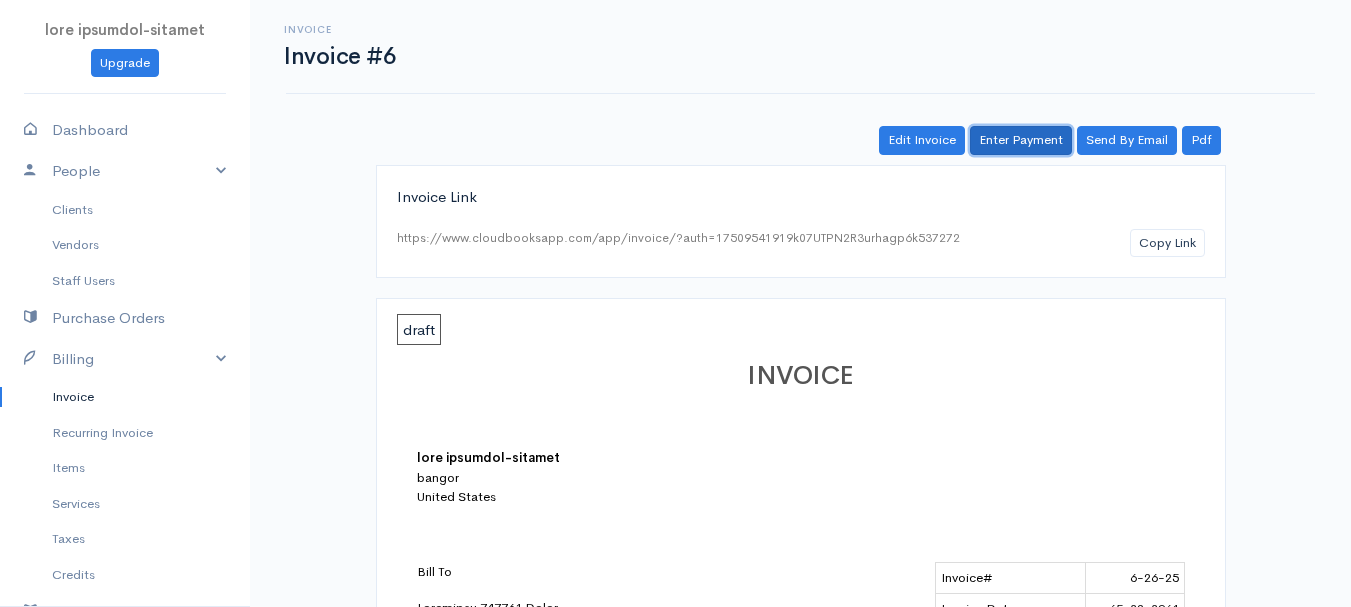click on "Enter Payment" at bounding box center (1021, 140) 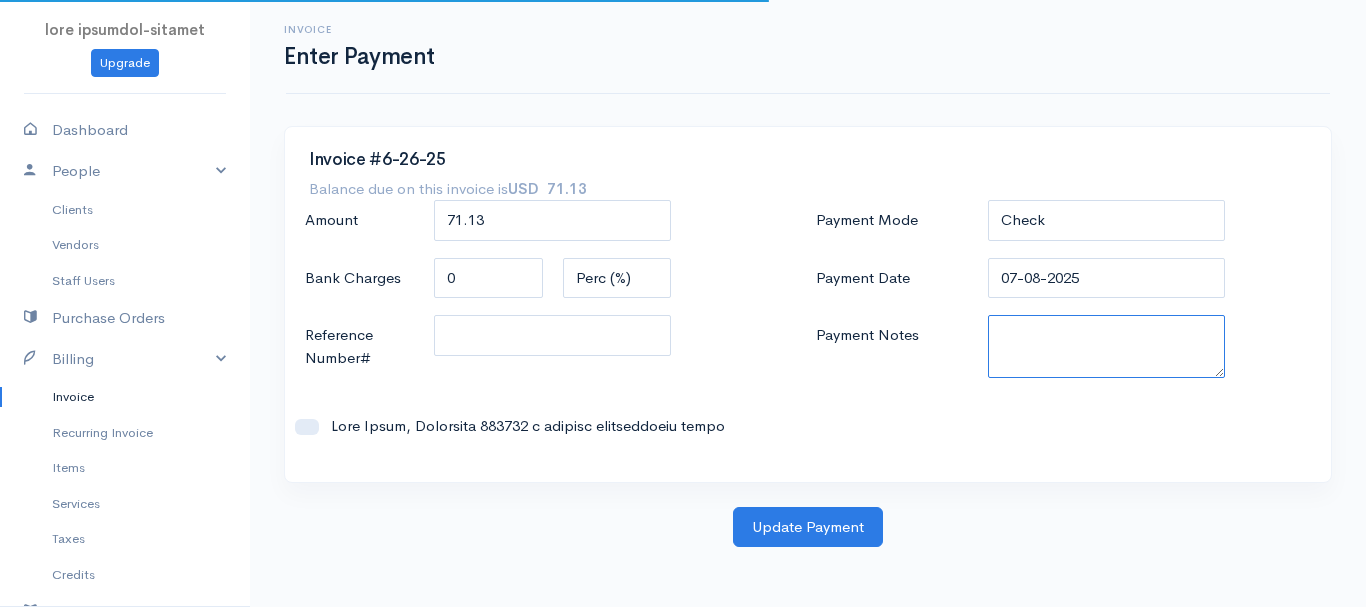paste on "5735389842" 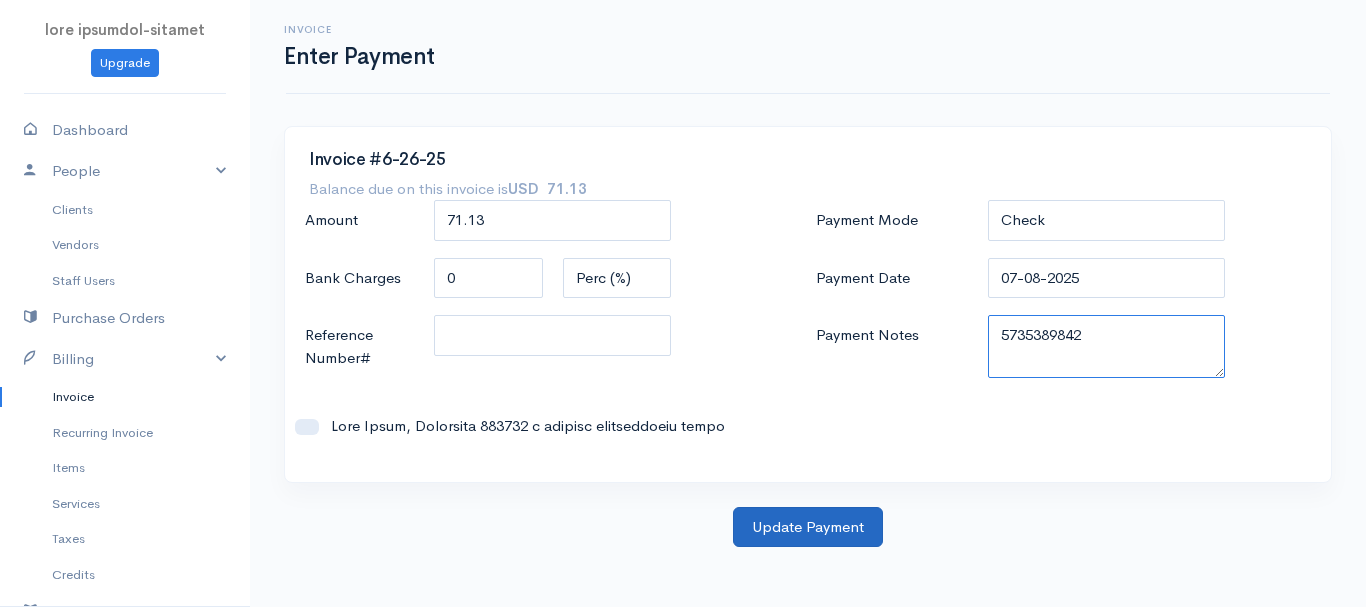 type on "5735389842" 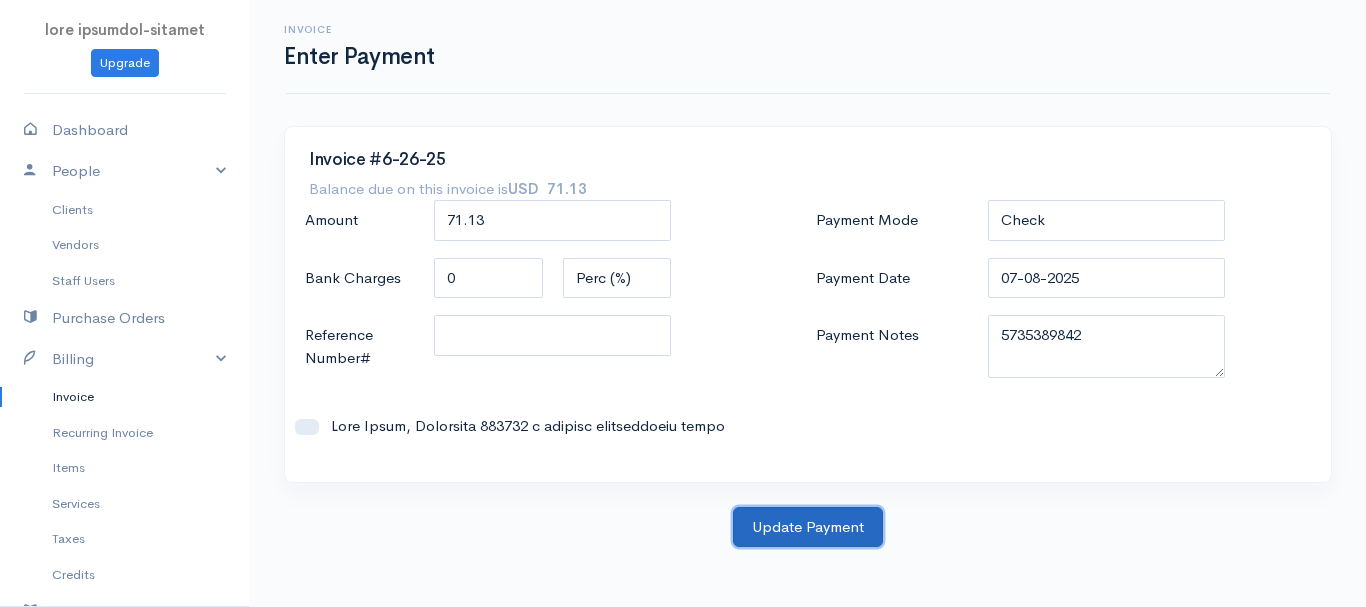 click on "Update Payment" at bounding box center [808, 527] 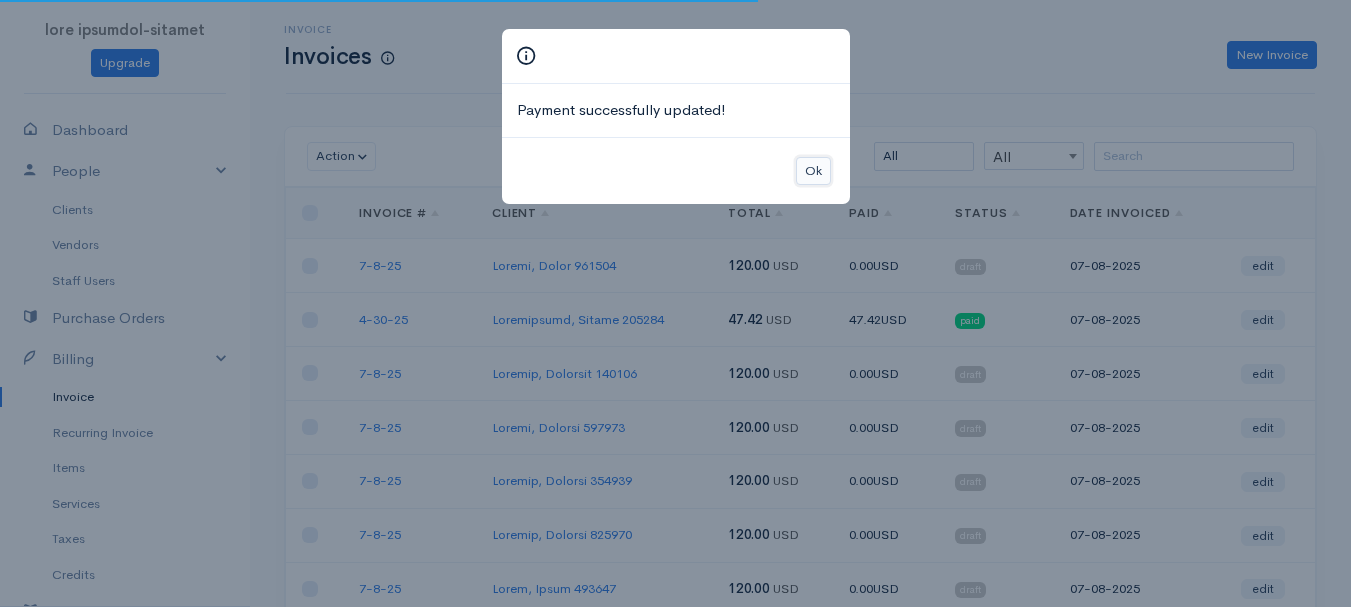 click on "Ok" at bounding box center (813, 171) 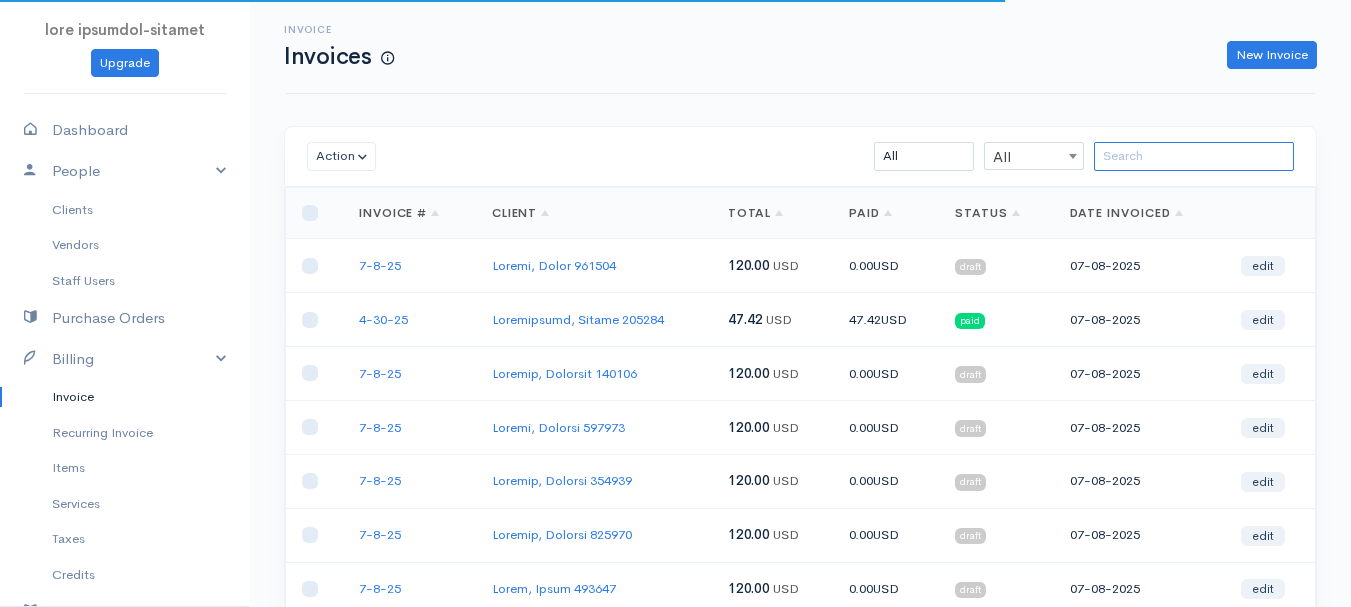 click at bounding box center [1194, 156] 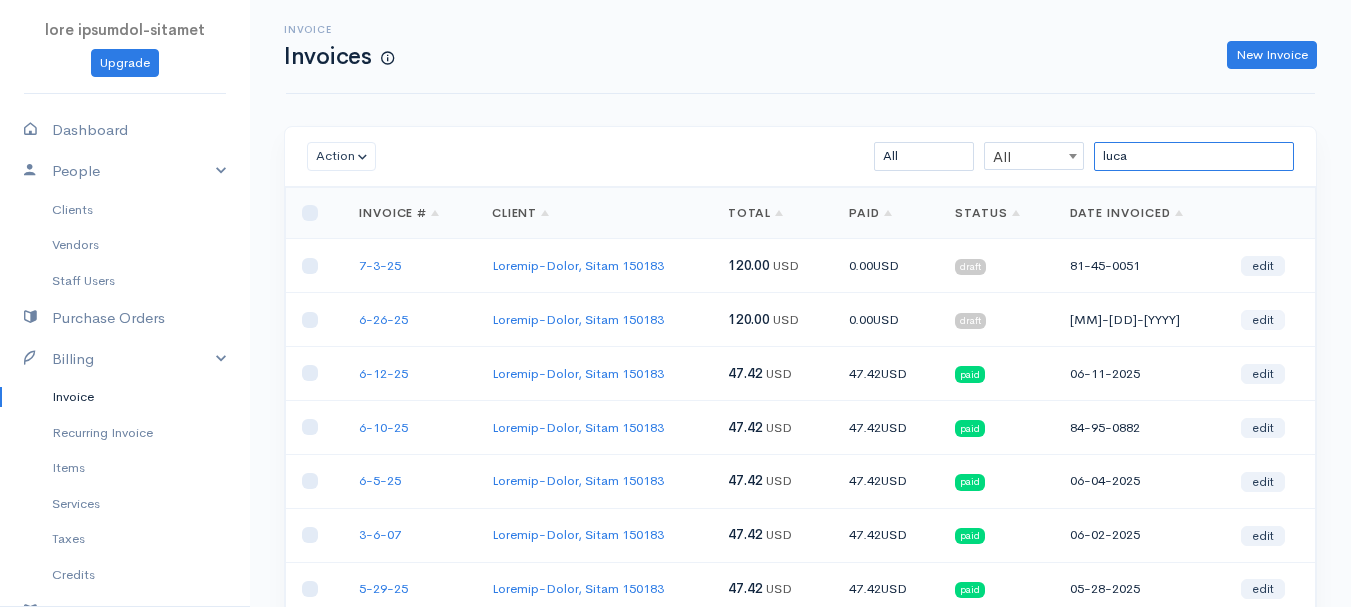 type on "luca" 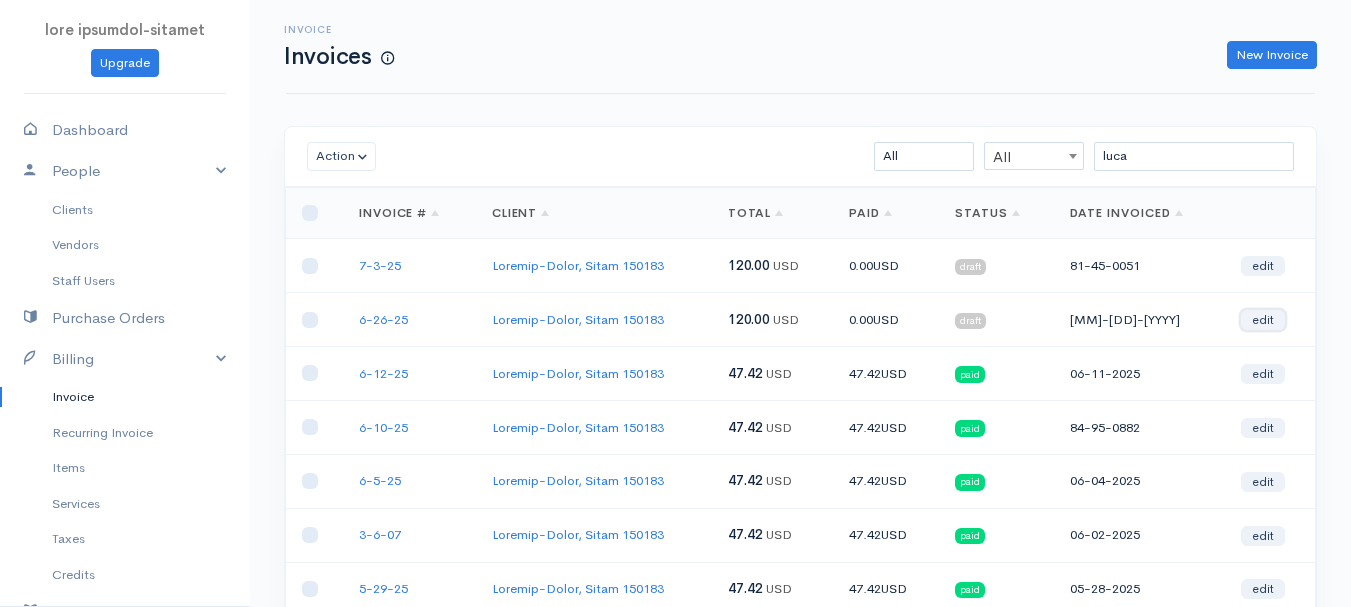 click on "edit" at bounding box center (1263, 320) 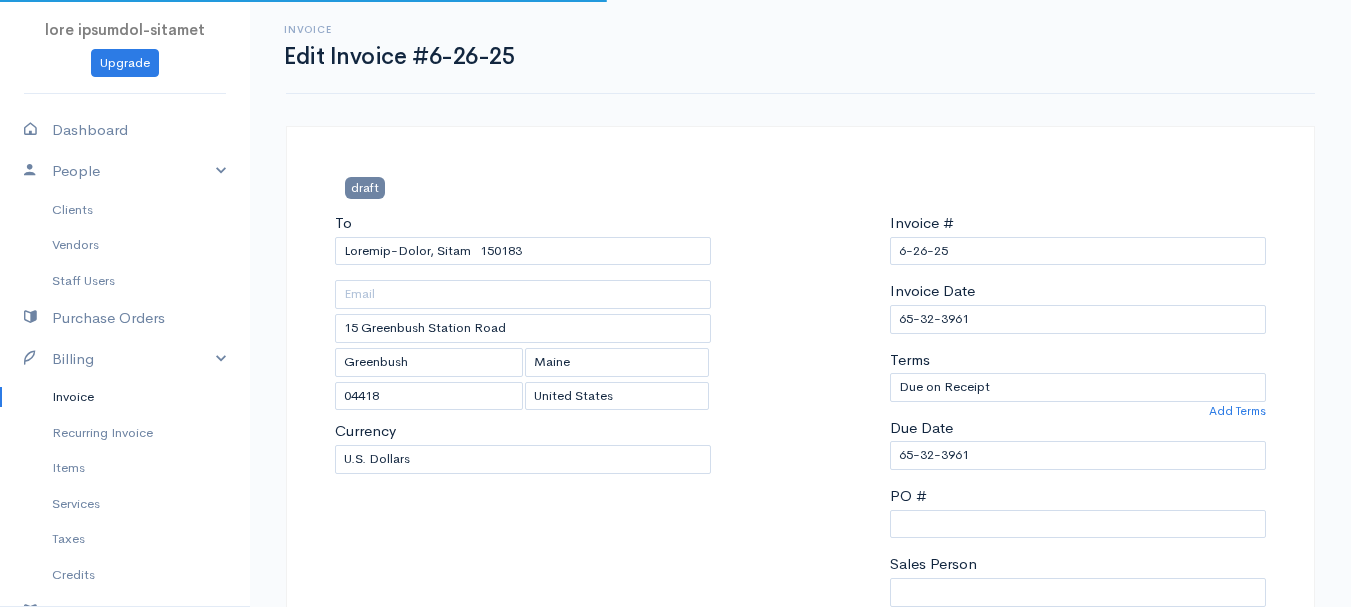 scroll, scrollTop: 400, scrollLeft: 0, axis: vertical 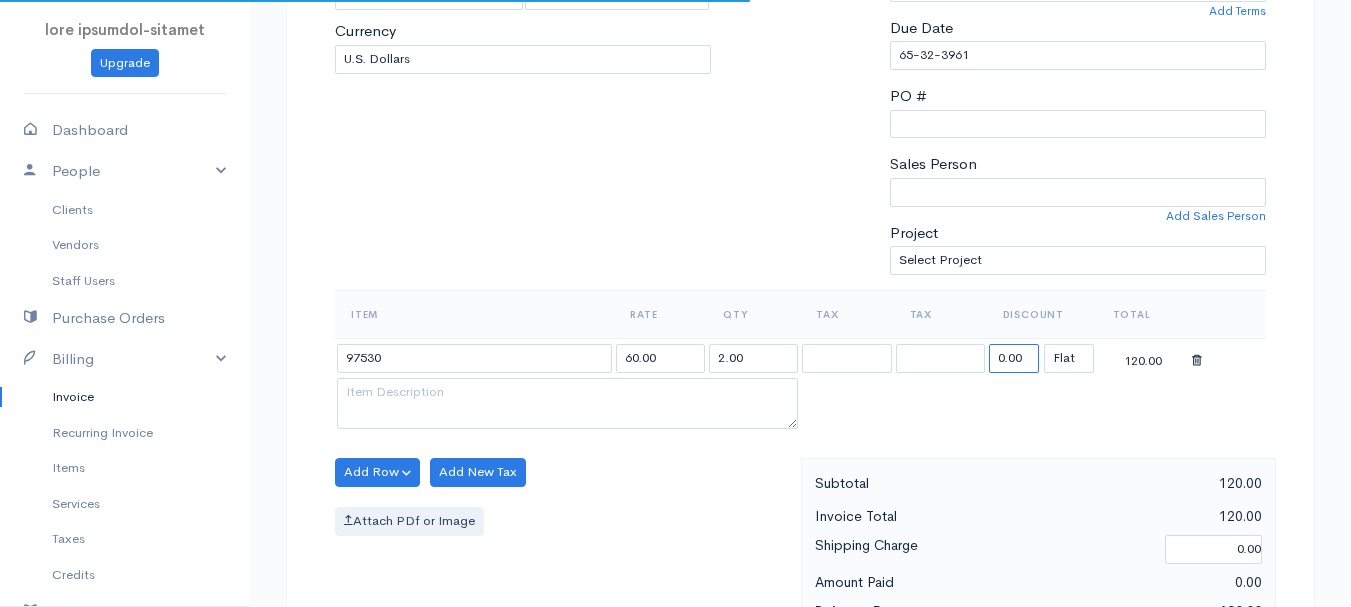 click on "0.00" at bounding box center [1014, 358] 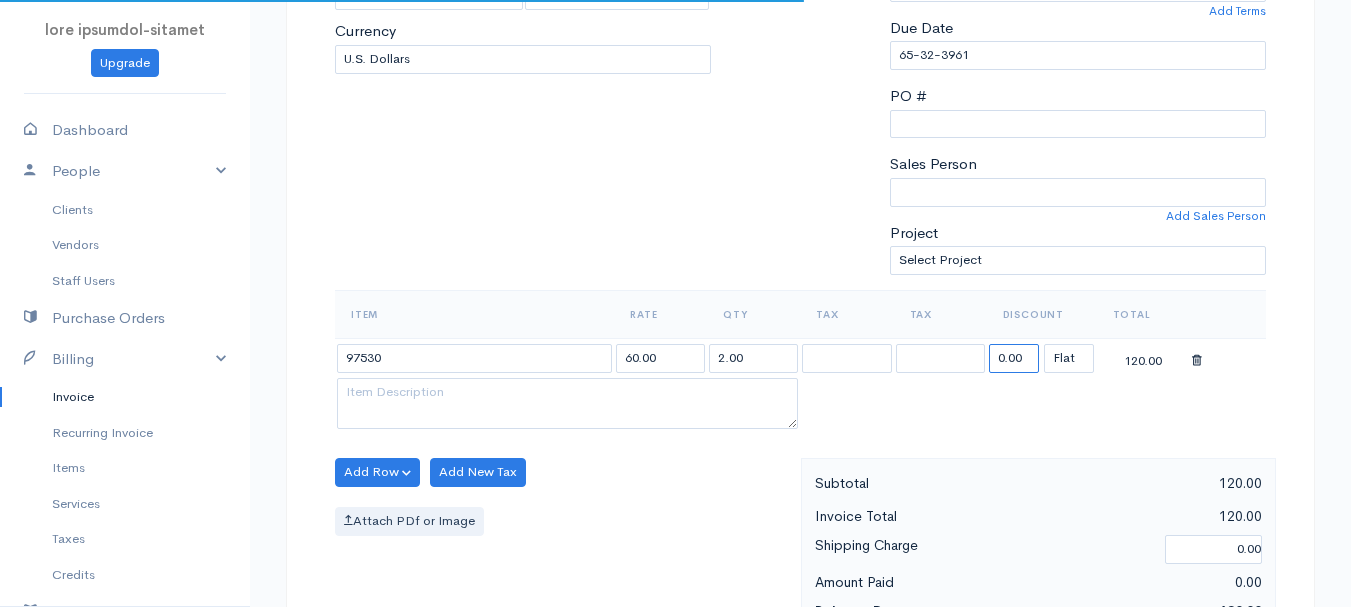 click on "0.00" at bounding box center [1014, 358] 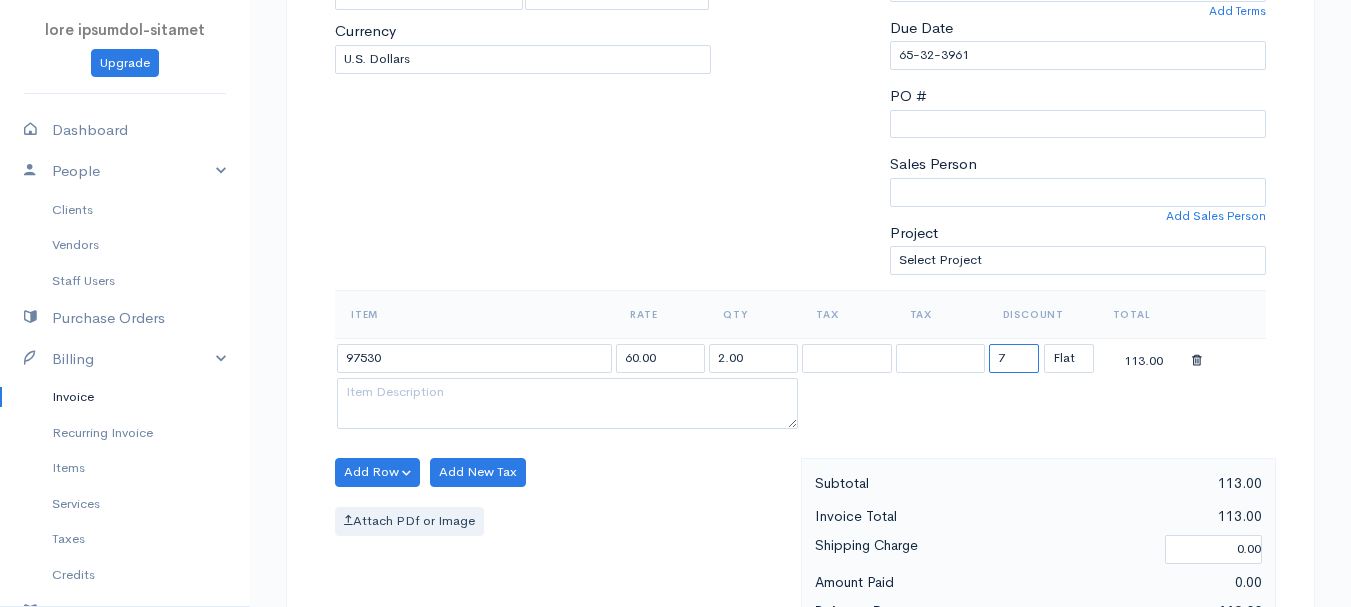 type on "72.58" 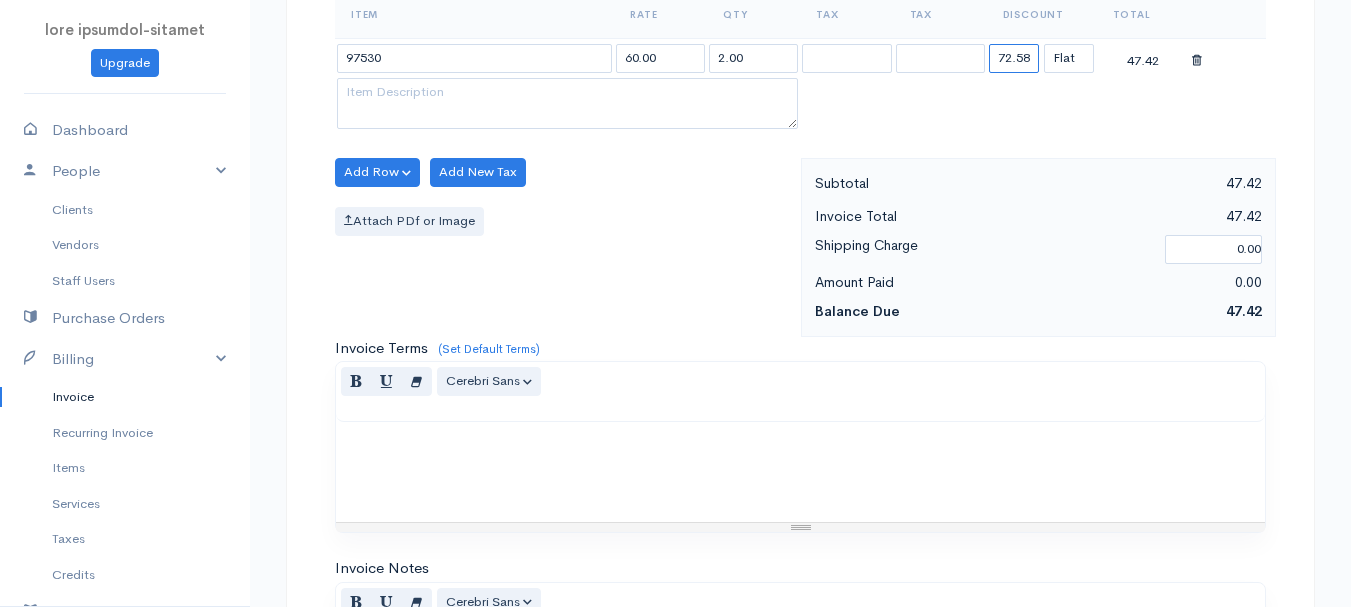 scroll, scrollTop: 1122, scrollLeft: 0, axis: vertical 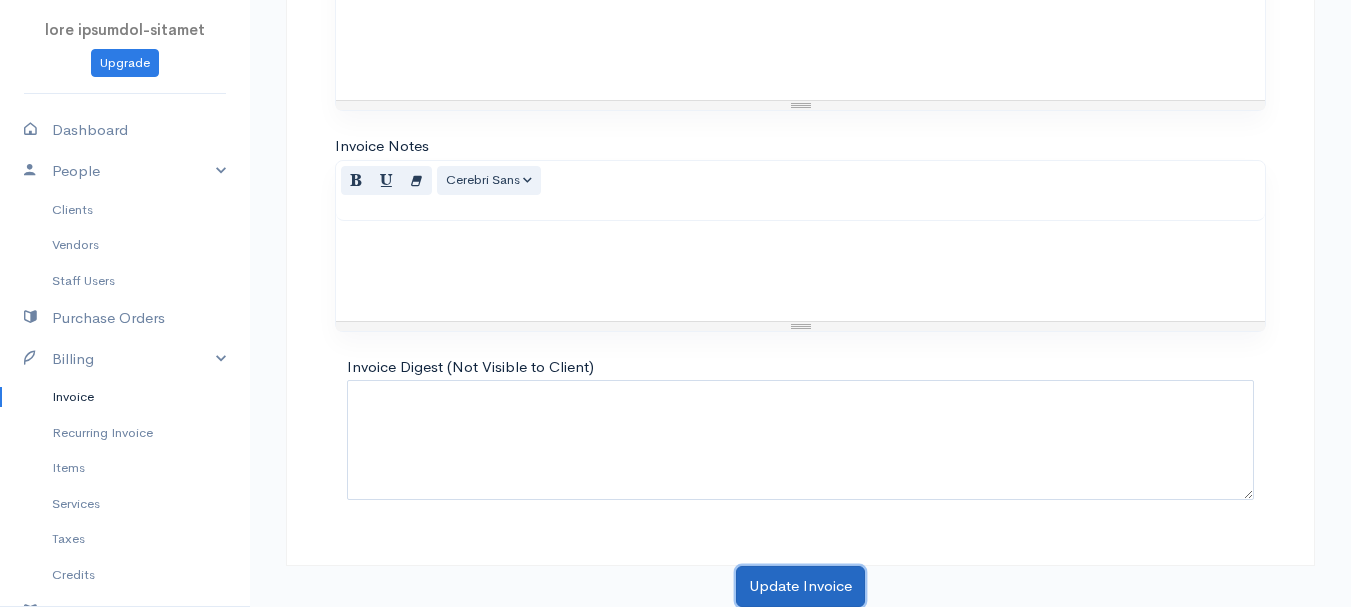 click on "Update Invoice" at bounding box center (800, 586) 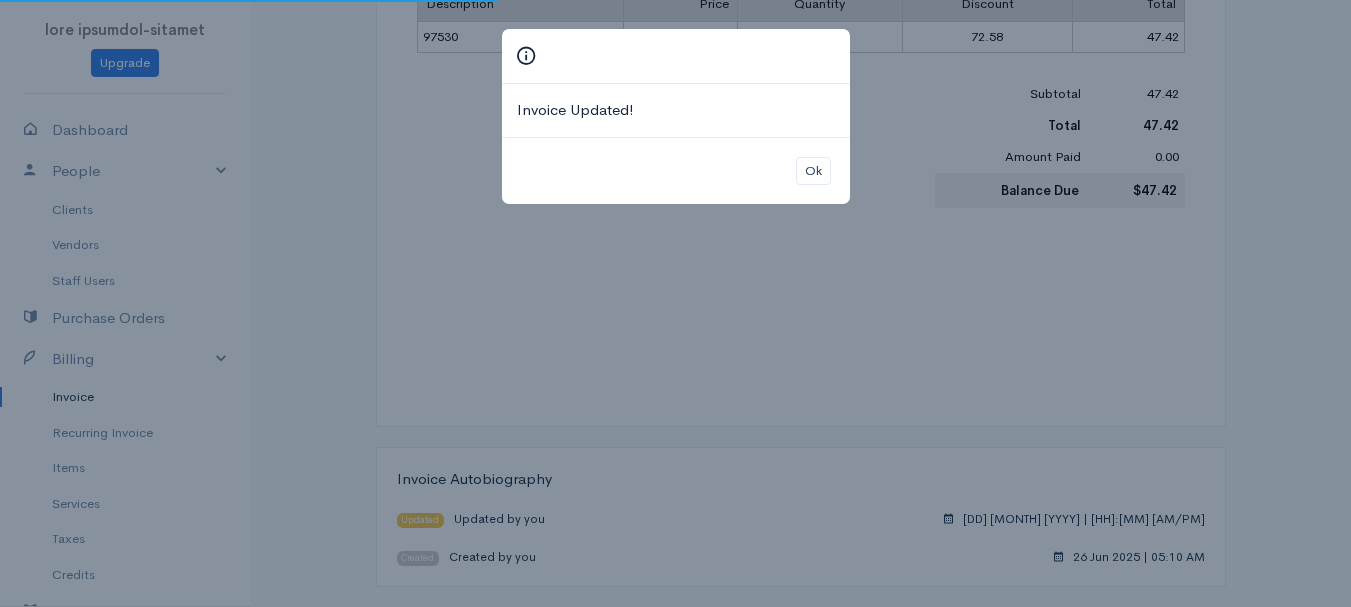 scroll, scrollTop: 0, scrollLeft: 0, axis: both 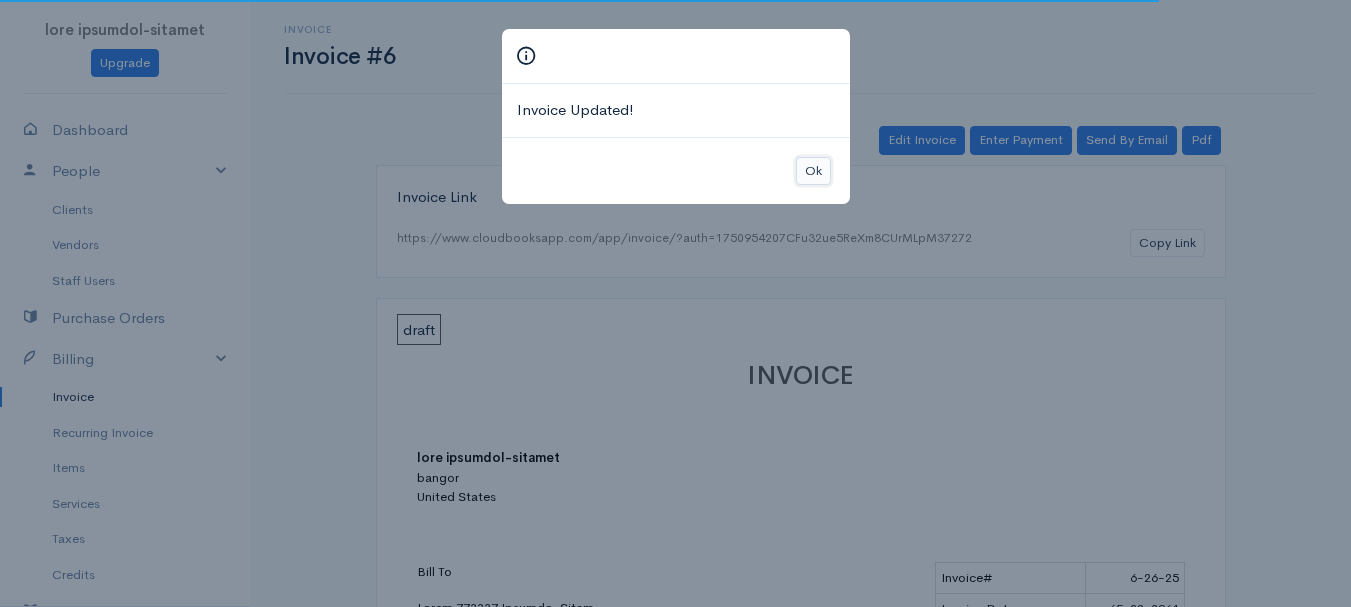 click on "Ok" at bounding box center (813, 171) 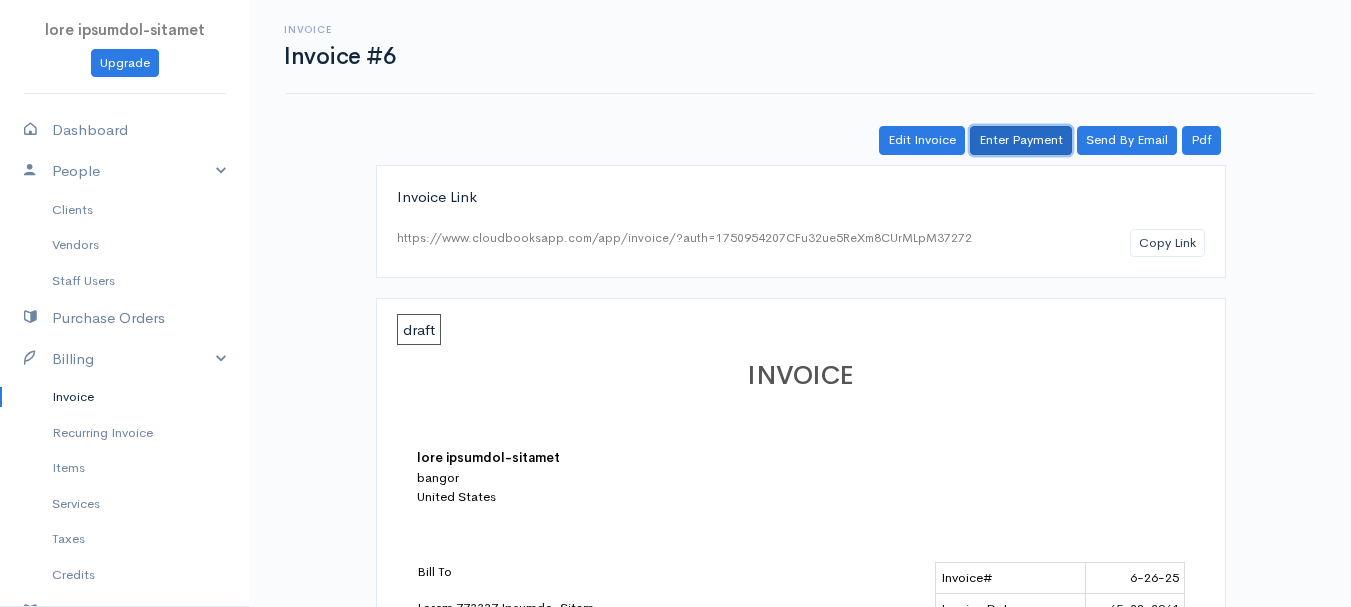 click on "Enter Payment" at bounding box center (1021, 140) 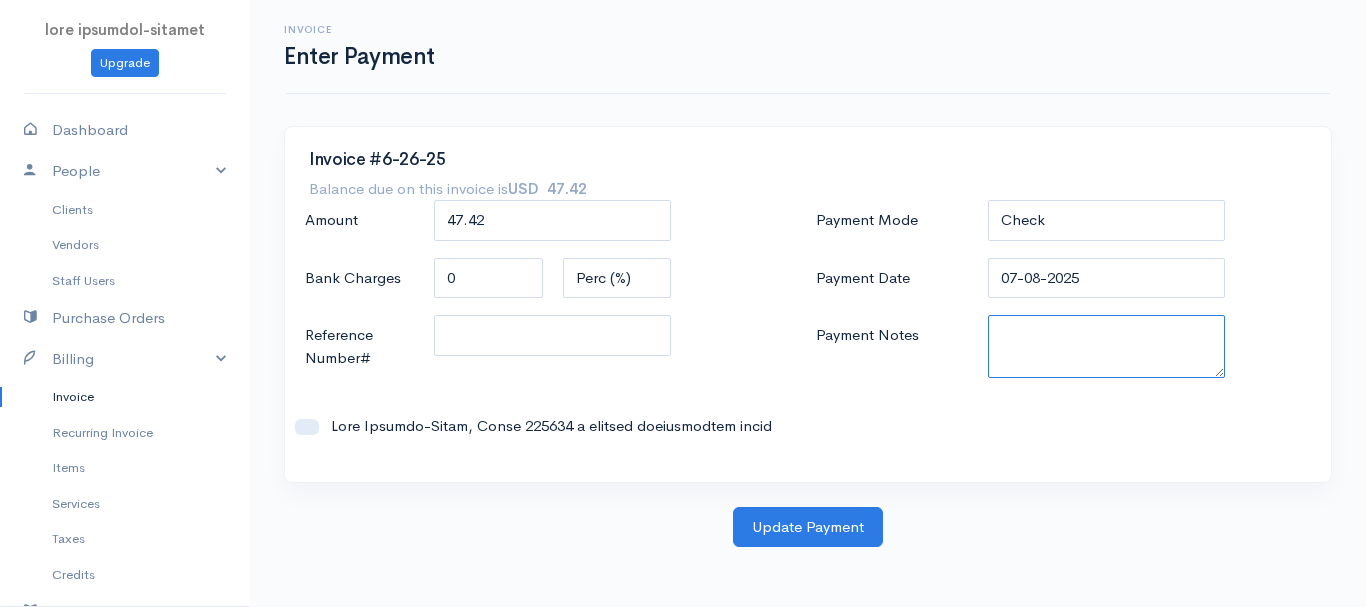 paste on "5735389842" 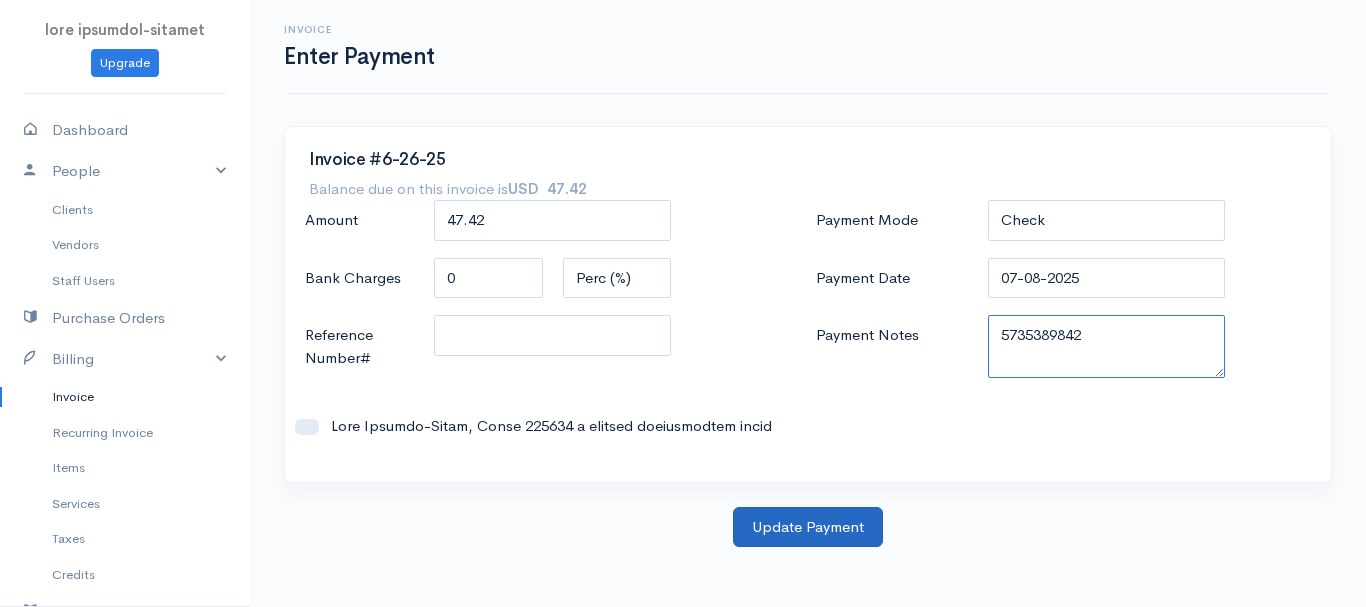 type on "5735389842" 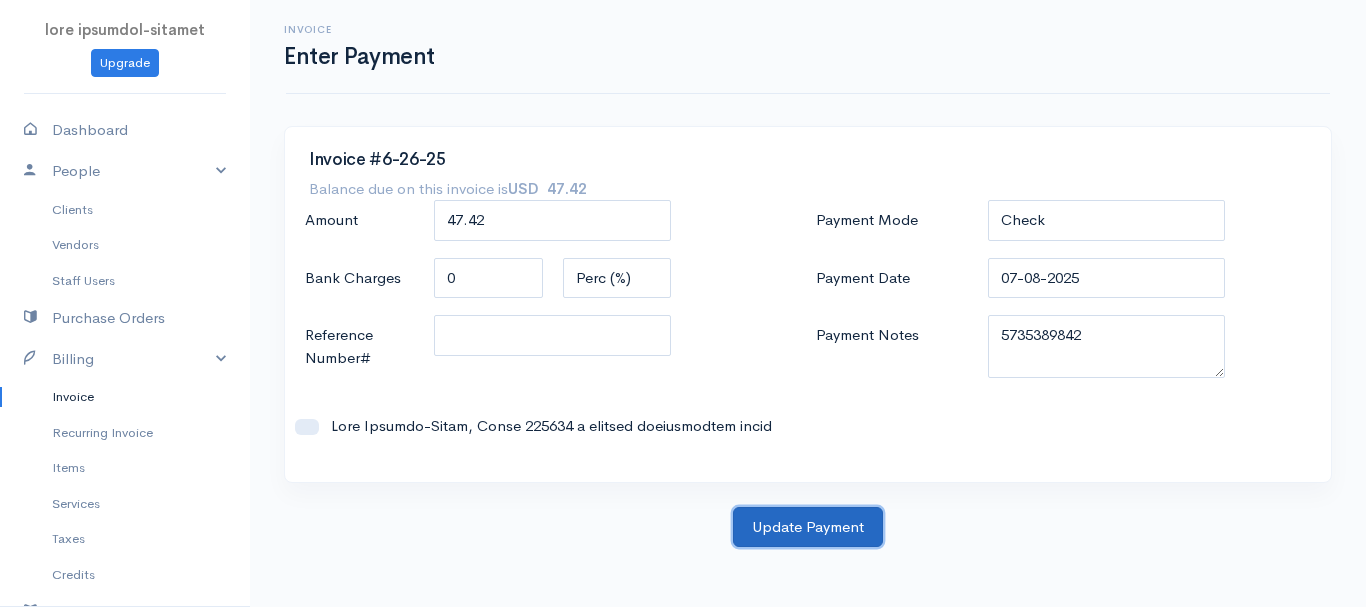 click on "Update Payment" at bounding box center [808, 527] 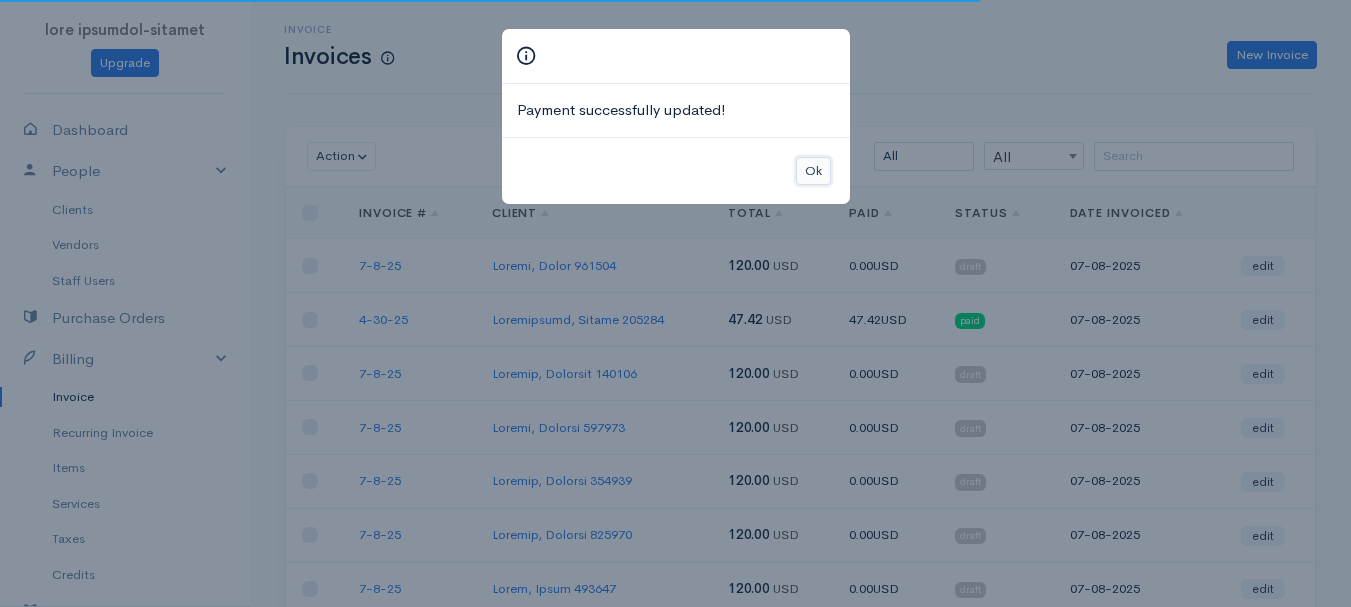 click on "Ok" at bounding box center (813, 171) 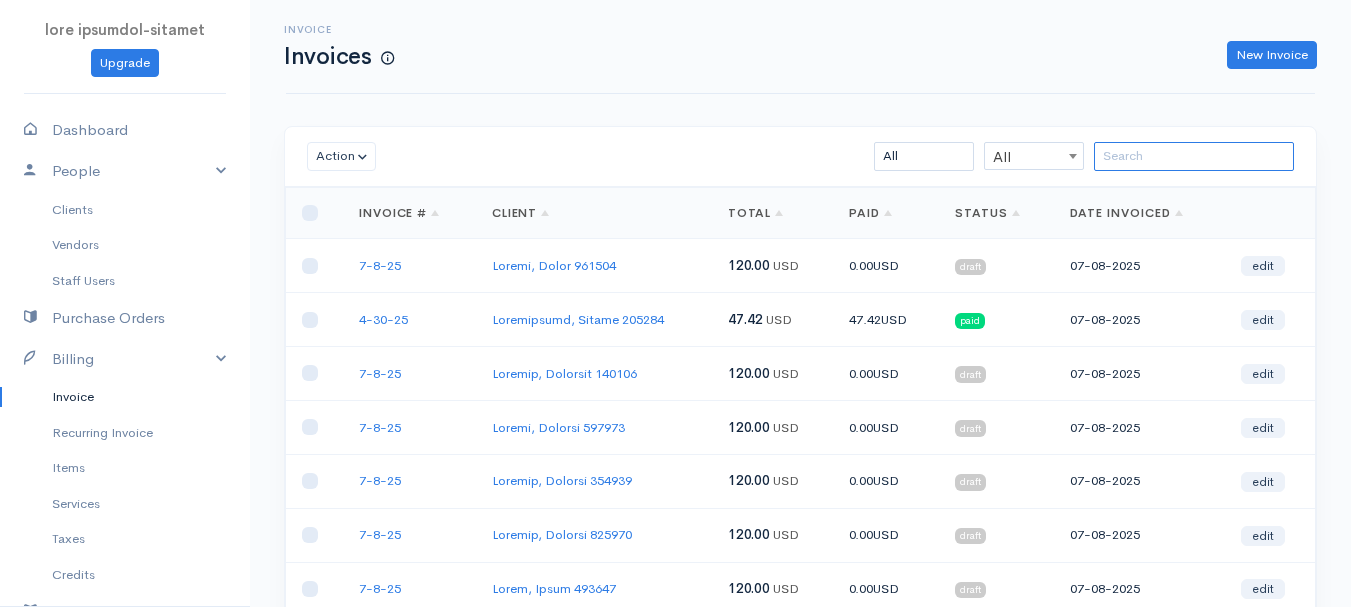 click at bounding box center [1194, 156] 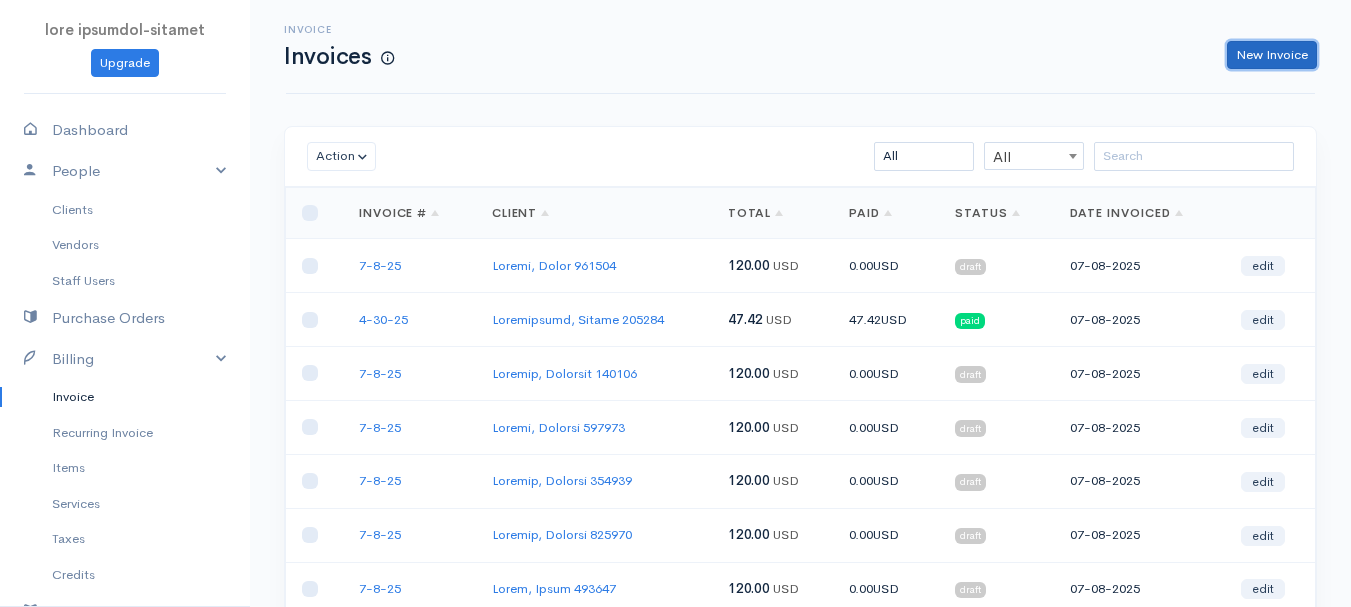click on "New Invoice" at bounding box center [1272, 55] 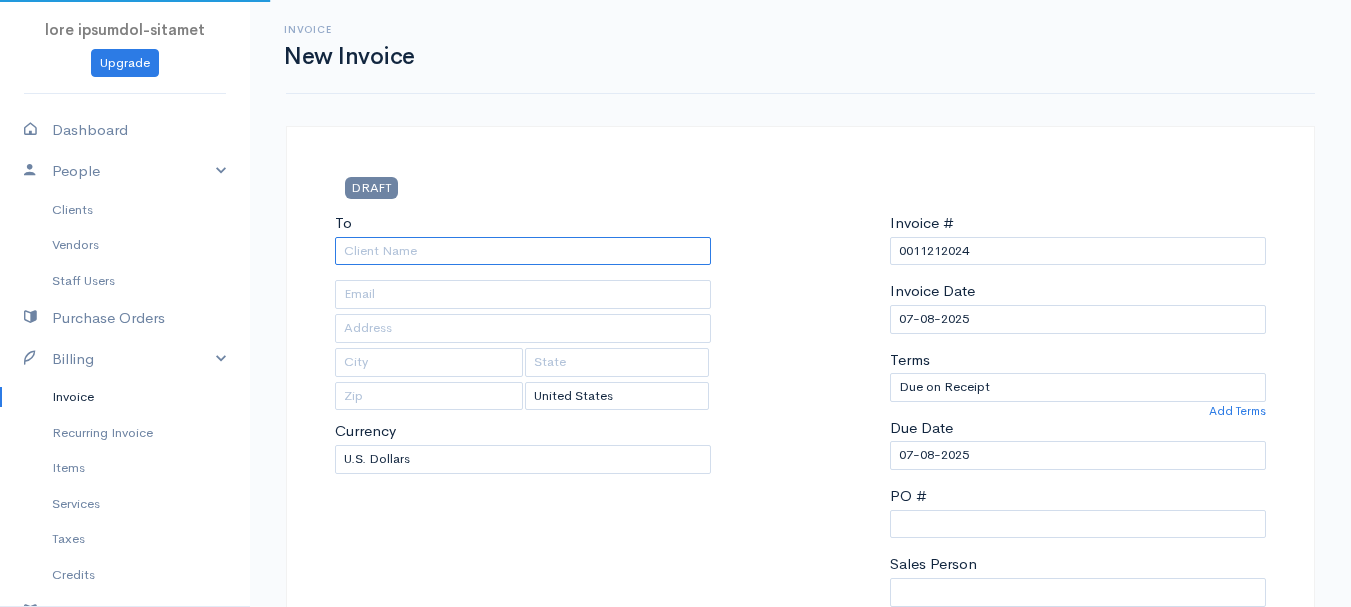 click on "To" at bounding box center (523, 251) 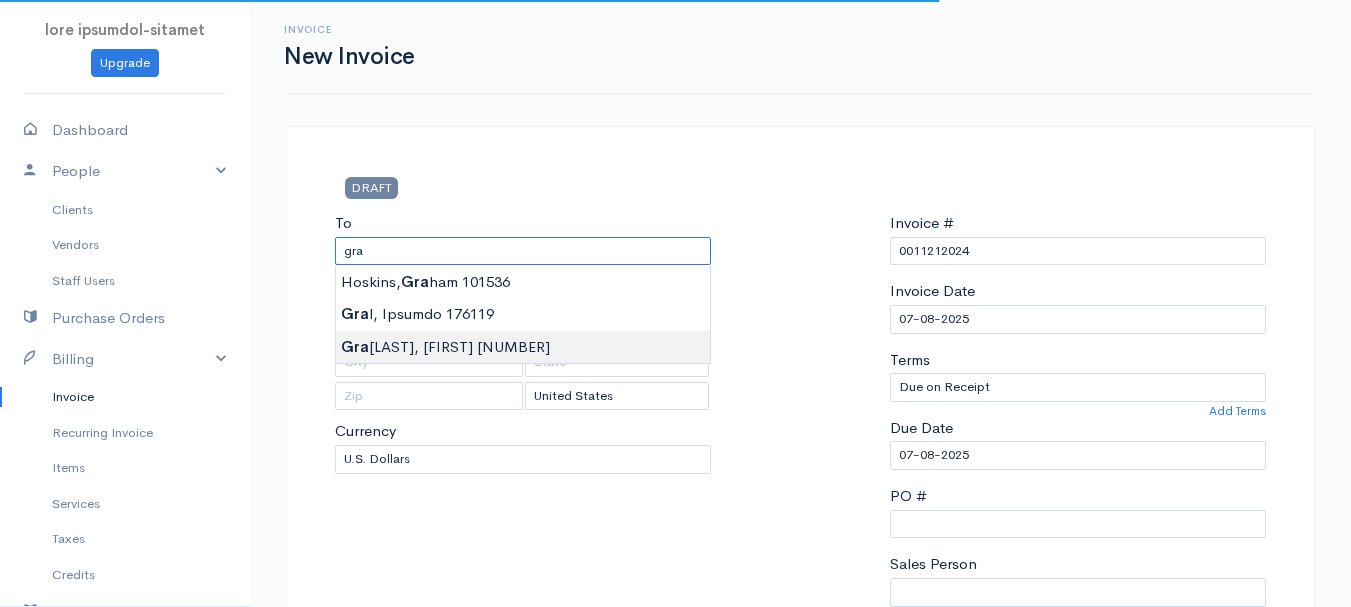 type on "Graves, Ryker        101250" 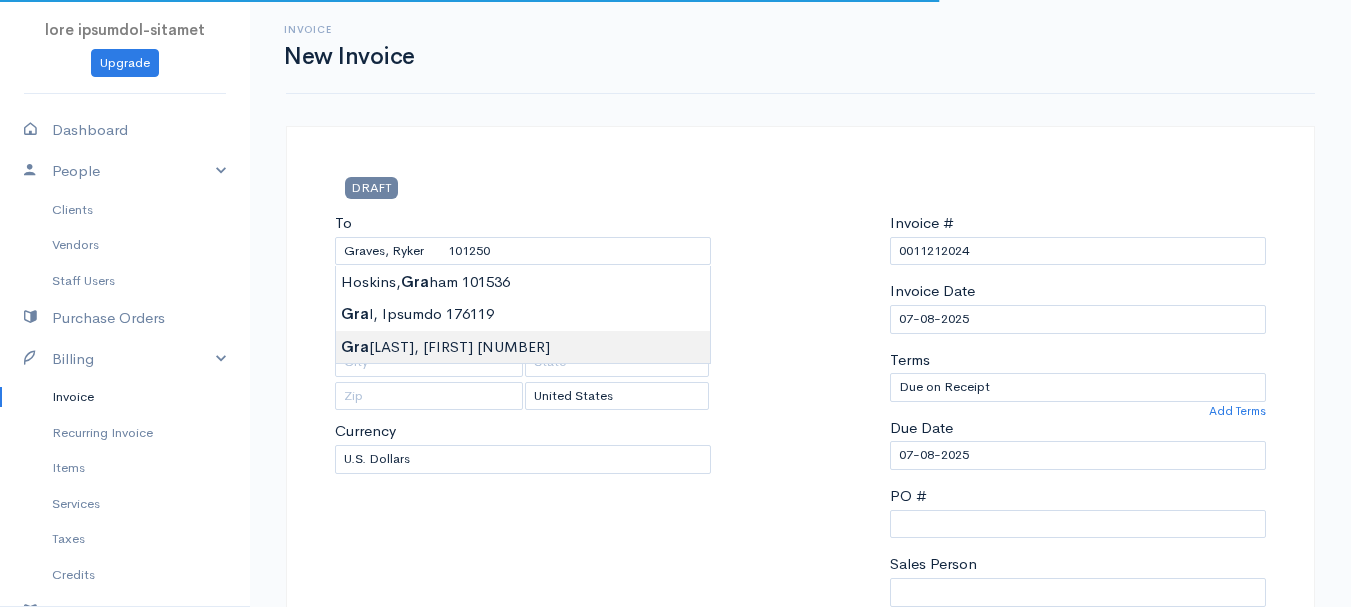 click on "lore ipsumdol-sitamet
Consect
Adipiscin
Elitse
Doeiusm
Tempori
Utlab Etdol
Magnaali Enimad
Minimve
Quisnos
Exercitat Ullamco
Labor
Nisialiq
Exeac
Consequ
Duisautei
Inrepreh
Voluptat
Velit Esse
Cillumfu
Nullapa
Excepteu
Si Occaecatcupid
Nonpro
Sunt
@CulpaQuiofFic 5391
Deserun
Mol Animide
LABOR Pe Undeom, Isten        342557 [Errorv Accusan] Dolore Laudan Totamr Aperia Eaqueip Quaeabilloi Veritat Quasiar Beataevi Dicta Explica Nemoenim Ipsamq Voluptasas Autodit fug Consequ" at bounding box center [675, 864] 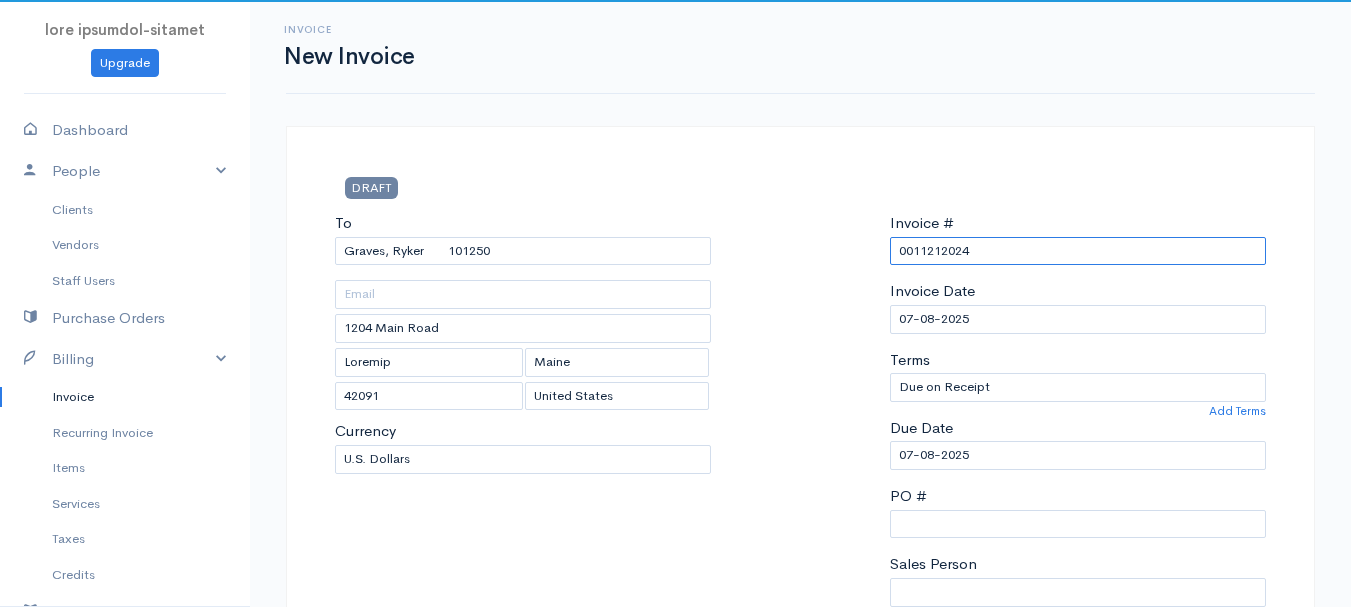 click on "0011212024" at bounding box center (1078, 251) 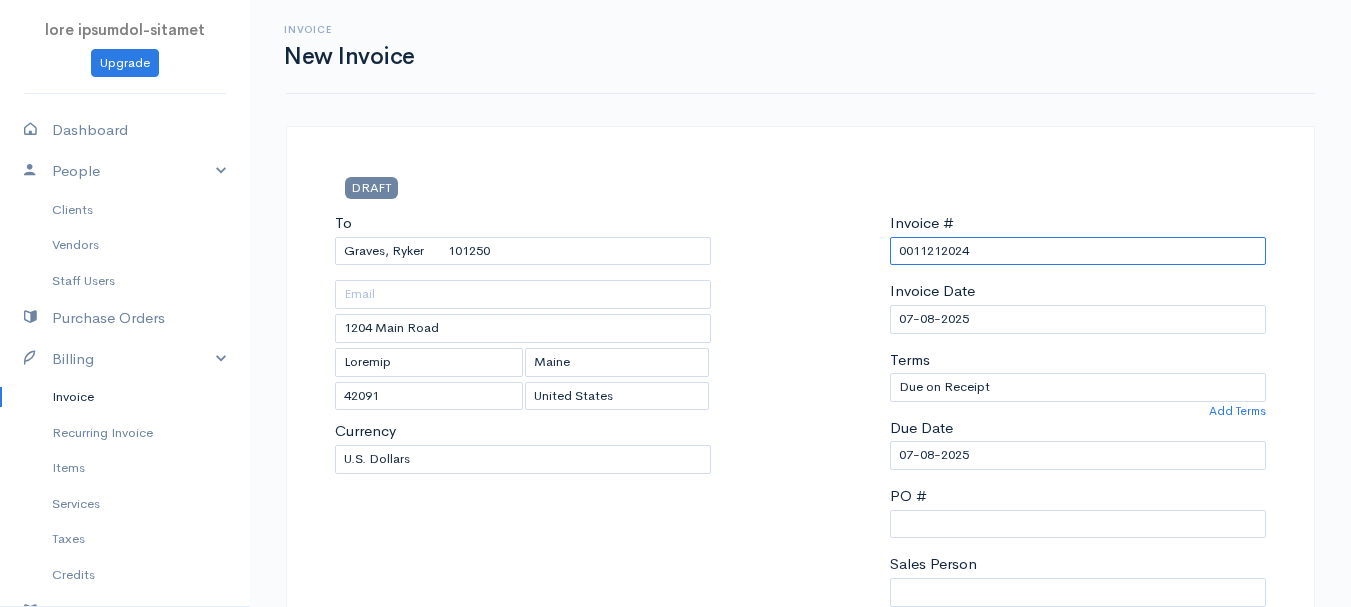 click on "0011212024" at bounding box center (1078, 251) 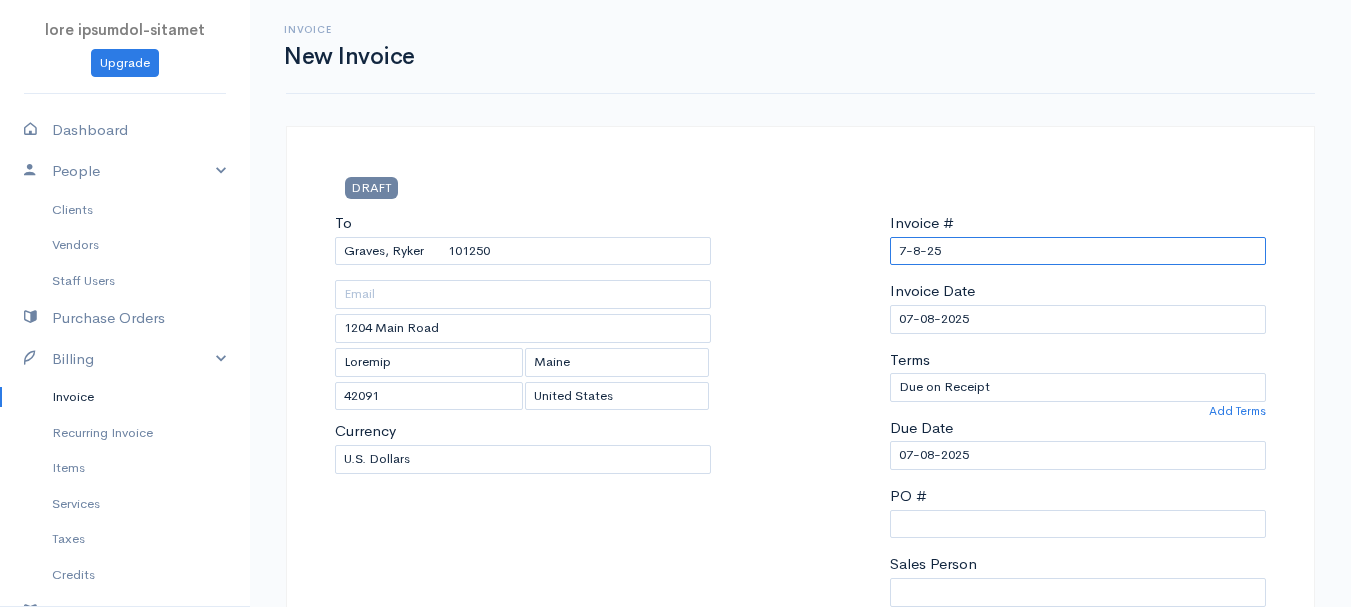 scroll, scrollTop: 600, scrollLeft: 0, axis: vertical 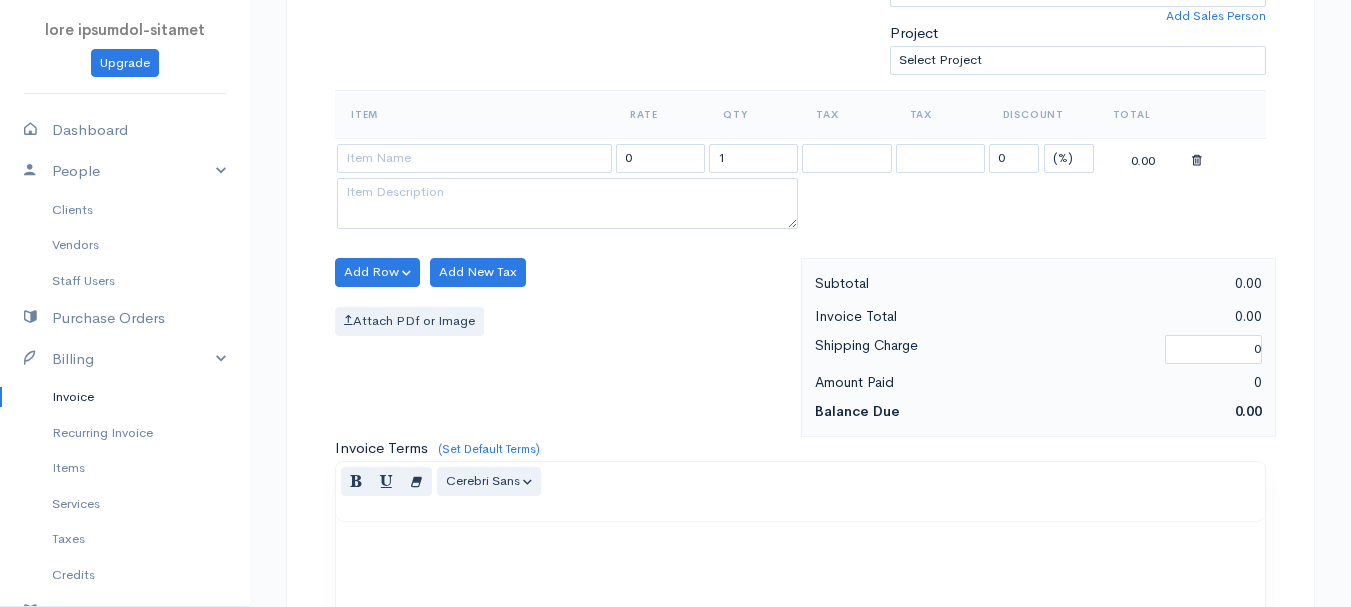 type on "7-8-25" 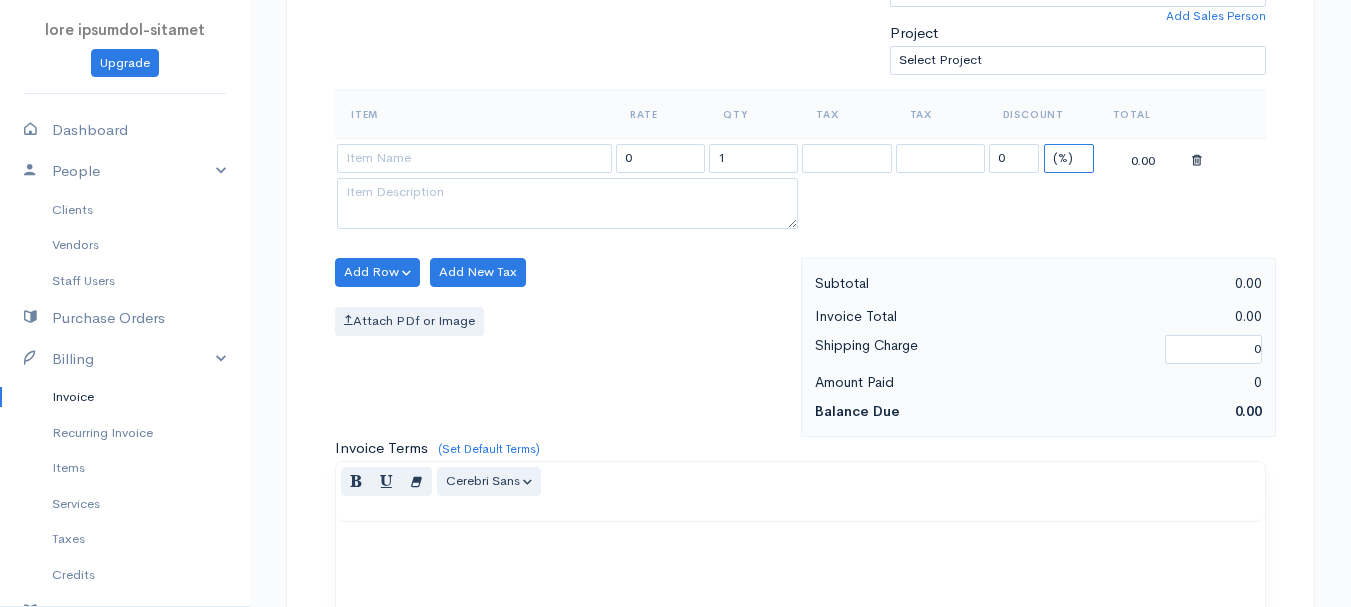 click on "(%) Flat" at bounding box center [1069, 158] 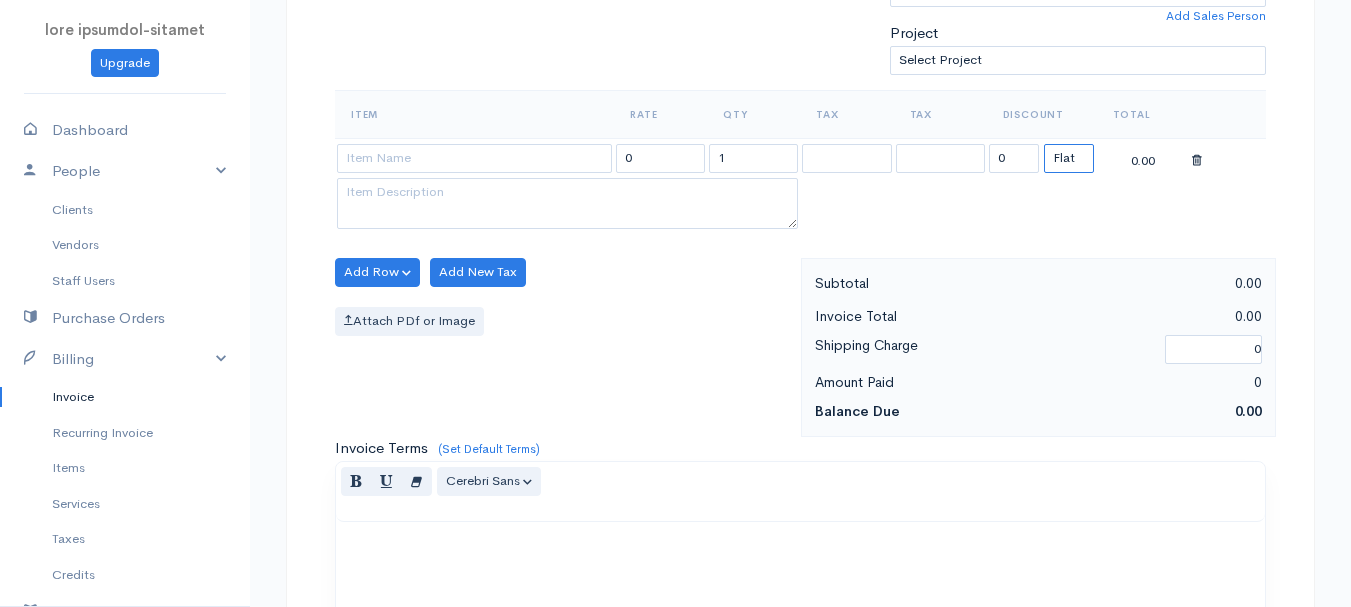 click on "(%) Flat" at bounding box center [1069, 158] 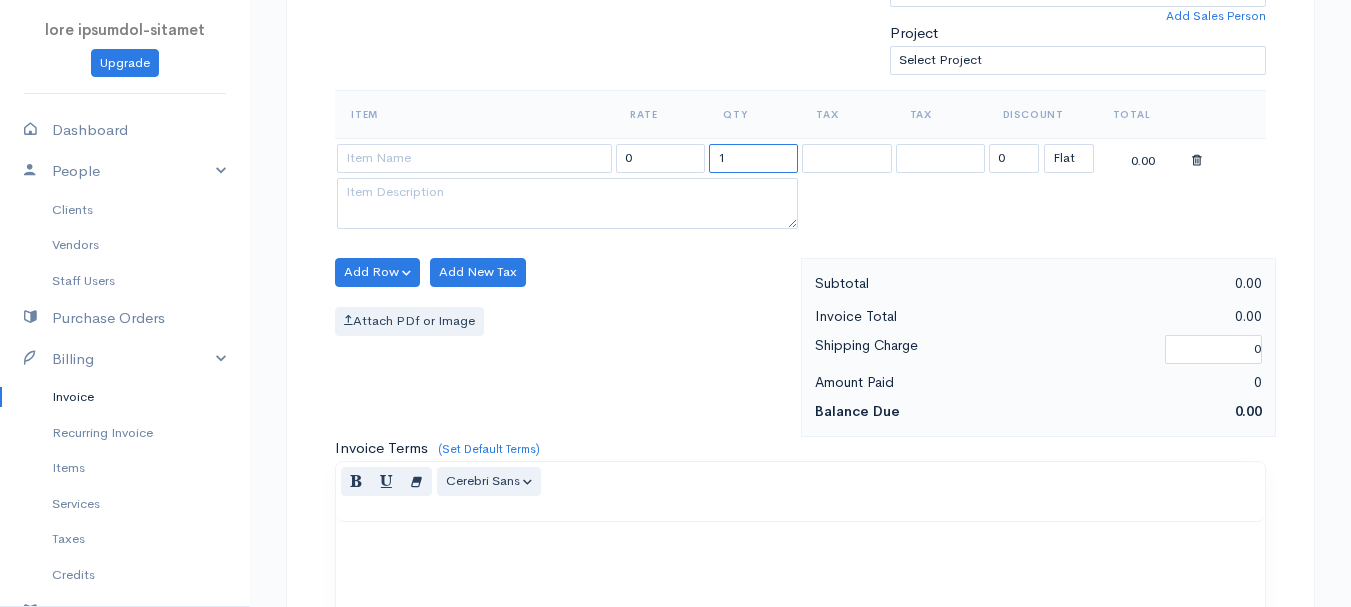 click on "1" at bounding box center (753, 158) 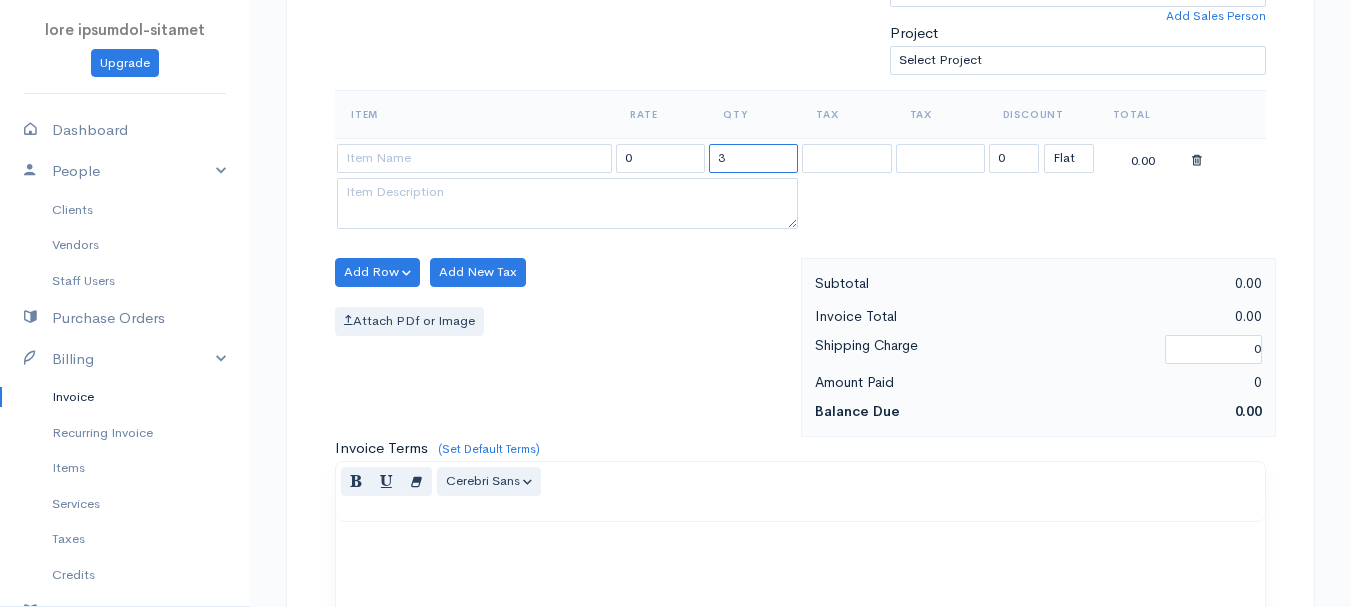 type on "3" 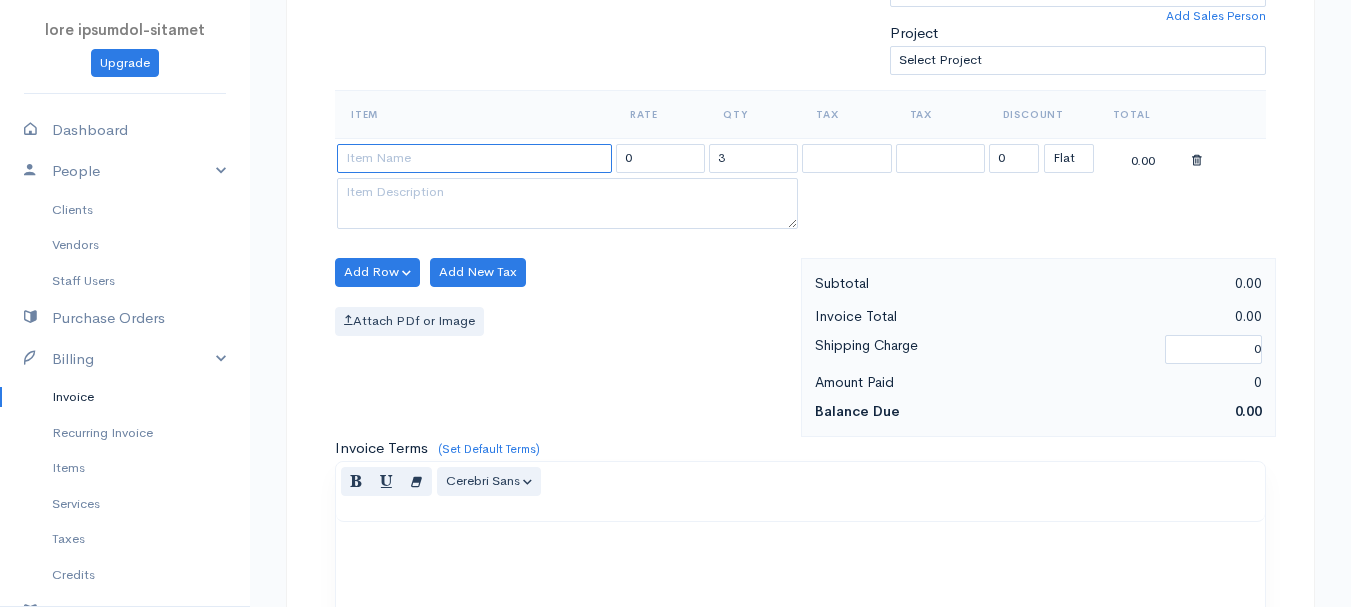 click at bounding box center [474, 158] 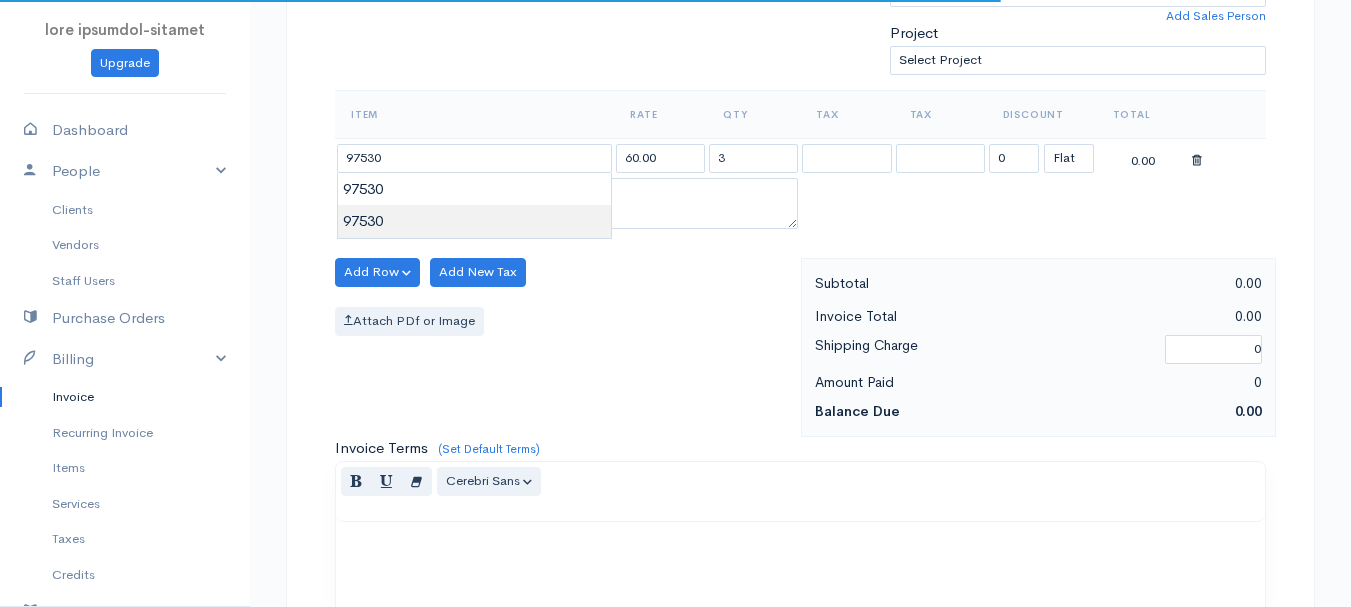click on "lore ipsumdol-sitamet
Consect
Adipiscin
Elitse
Doeiusm
Tempori
Utlab Etdol
Magnaali Enimad
Minimve
Quisnos
Exercitat Ullamco
Labor
Nisialiq
Exeac
Consequ
Duisautei
Inrepreh
Voluptat
Velit Esse
Cillumfu
Nullapa
Excepteu
Si Occaecatcupid
Nonpro
Sunt
@CulpaQuiofFic 1997
Deserun
Mol Animide
LABOR Pe Undeom, Isten        917749 7790 Erro Volu Accusan Dolor 76915 [Laudan Totamre] Aperia Eaquei Quaeab Illoin Veritat Quasiarchit Beataev Dictaex Nemoenim Ipsam Quiavol Aspernat Aut" at bounding box center (675, 264) 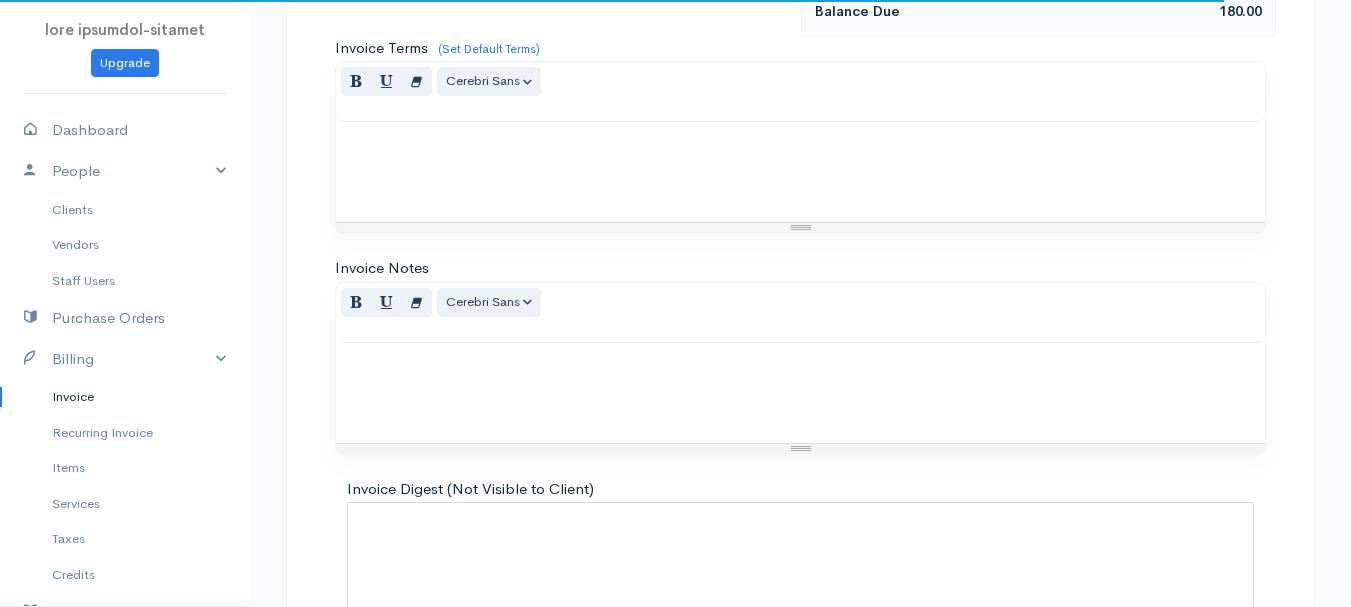 scroll, scrollTop: 1122, scrollLeft: 0, axis: vertical 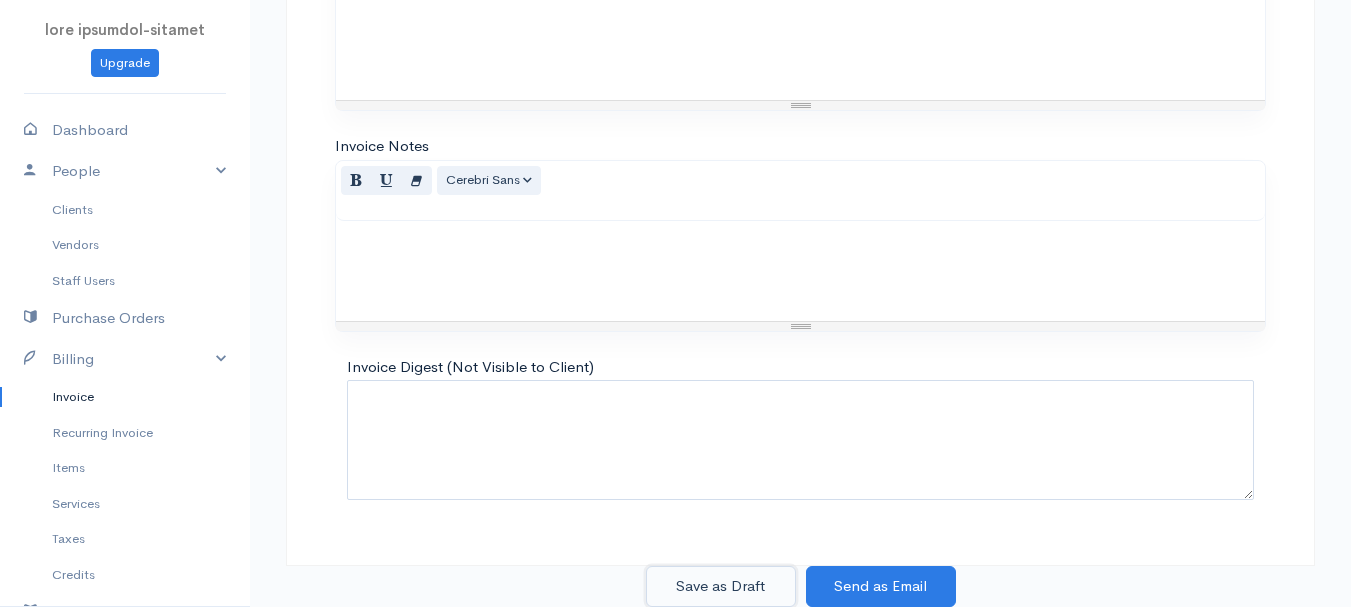 click on "Save as Draft" at bounding box center (721, 586) 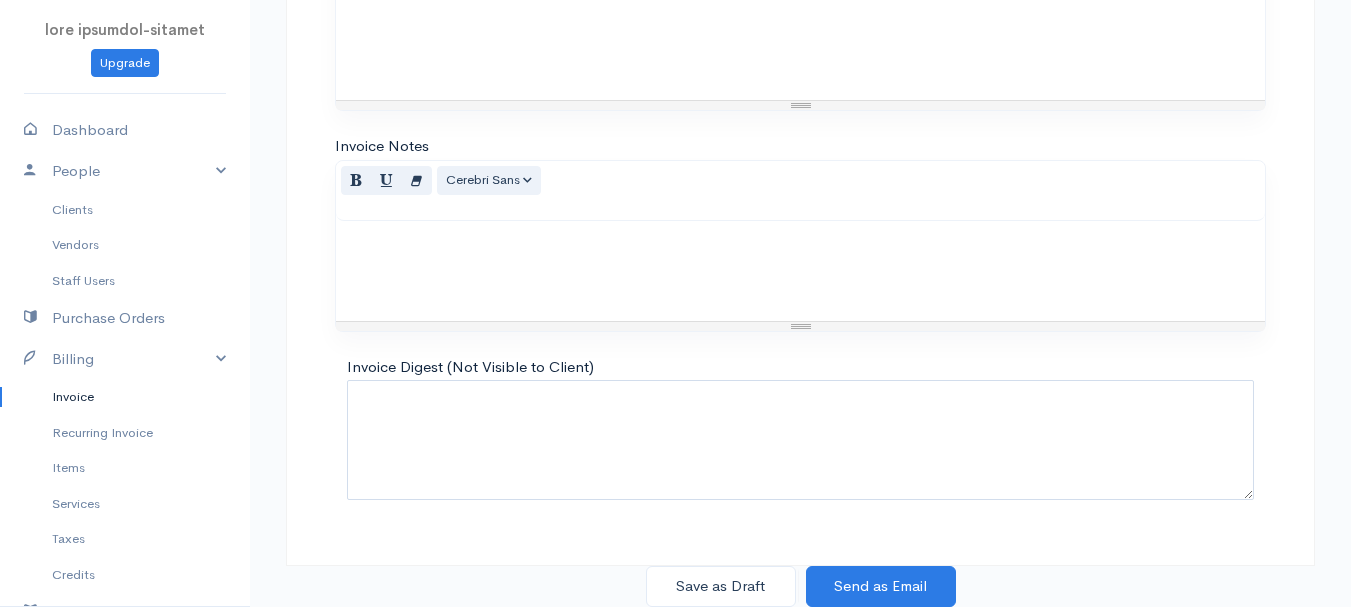 scroll, scrollTop: 0, scrollLeft: 0, axis: both 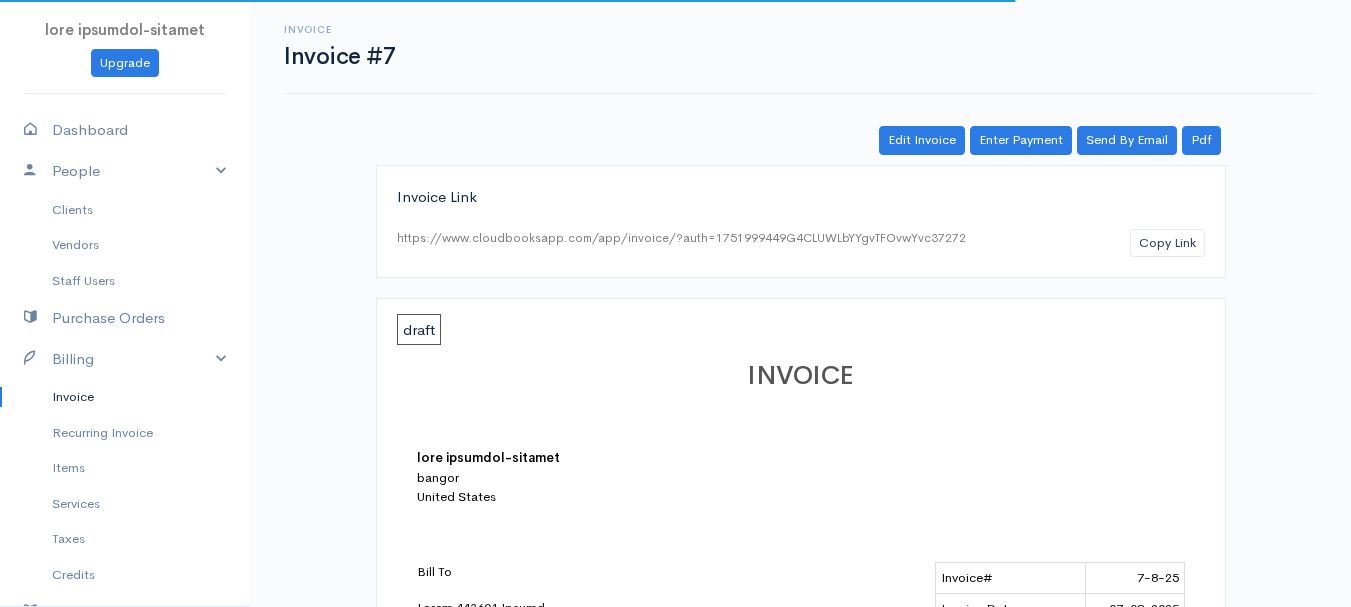 click on "Invoice" at bounding box center (125, 397) 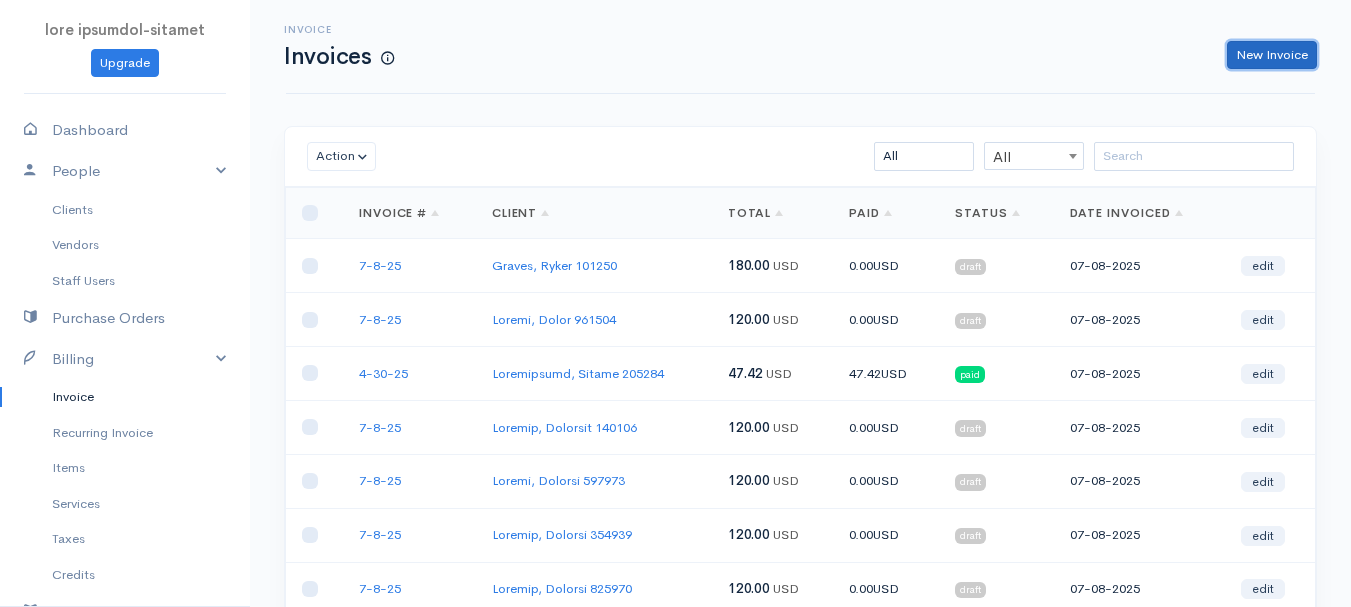 click on "New Invoice" at bounding box center (1272, 55) 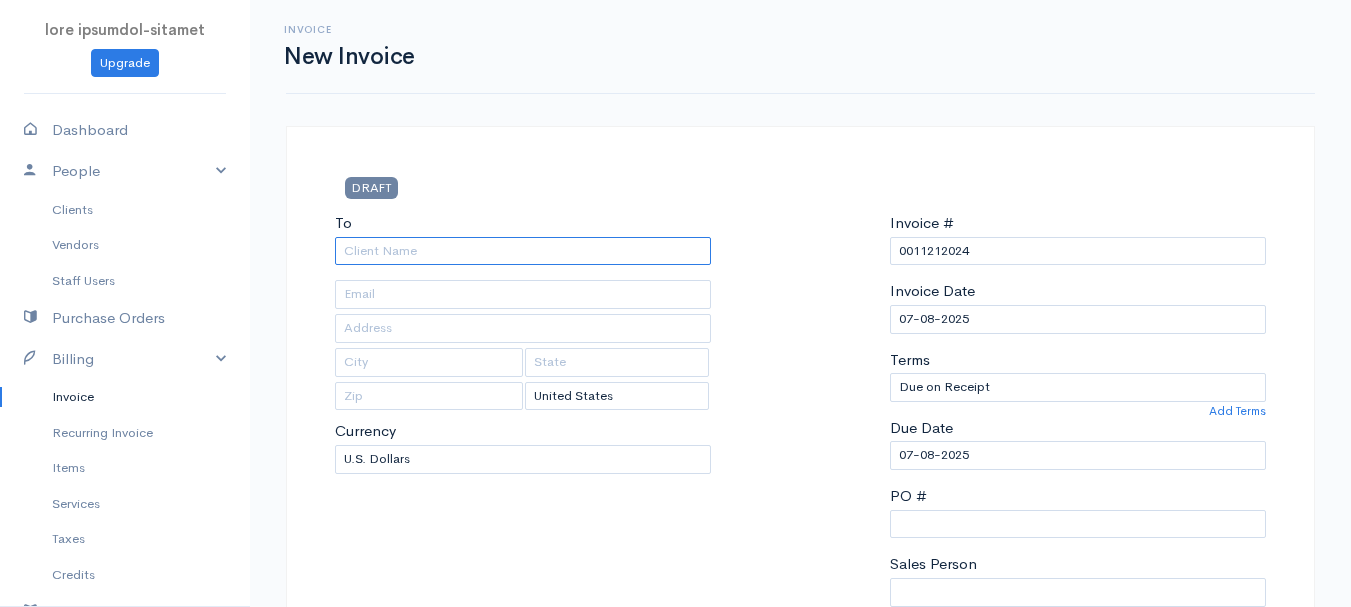 click on "To" at bounding box center (523, 251) 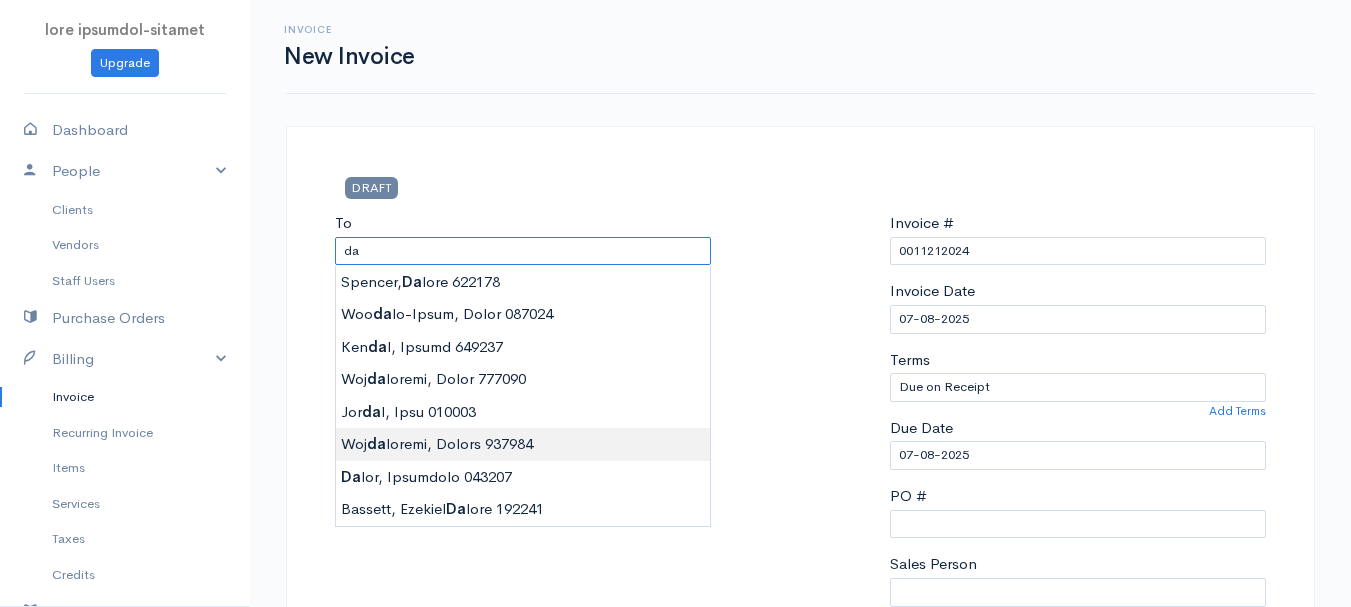 type on "Loremipsumd, Sitame    205284" 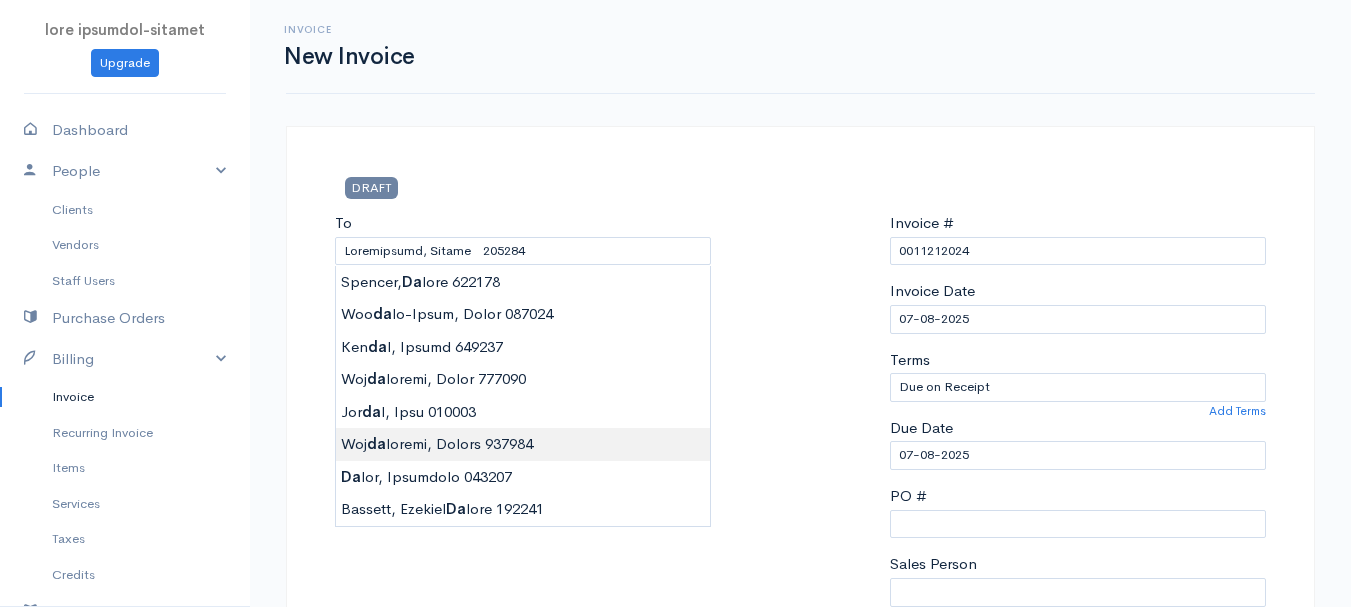 click on "lore ipsumdol-sitamet
Consect
Adipiscin
Elitse
Doeiusm
Tempori
Utlab Etdol
Magnaali Enimad
Minimve
Quisnos
Exercitat Ullamco
Labor
Nisialiq
Exeac
Consequ
Duisautei
Inrepreh
Voluptat
Velit Esse
Cillumfu
Nullapa
Excepteu
Si Occaecatcupid
Nonpro
Sunt
@CulpaQuiofFic 7998
Deserun
Mol Animide
LABOR Pe Undeomnisis, Natuse    131981 [Volupt Accusan] Dolore Laudan Totamr Aperia Eaqueip Quaeabilloi Veritat Quasiar Beataevi Dicta Explica Nemoenim Ipsamq Voluptasas Autoditfu Consequ" at bounding box center [675, 864] 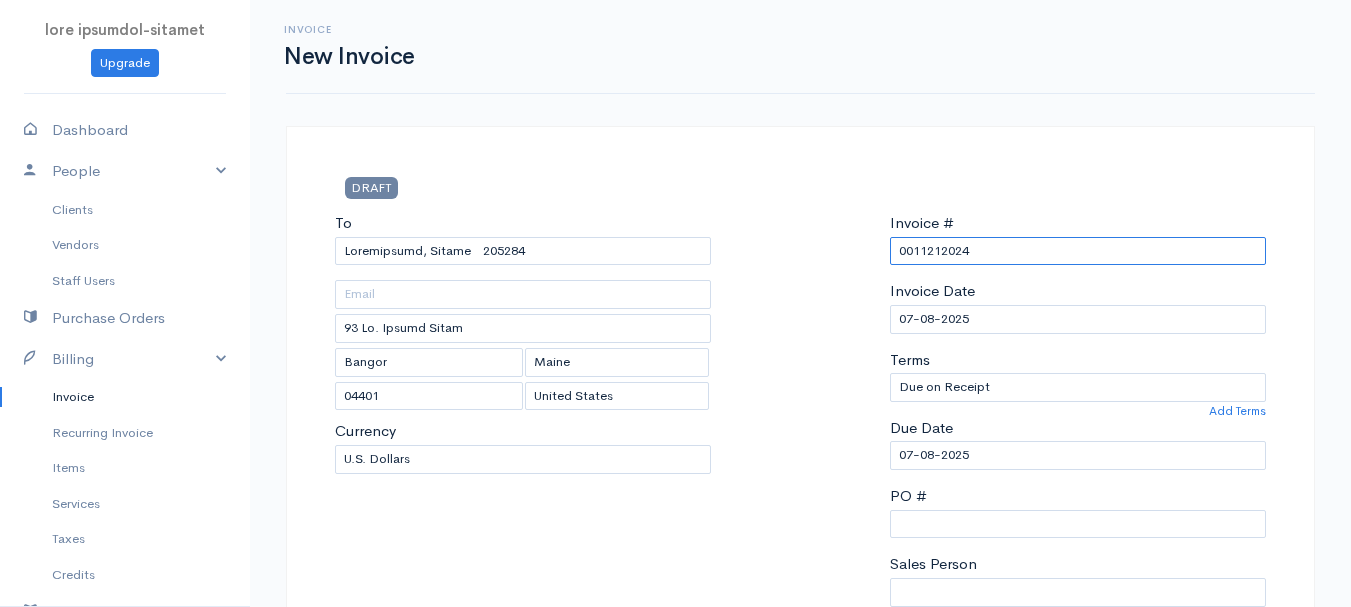 click on "0011212024" at bounding box center [1078, 251] 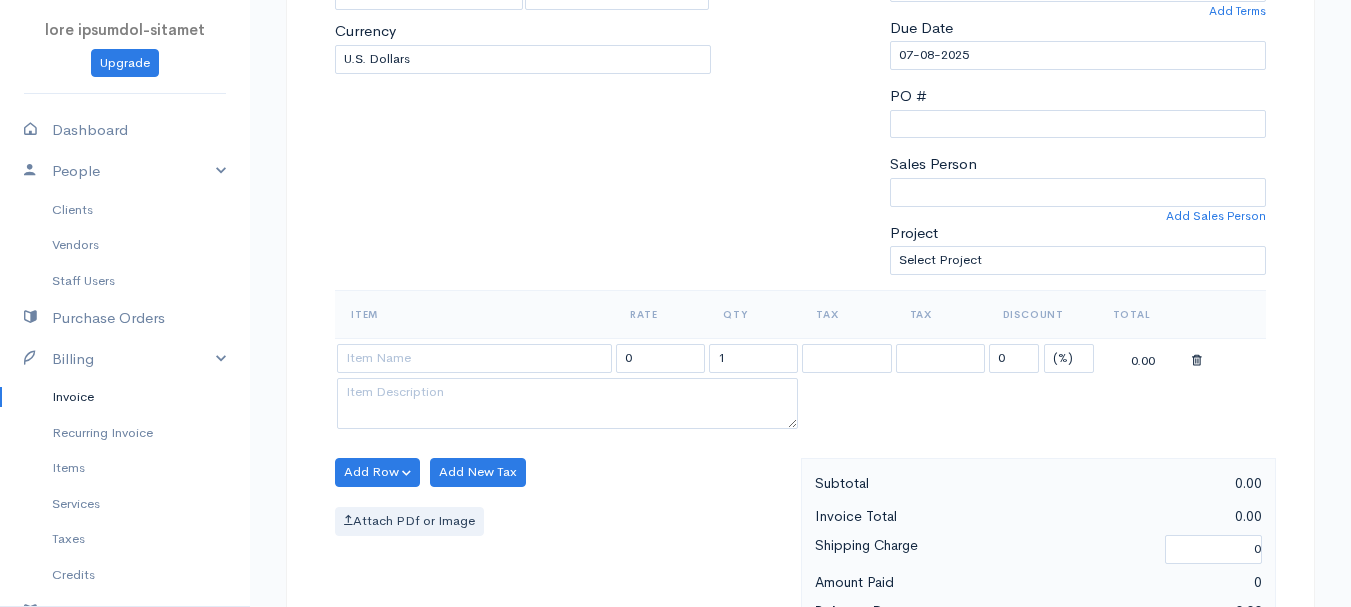 scroll, scrollTop: 500, scrollLeft: 0, axis: vertical 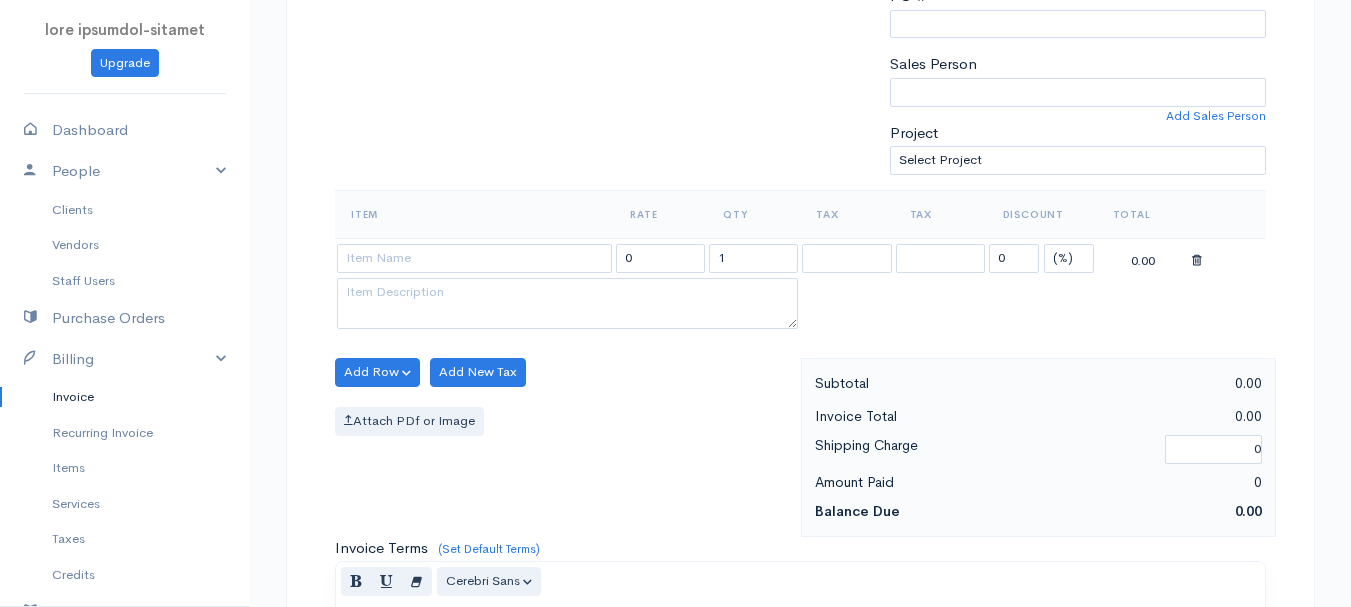 type on "7-8-25" 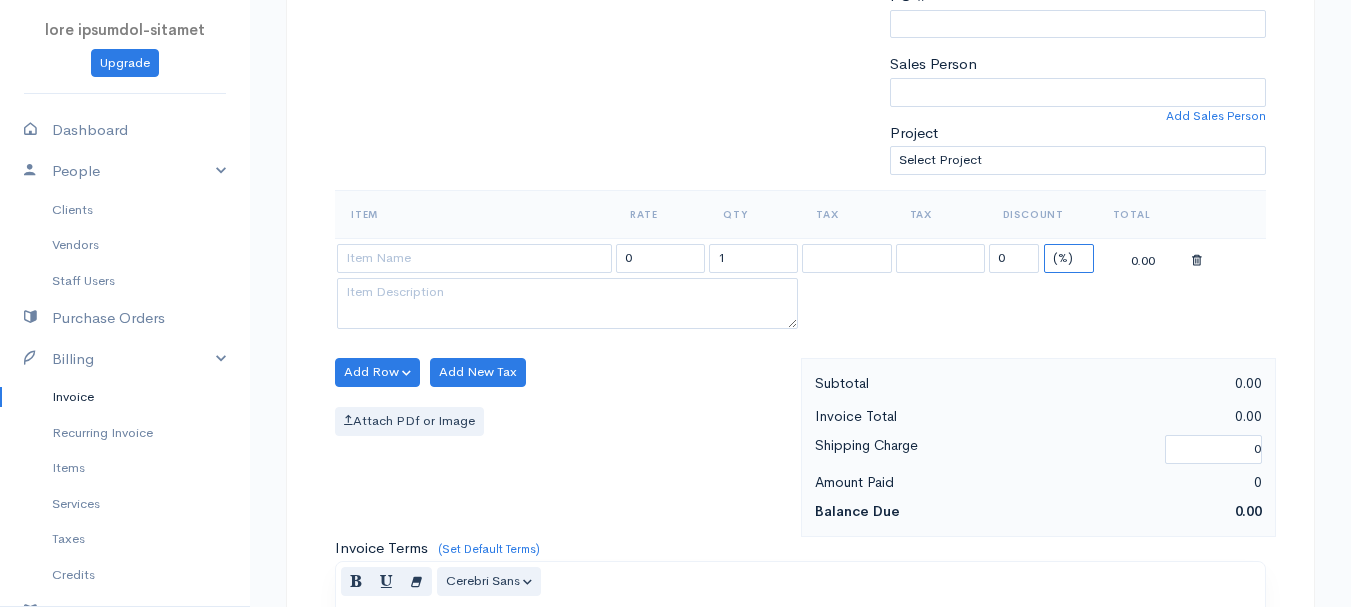 click on "(%) Flat" at bounding box center (1069, 258) 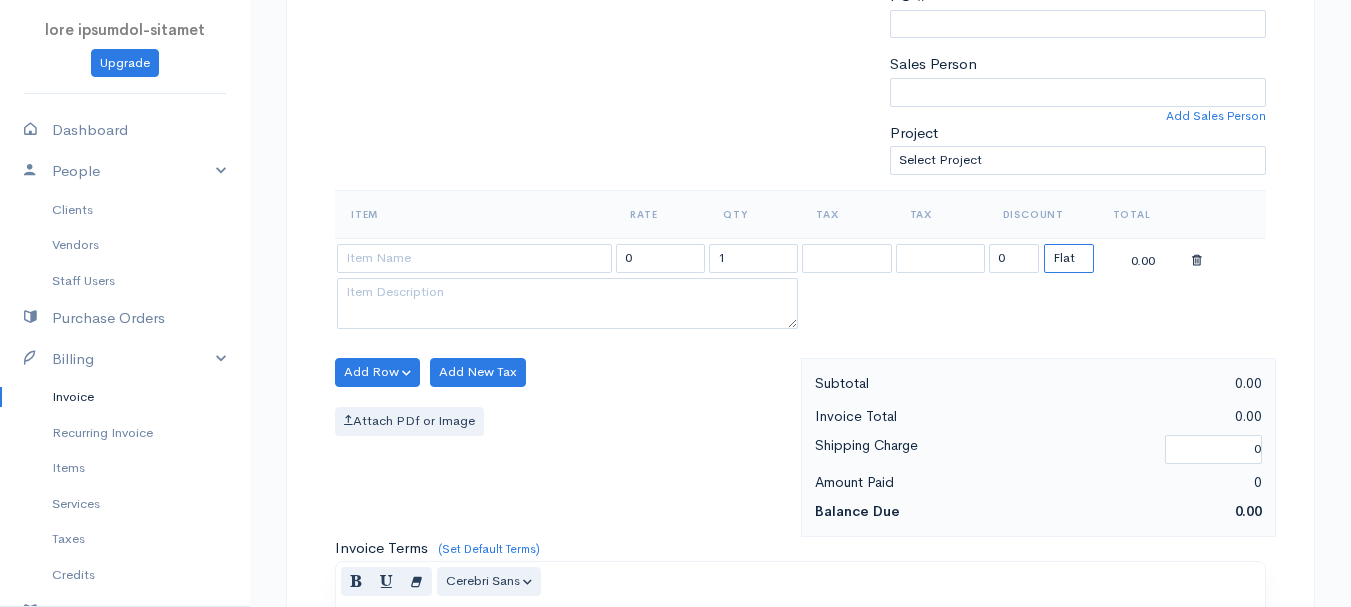 click on "(%) Flat" at bounding box center [1069, 258] 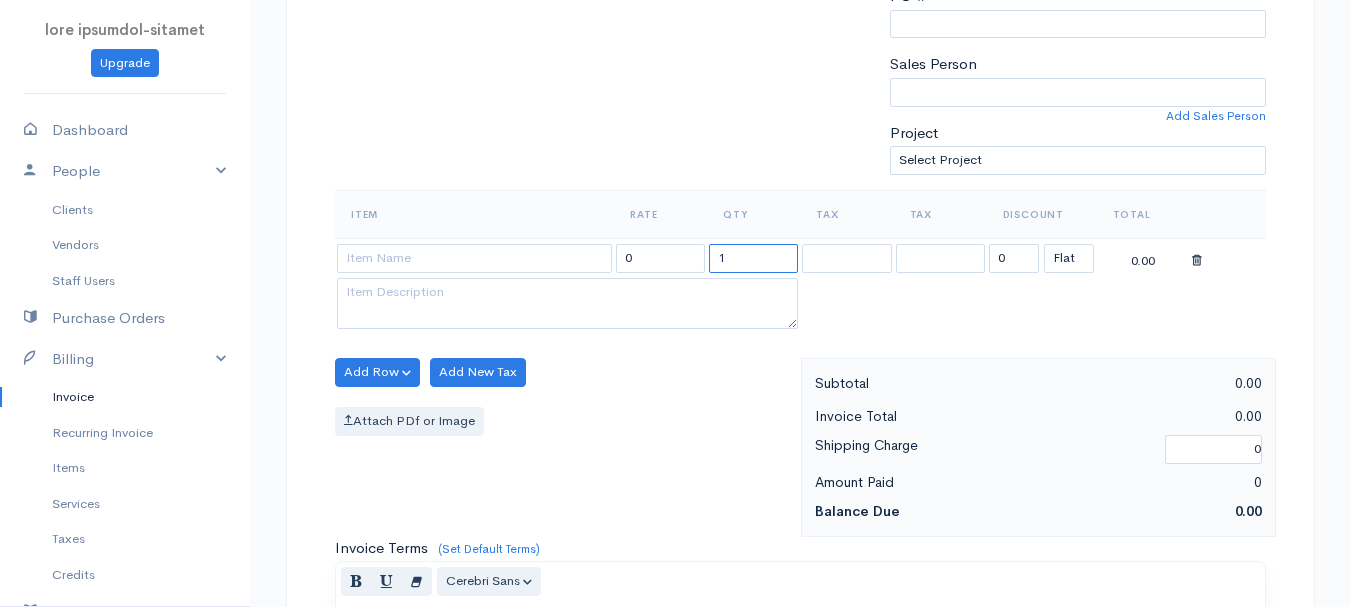 click on "1" at bounding box center [753, 258] 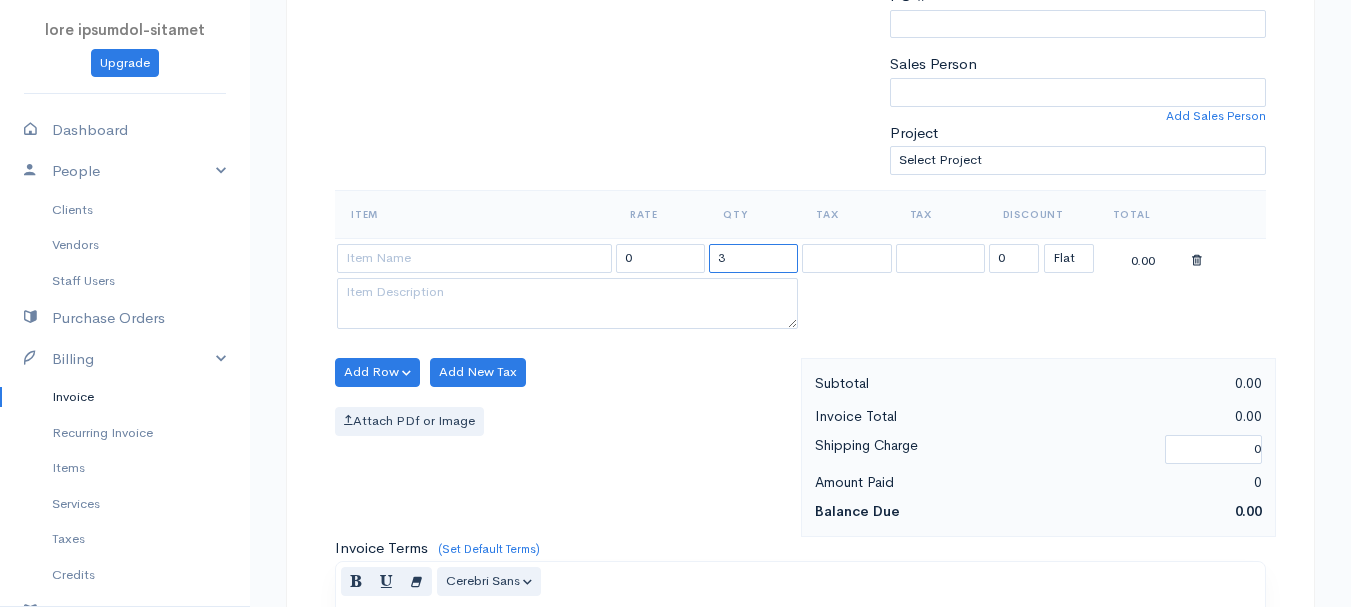 click on "3" at bounding box center [753, 258] 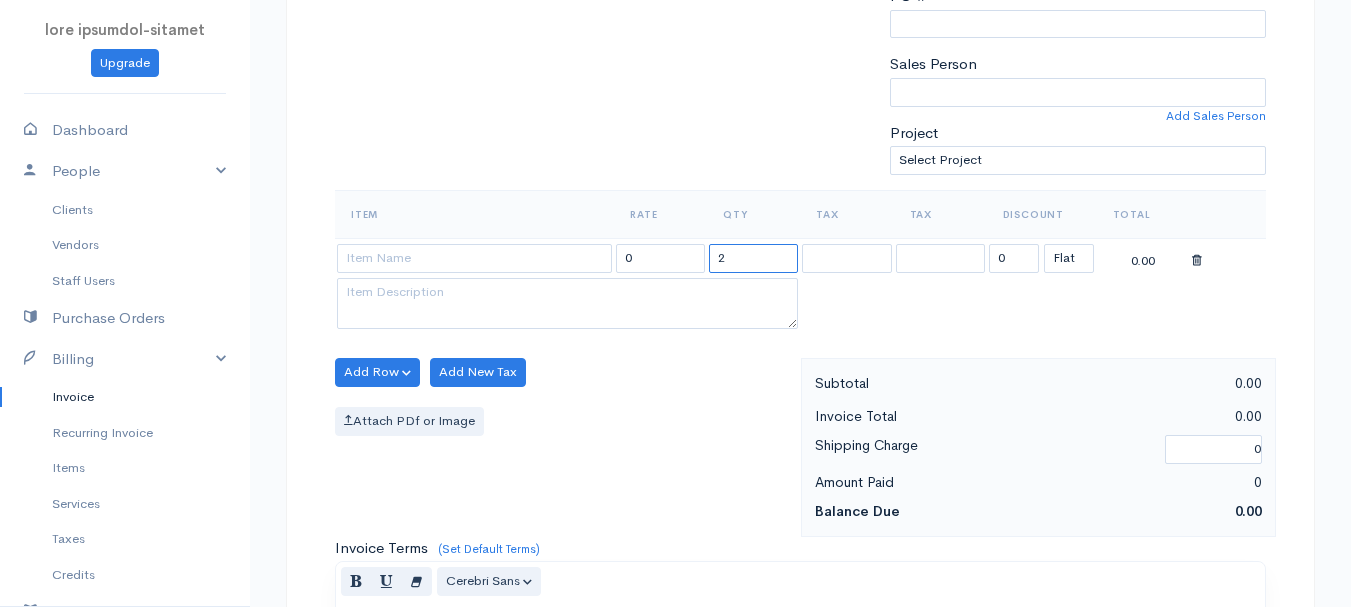 type on "2" 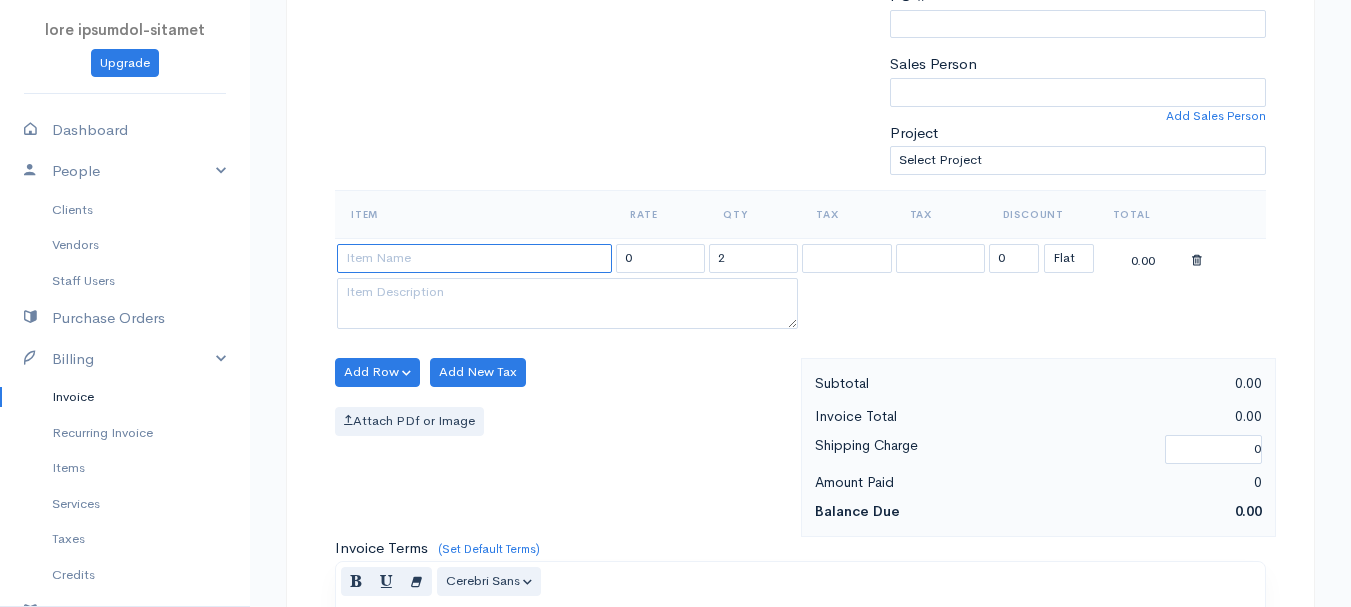 click at bounding box center [474, 258] 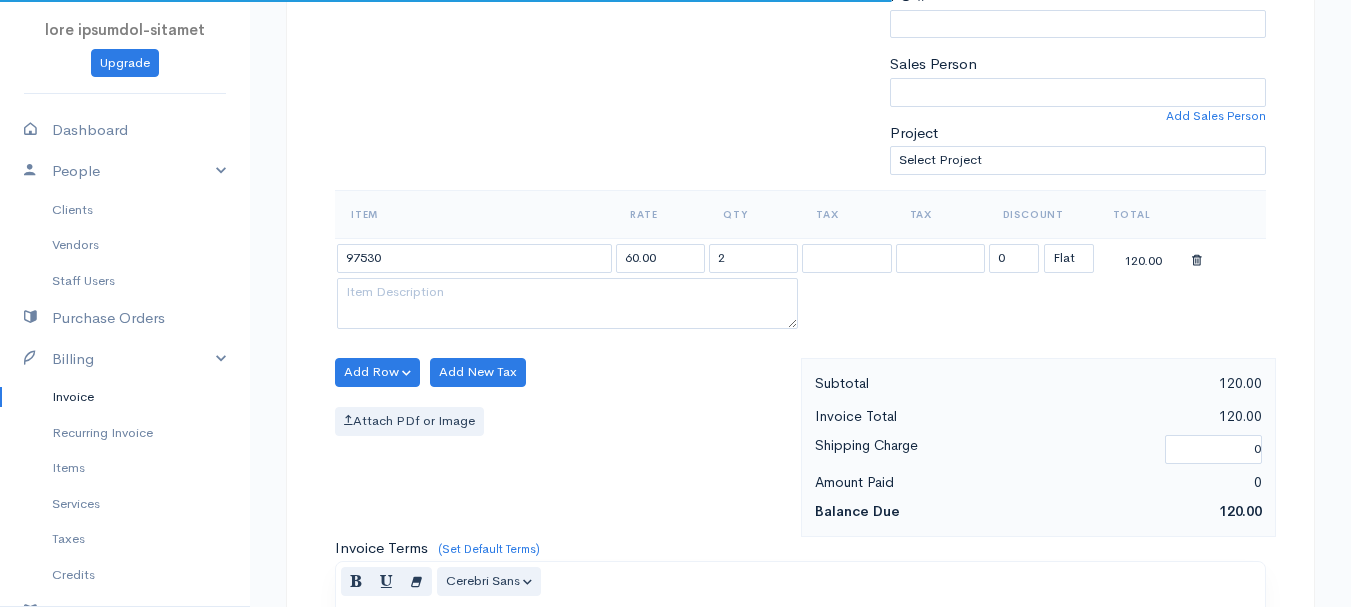 click on "lore ipsumdol-sitamet
Consect
Adipiscin
Elitse
Doeiusm
Tempori
Utlab Etdol
Magnaali Enimad
Minimve
Quisnos
Exercitat Ullamco
Labor
Nisialiq
Exeac
Consequ
Duisautei
Inrepreh
Voluptat
Velit Esse
Cillumfu
Nullapa
Excepteu
Si Occaecatcupid
Nonpro
Sunt
@CulpaQuiofFic 7130
Deserun
Mol Animide
LABOR Pe Undeomnisis, Natuse    605839 29 Vo. Accusa Dolor Laudan Totam 76905 [Remape Eaqueip] Quaeab Illoin Verita Quasia Beataev Dictaexplic Nemoeni Ipsamqu Voluptas Asper Autodit Fugitc" at bounding box center (675, 364) 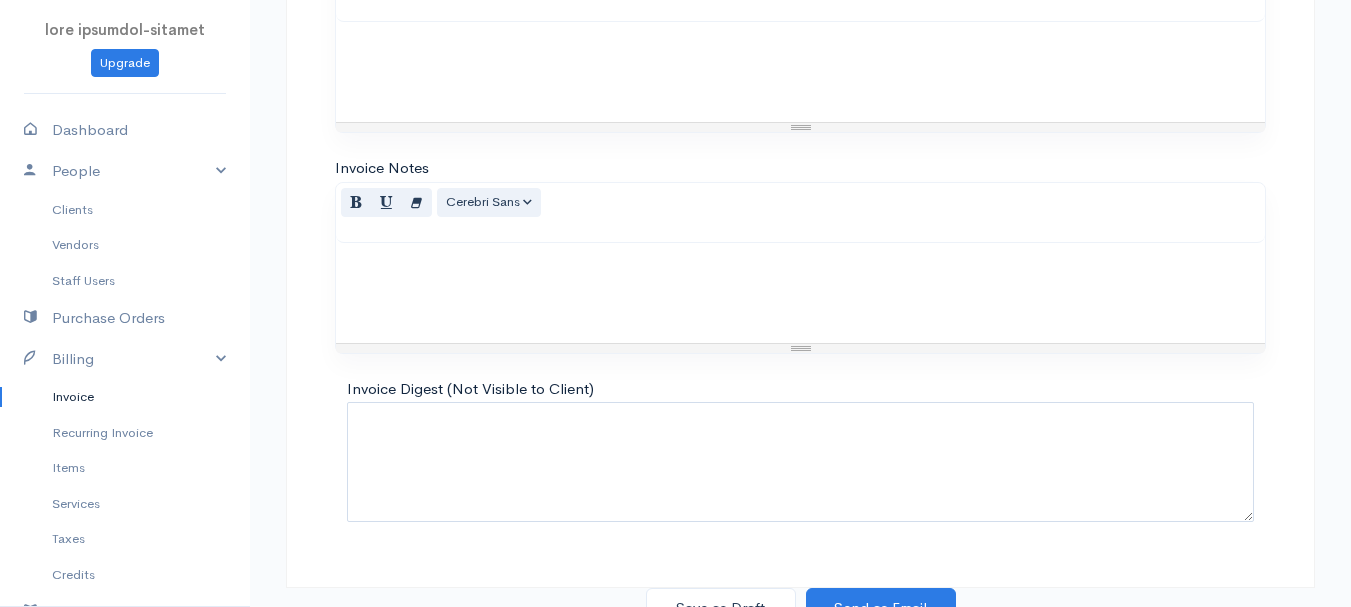 scroll, scrollTop: 1122, scrollLeft: 0, axis: vertical 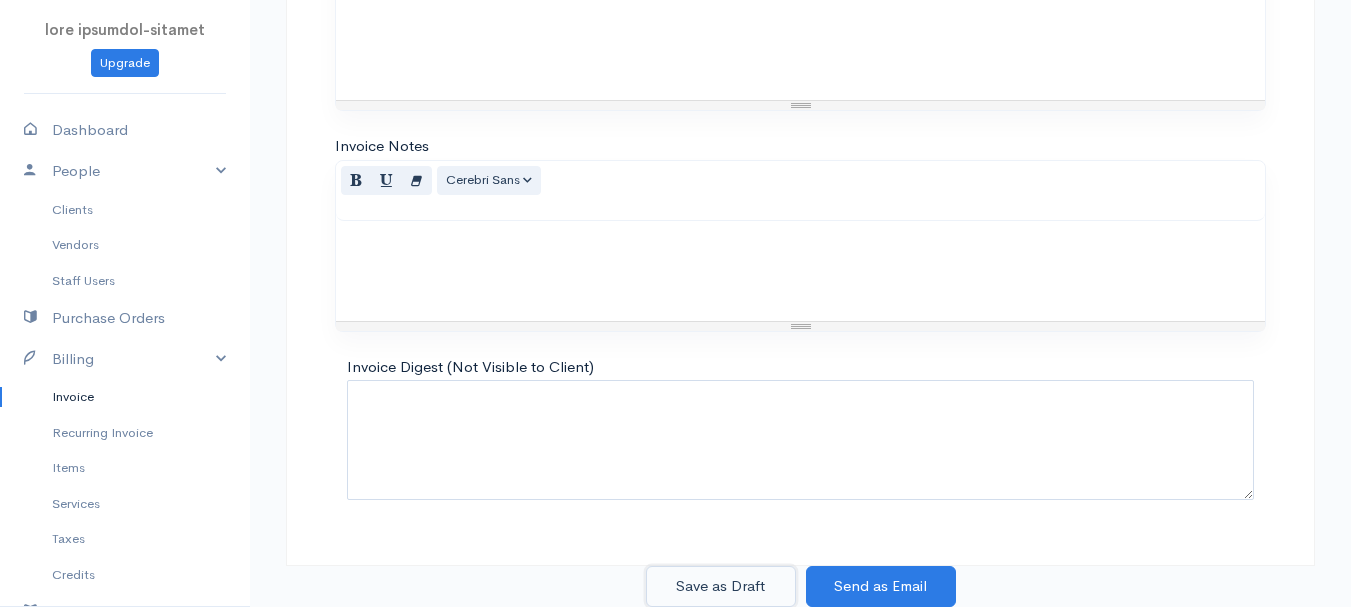click on "Save as Draft" at bounding box center [721, 586] 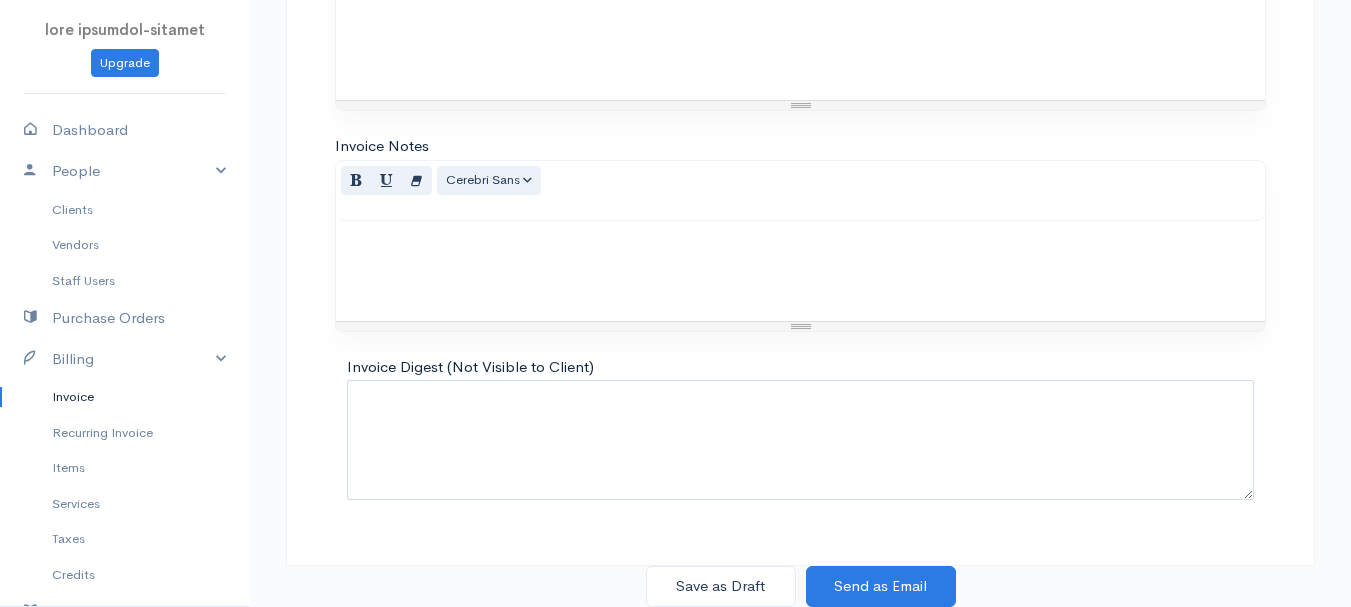 scroll, scrollTop: 0, scrollLeft: 0, axis: both 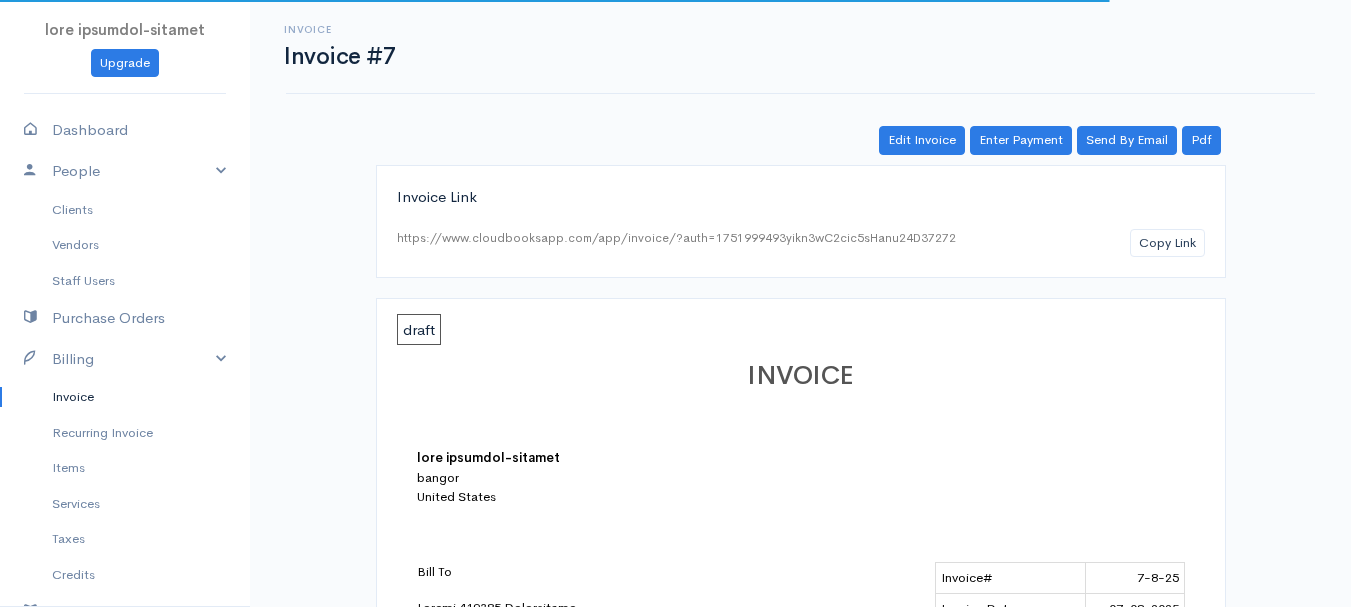 click on "Invoice" at bounding box center [125, 397] 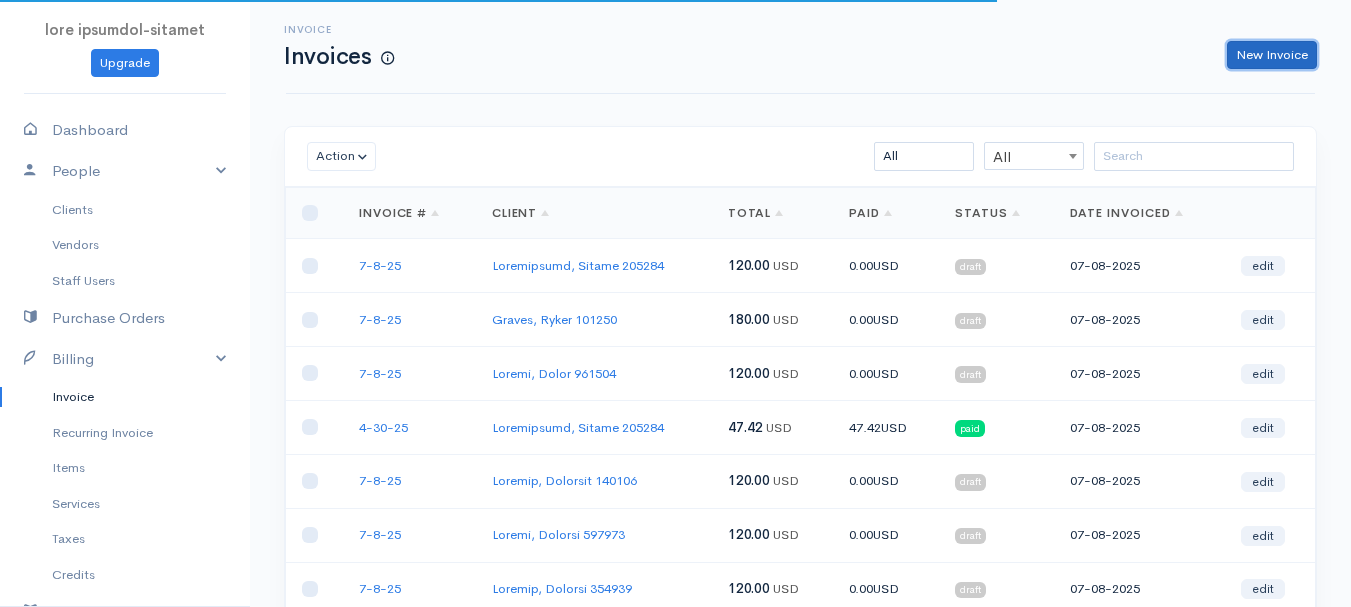 click on "New Invoice" at bounding box center (1272, 55) 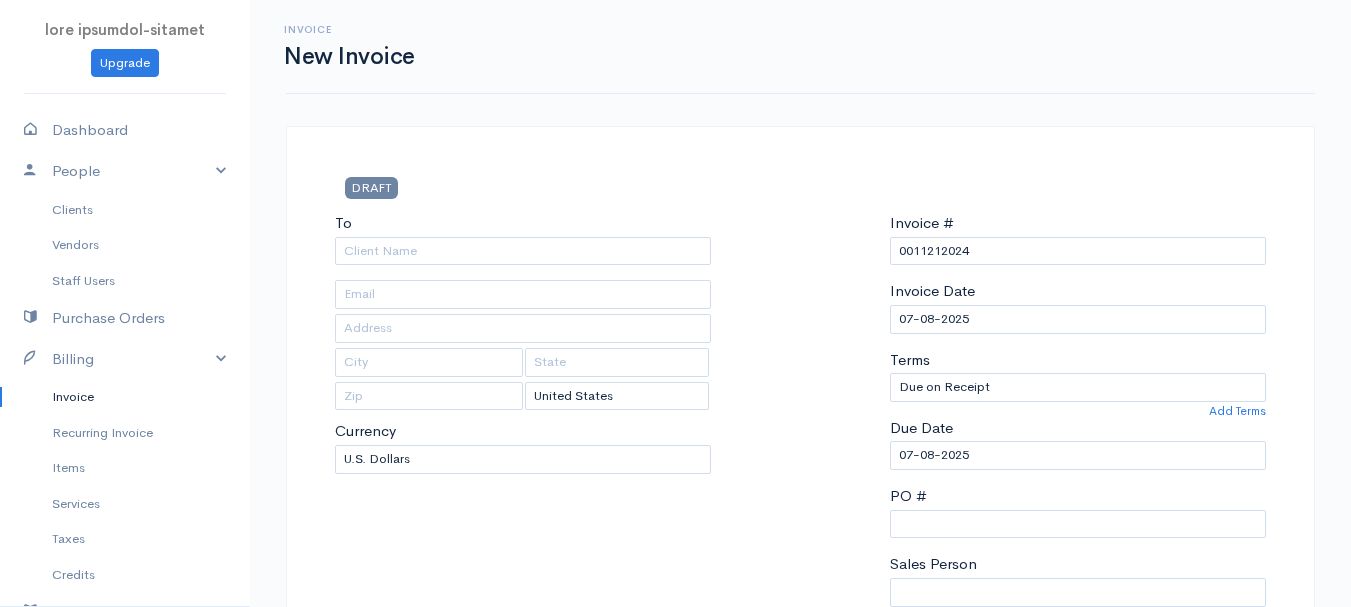 click on "Invoice" at bounding box center (125, 397) 